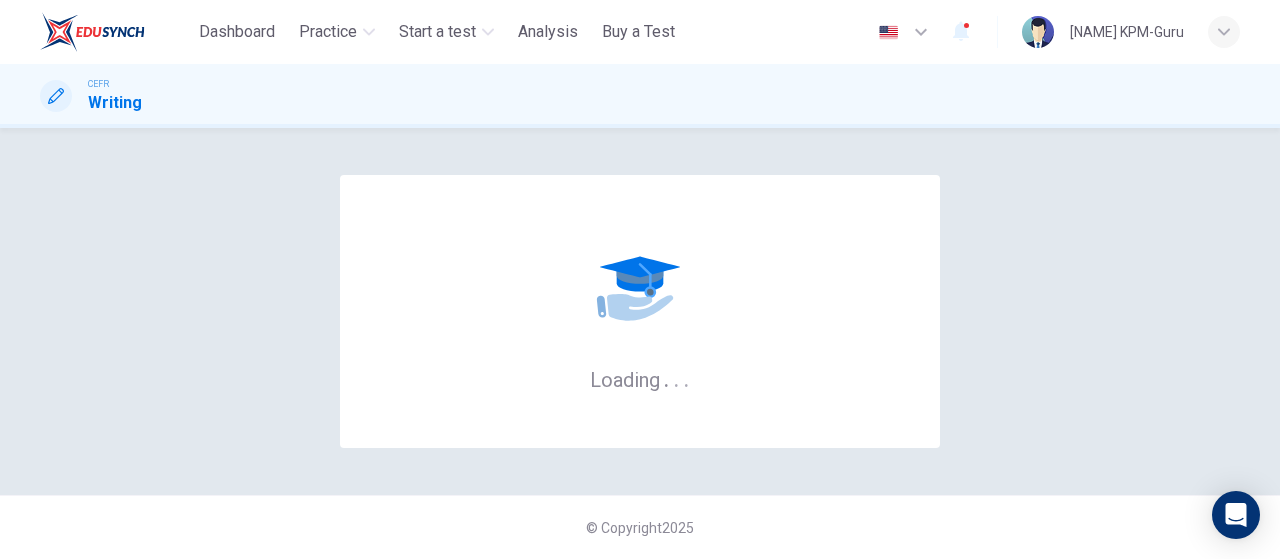 scroll, scrollTop: 0, scrollLeft: 0, axis: both 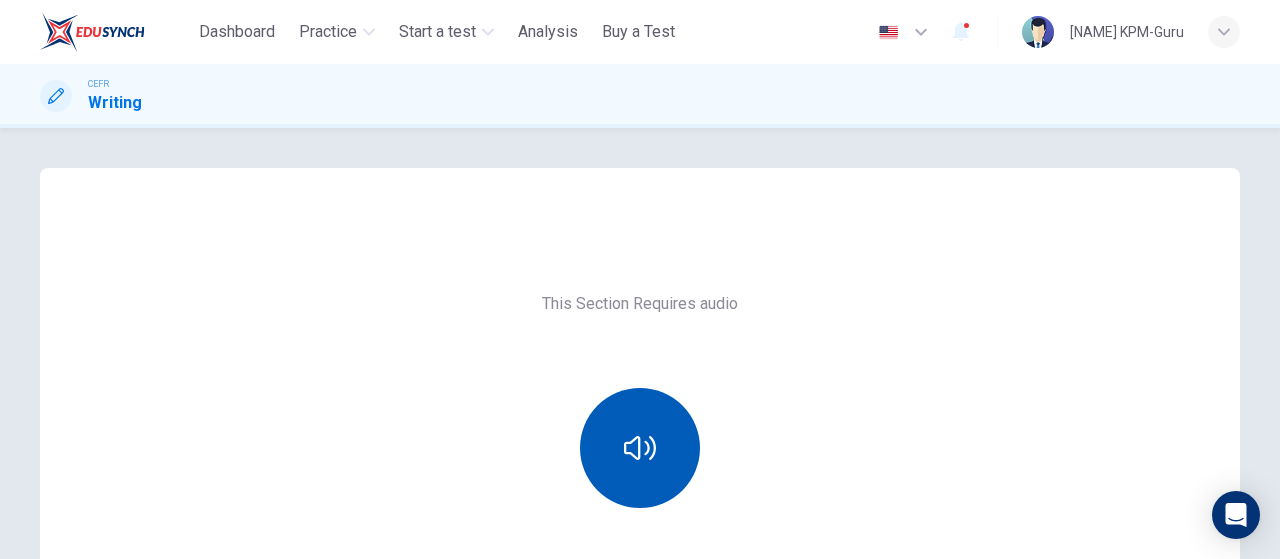 click 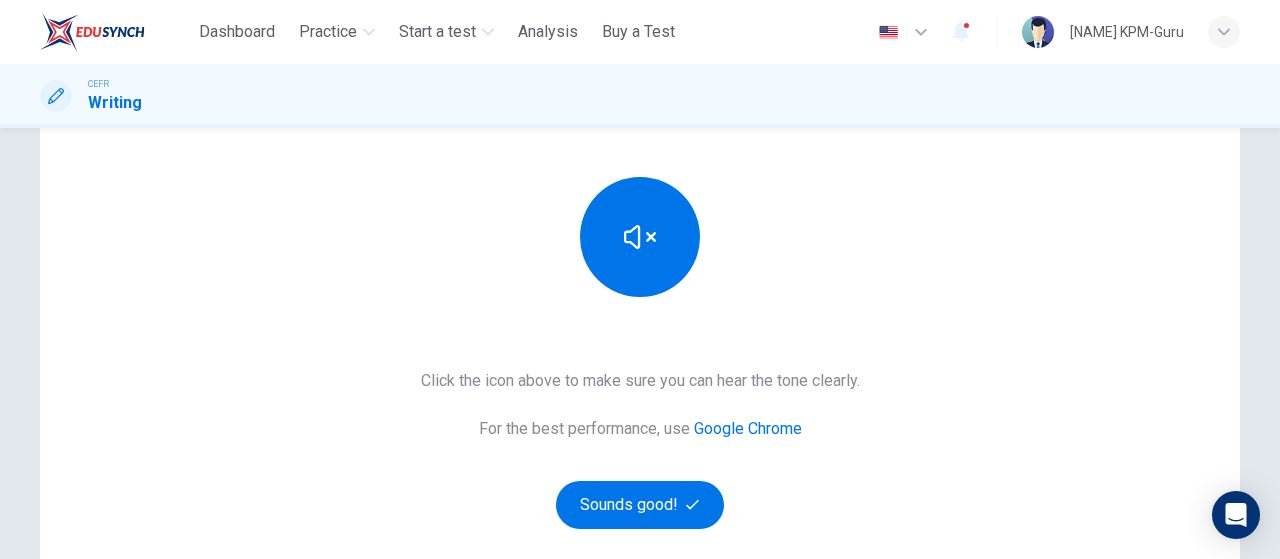 scroll, scrollTop: 232, scrollLeft: 0, axis: vertical 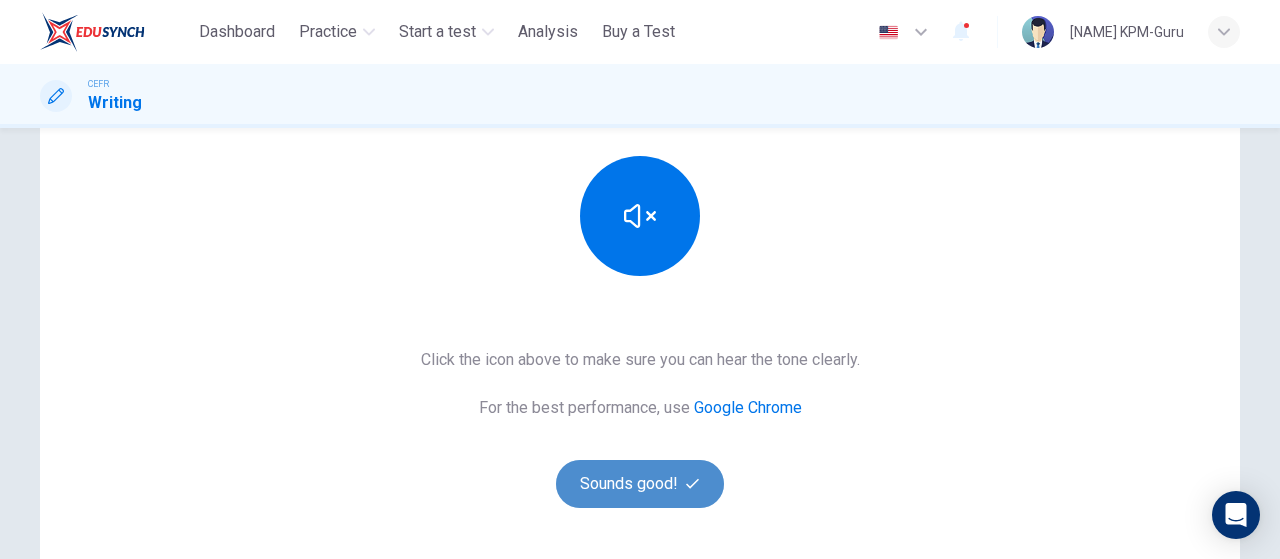 click on "Sounds good!" at bounding box center [640, 484] 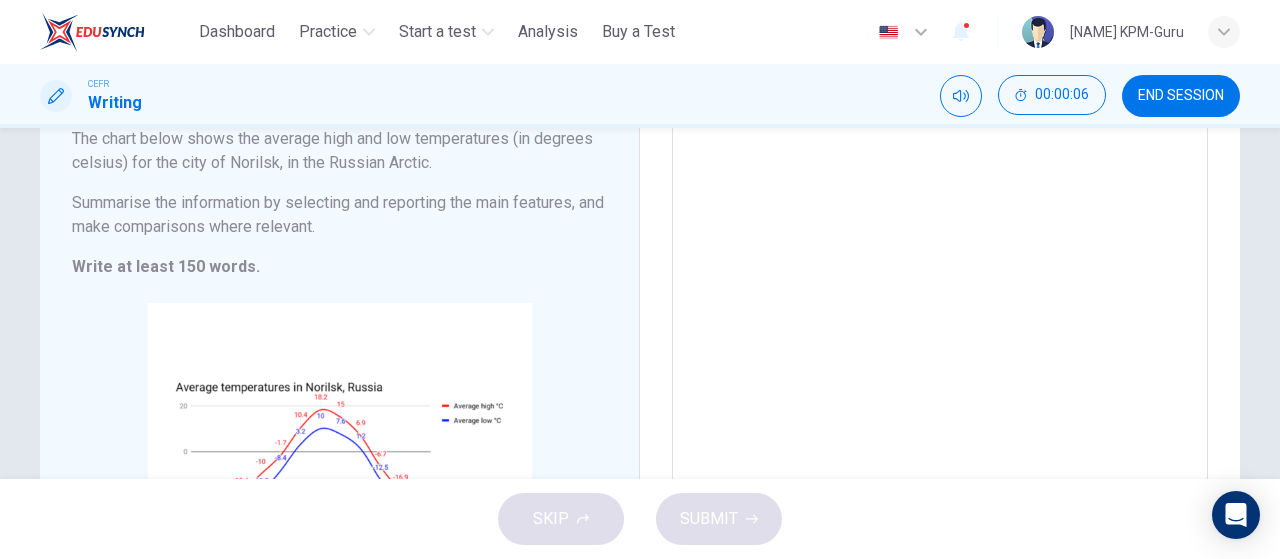 scroll, scrollTop: 116, scrollLeft: 0, axis: vertical 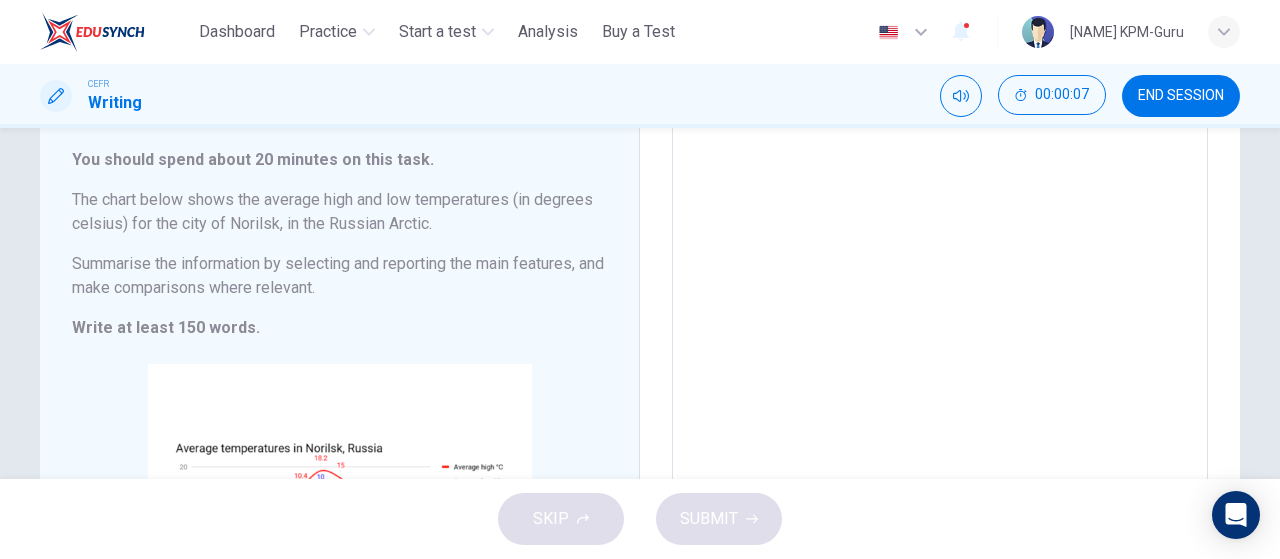 click on "The chart below shows the average high and low temperatures (in degrees celsius) for the city of Norilsk, in the Russian Arctic." at bounding box center (339, 212) 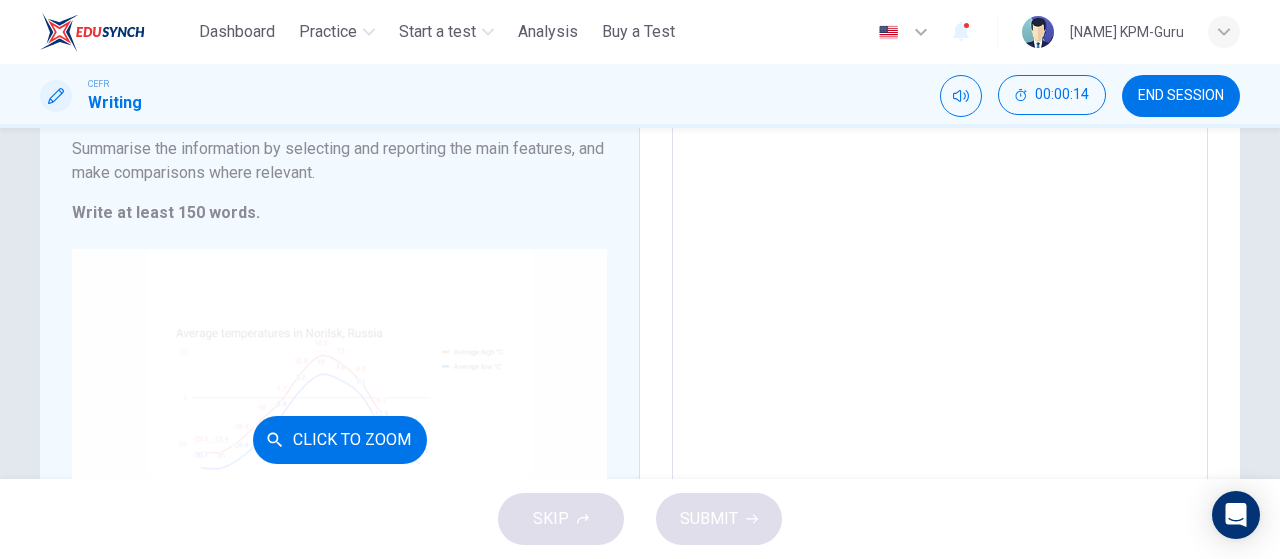 scroll, scrollTop: 115, scrollLeft: 0, axis: vertical 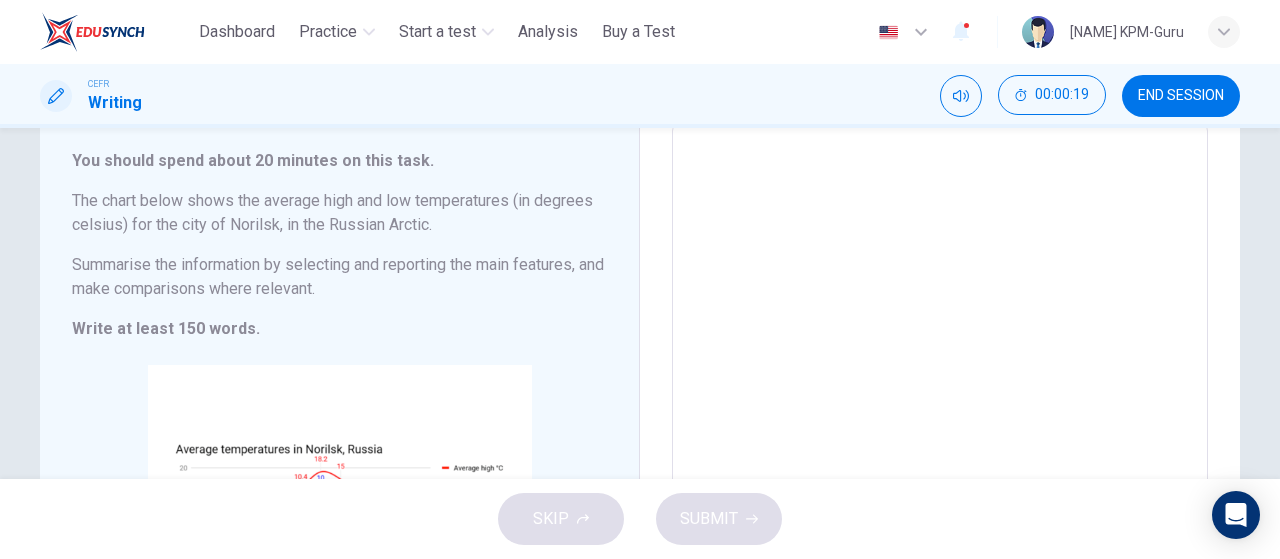 click at bounding box center [940, 419] 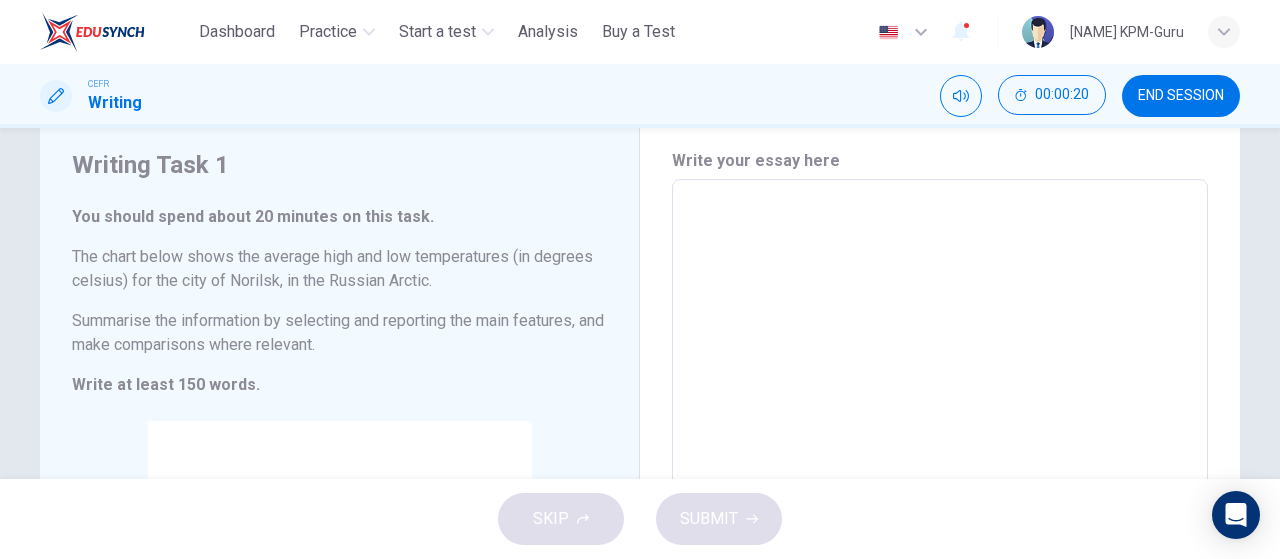 scroll, scrollTop: 116, scrollLeft: 0, axis: vertical 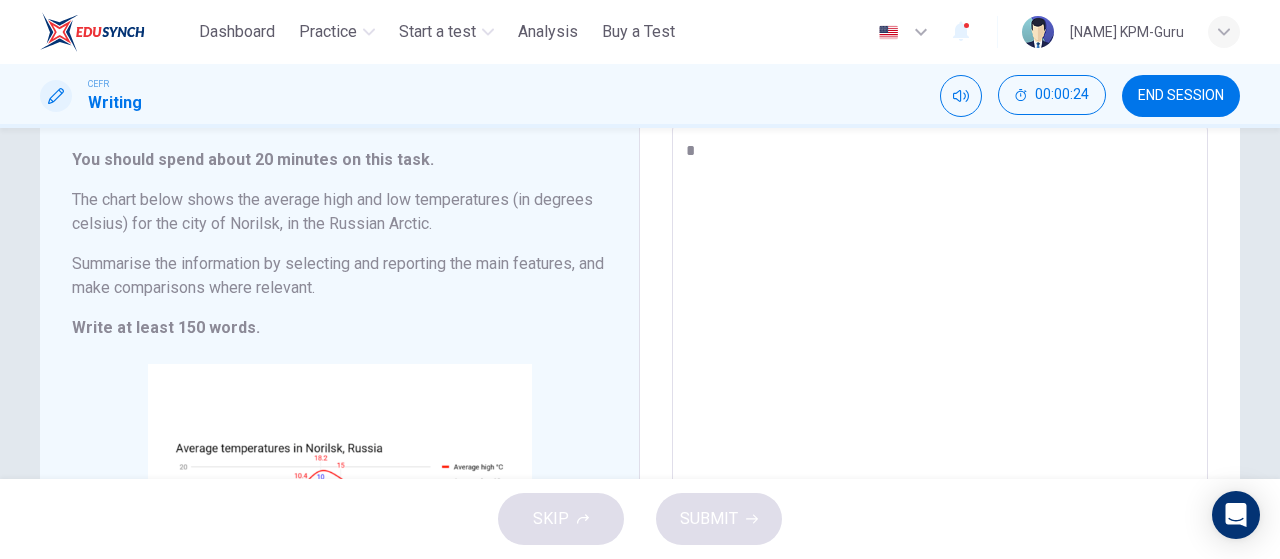 type on "**" 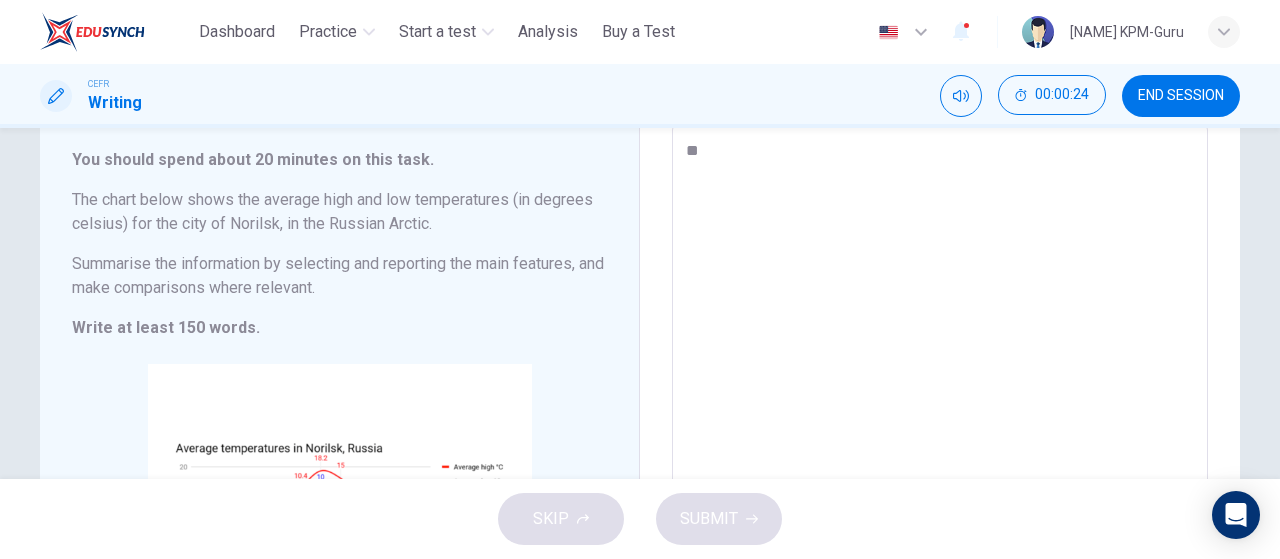 type on "*" 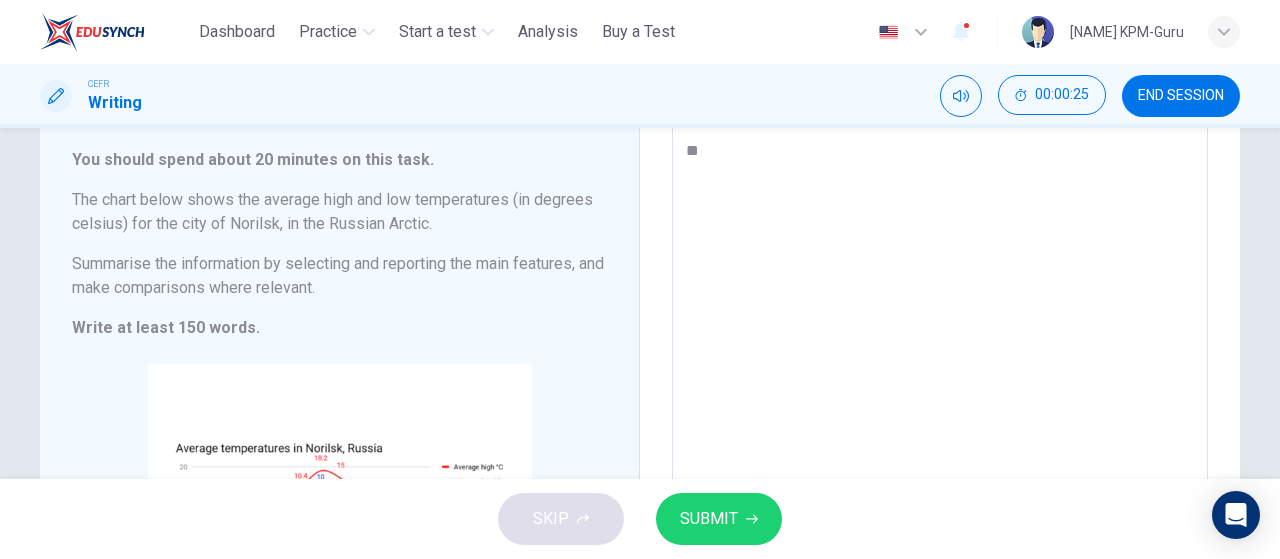 type on "***" 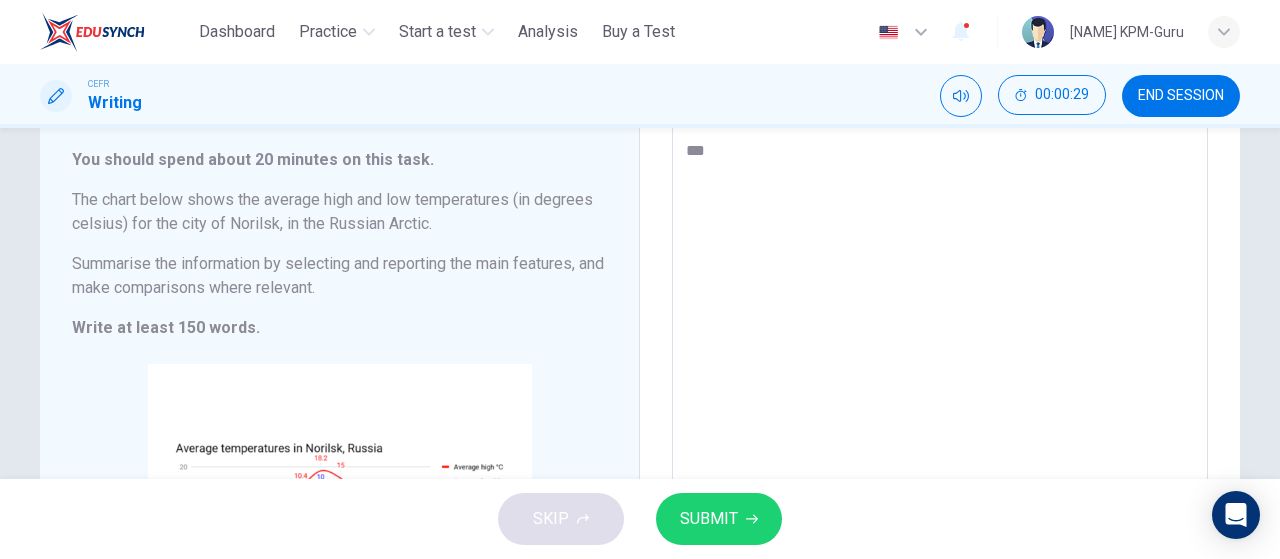type on "***" 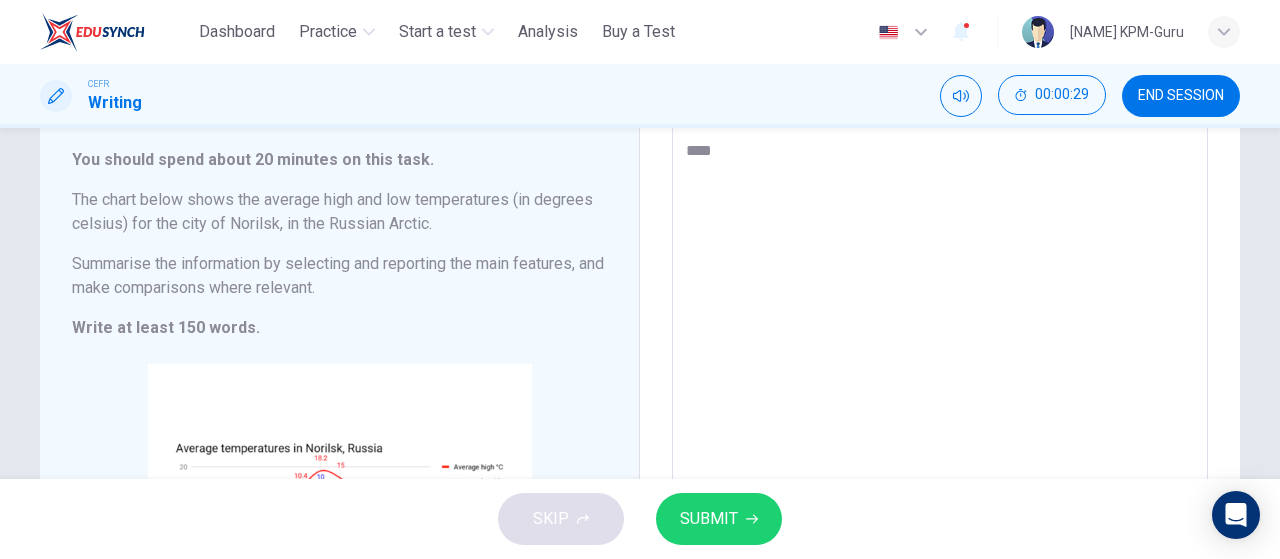 type on "*" 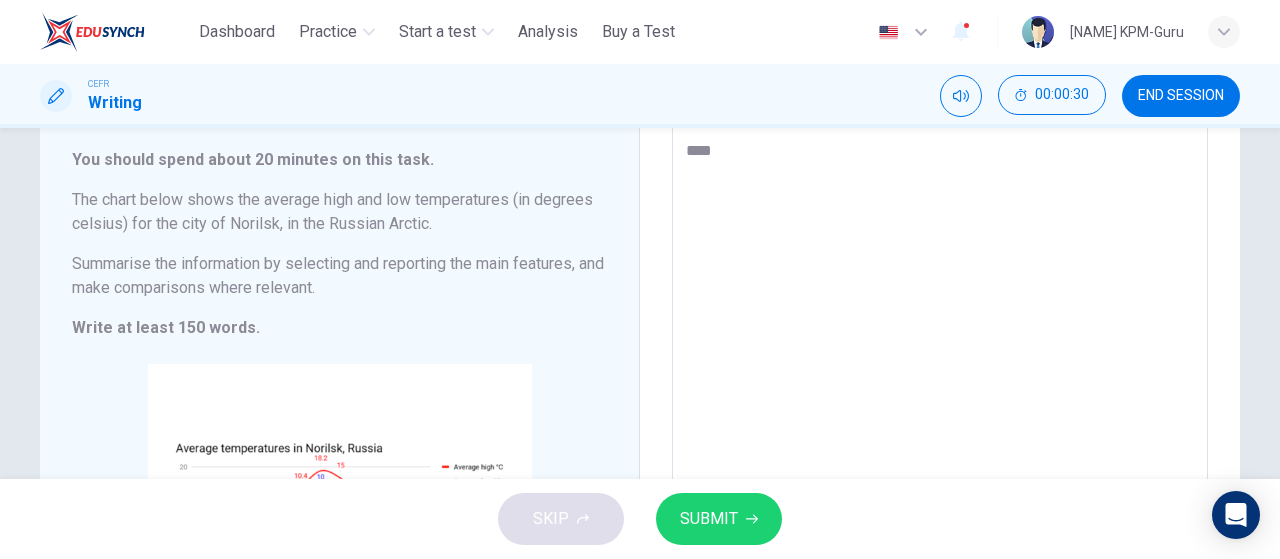 type on "*****" 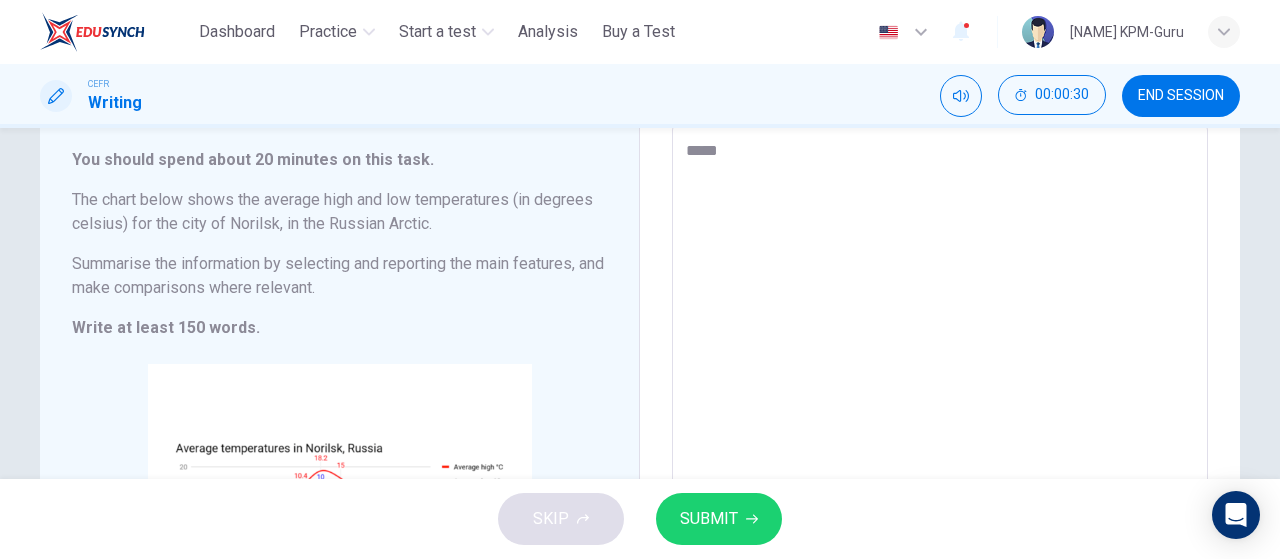 type on "*" 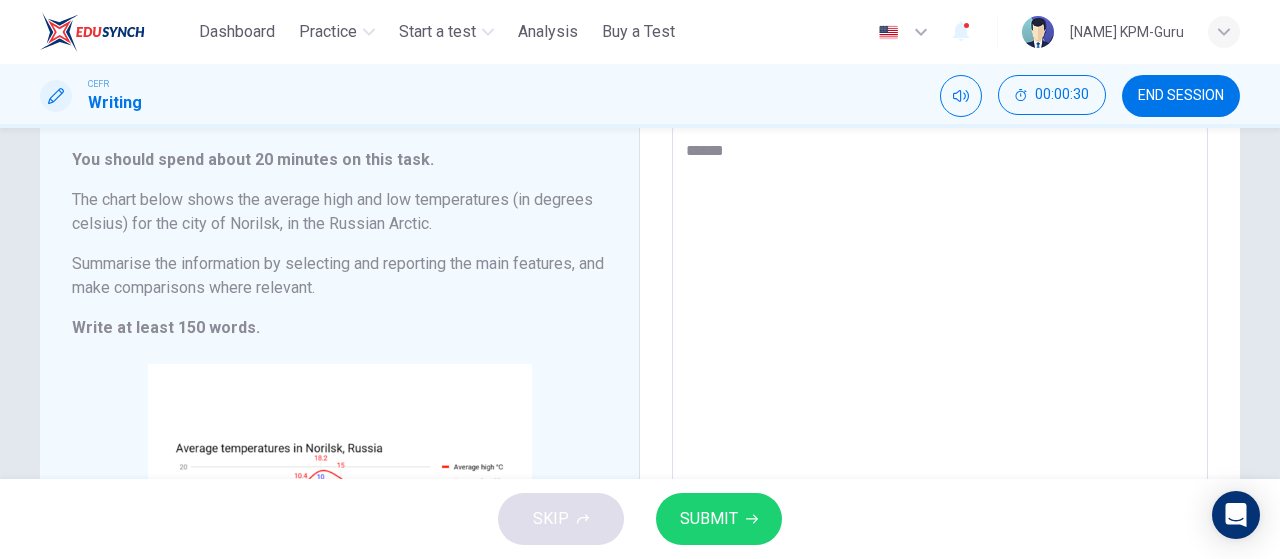 type on "*" 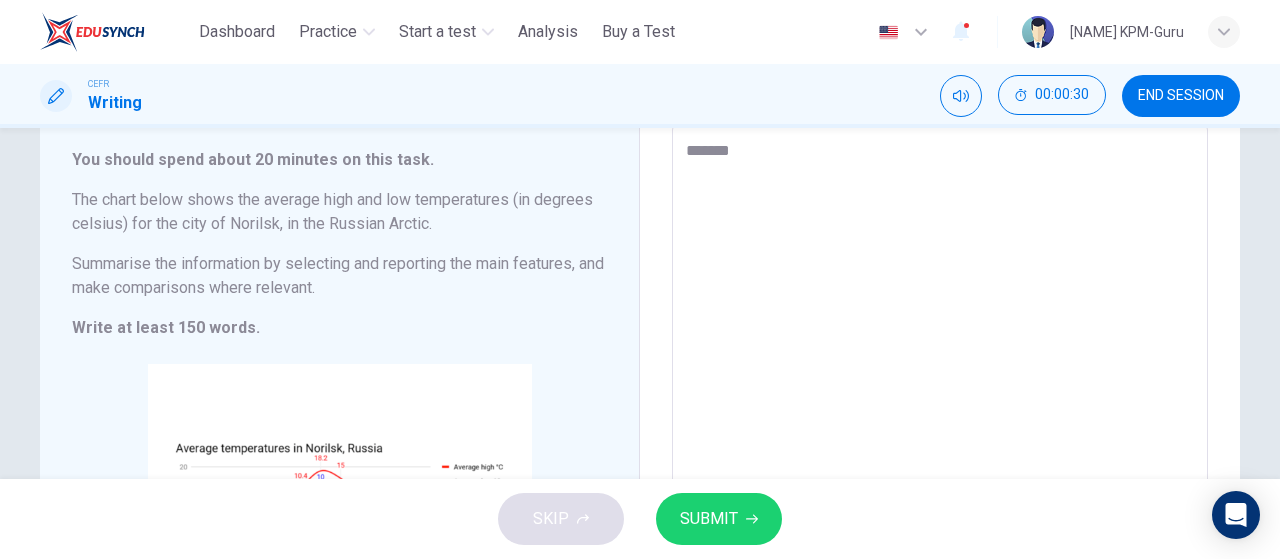 type on "*" 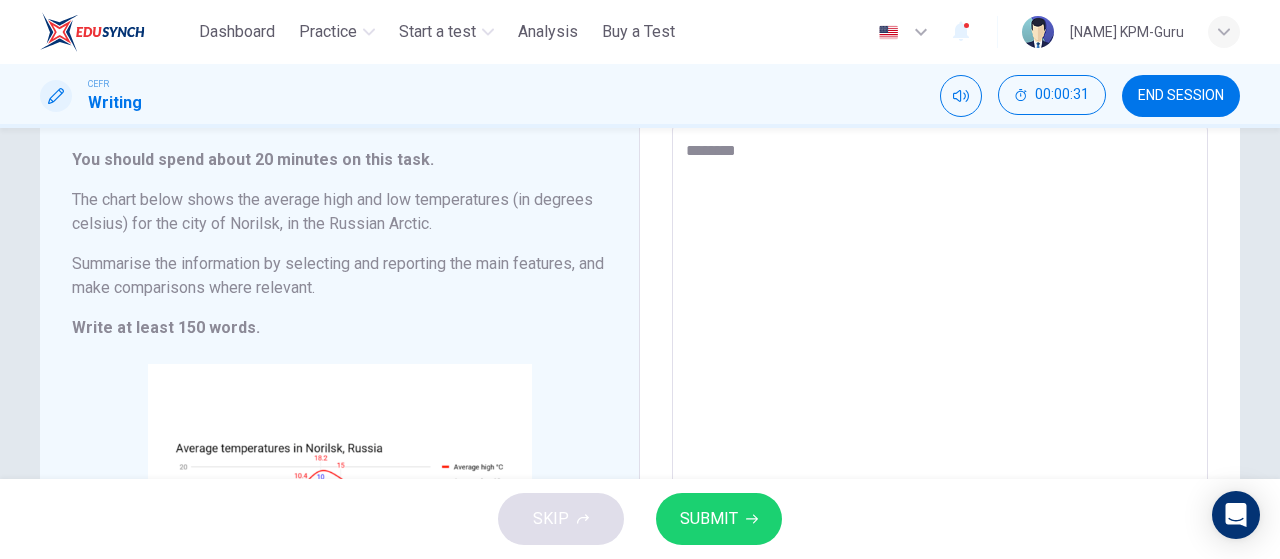 type on "*********" 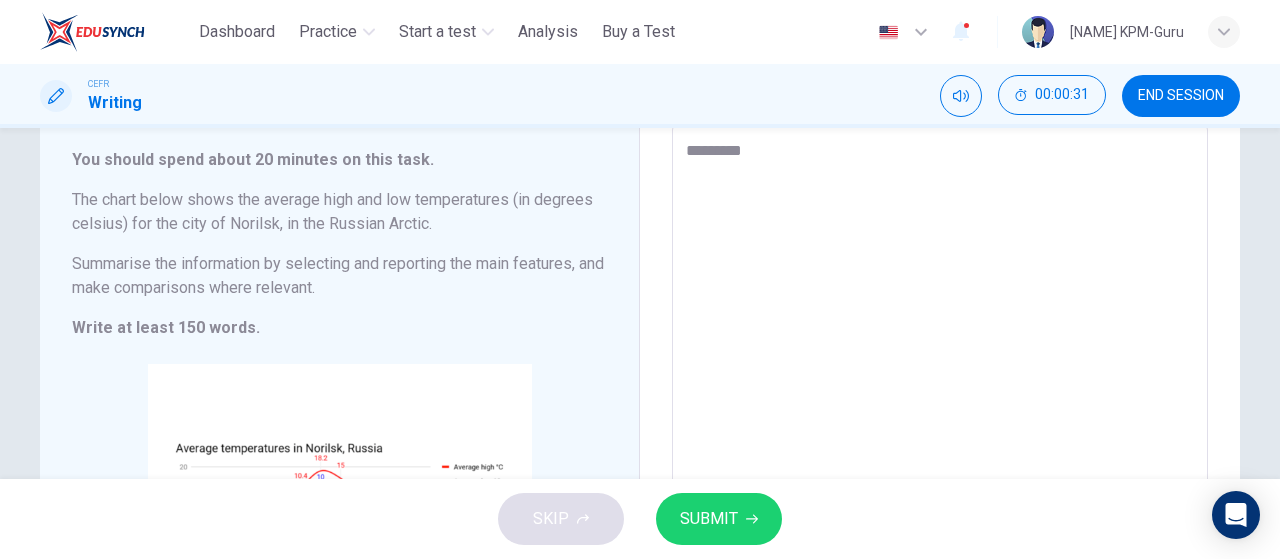 type on "*" 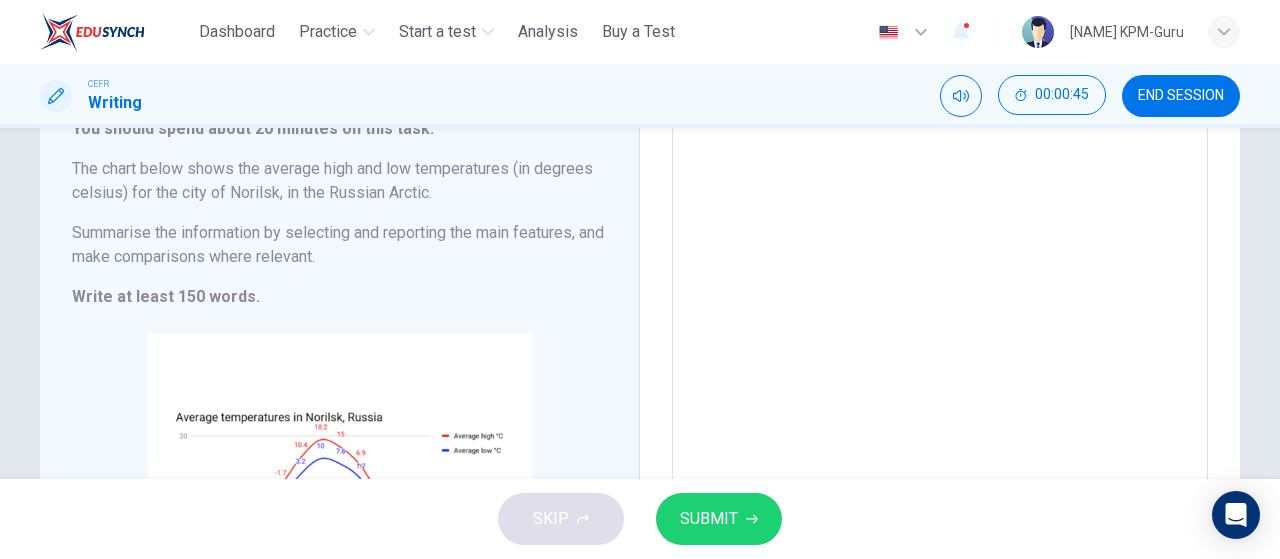 scroll, scrollTop: 116, scrollLeft: 0, axis: vertical 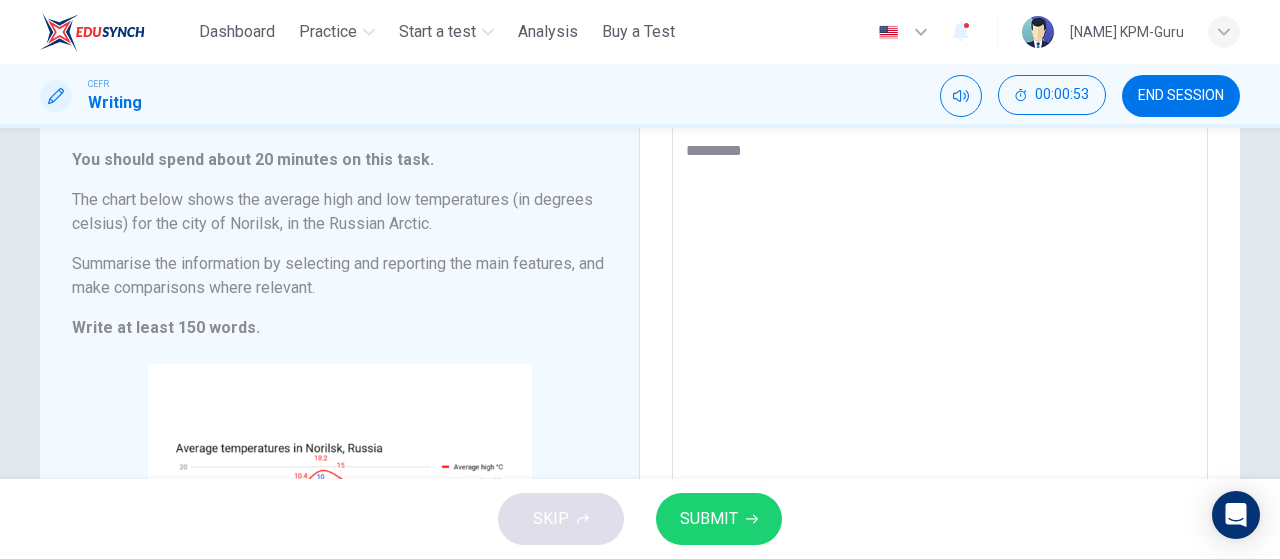 type on "*********" 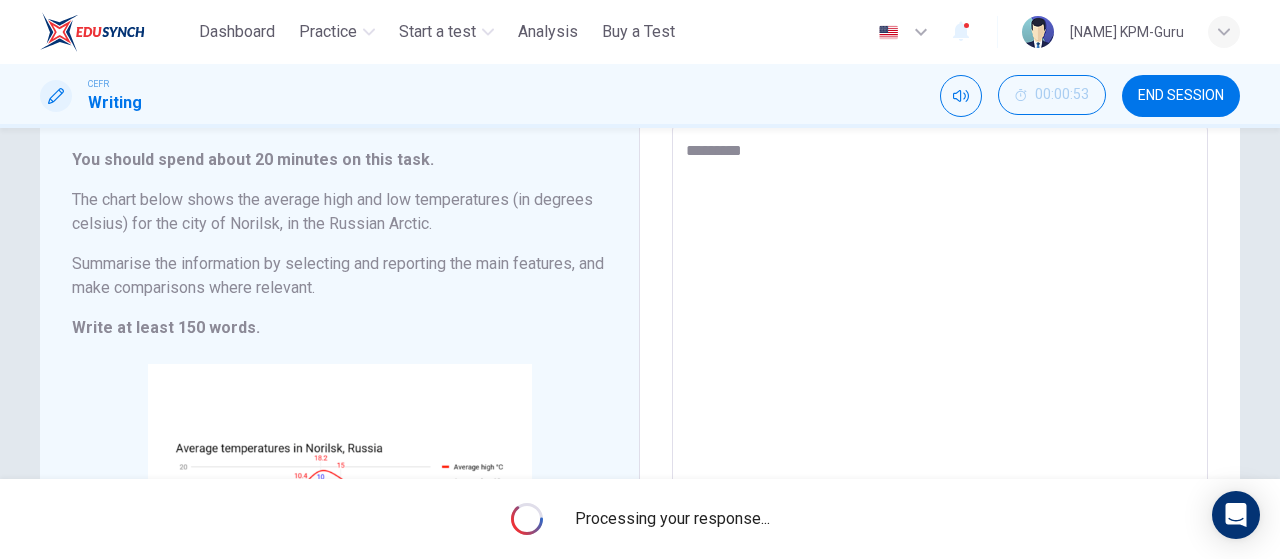 type on "*" 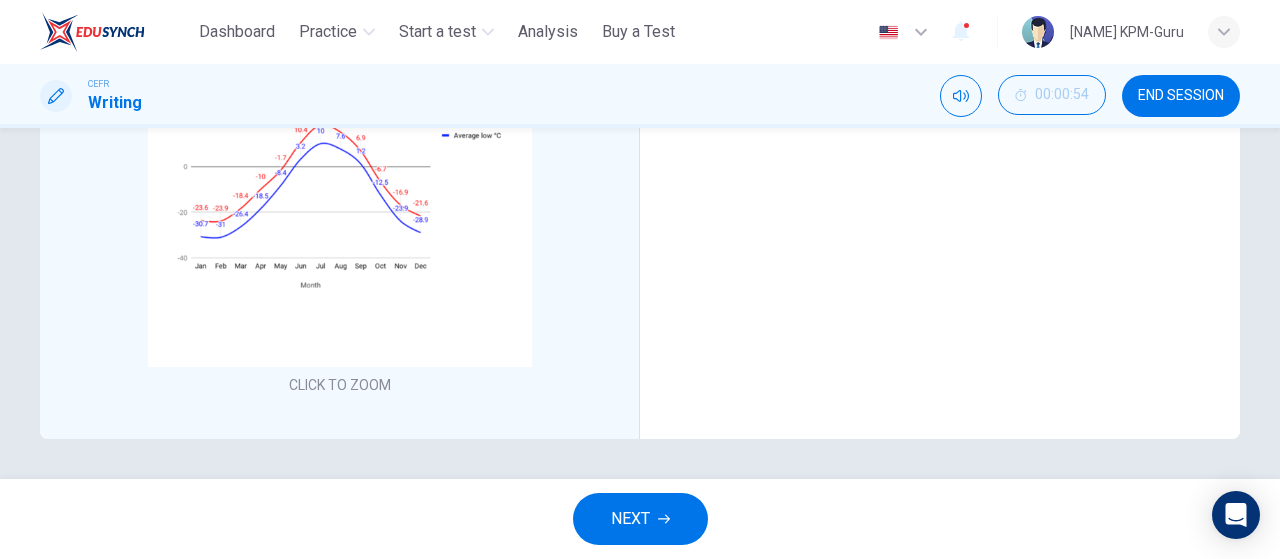 scroll, scrollTop: 0, scrollLeft: 0, axis: both 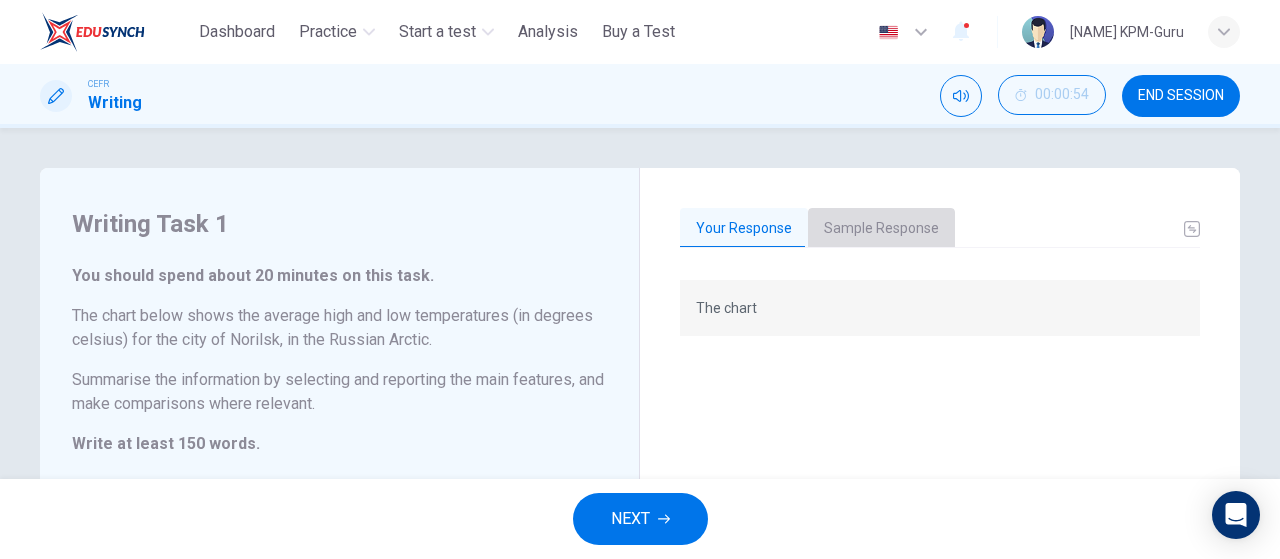 click on "Sample Response" at bounding box center [881, 229] 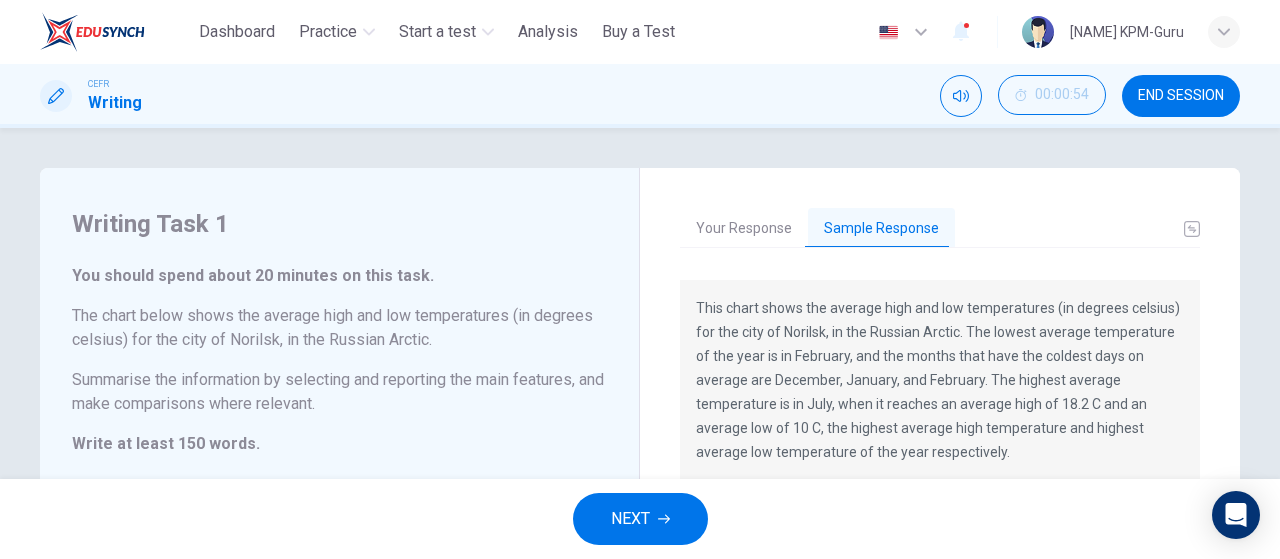 scroll, scrollTop: 116, scrollLeft: 0, axis: vertical 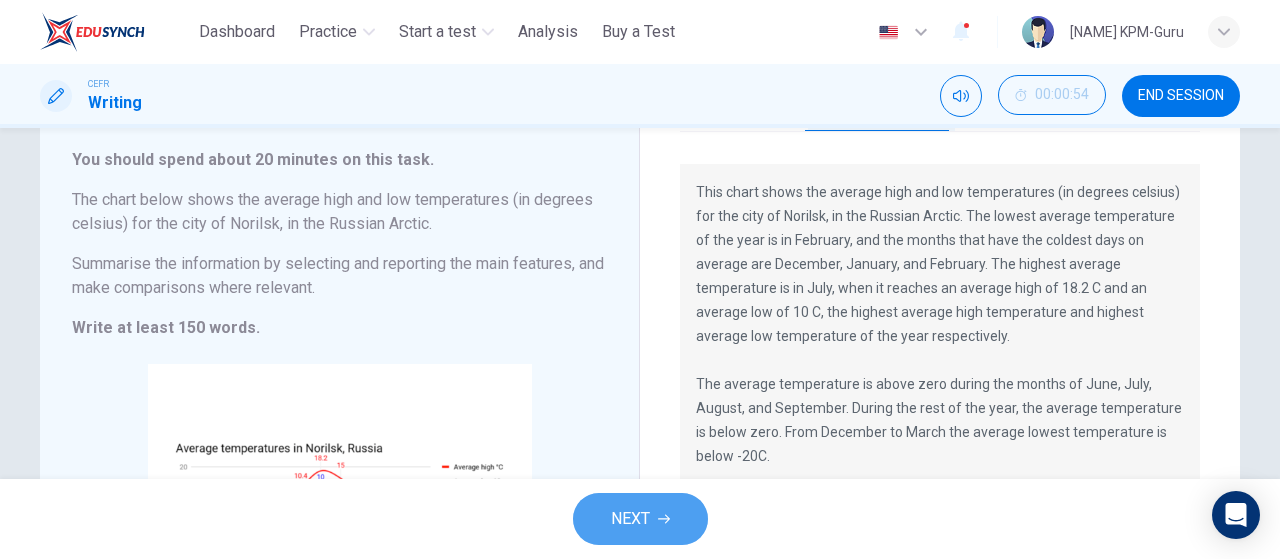 click on "NEXT" at bounding box center [630, 519] 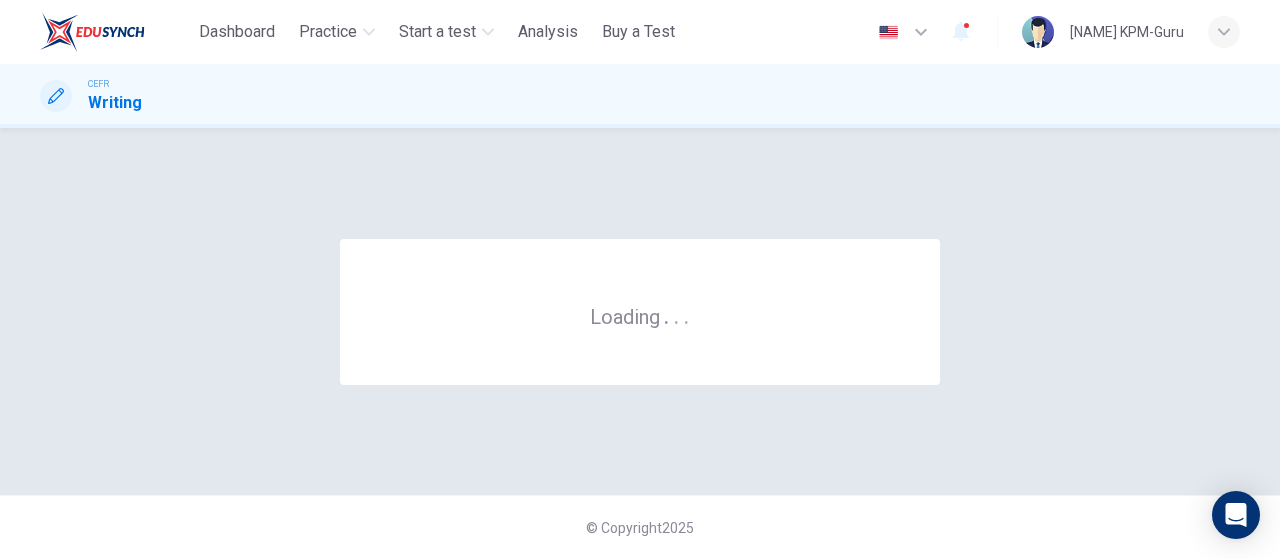 scroll, scrollTop: 0, scrollLeft: 0, axis: both 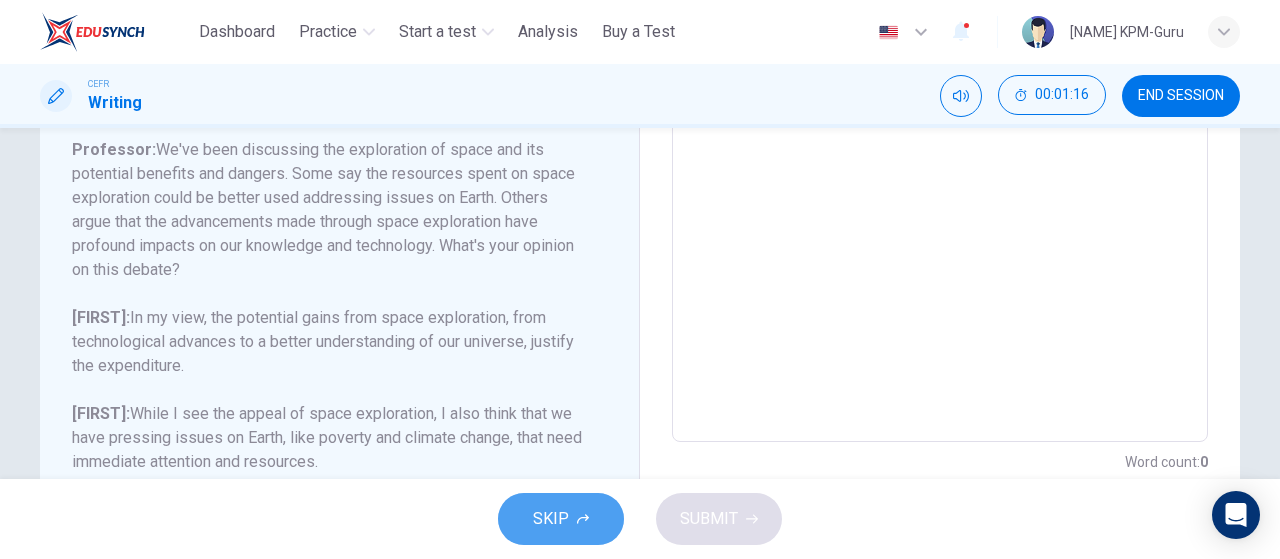 click on "SKIP" at bounding box center (551, 519) 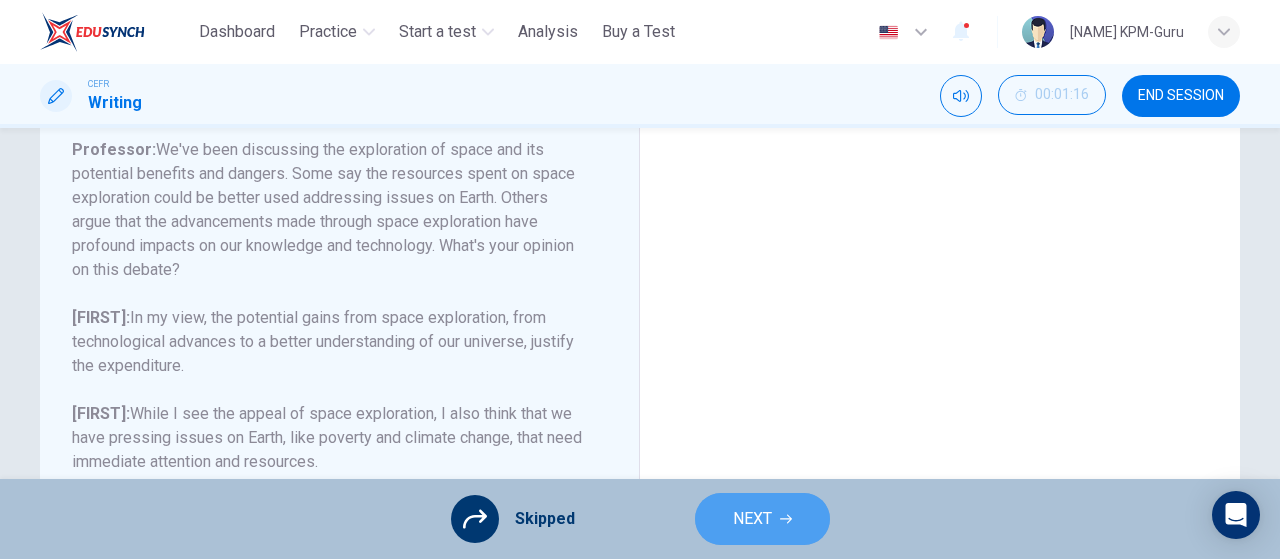 click on "NEXT" at bounding box center [752, 519] 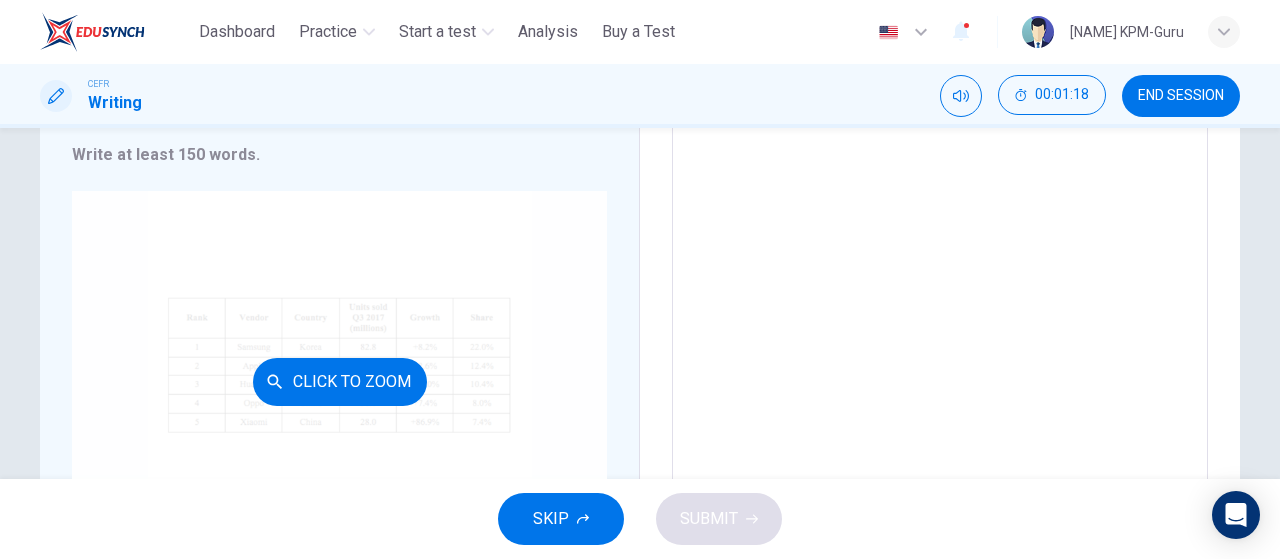 scroll, scrollTop: 348, scrollLeft: 0, axis: vertical 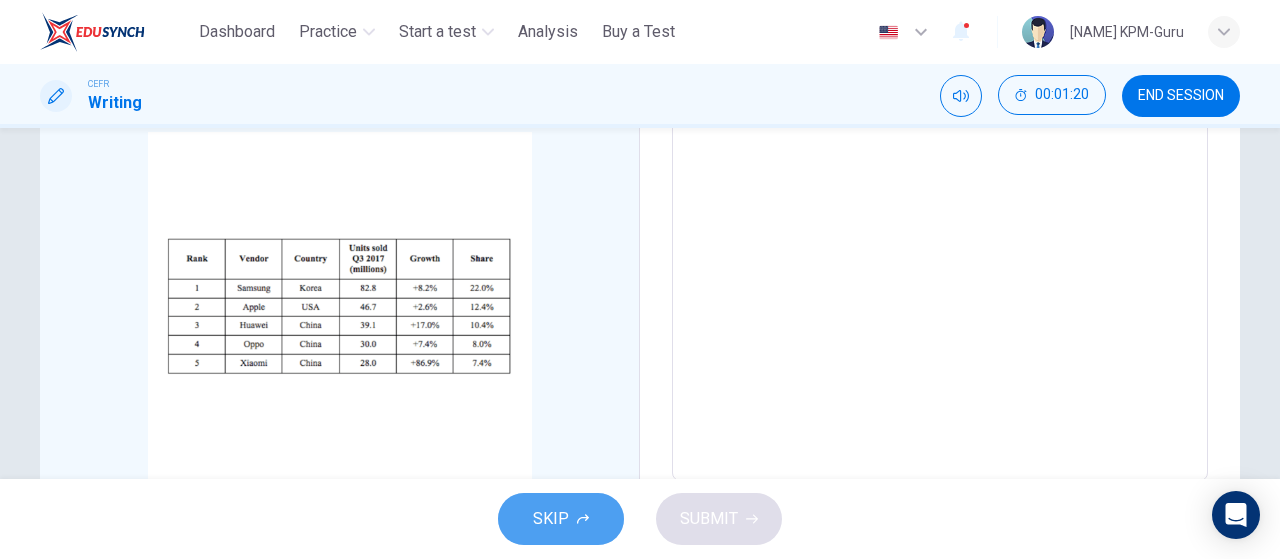 click on "SKIP" at bounding box center (551, 519) 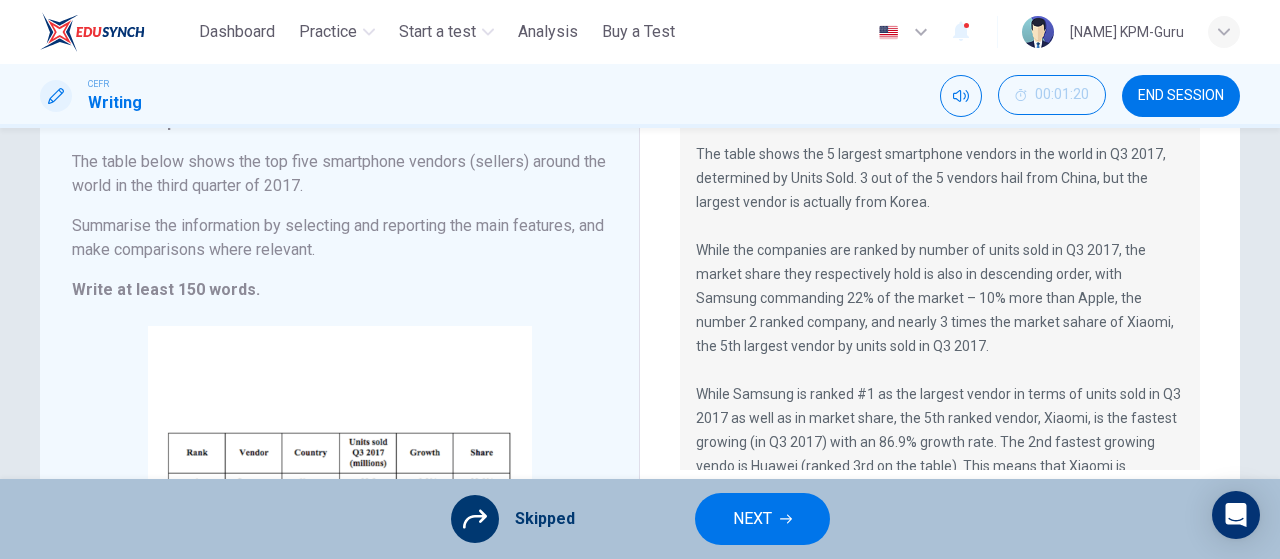 scroll, scrollTop: 116, scrollLeft: 0, axis: vertical 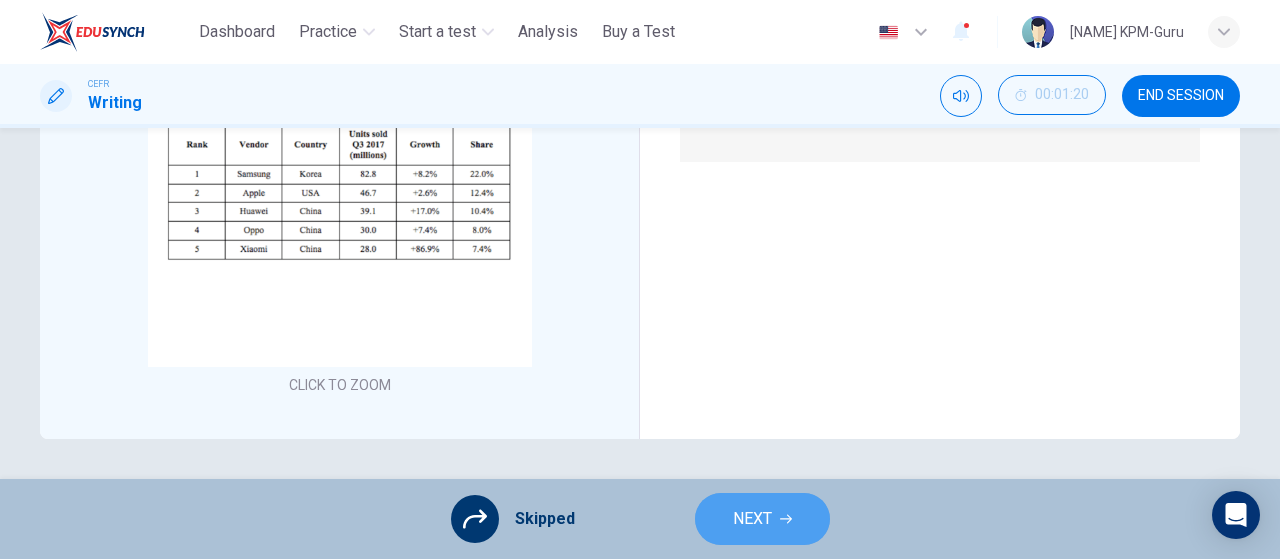 click on "NEXT" at bounding box center [752, 519] 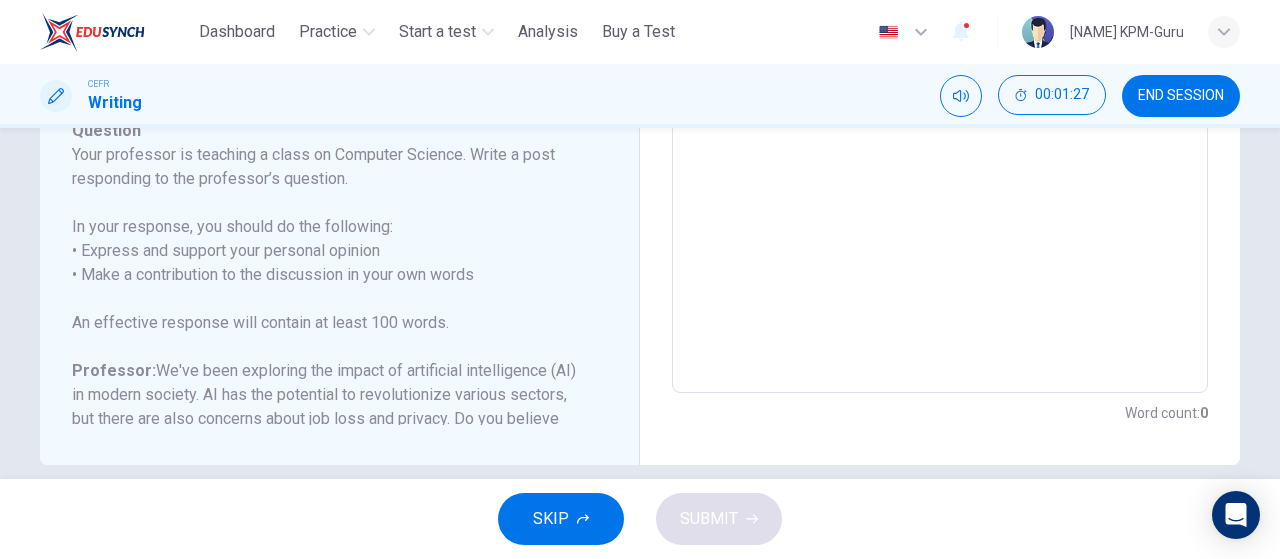 scroll, scrollTop: 539, scrollLeft: 0, axis: vertical 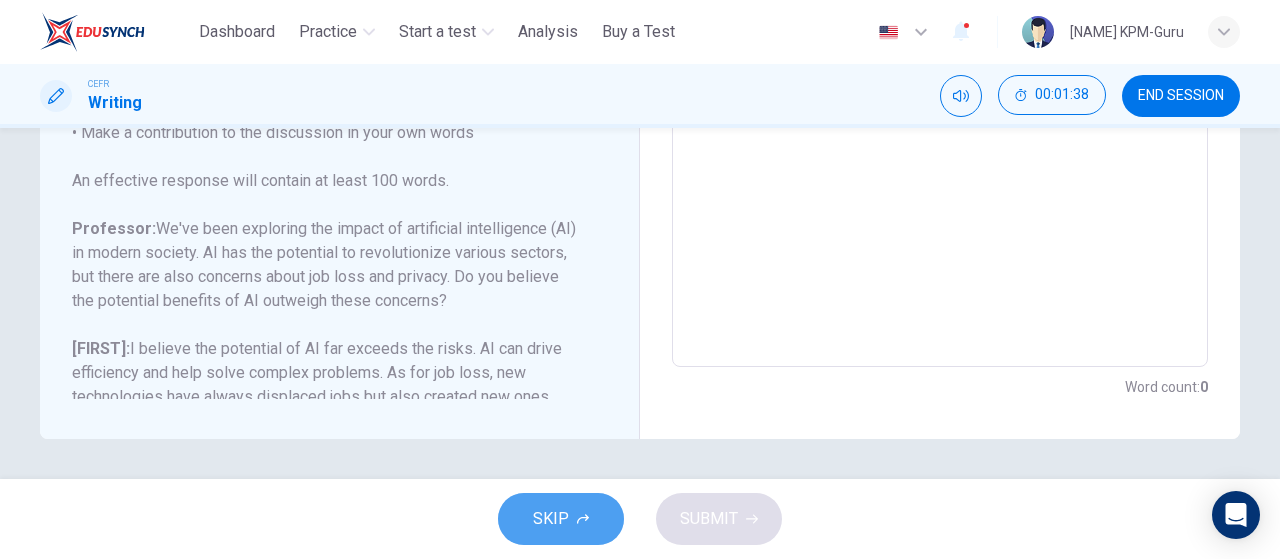 click on "SKIP" at bounding box center (551, 519) 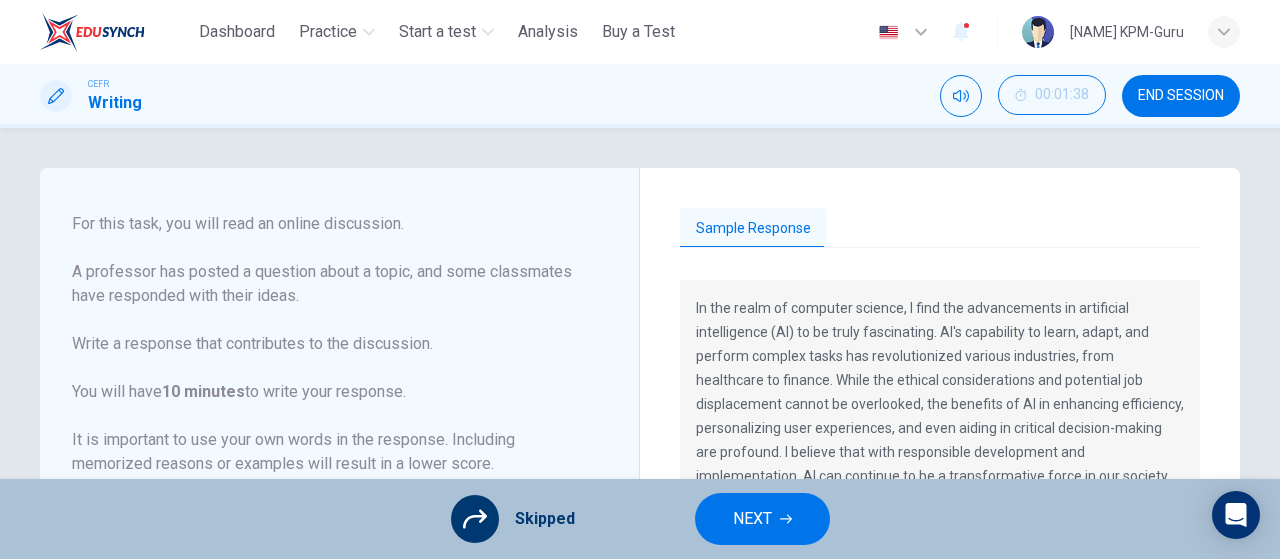 scroll, scrollTop: 116, scrollLeft: 0, axis: vertical 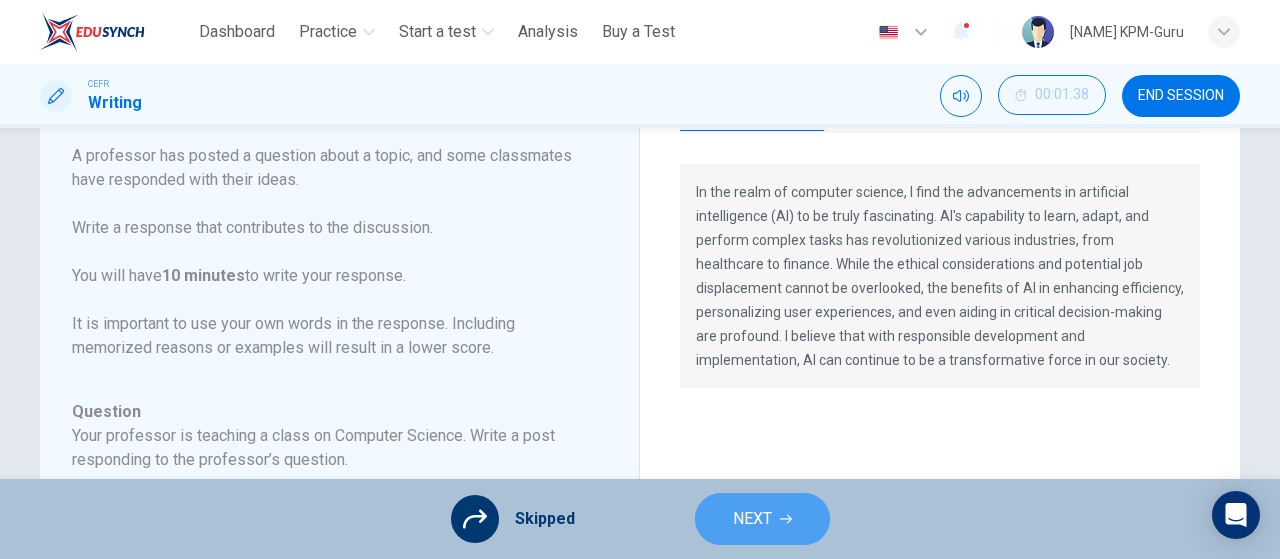 click on "NEXT" at bounding box center (752, 519) 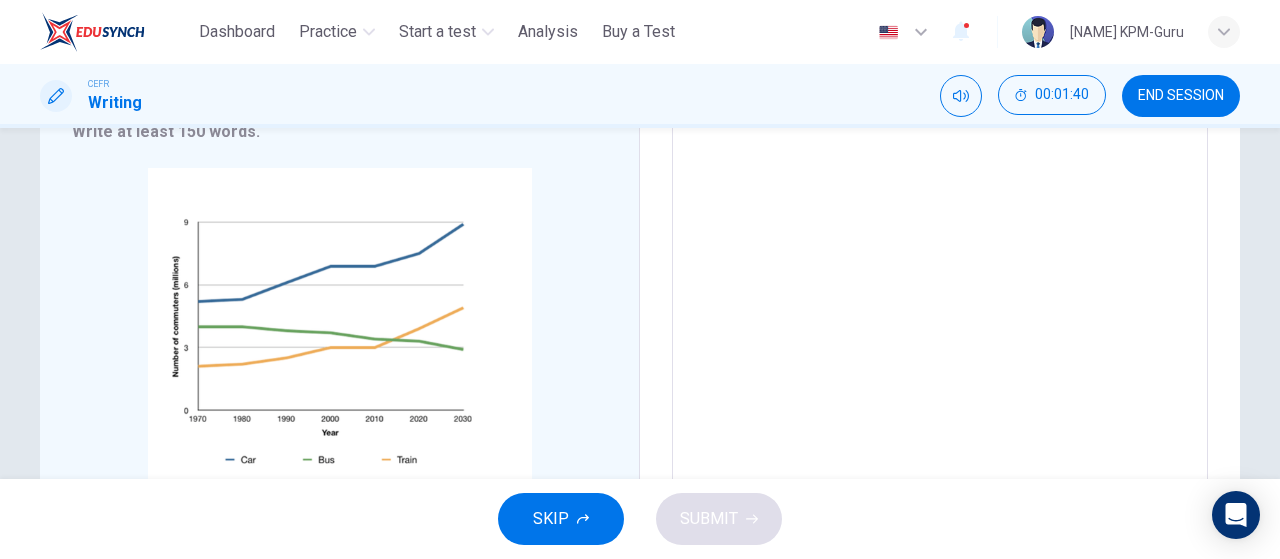 scroll, scrollTop: 464, scrollLeft: 0, axis: vertical 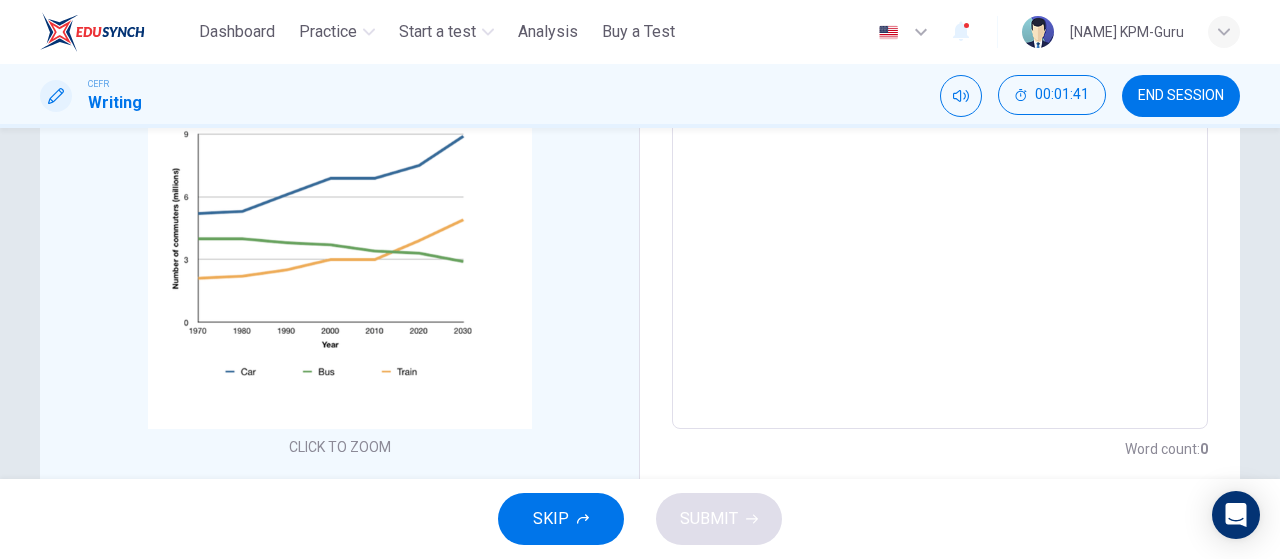 click on "SKIP" at bounding box center [551, 519] 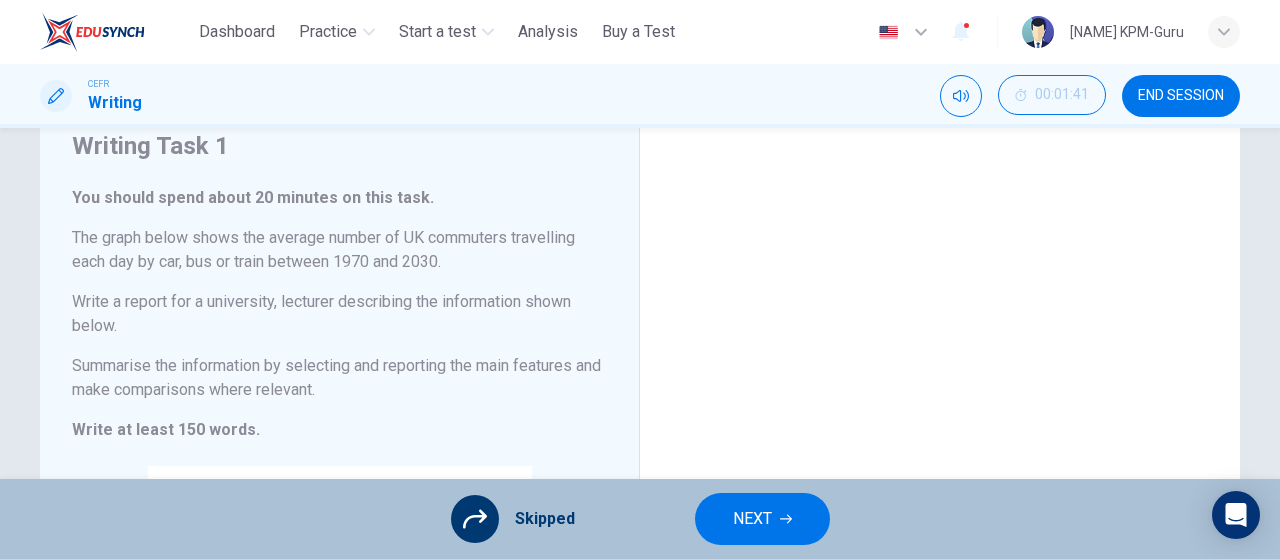 scroll, scrollTop: 527, scrollLeft: 0, axis: vertical 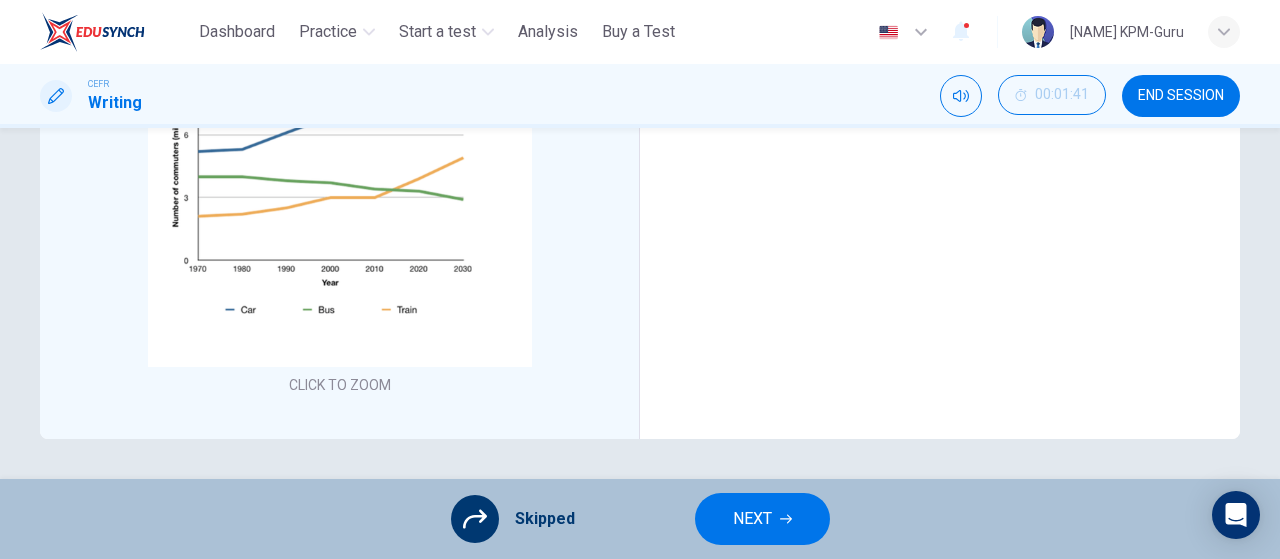 click on "NEXT" at bounding box center [752, 519] 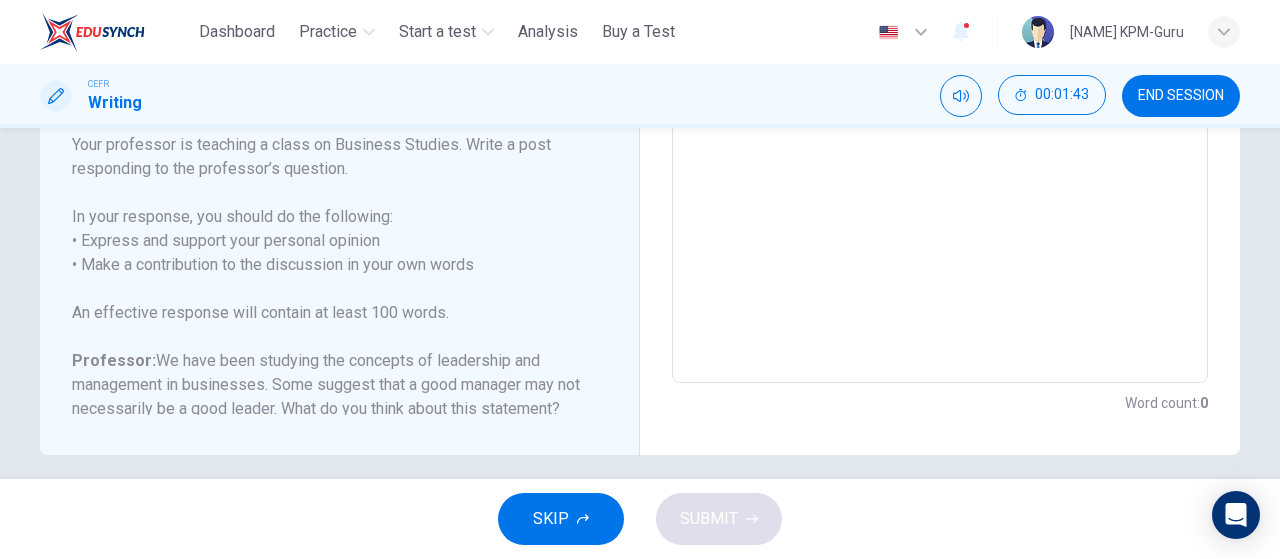 scroll, scrollTop: 539, scrollLeft: 0, axis: vertical 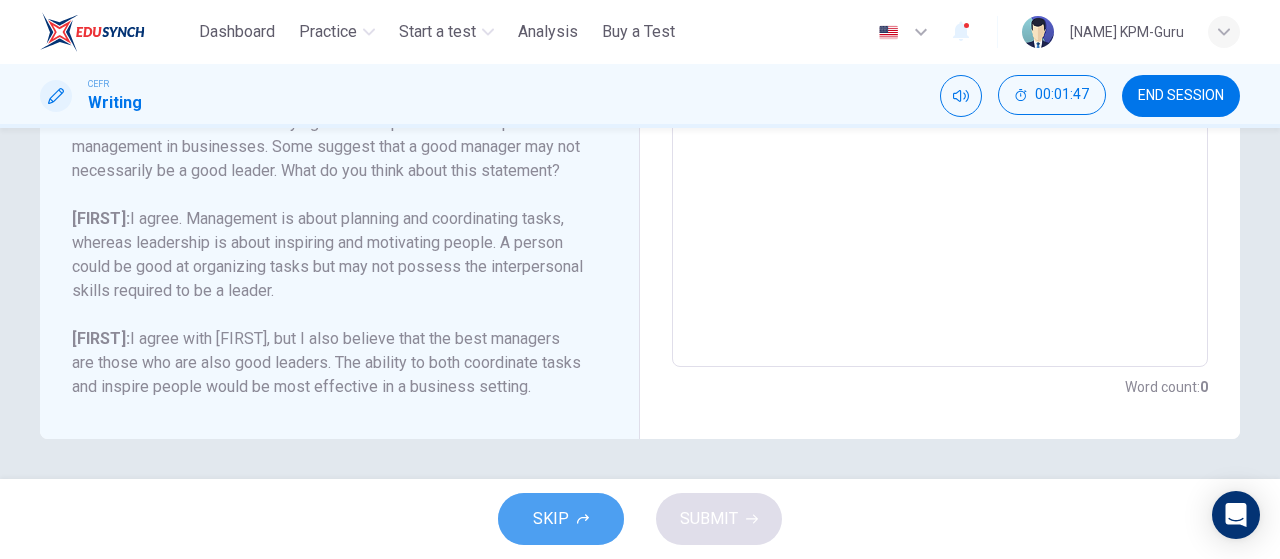 click on "SKIP" at bounding box center (551, 519) 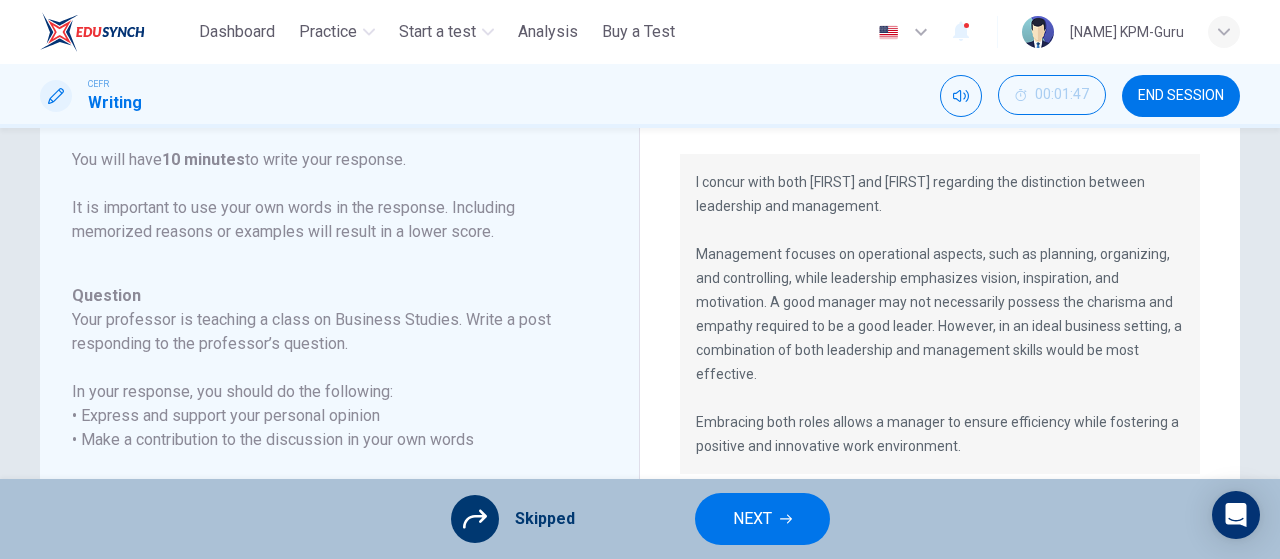 scroll, scrollTop: 116, scrollLeft: 0, axis: vertical 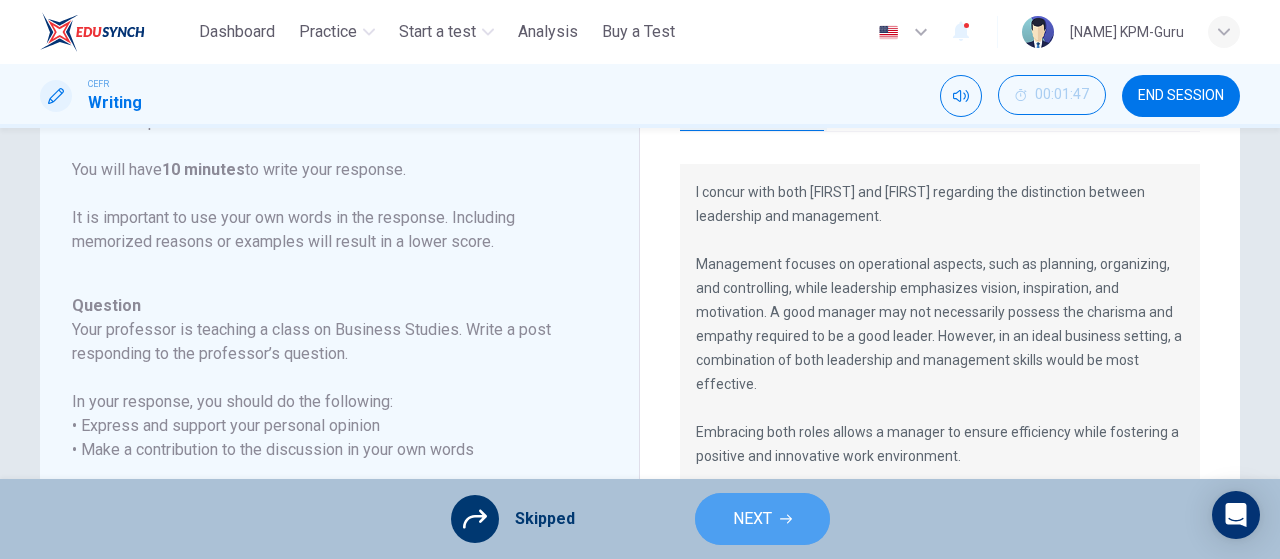 click on "NEXT" at bounding box center [762, 519] 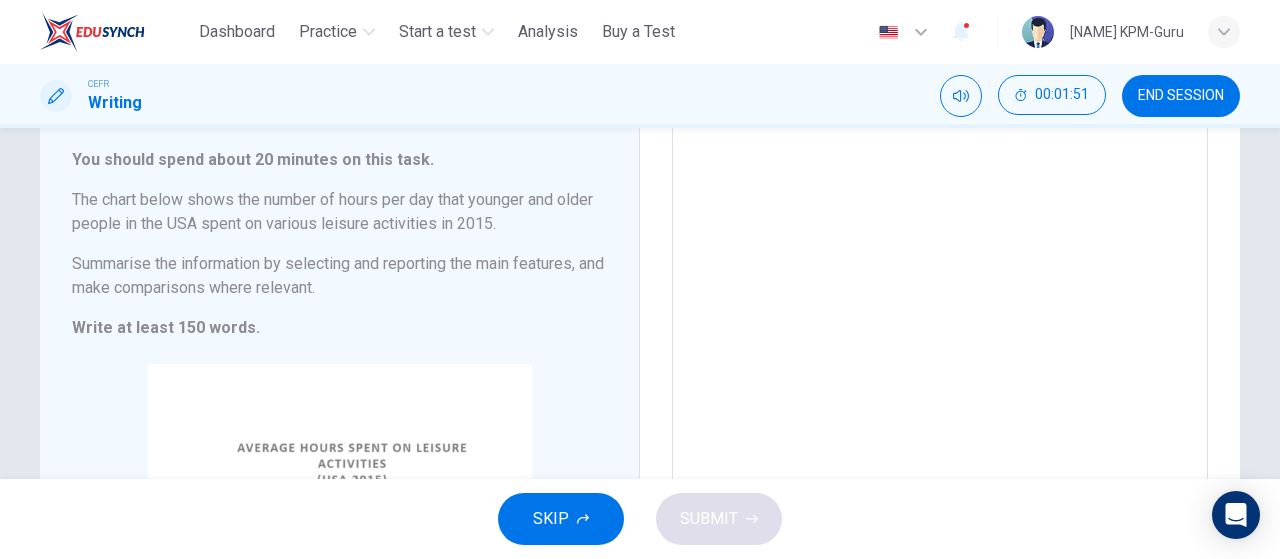 scroll, scrollTop: 0, scrollLeft: 0, axis: both 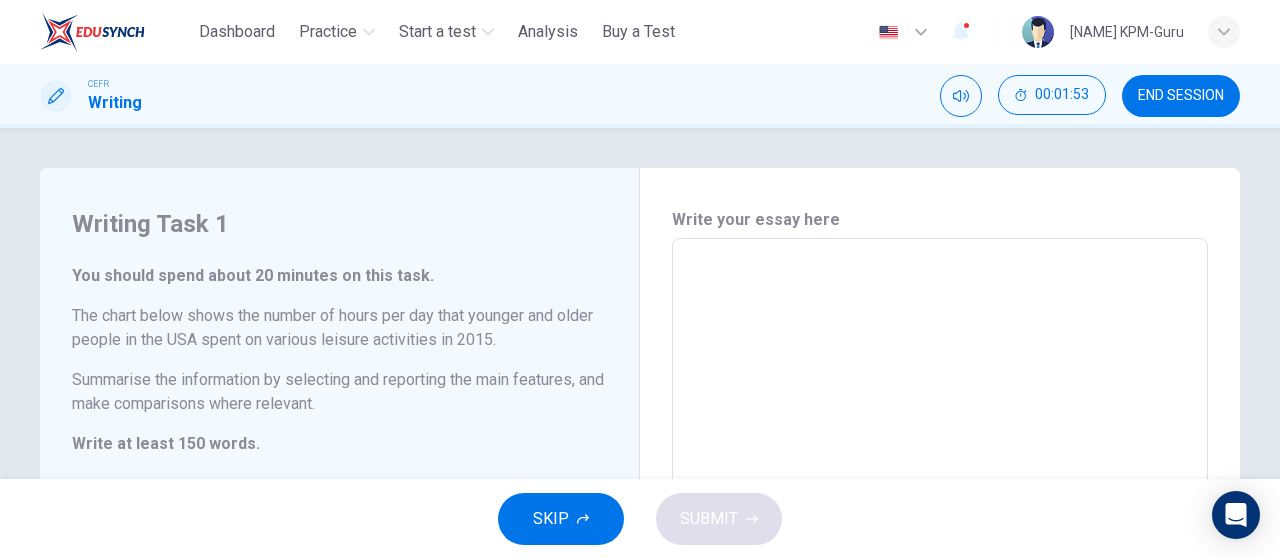 click on "END SESSION" at bounding box center [1181, 96] 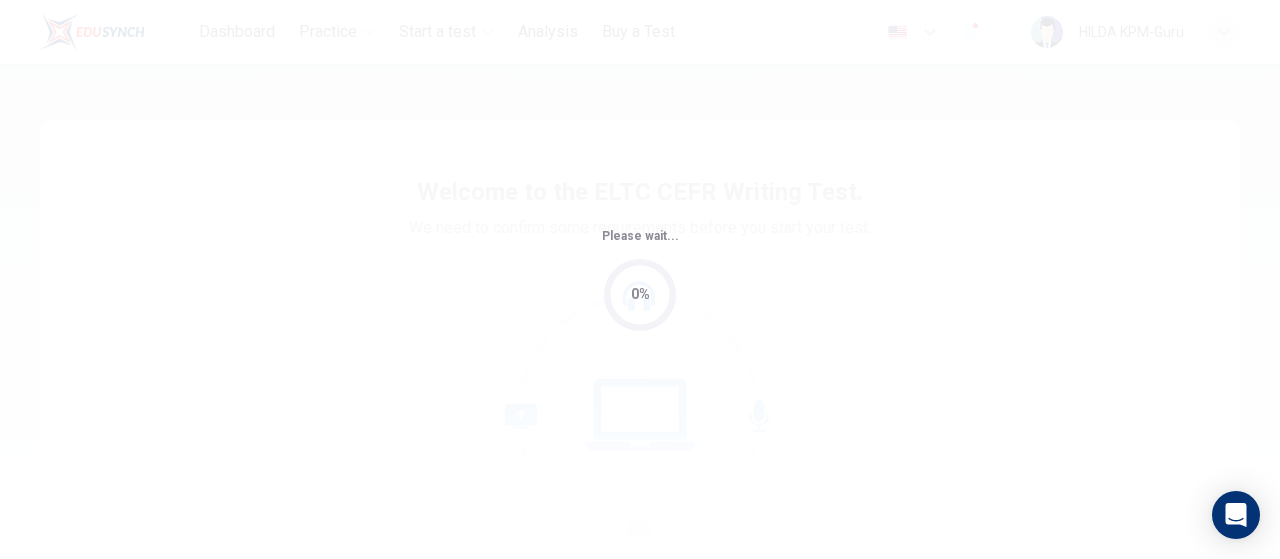 scroll, scrollTop: 0, scrollLeft: 0, axis: both 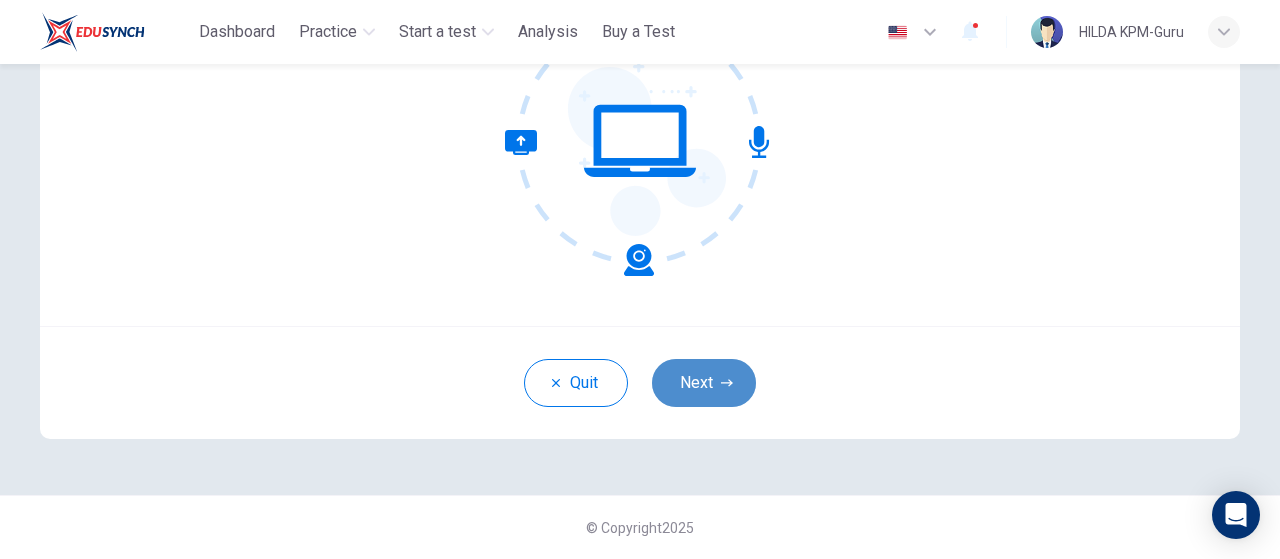 click on "Next" at bounding box center [704, 383] 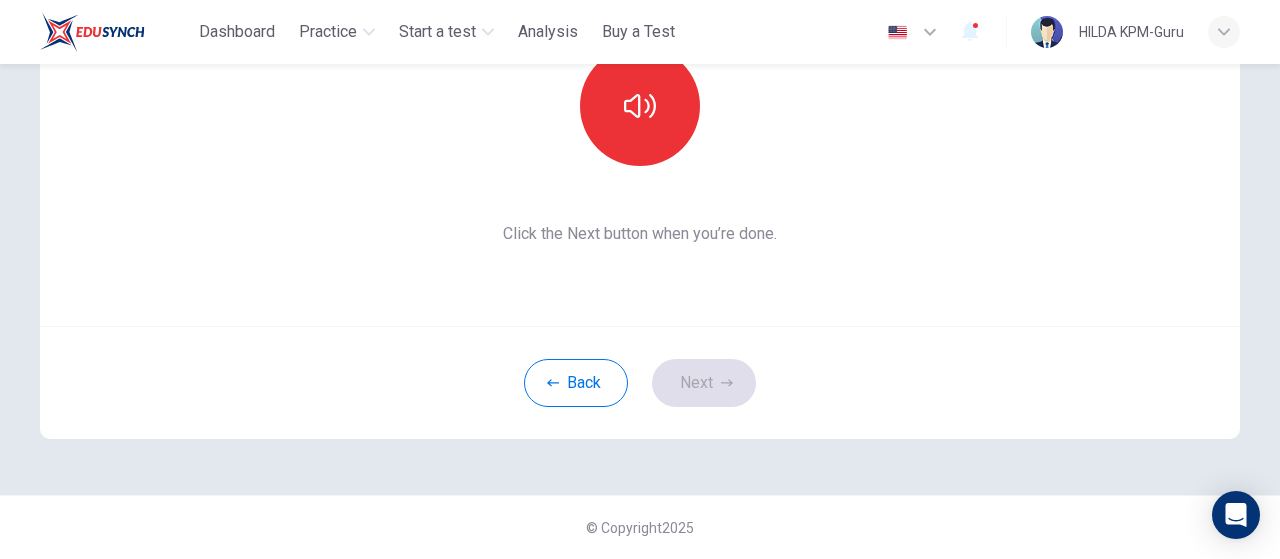 scroll, scrollTop: 158, scrollLeft: 0, axis: vertical 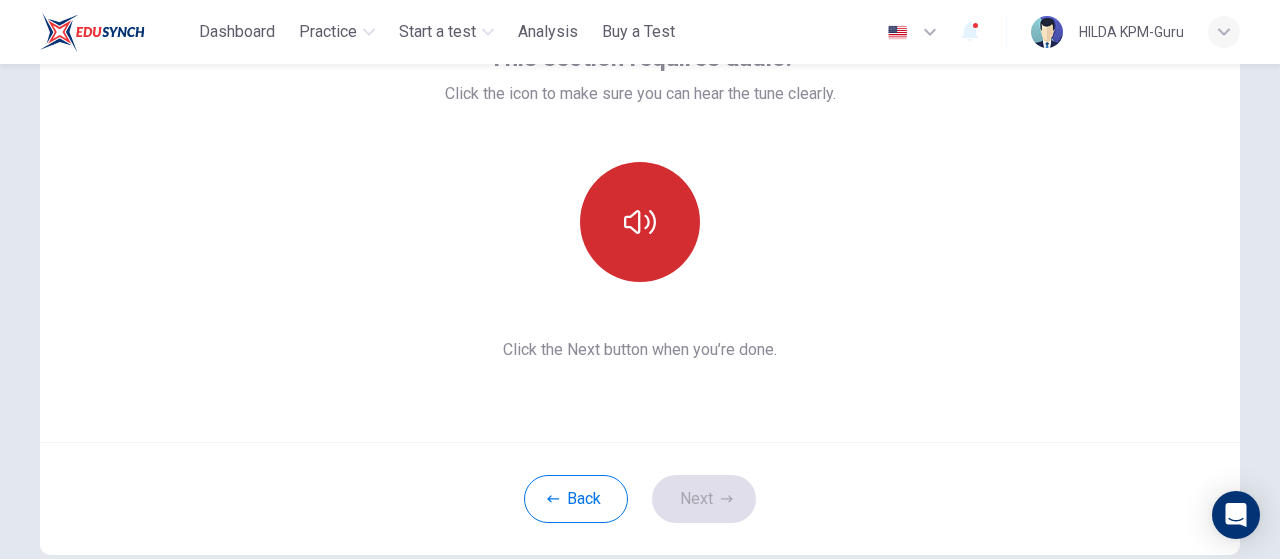 click 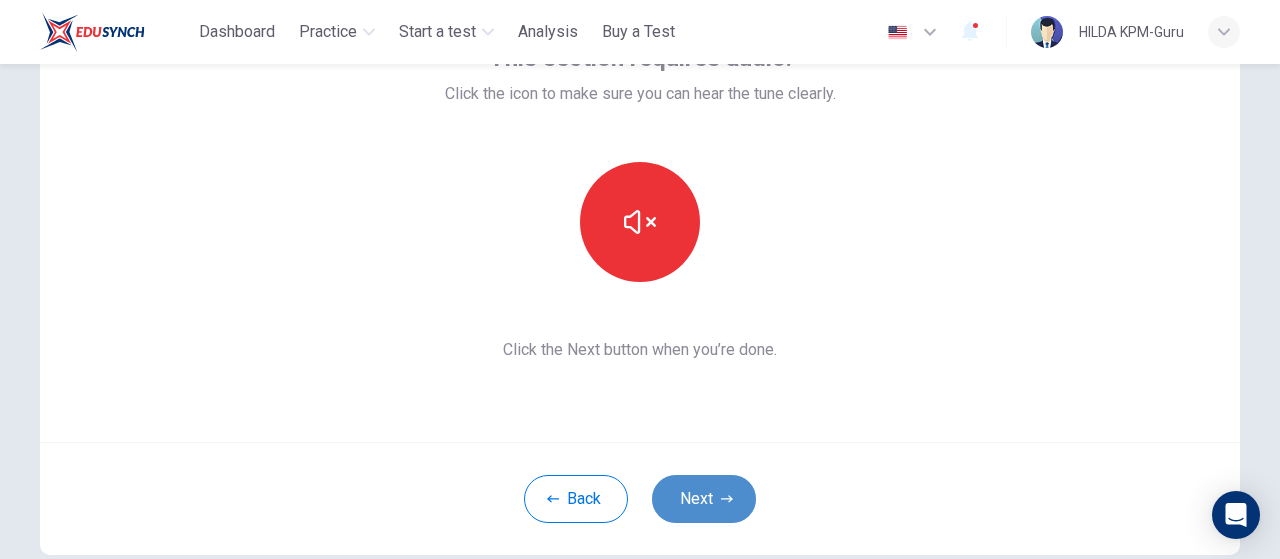 click on "Next" at bounding box center (704, 499) 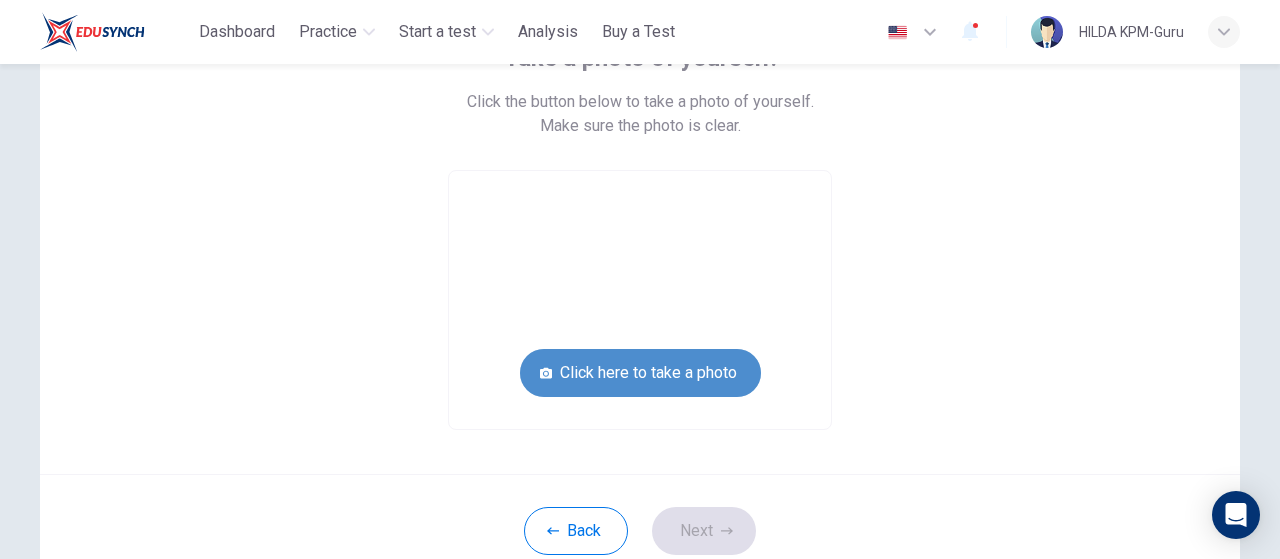 click on "Click here to take a photo" at bounding box center (640, 373) 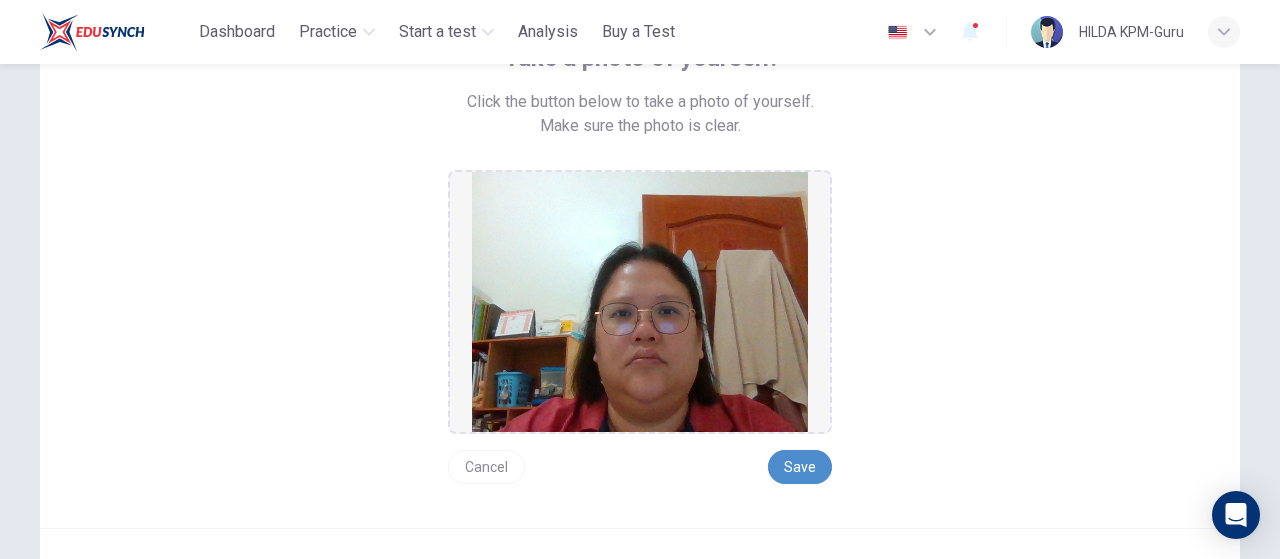 click on "Save" at bounding box center (800, 467) 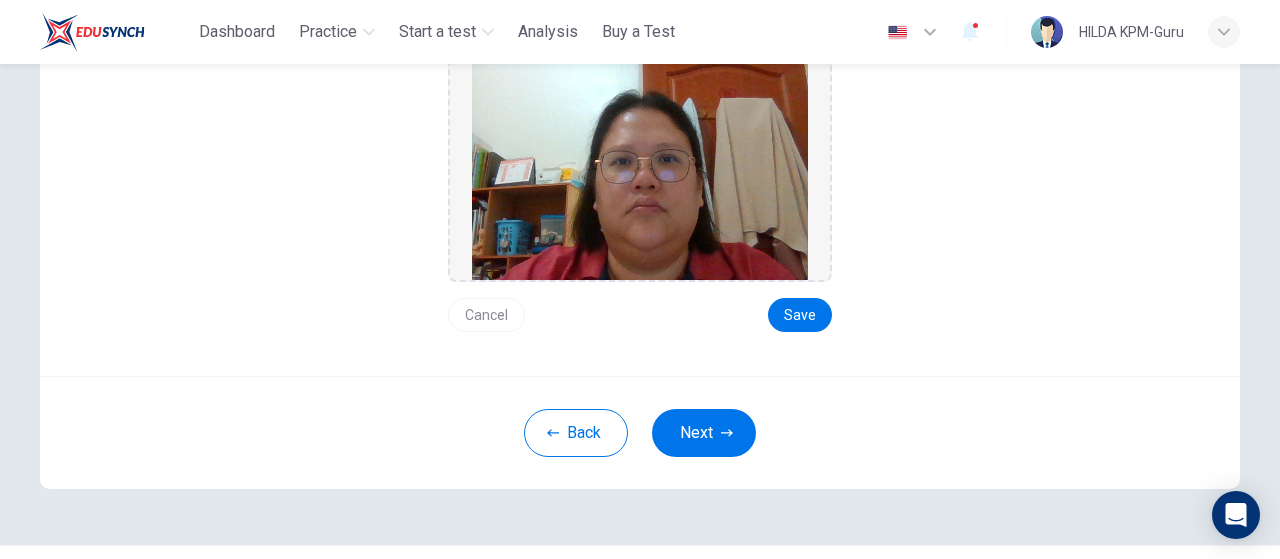 scroll, scrollTop: 359, scrollLeft: 0, axis: vertical 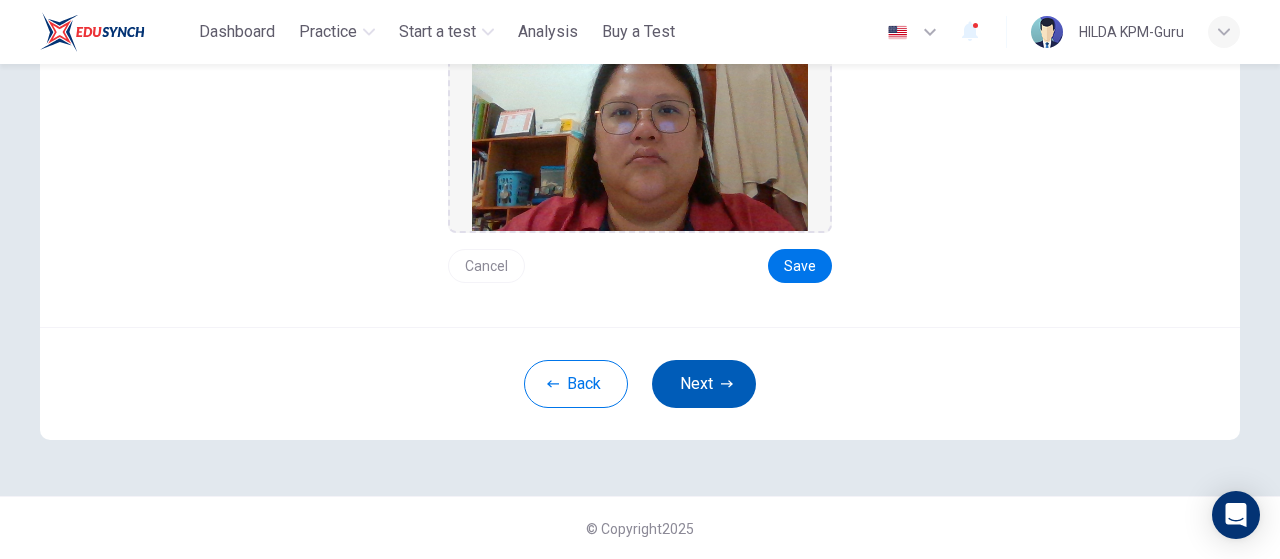 click on "Next" at bounding box center [704, 384] 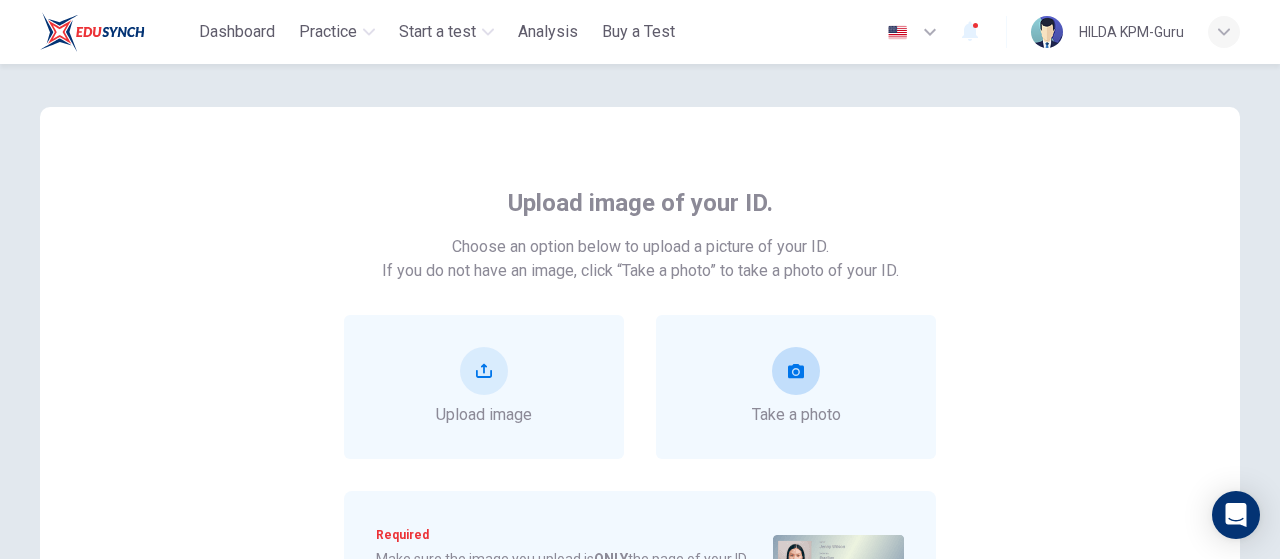scroll, scrollTop: 11, scrollLeft: 0, axis: vertical 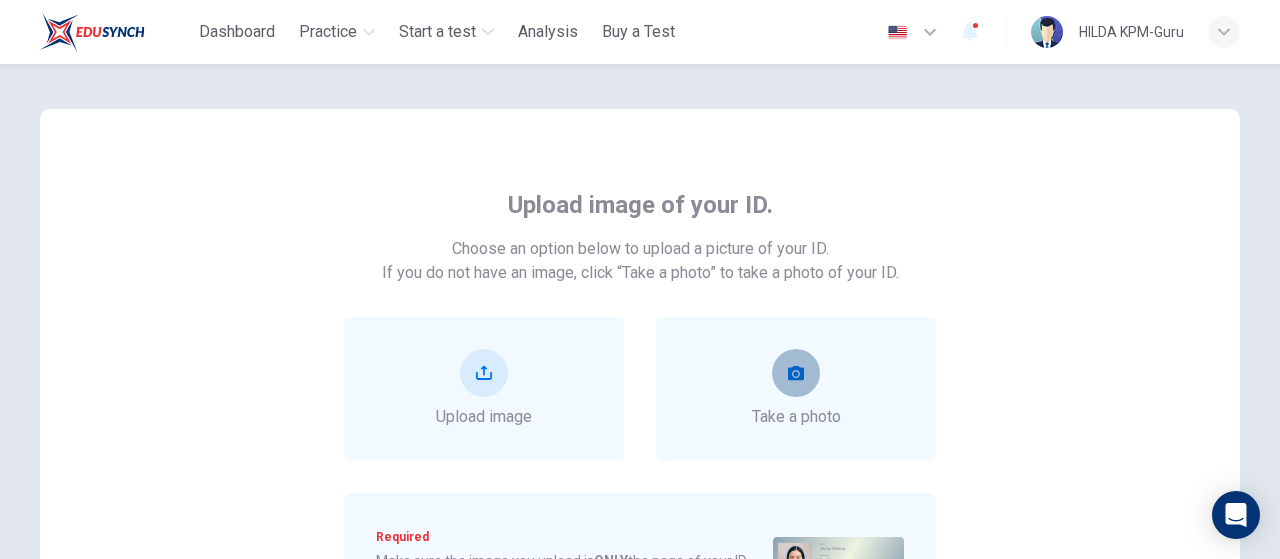 click at bounding box center (796, 373) 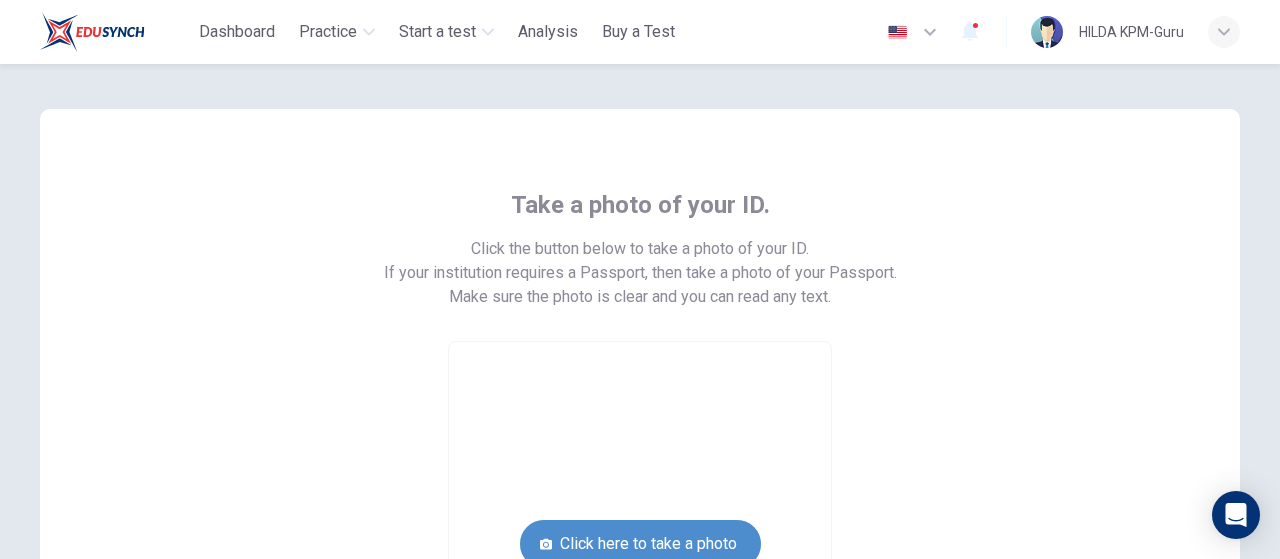 click on "Click here to take a photo" at bounding box center [640, 544] 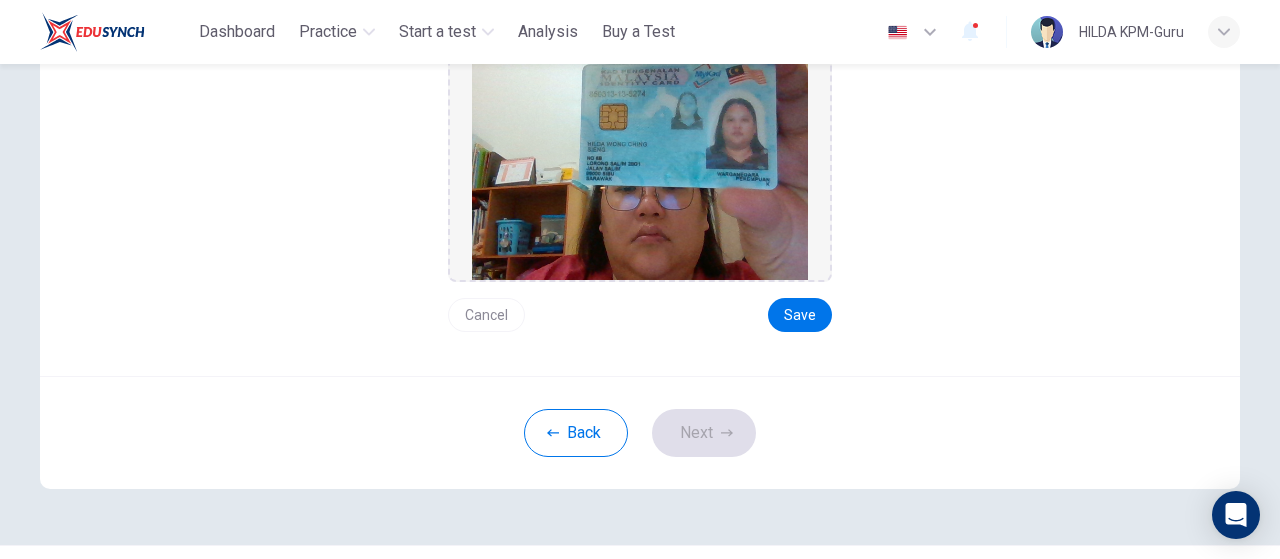 scroll, scrollTop: 359, scrollLeft: 0, axis: vertical 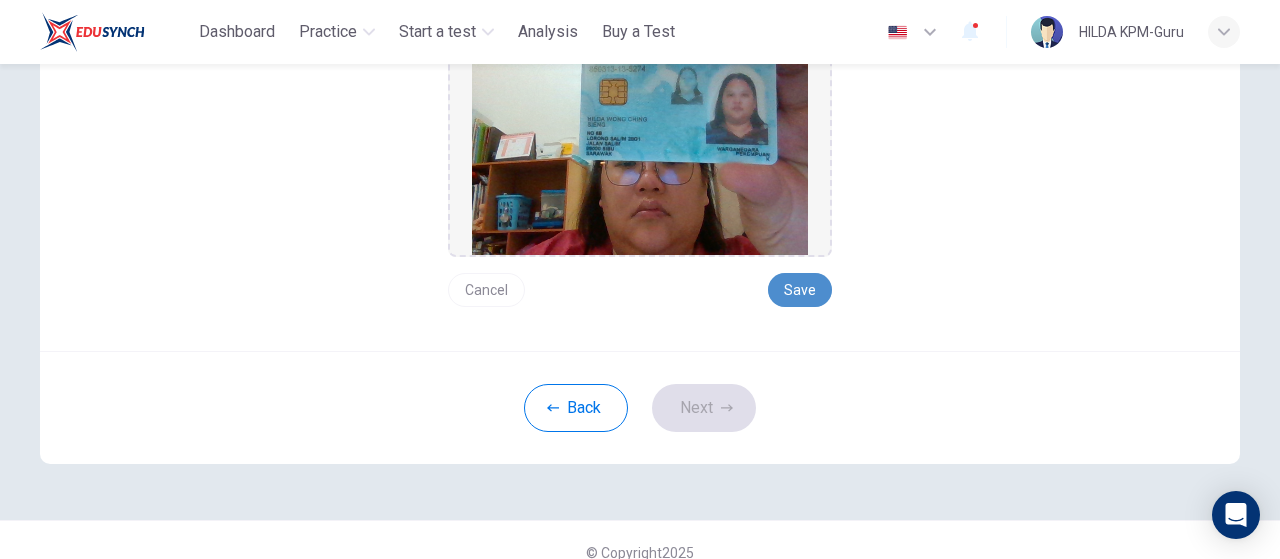 click on "Save" at bounding box center [800, 290] 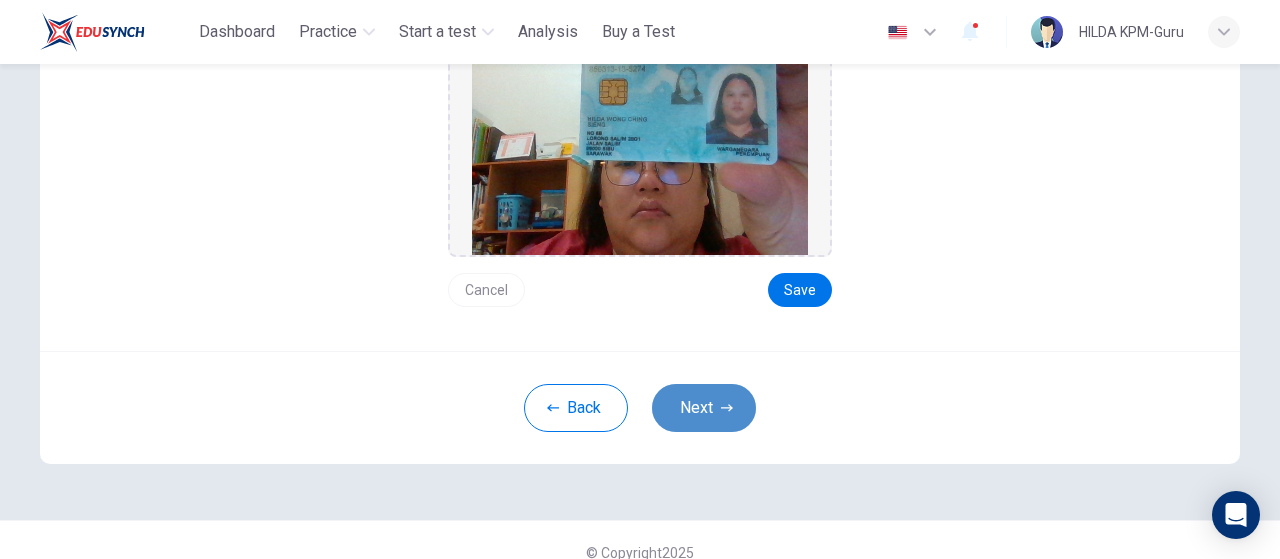 click on "Next" at bounding box center [704, 408] 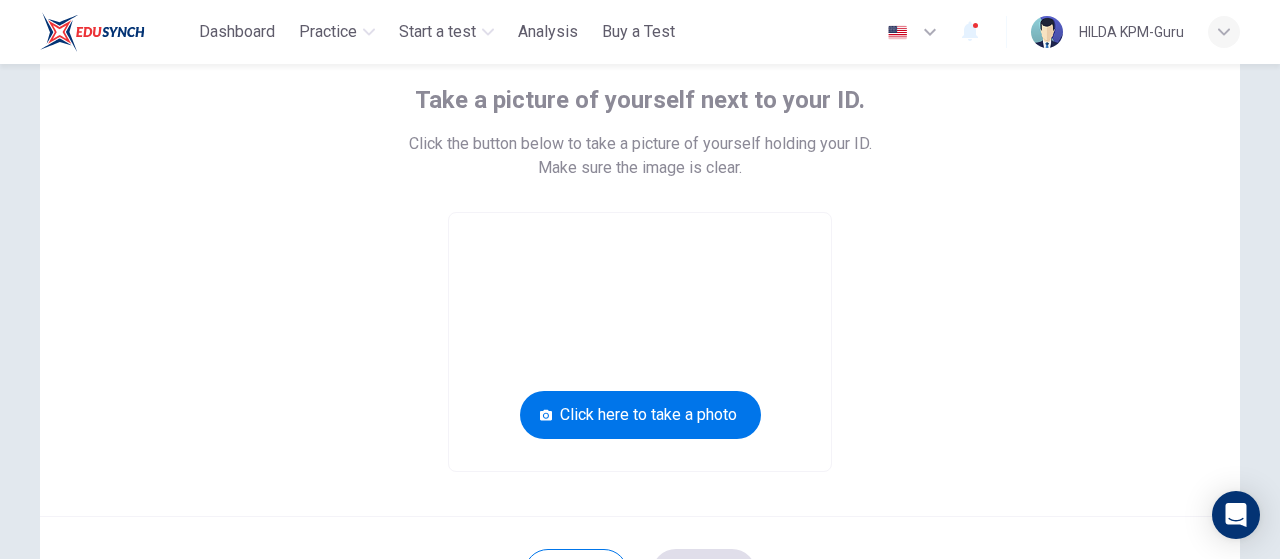 scroll, scrollTop: 74, scrollLeft: 0, axis: vertical 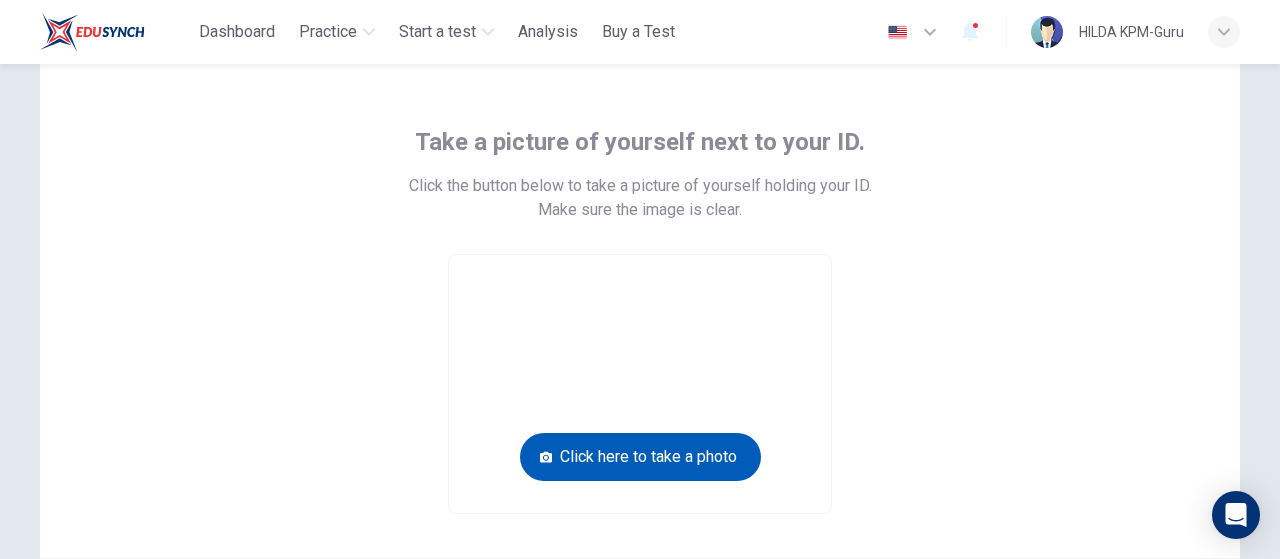 click on "Click here to take a photo" at bounding box center [640, 457] 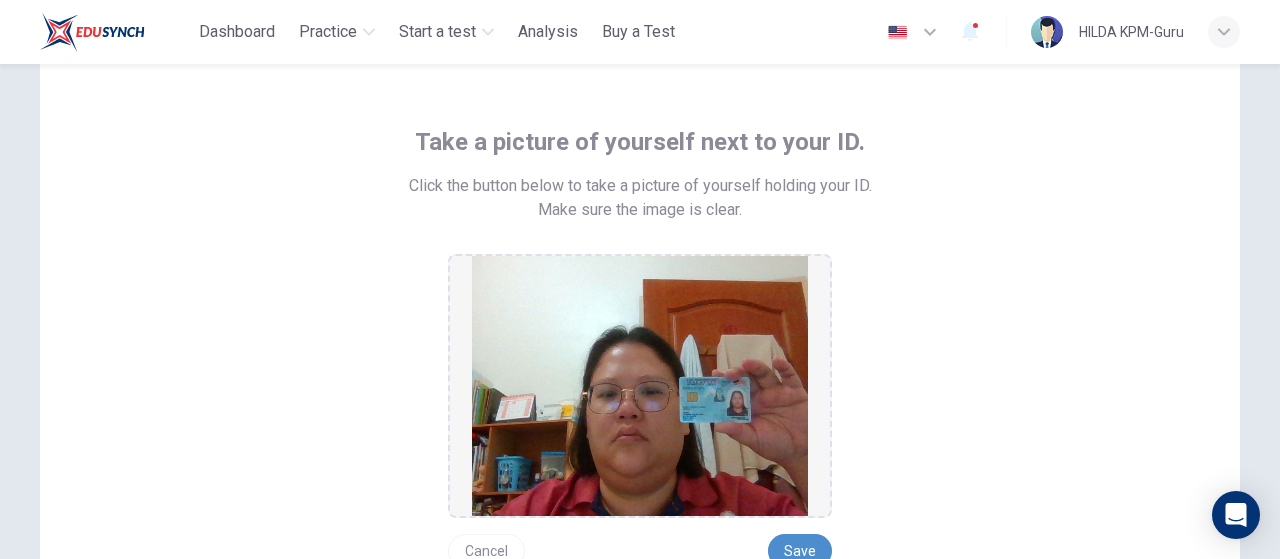 click on "Save" at bounding box center [800, 551] 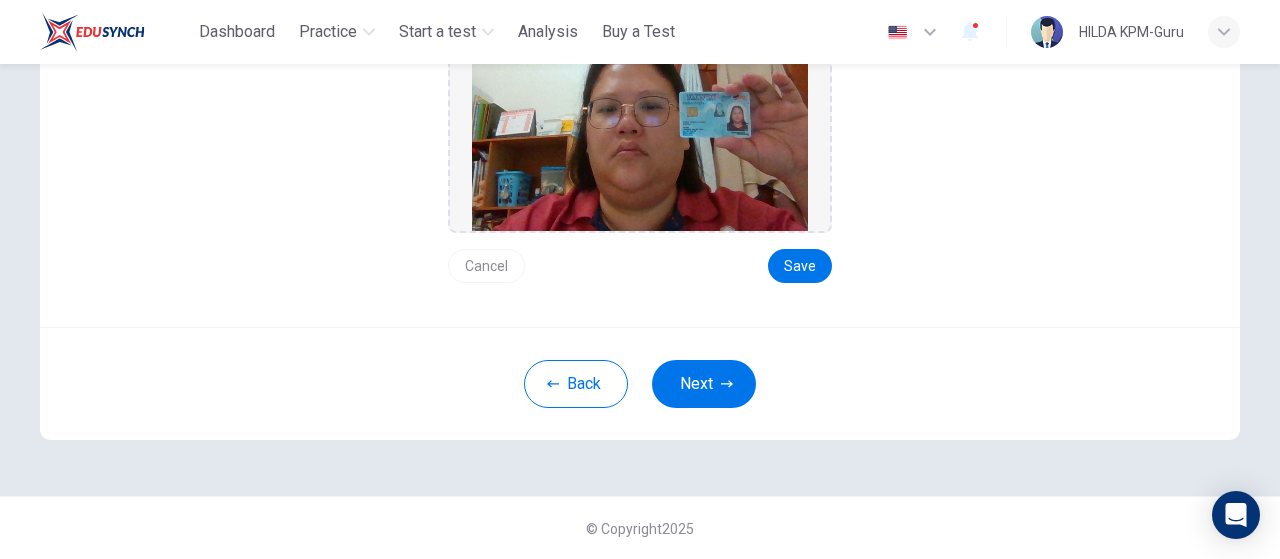 scroll, scrollTop: 359, scrollLeft: 0, axis: vertical 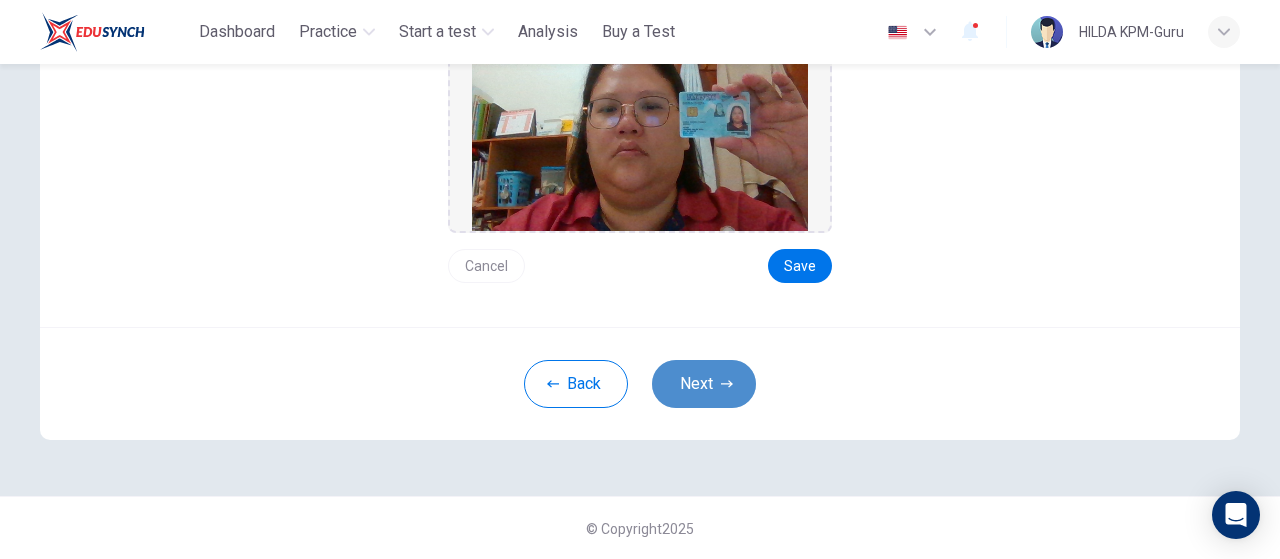 click on "Next" at bounding box center (704, 384) 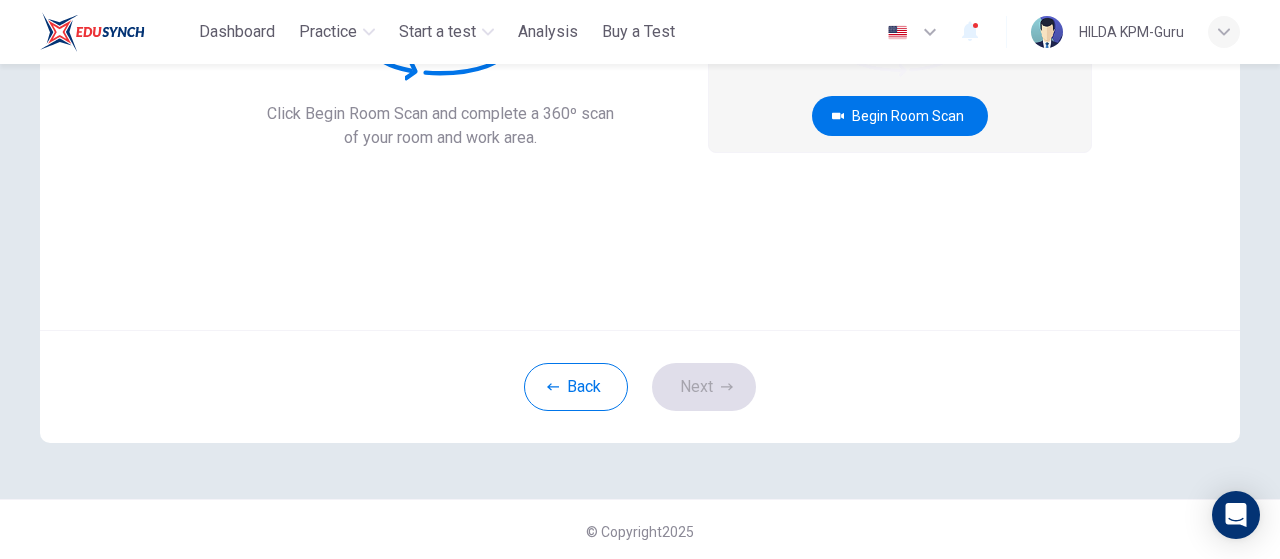 scroll, scrollTop: 274, scrollLeft: 0, axis: vertical 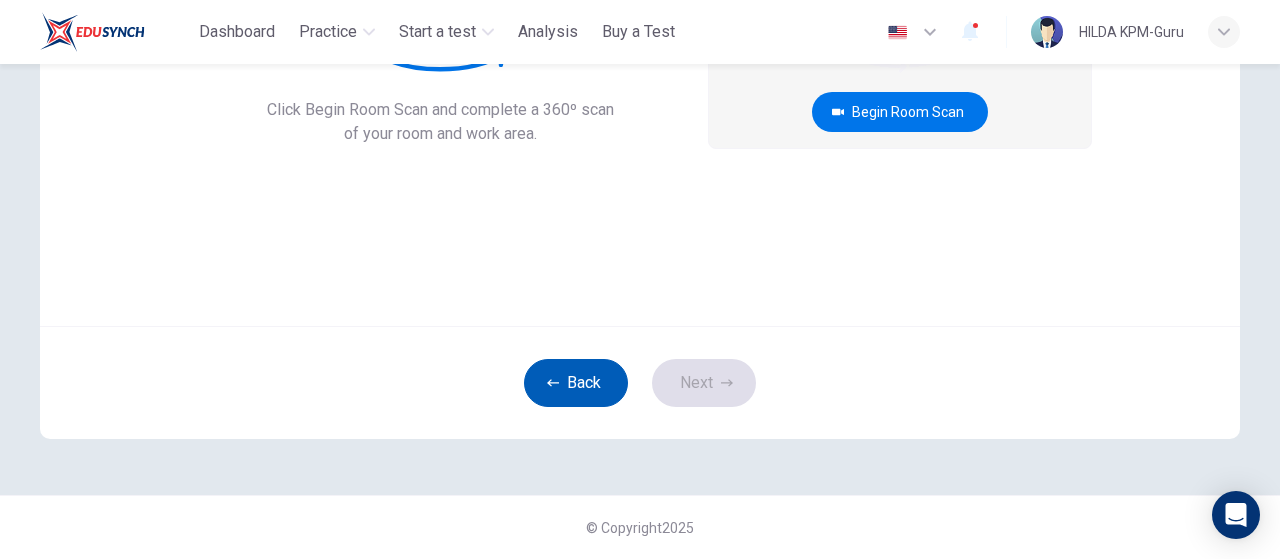 click on "Back" at bounding box center (576, 383) 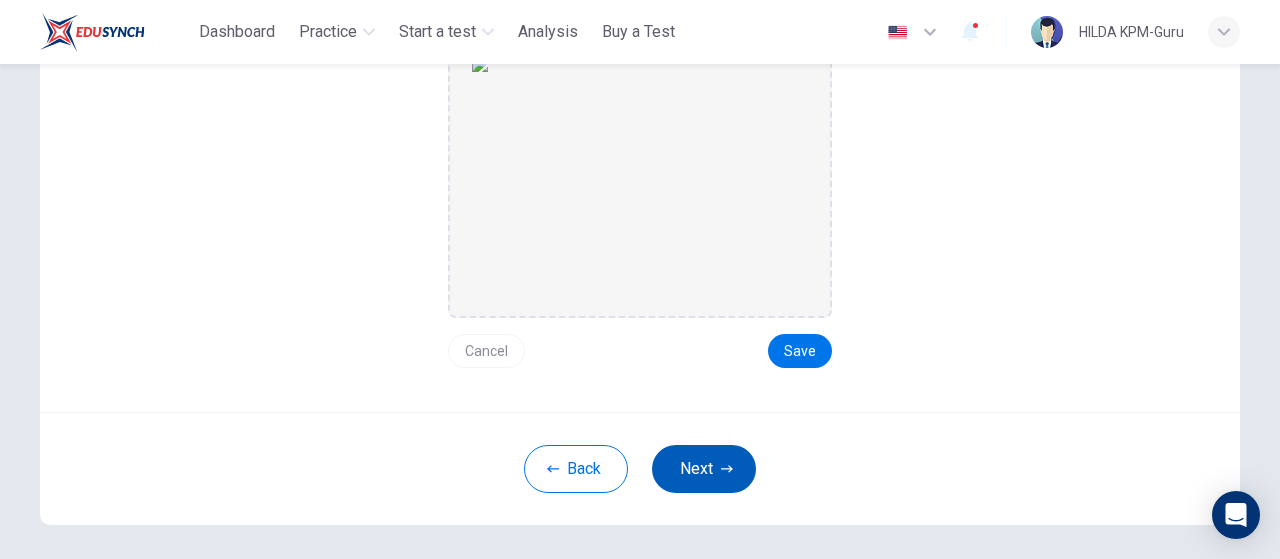 click on "Next" at bounding box center (704, 469) 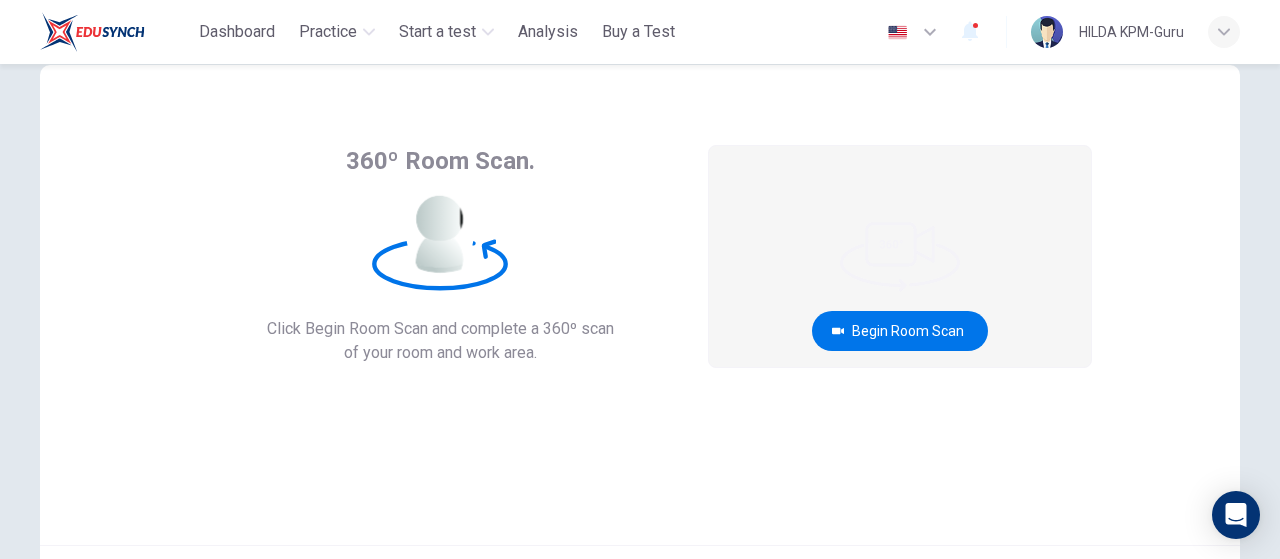 scroll, scrollTop: 42, scrollLeft: 0, axis: vertical 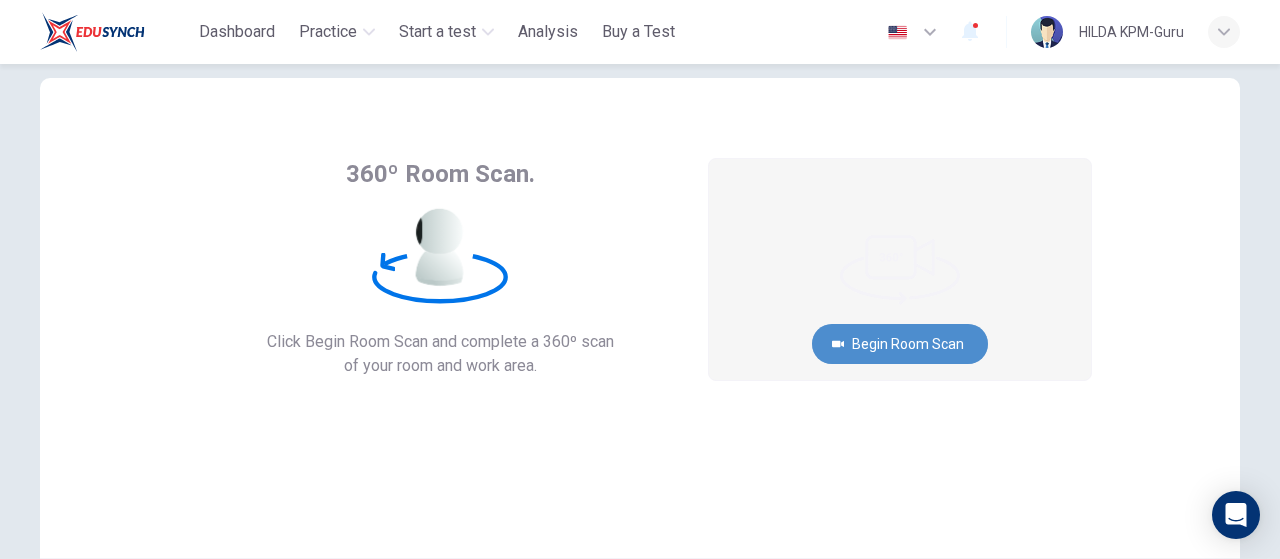 click on "Begin Room Scan" at bounding box center [900, 344] 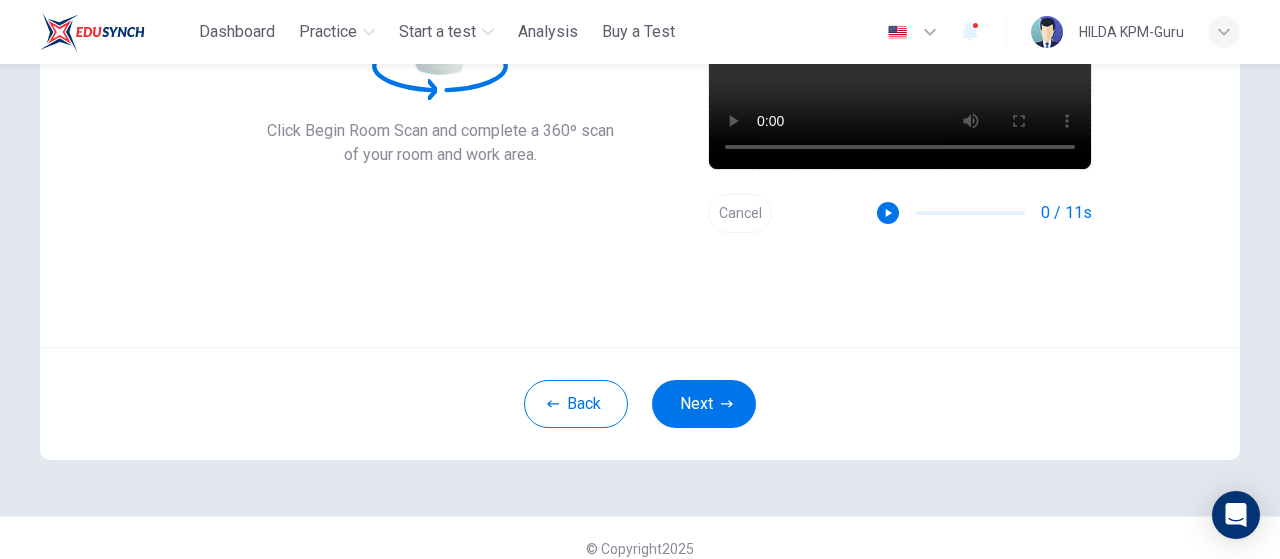 scroll, scrollTop: 274, scrollLeft: 0, axis: vertical 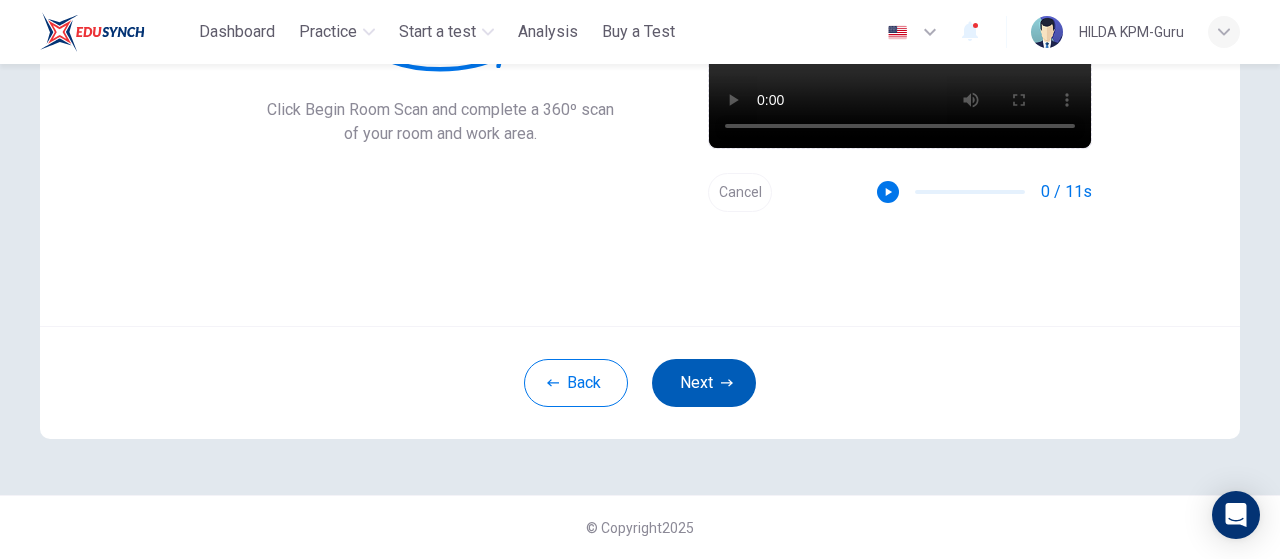 click 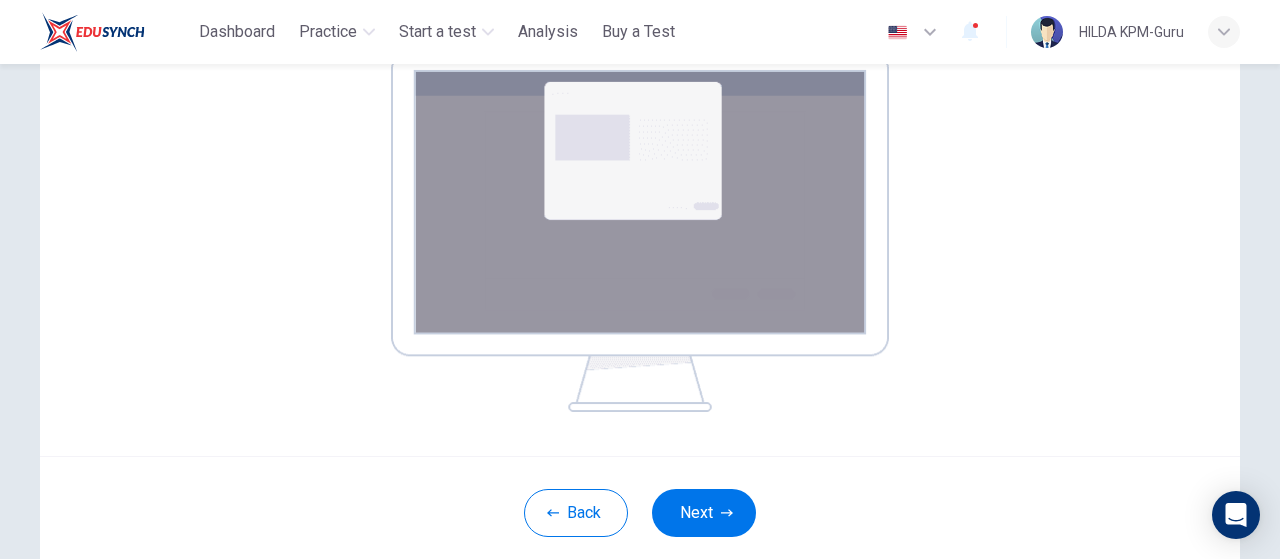 scroll, scrollTop: 390, scrollLeft: 0, axis: vertical 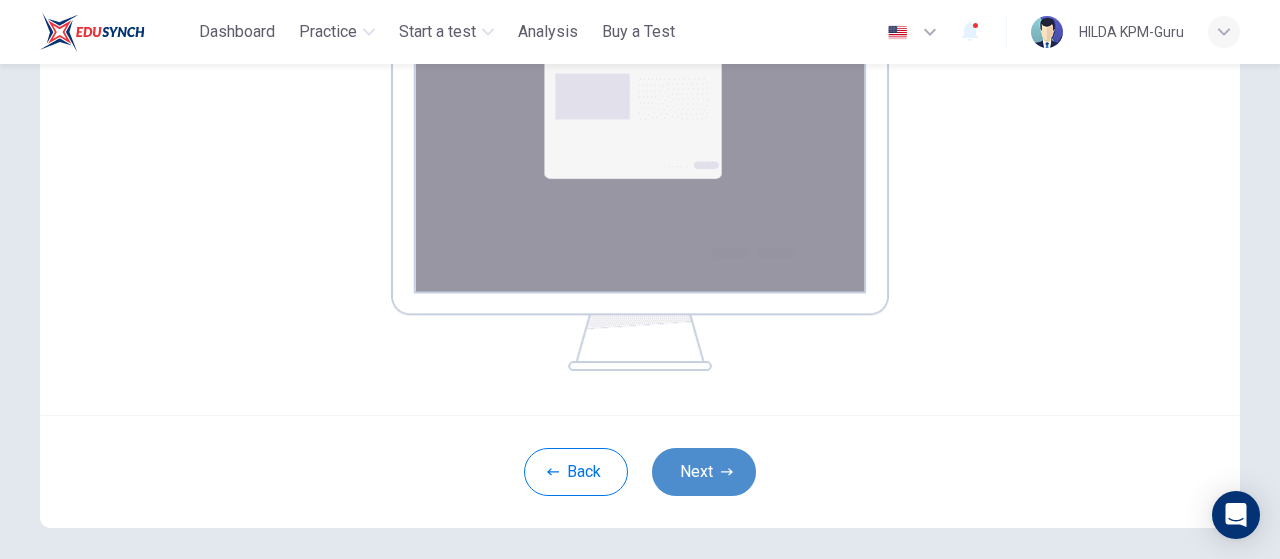 click on "Next" at bounding box center [704, 472] 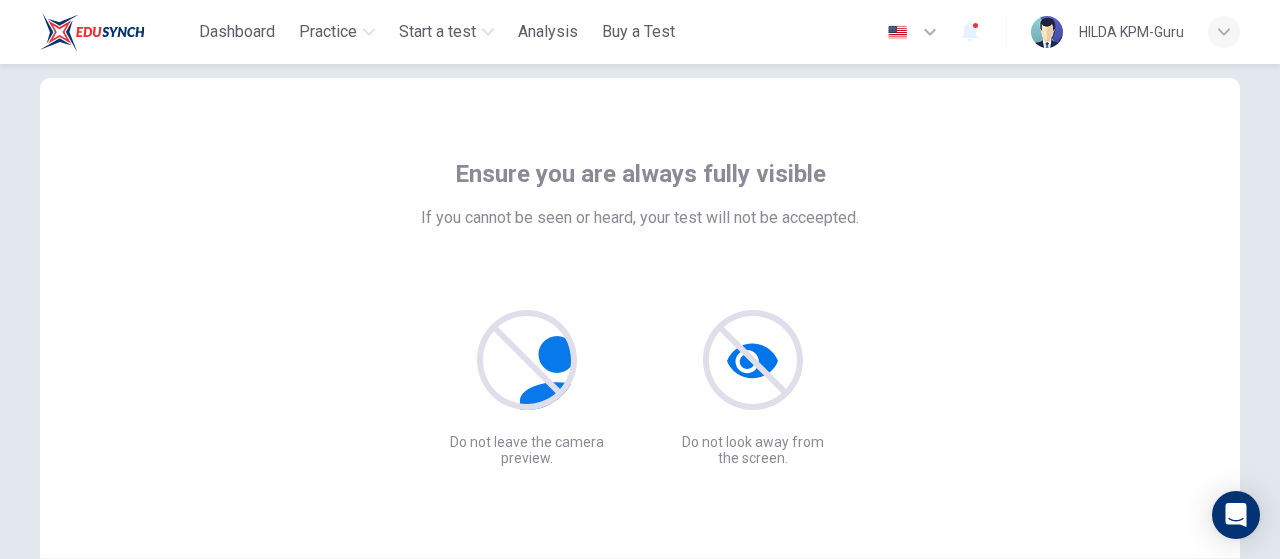 scroll, scrollTop: 158, scrollLeft: 0, axis: vertical 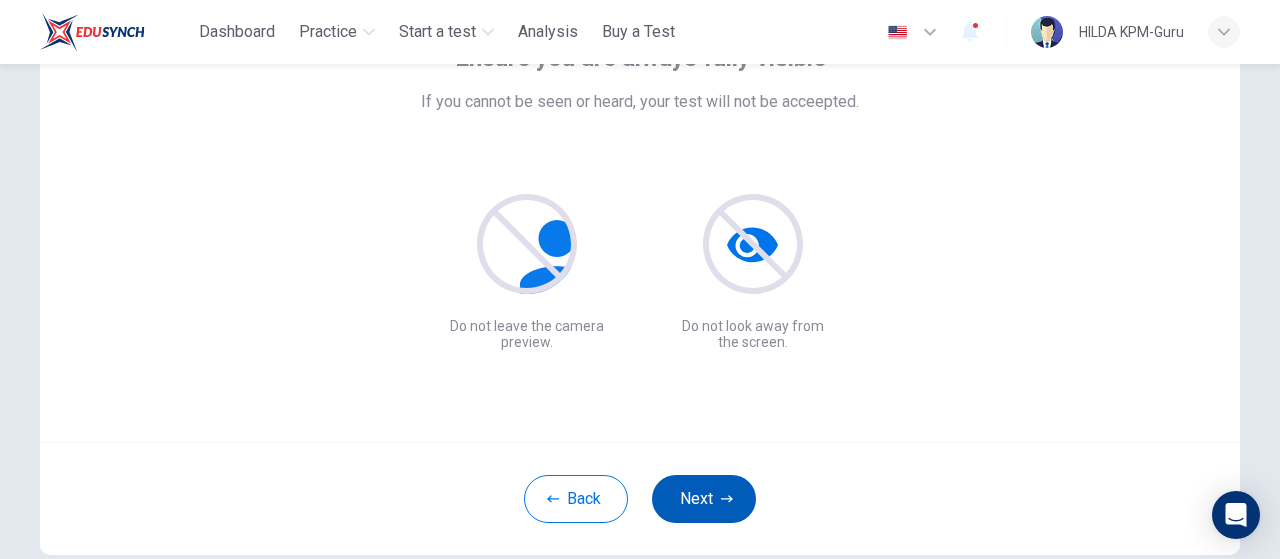 click on "Next" at bounding box center (704, 499) 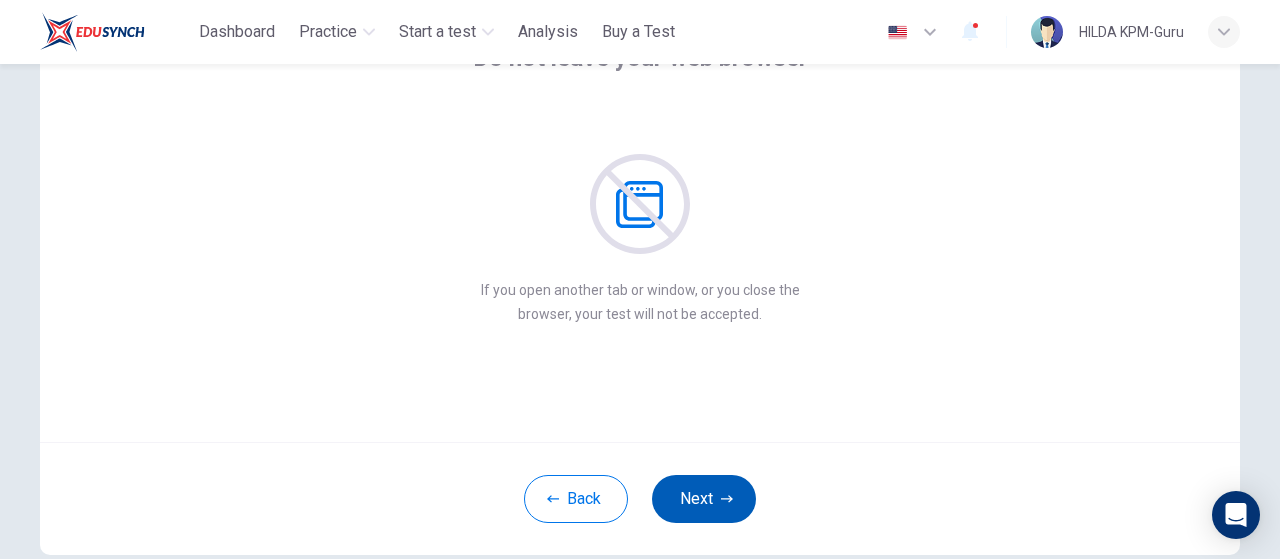 click on "Next" at bounding box center (704, 499) 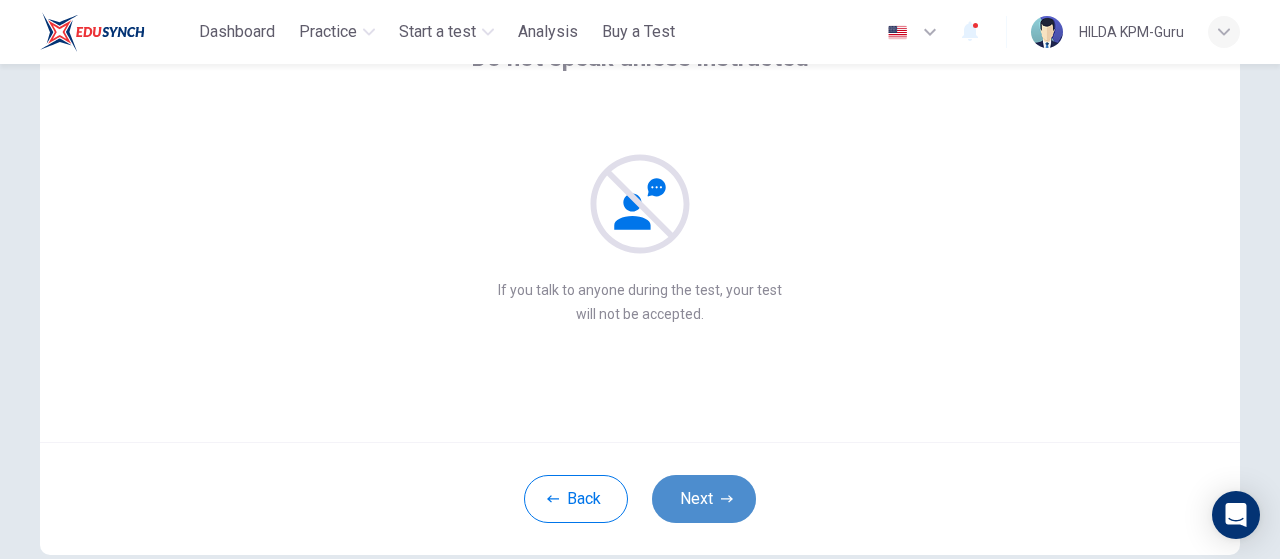 click on "Next" at bounding box center (704, 499) 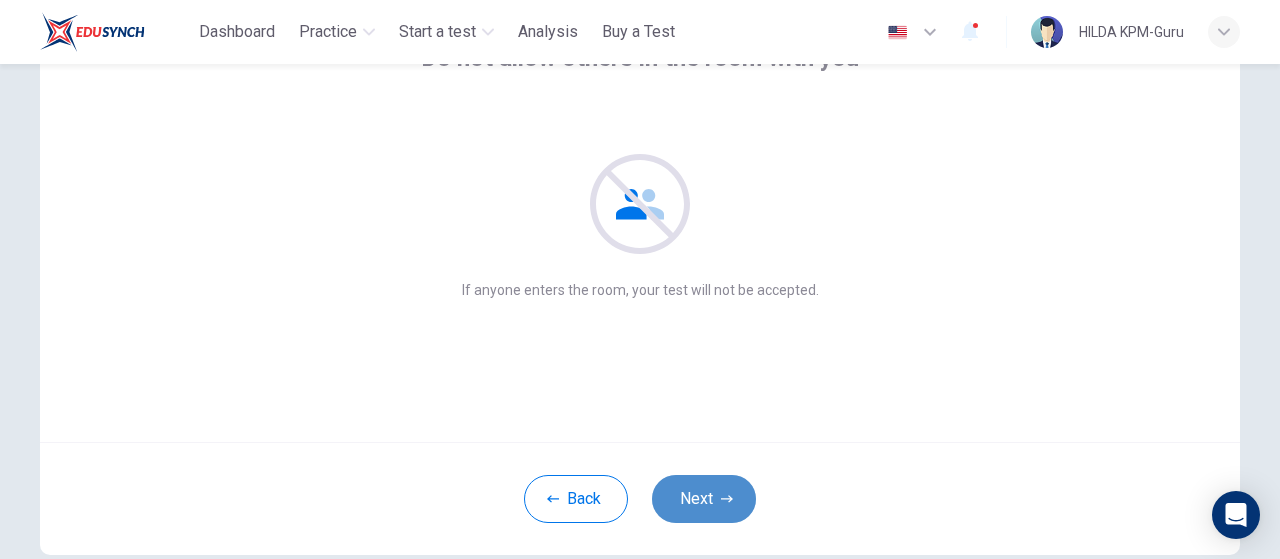 click on "Next" at bounding box center [704, 499] 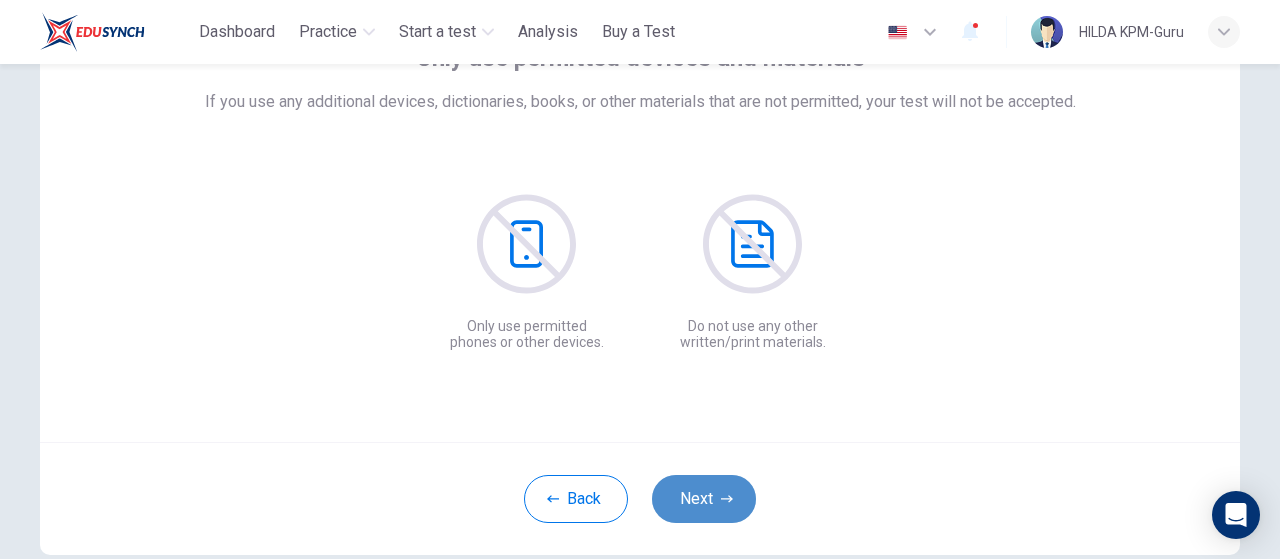 click on "Next" at bounding box center (704, 499) 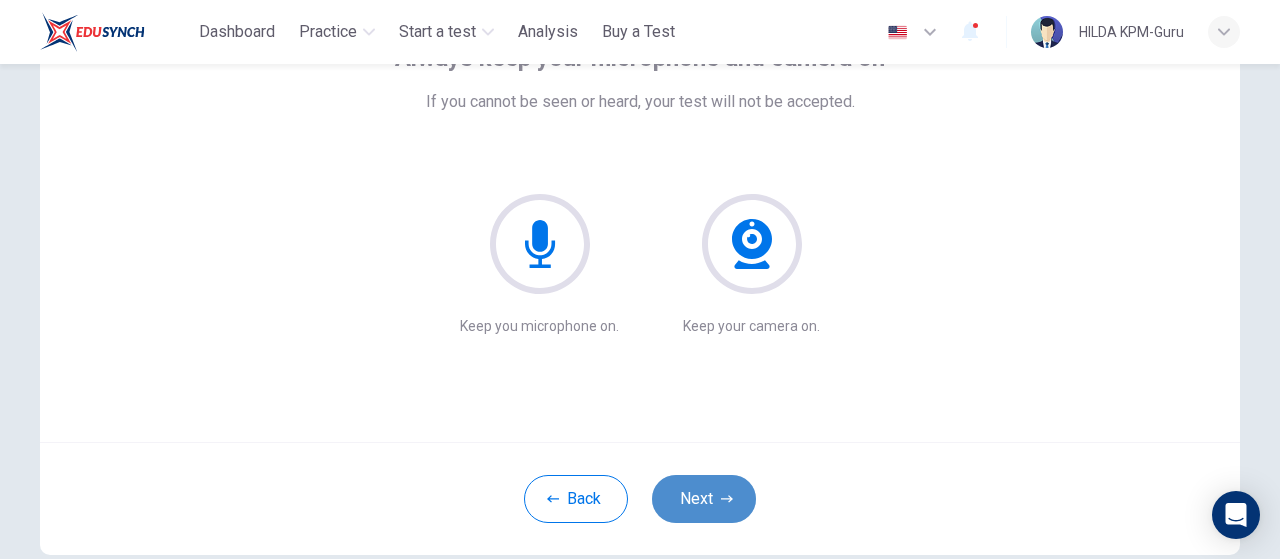 click on "Next" at bounding box center [704, 499] 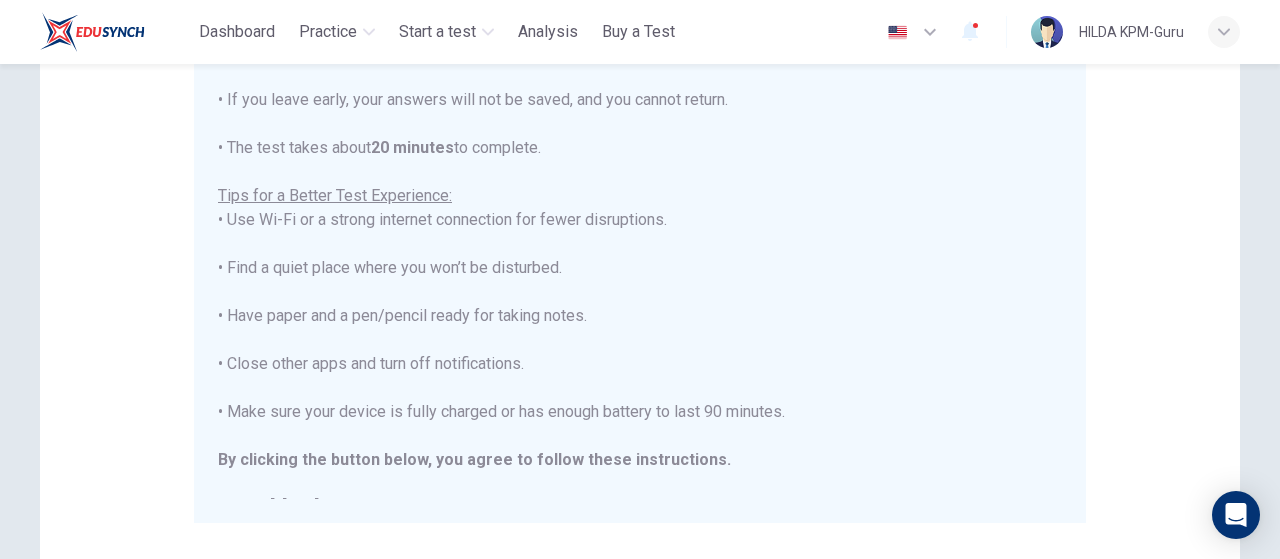 scroll, scrollTop: 348, scrollLeft: 0, axis: vertical 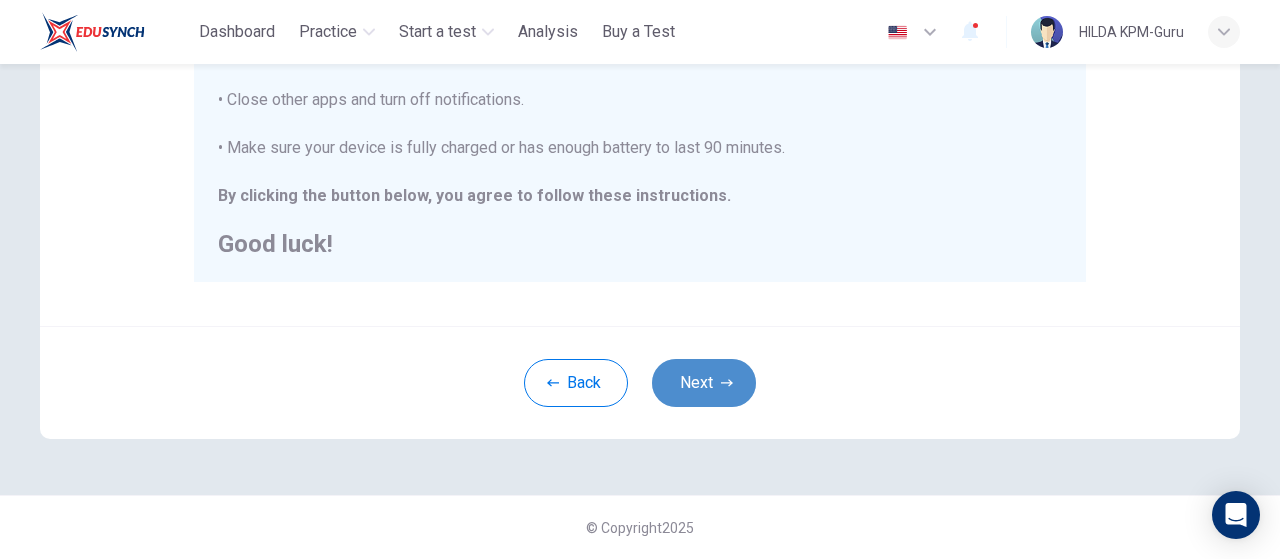 click on "Next" at bounding box center [704, 383] 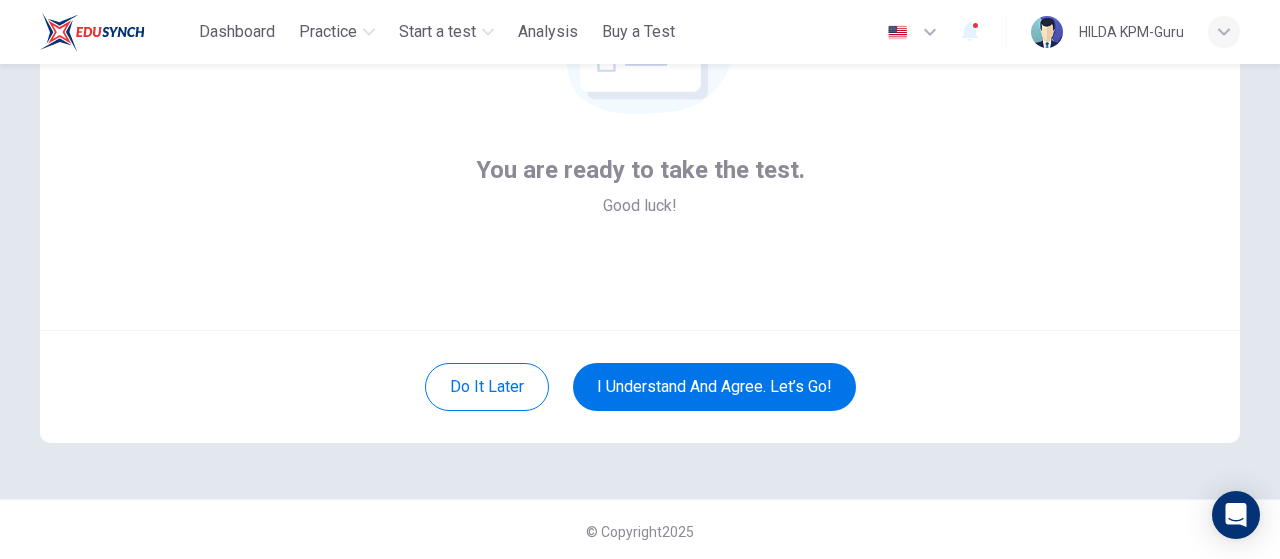 scroll, scrollTop: 274, scrollLeft: 0, axis: vertical 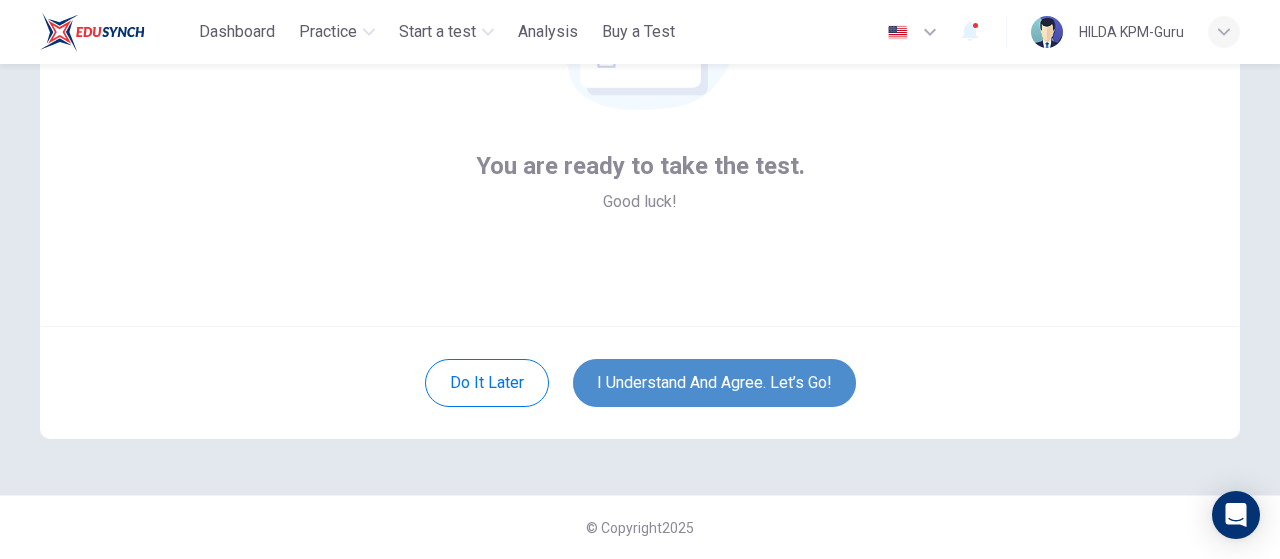 click on "I understand and agree. Let’s go!" at bounding box center (714, 383) 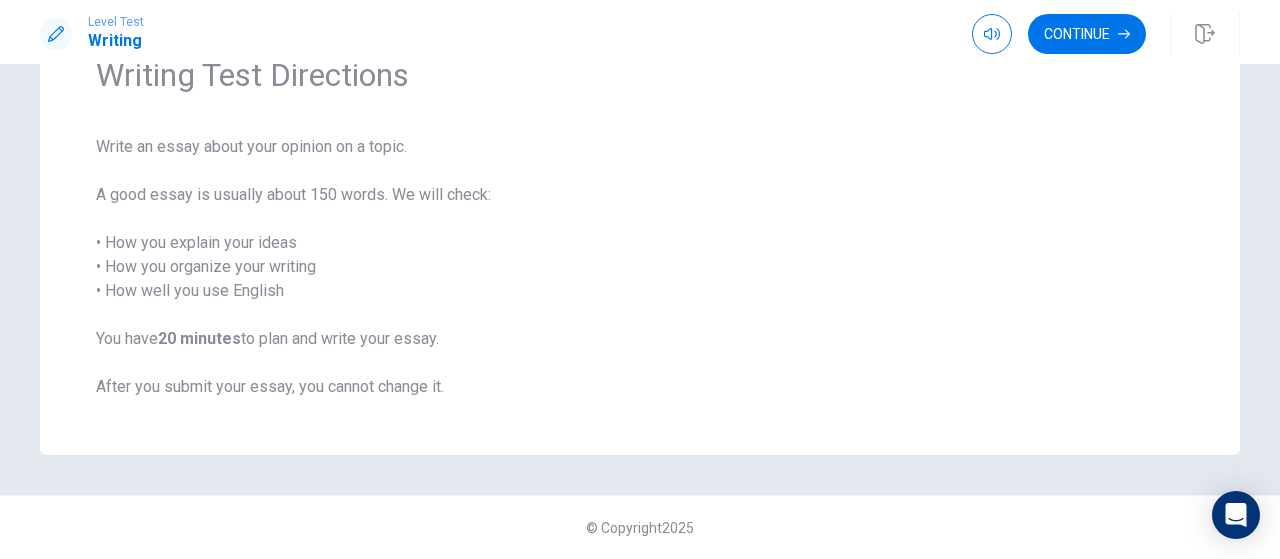 scroll, scrollTop: 0, scrollLeft: 0, axis: both 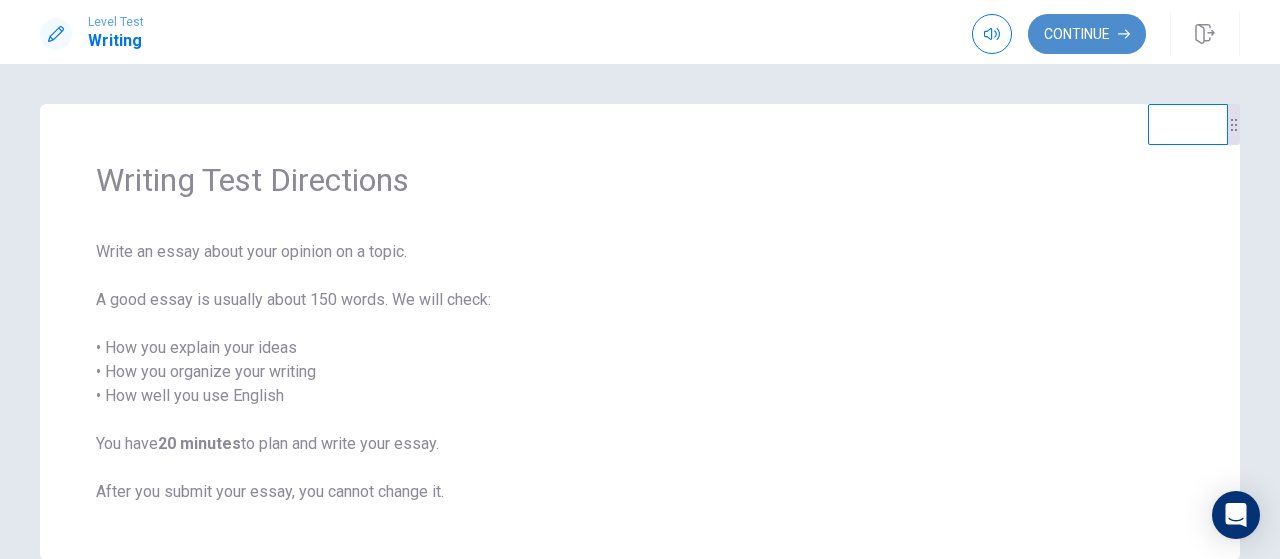 click on "Continue" at bounding box center (1087, 34) 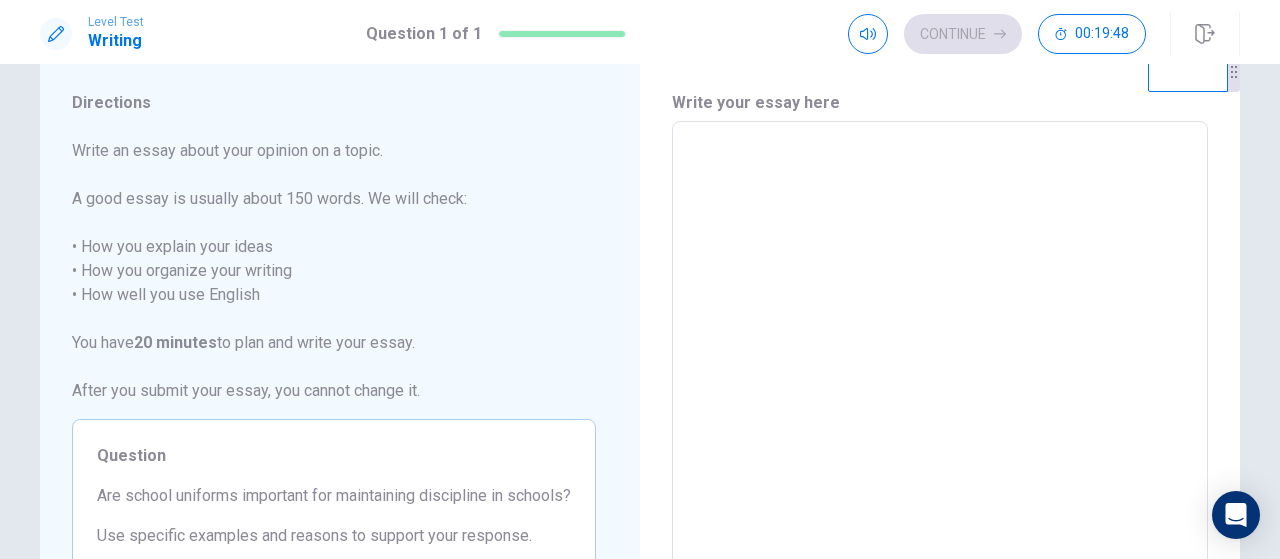 scroll, scrollTop: 0, scrollLeft: 0, axis: both 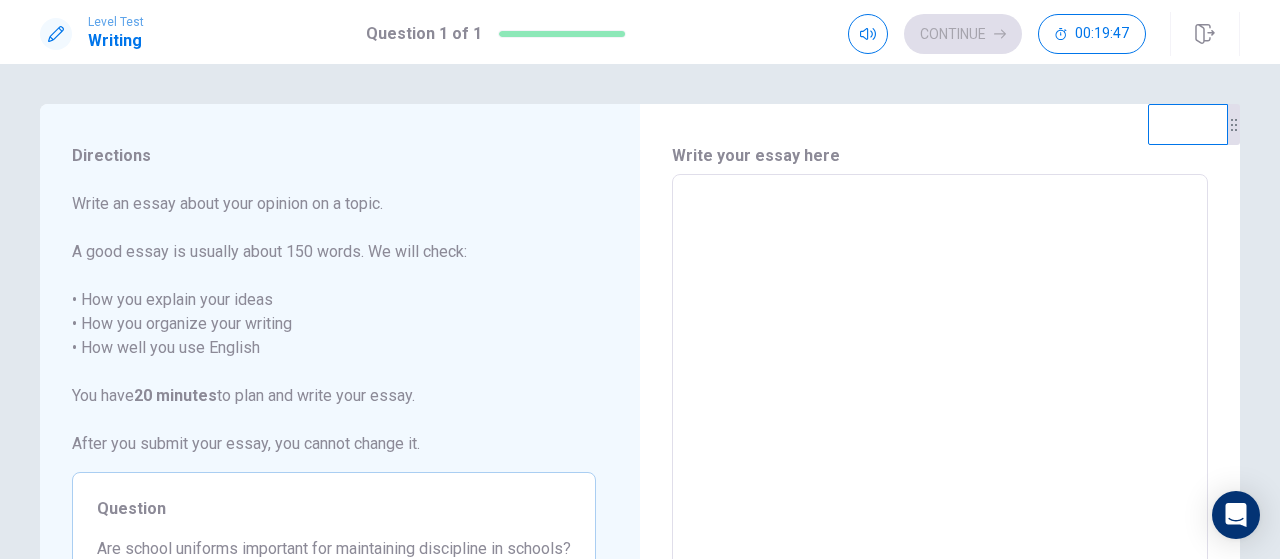 click at bounding box center [940, 451] 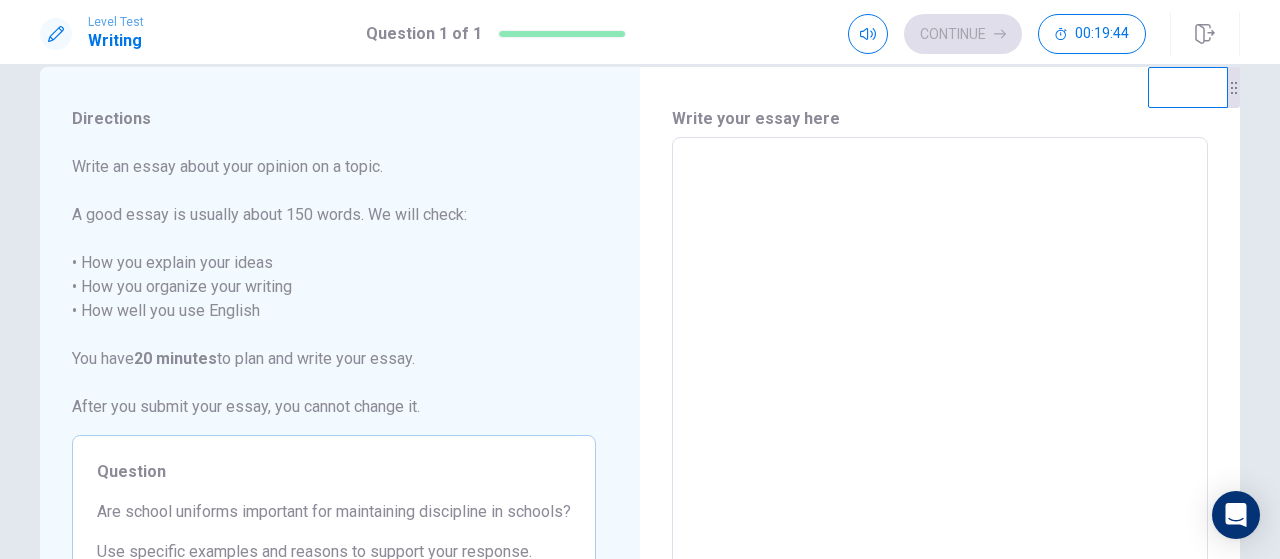 scroll, scrollTop: 38, scrollLeft: 0, axis: vertical 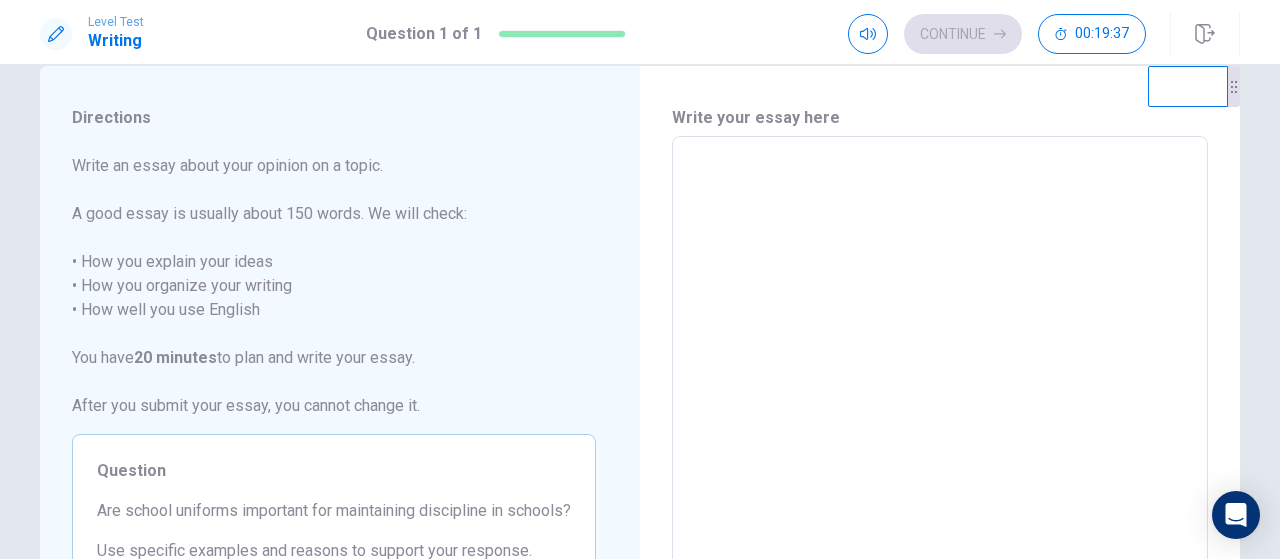type on "*" 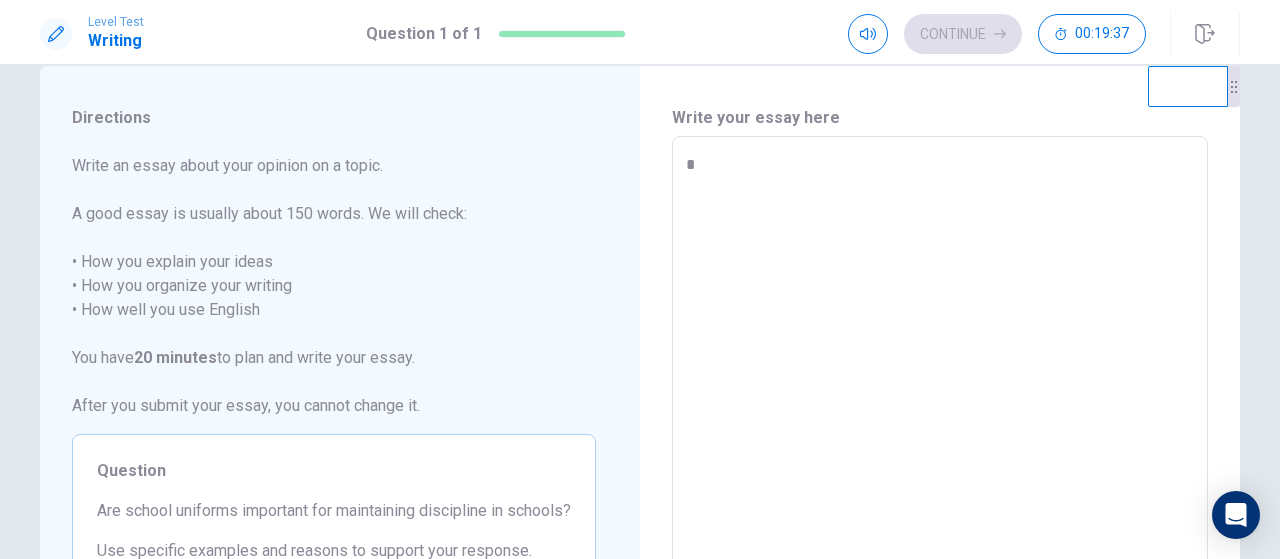 type on "*" 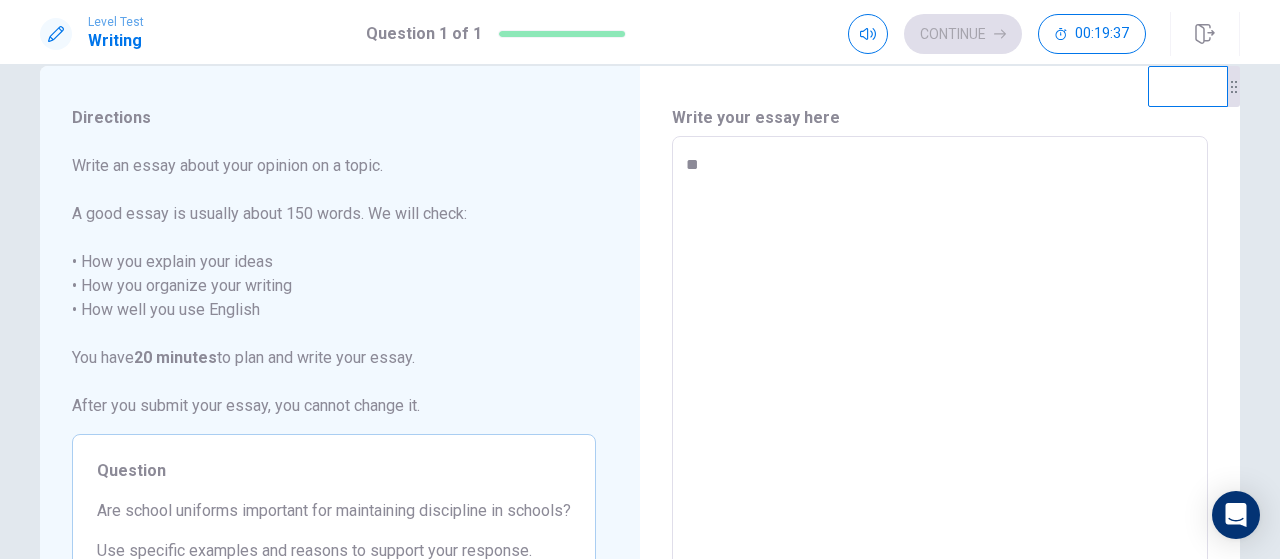 type on "*" 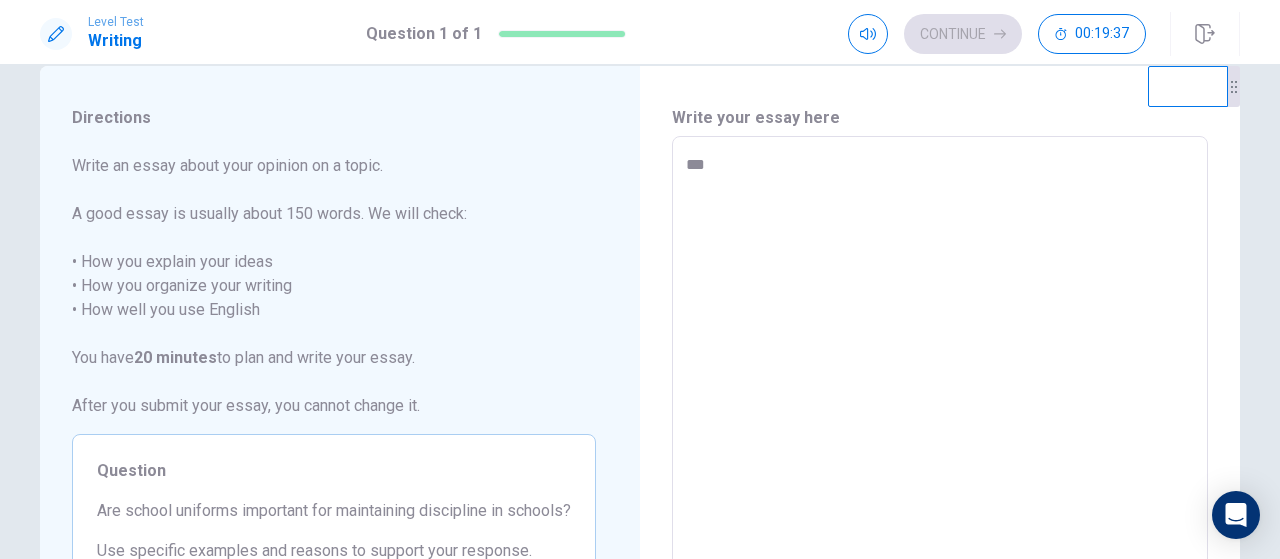 type on "*" 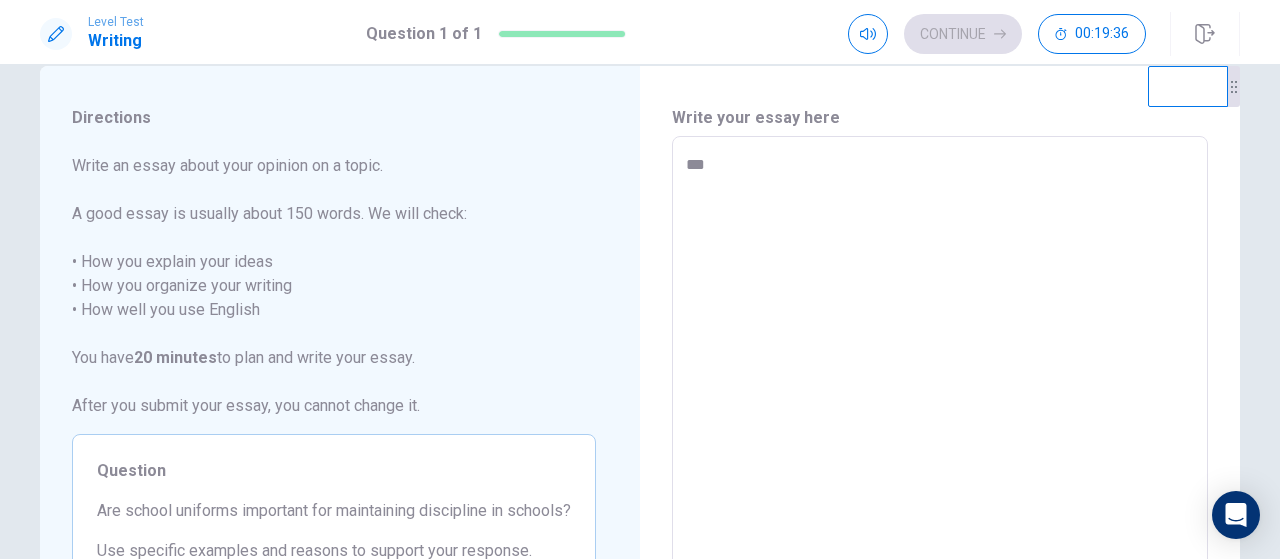 type on "****" 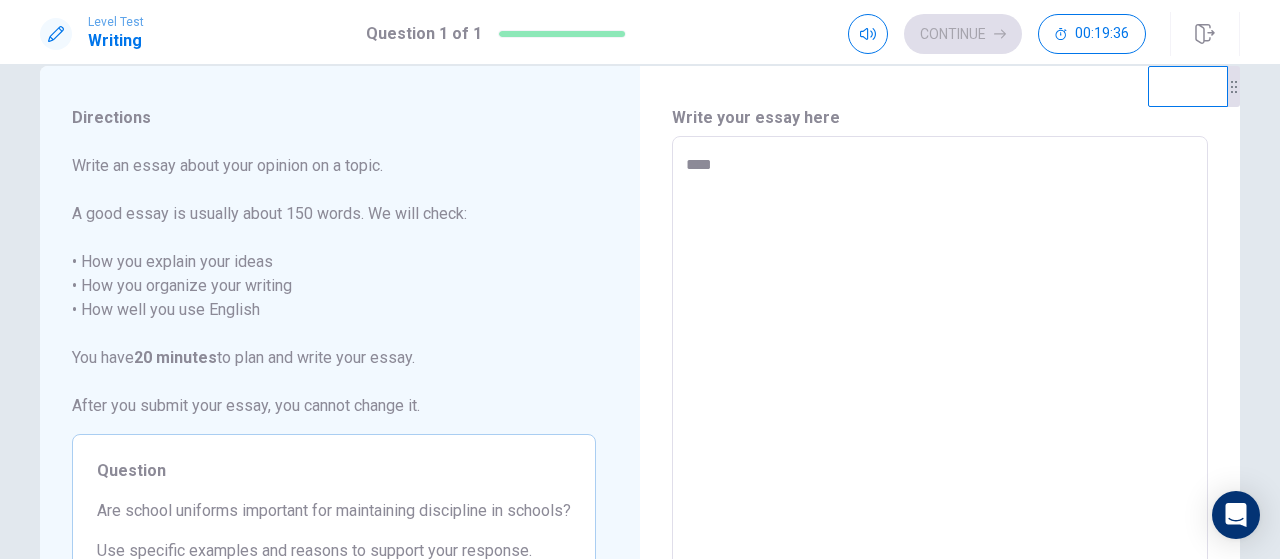 type on "*****" 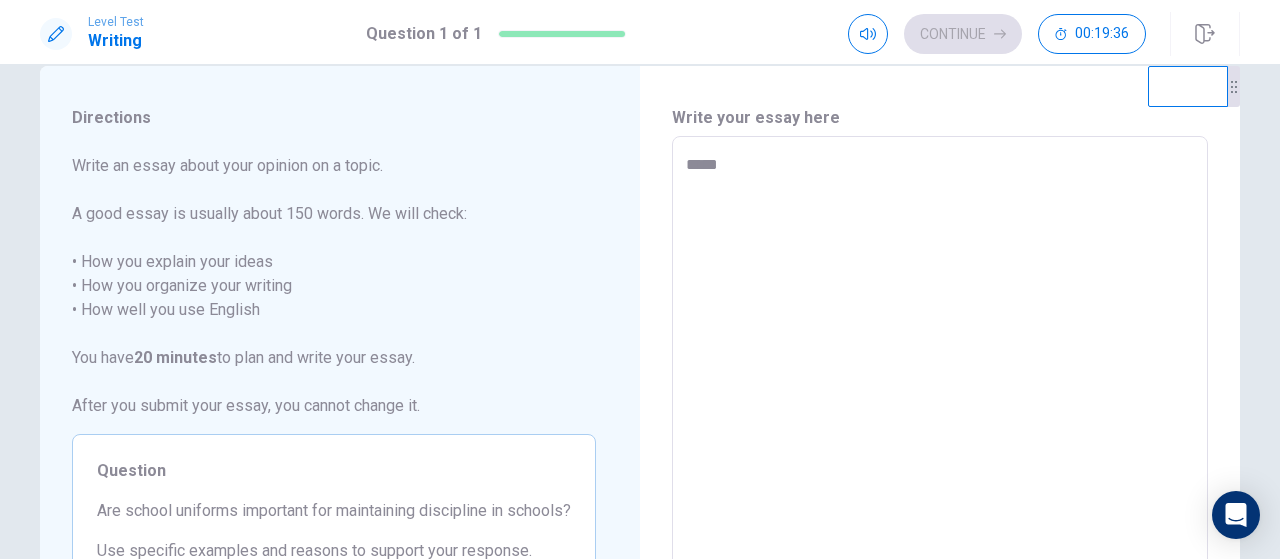 type on "*" 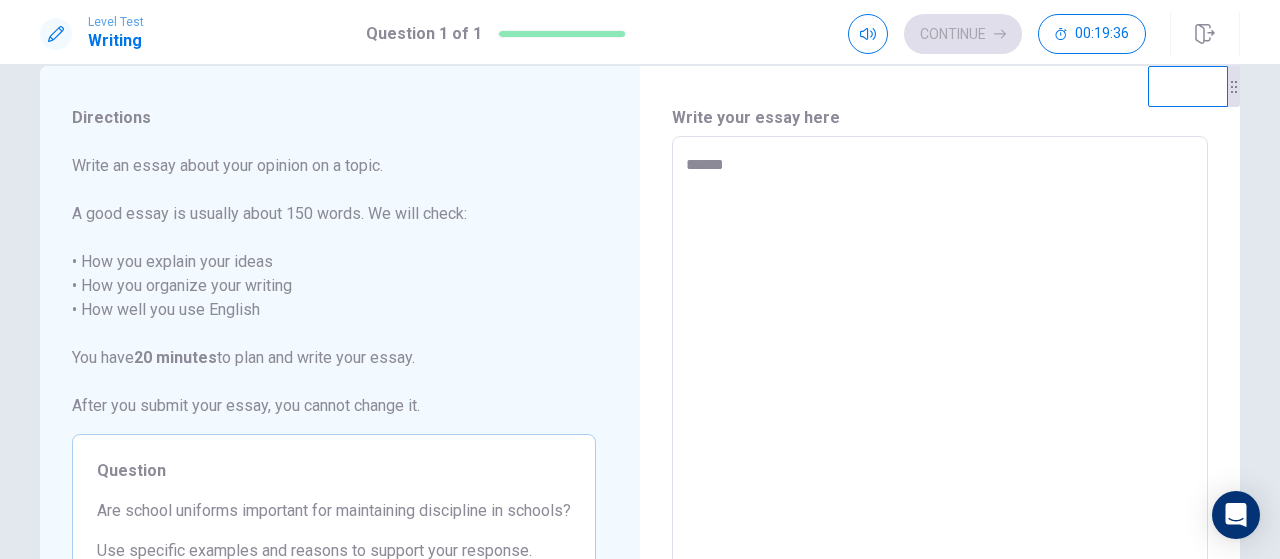 type on "*" 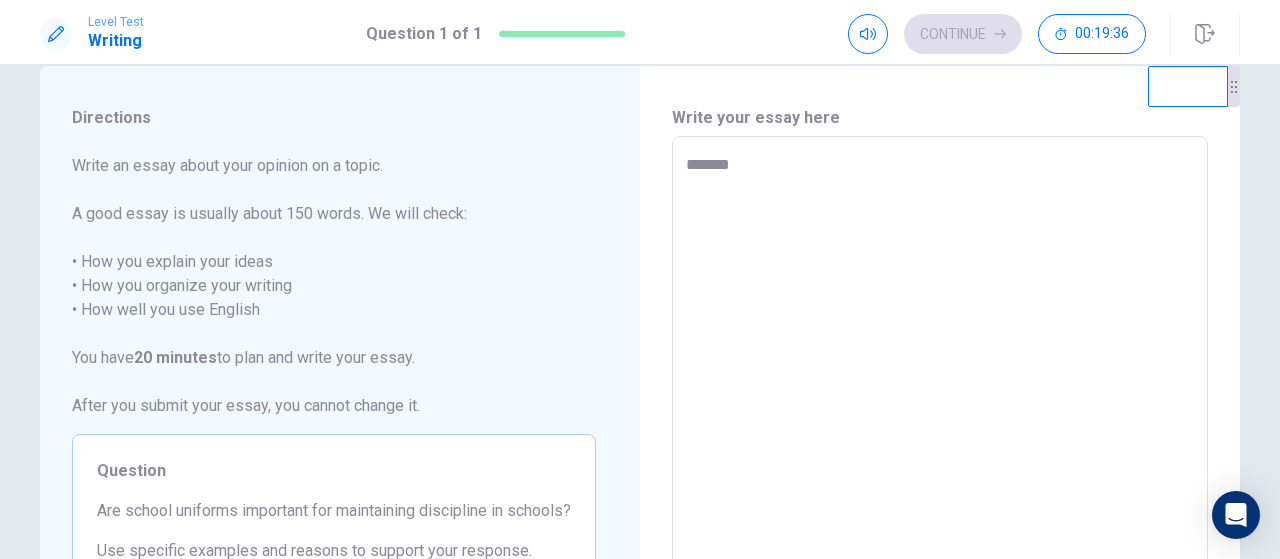type on "*" 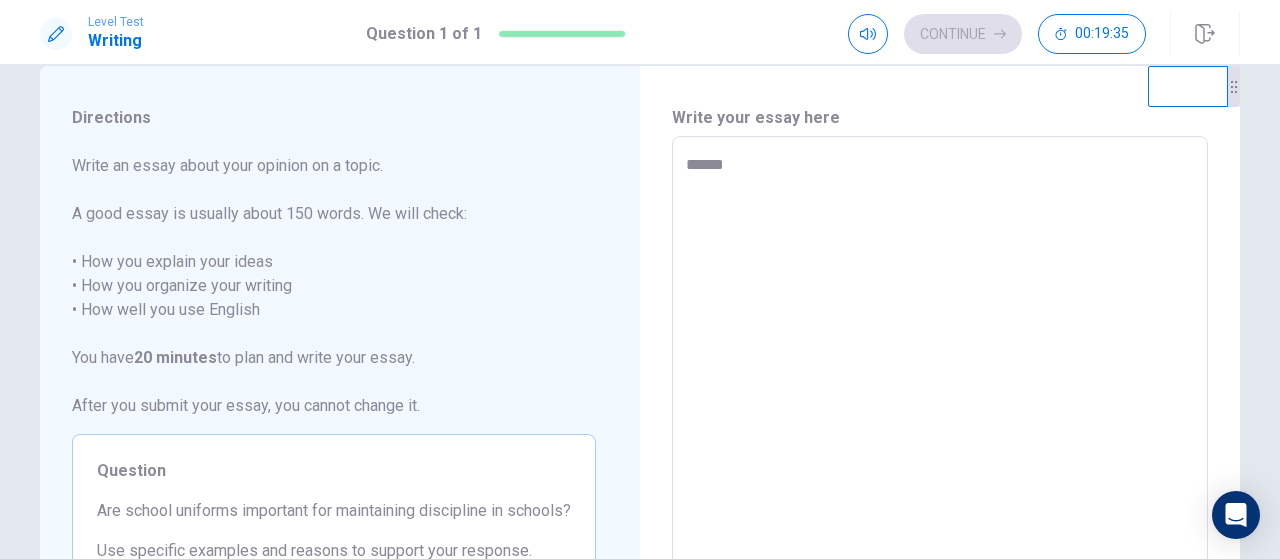 type on "*" 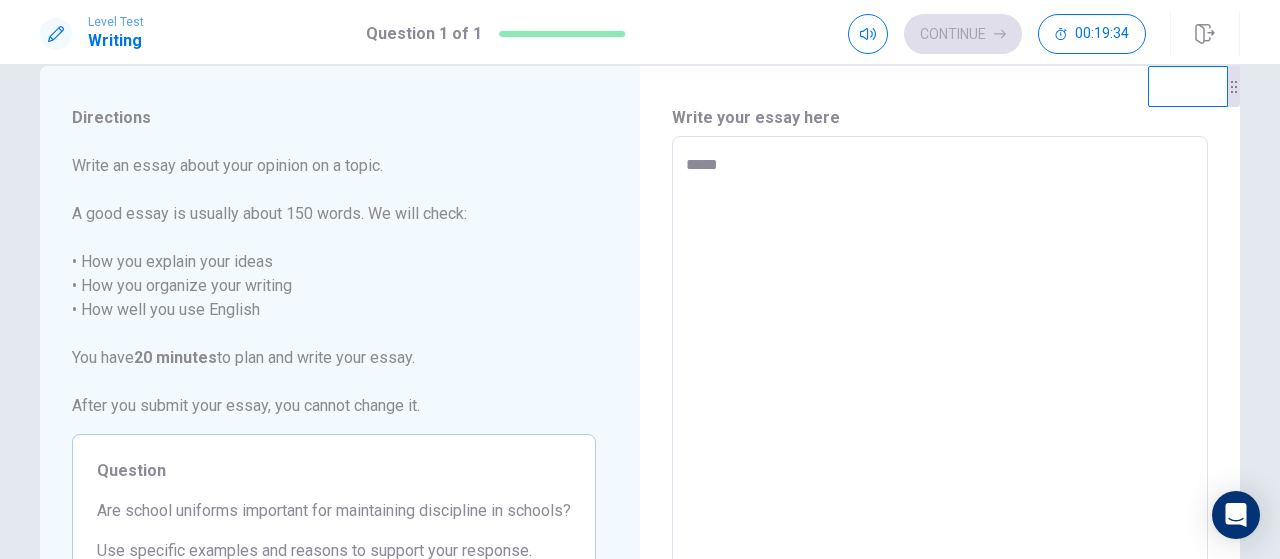 type on "*" 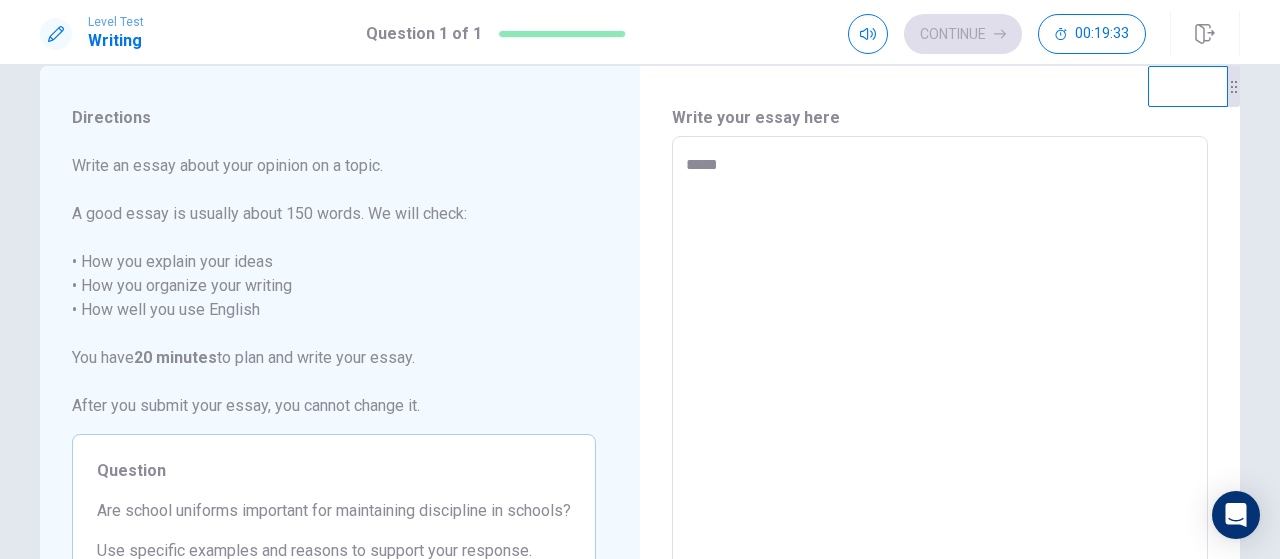 type on "******" 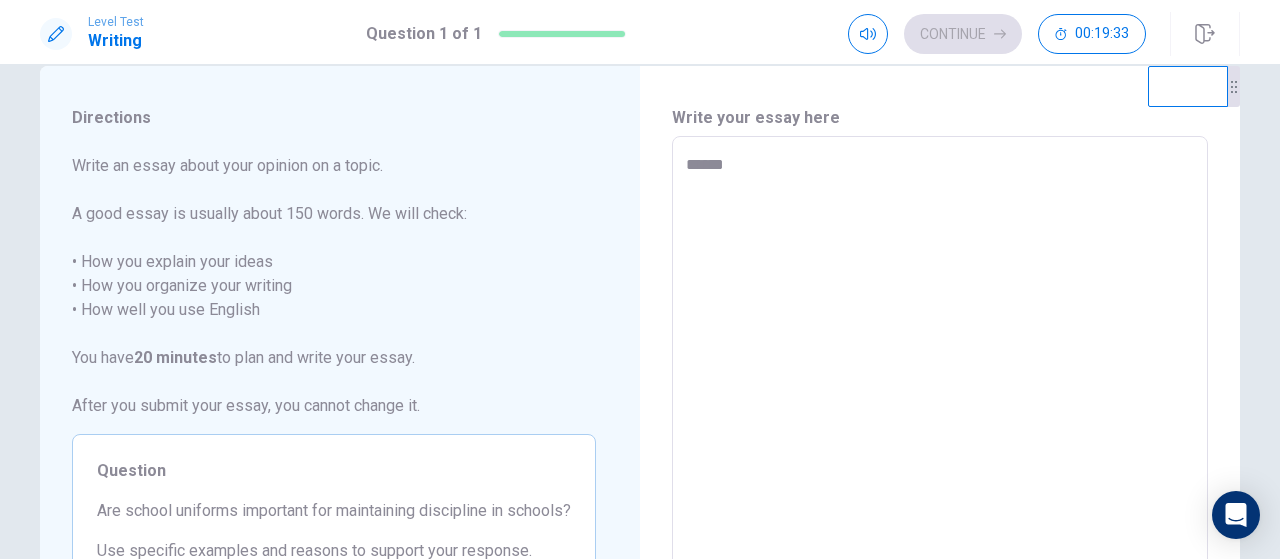 type on "******" 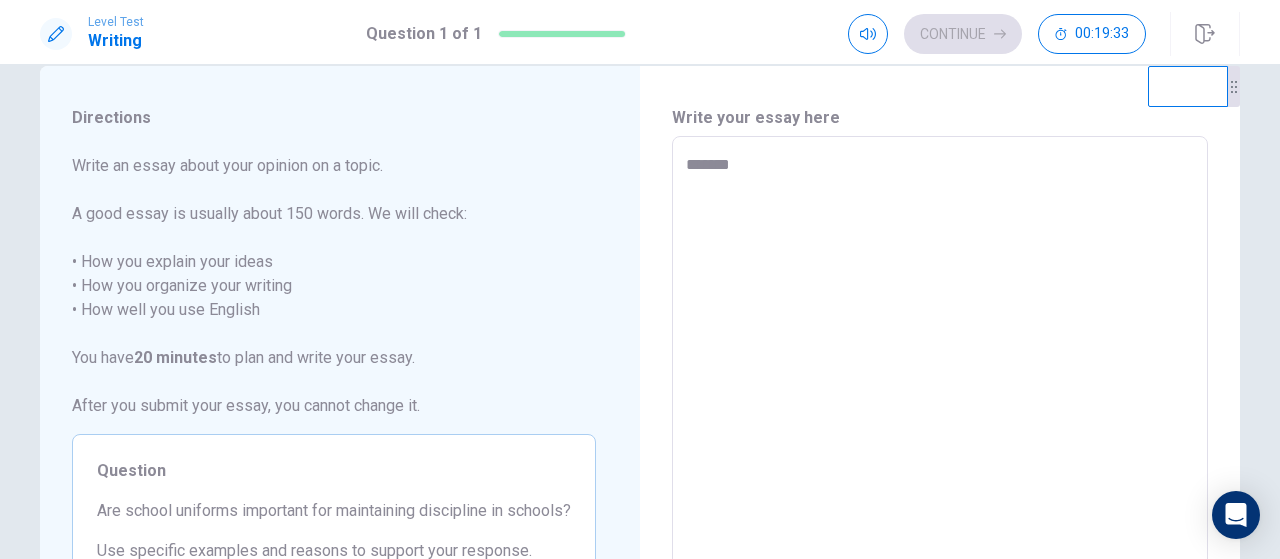 type on "********" 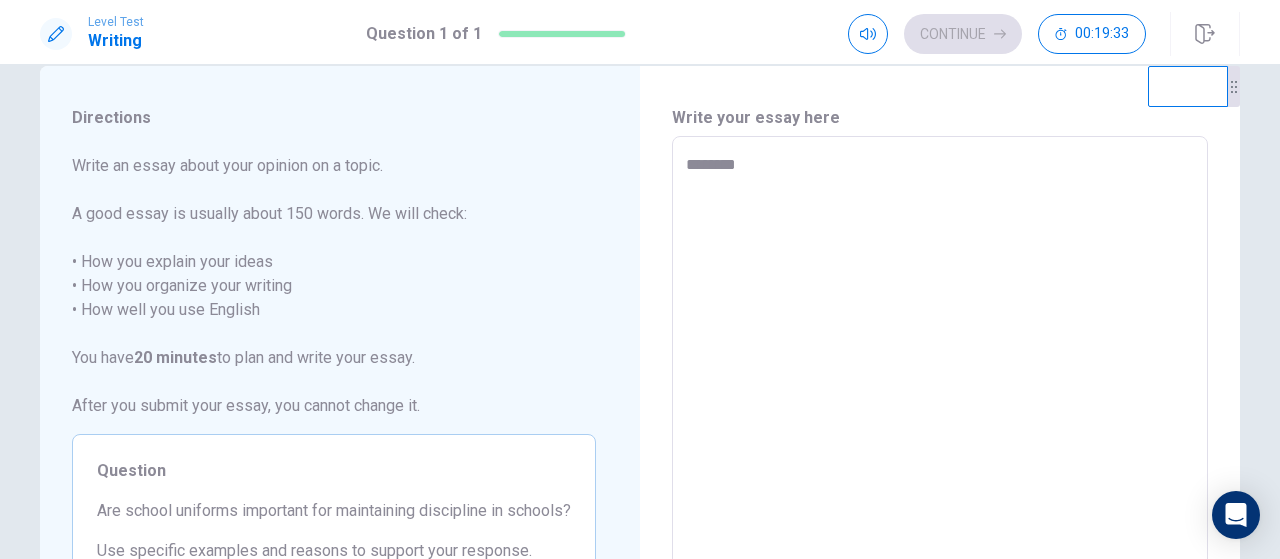 type on "*" 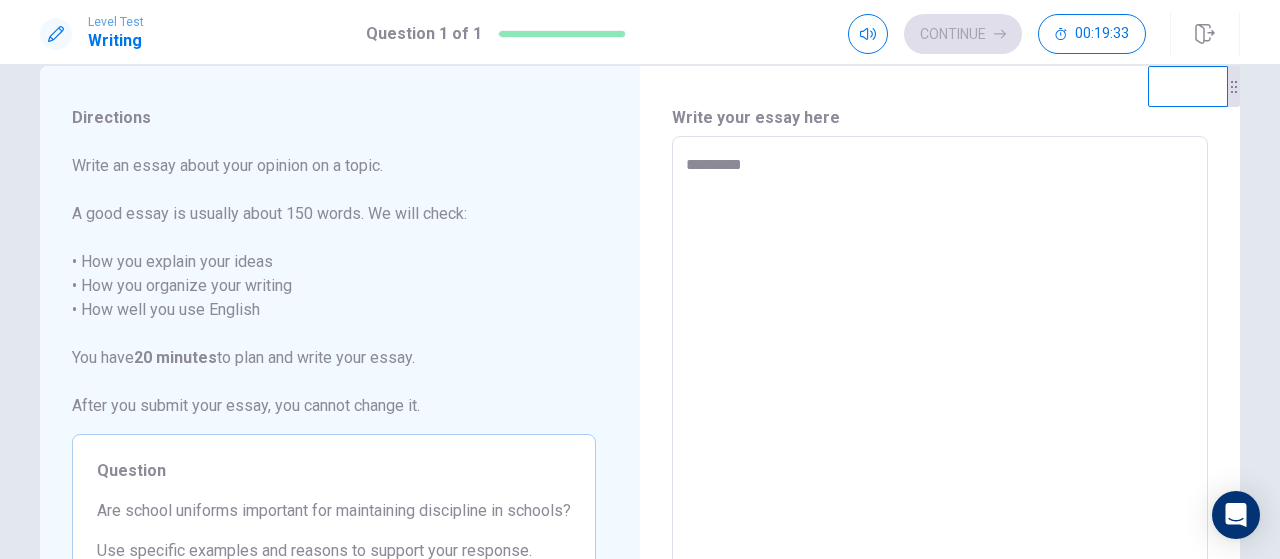 type on "**********" 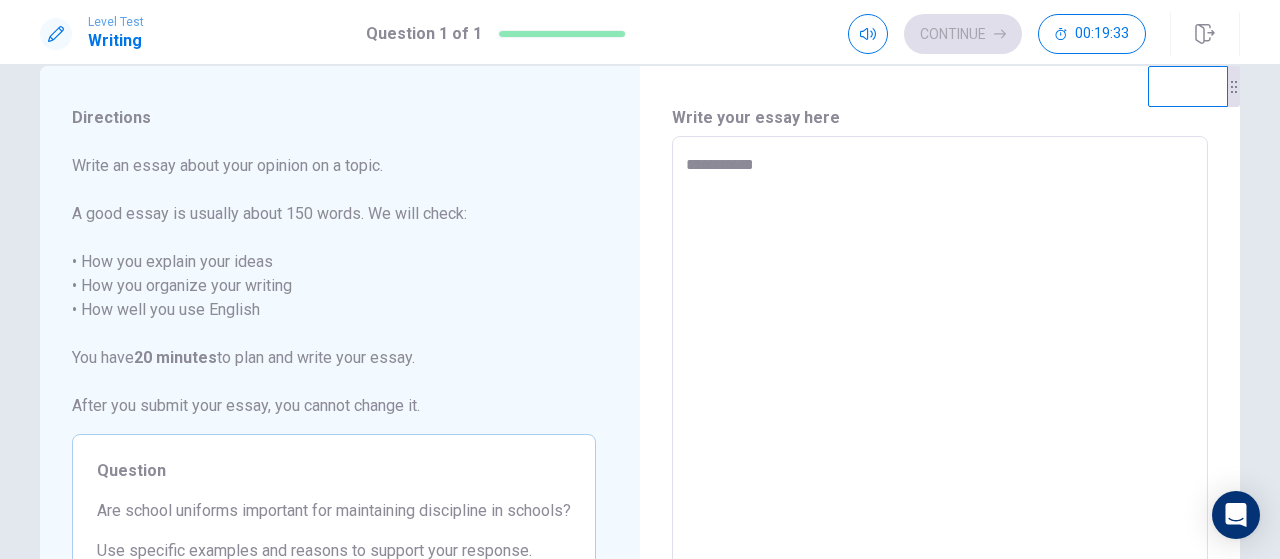 type on "**********" 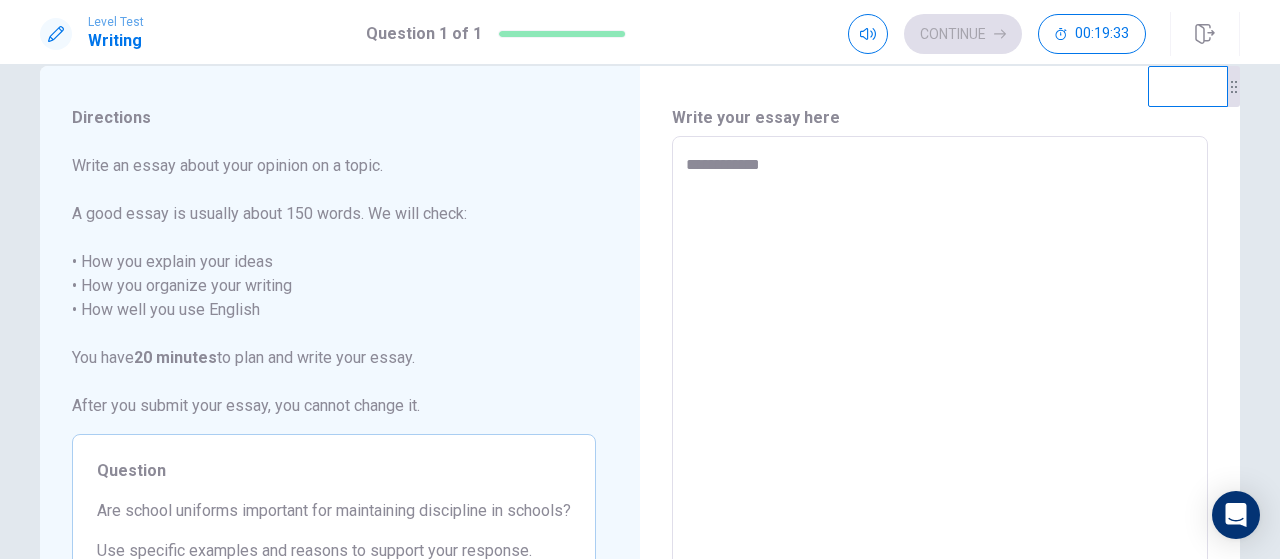 type on "*" 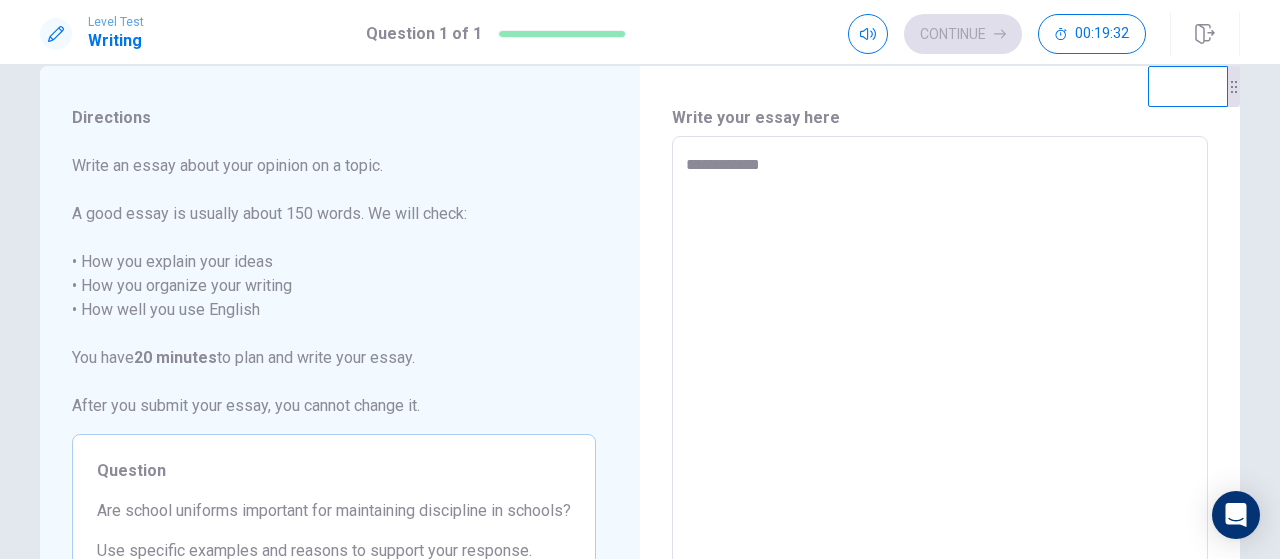 type on "**********" 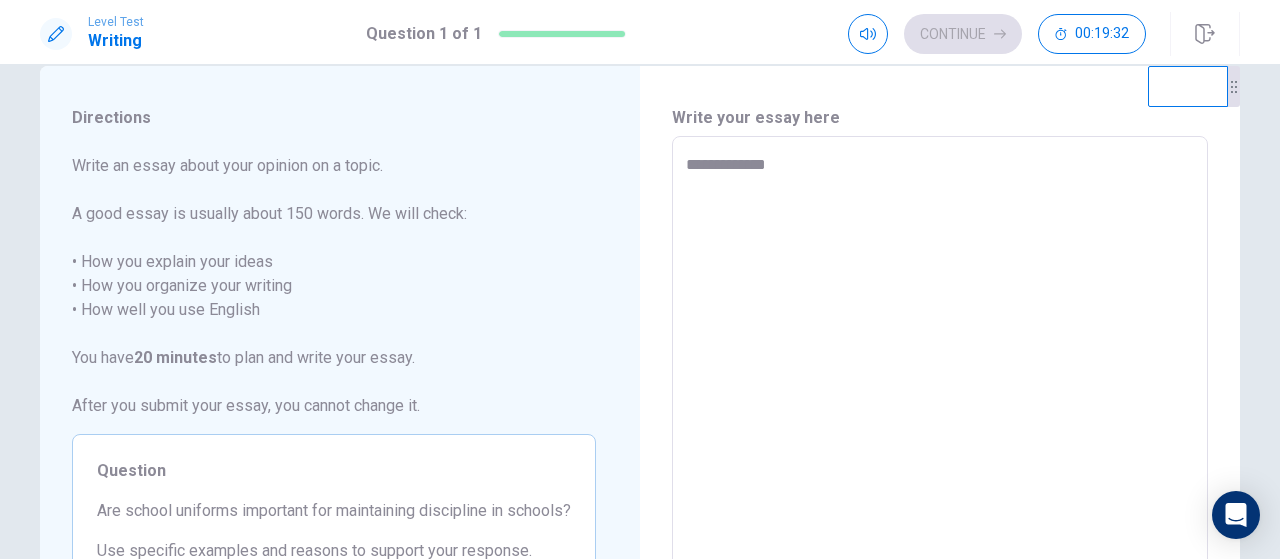 type on "*" 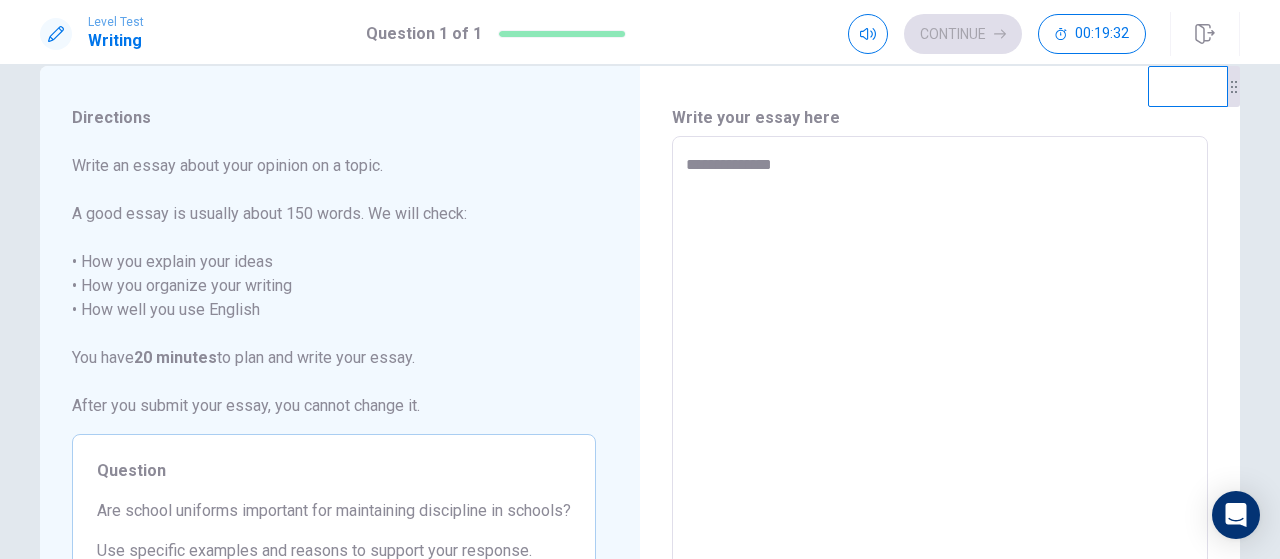 type on "*" 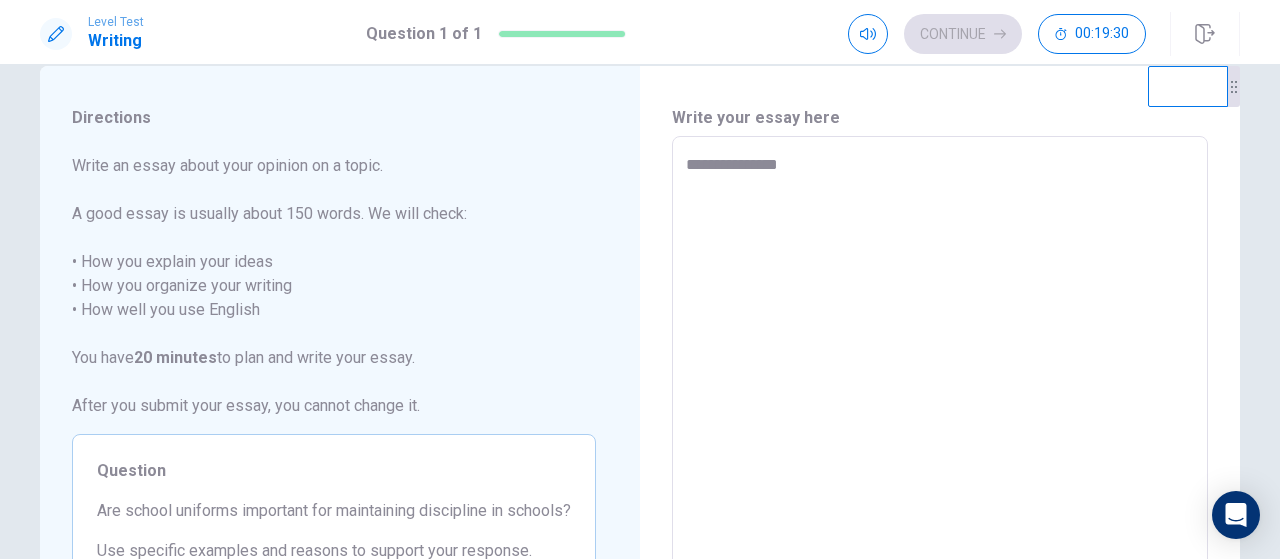 type on "*" 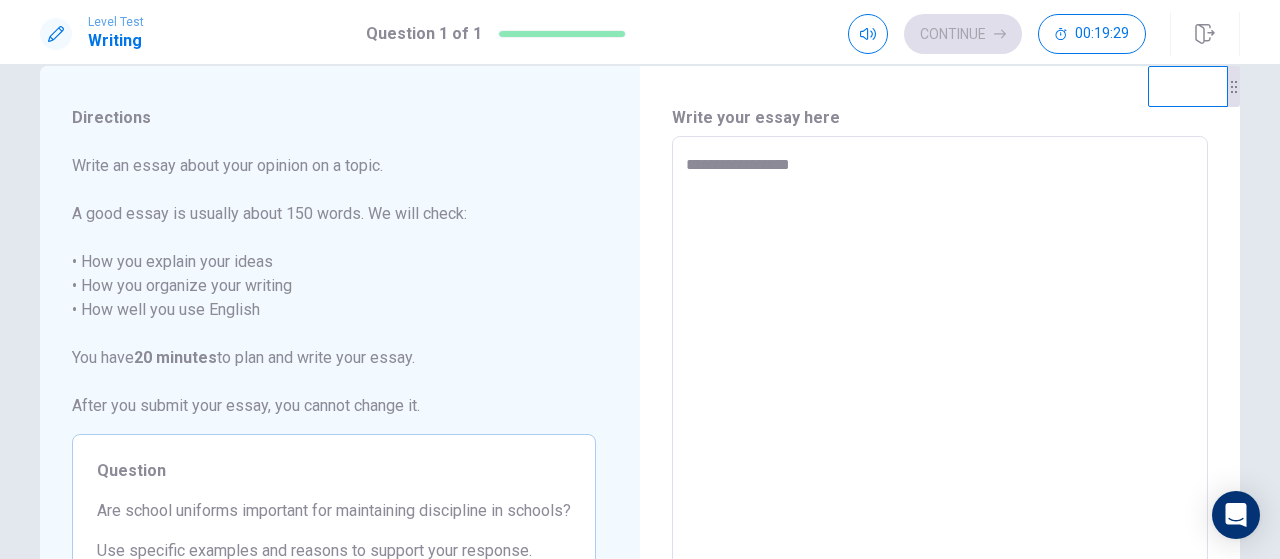type on "**********" 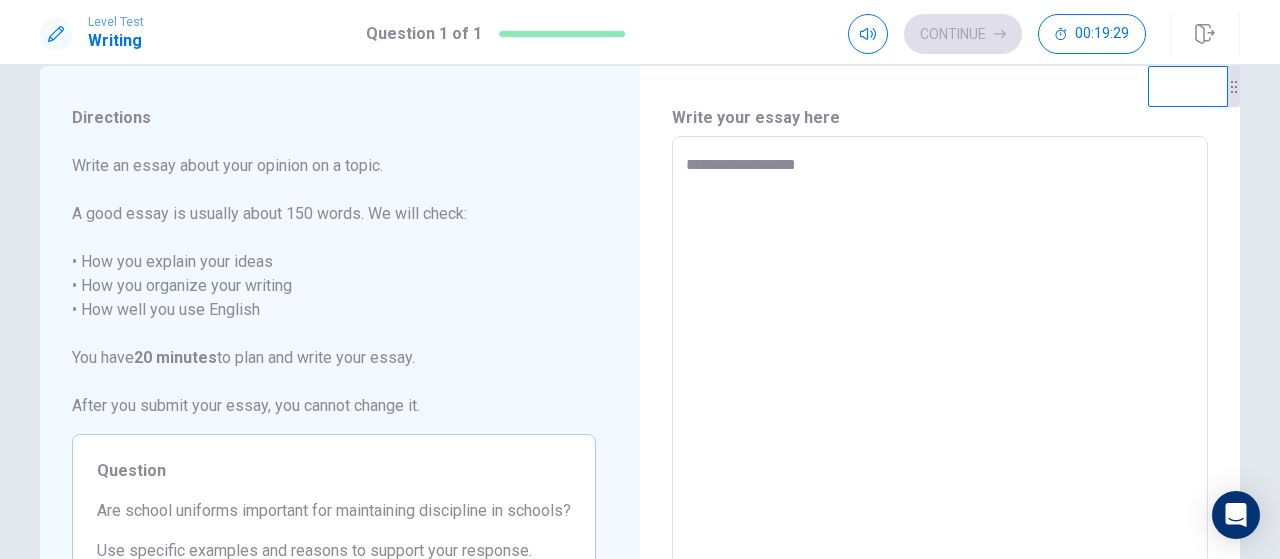 type on "**********" 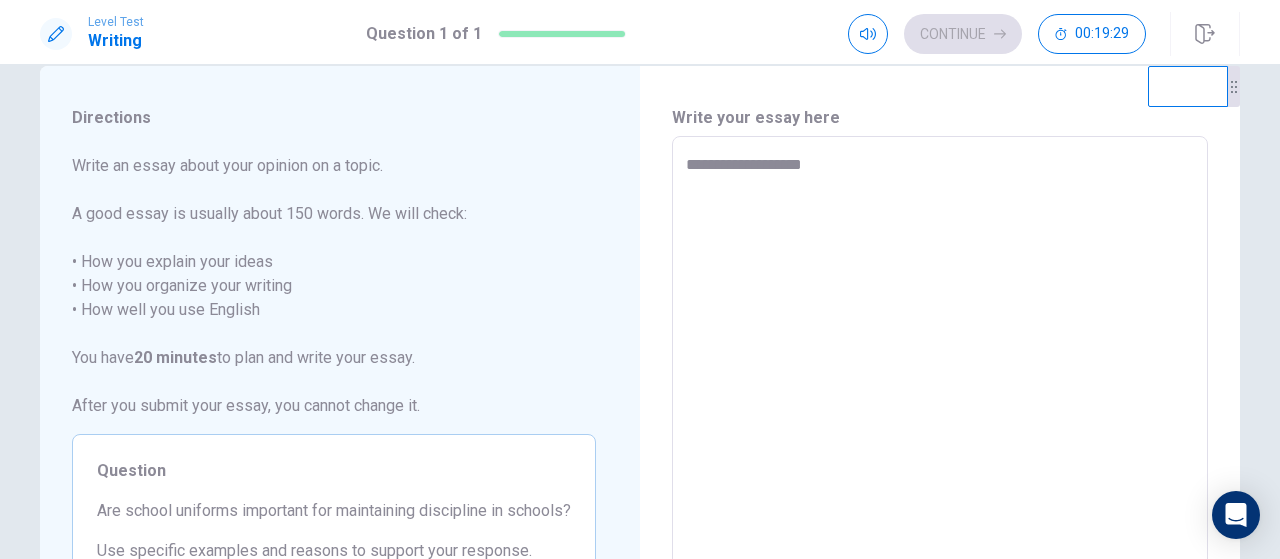type on "*" 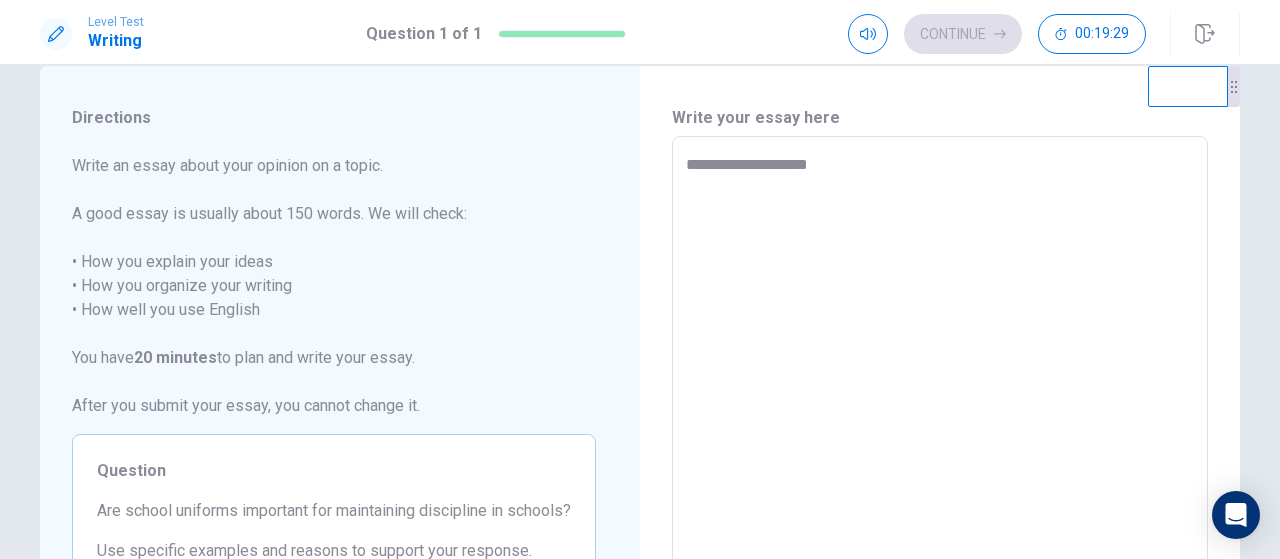 type on "**********" 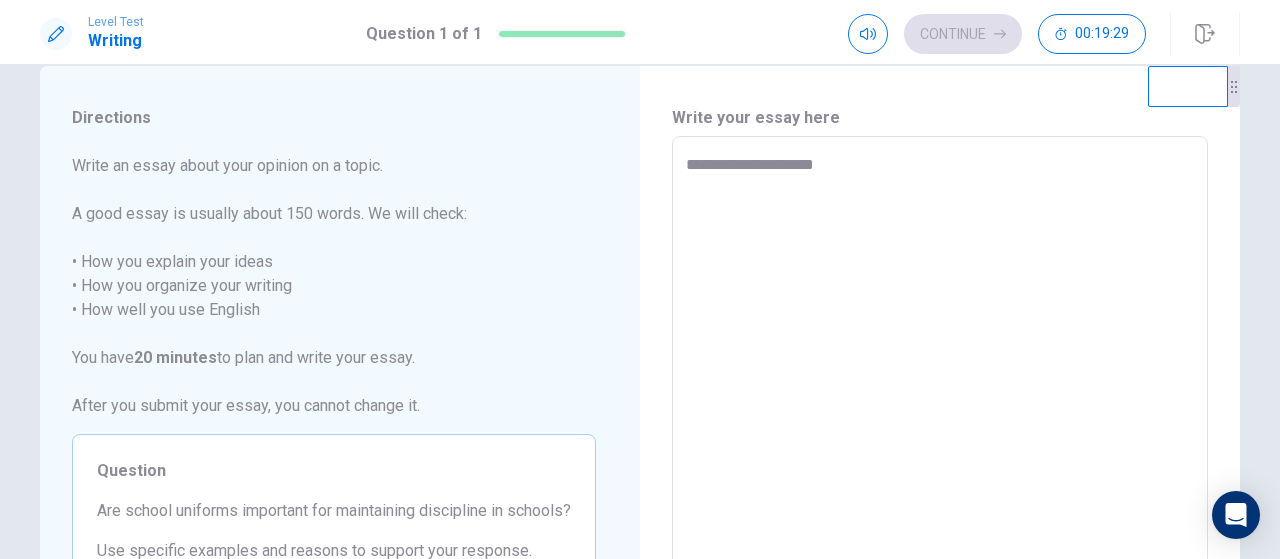 type on "*" 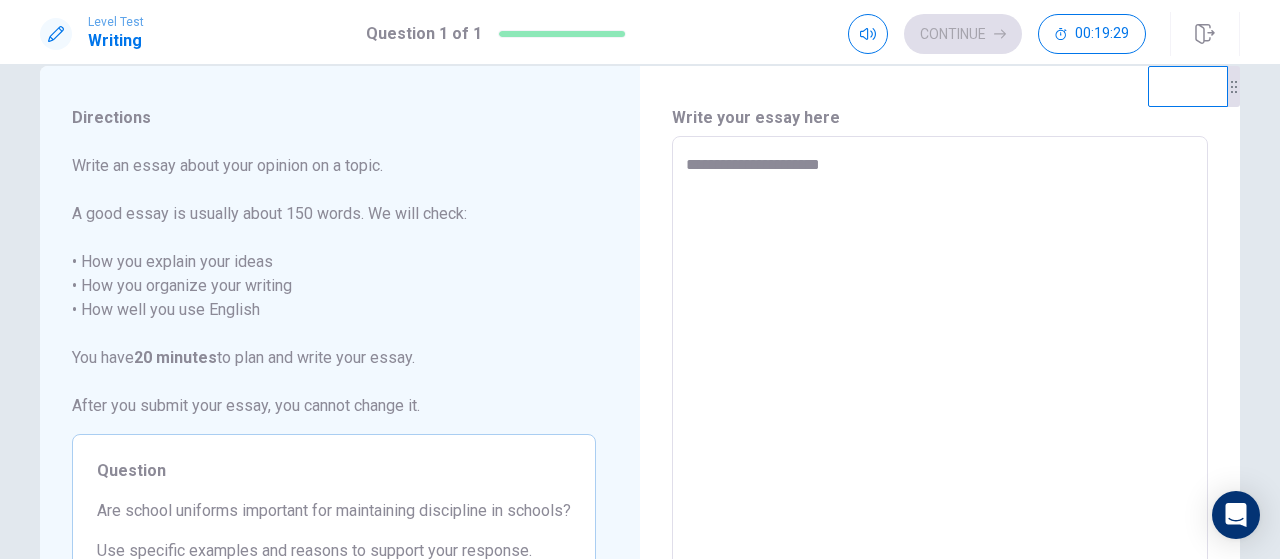 type on "*" 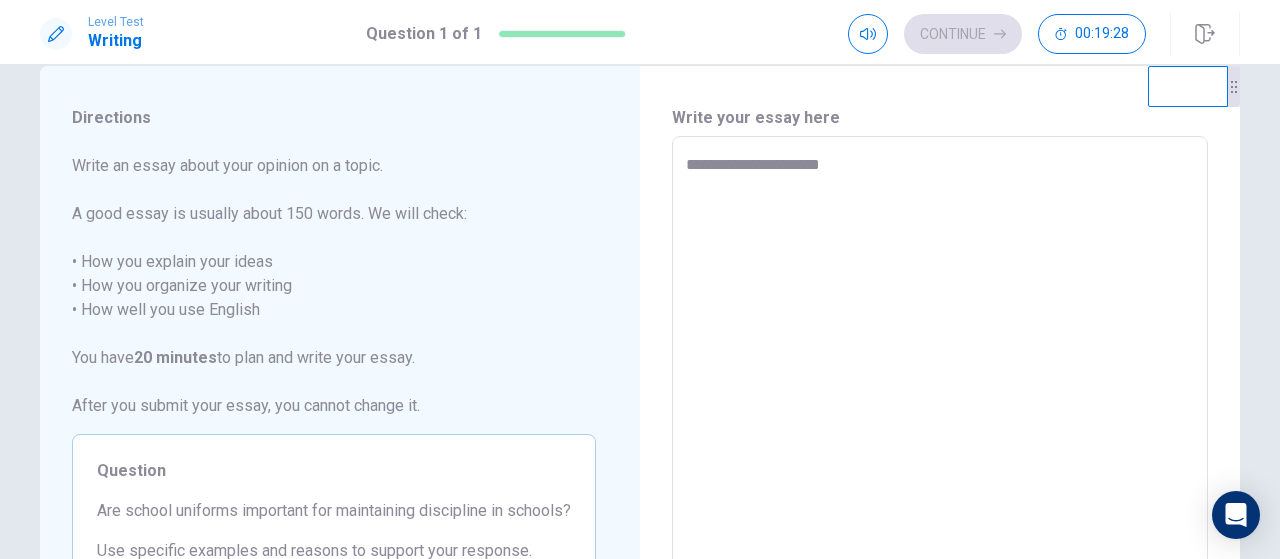 type on "**********" 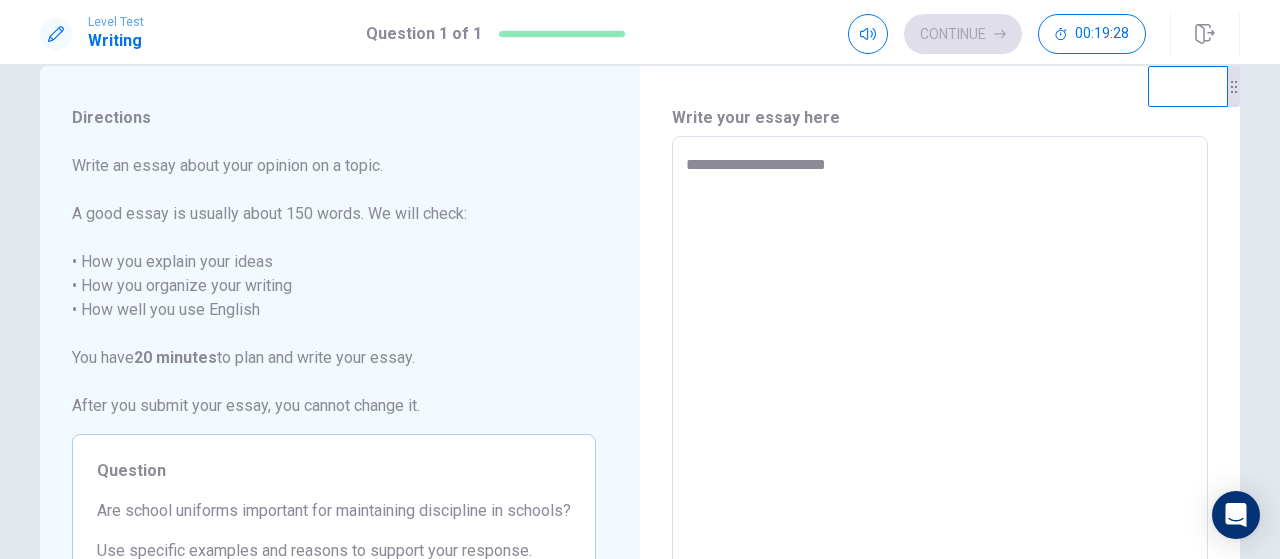 type on "*" 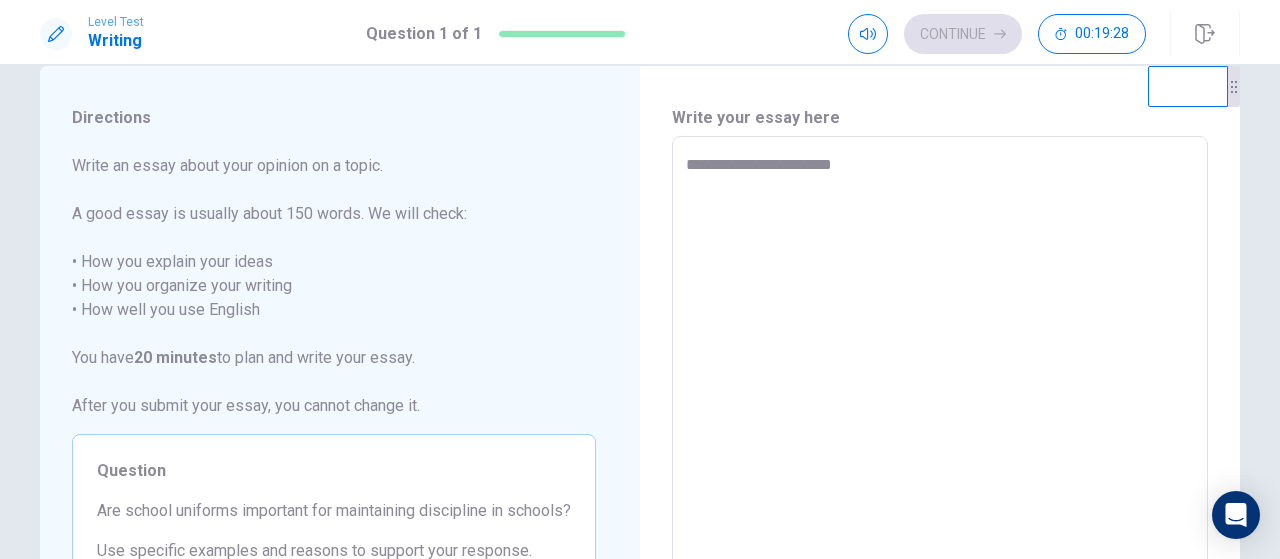 type on "**********" 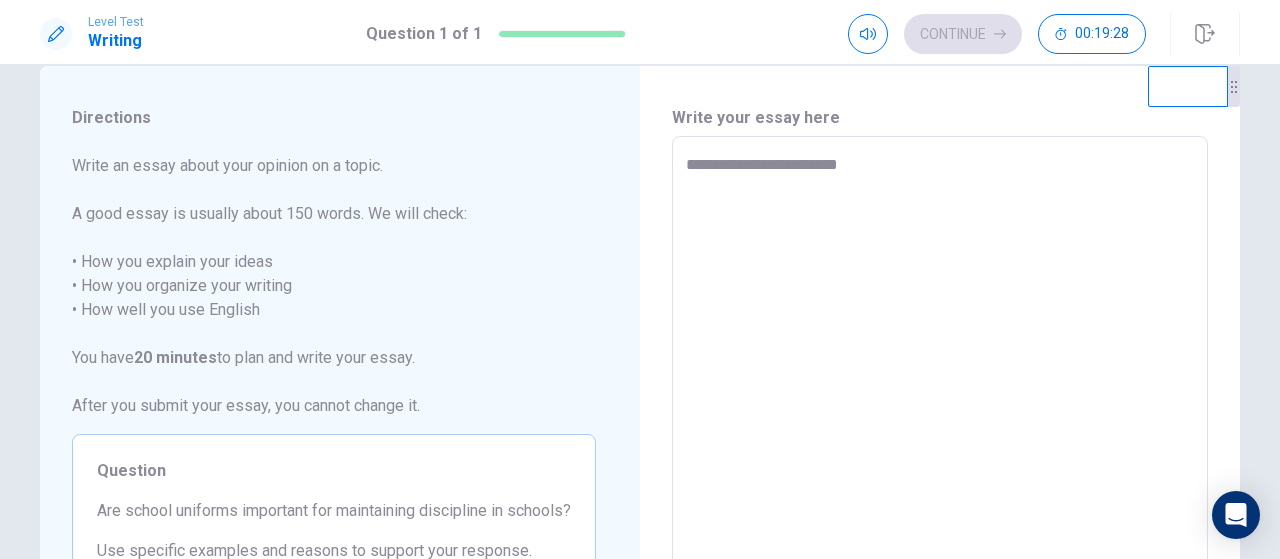 type on "*" 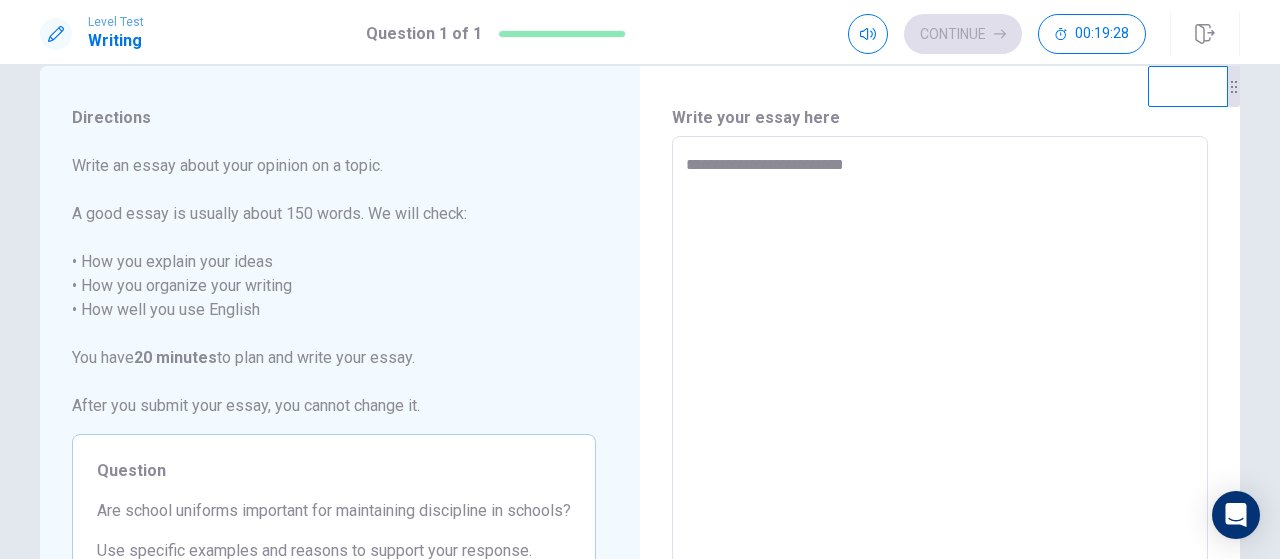 type on "*" 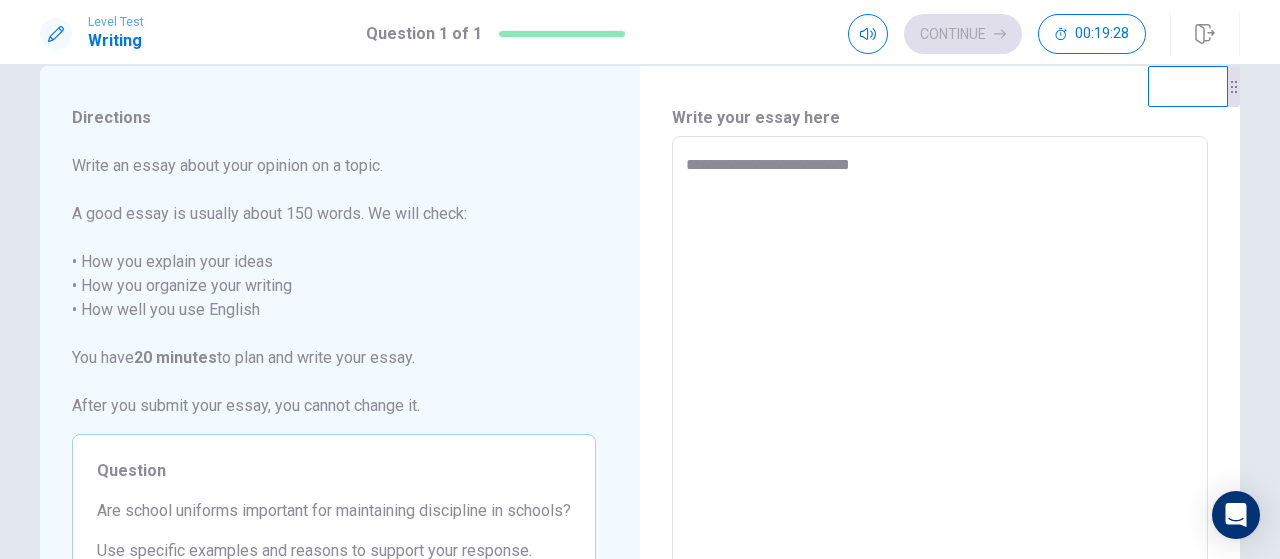 type on "*" 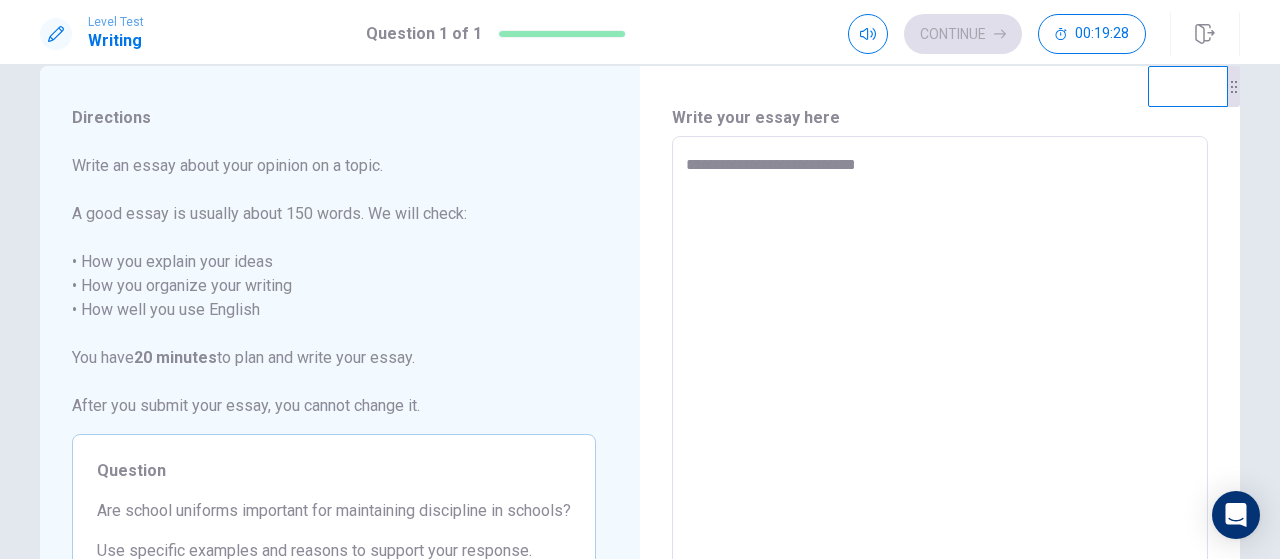 type on "*" 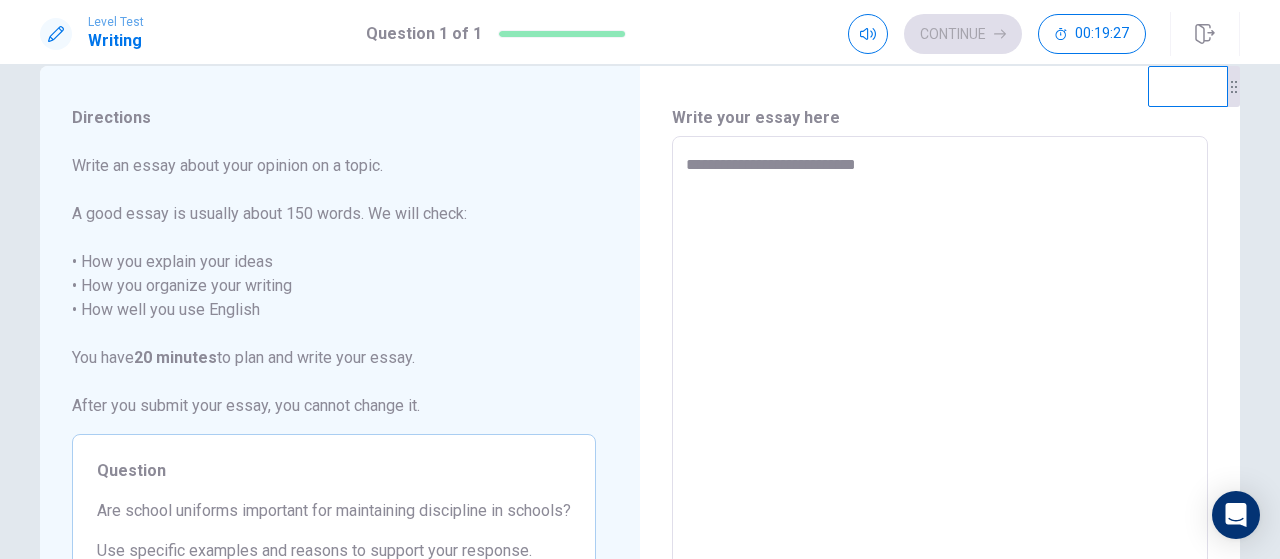 type on "**********" 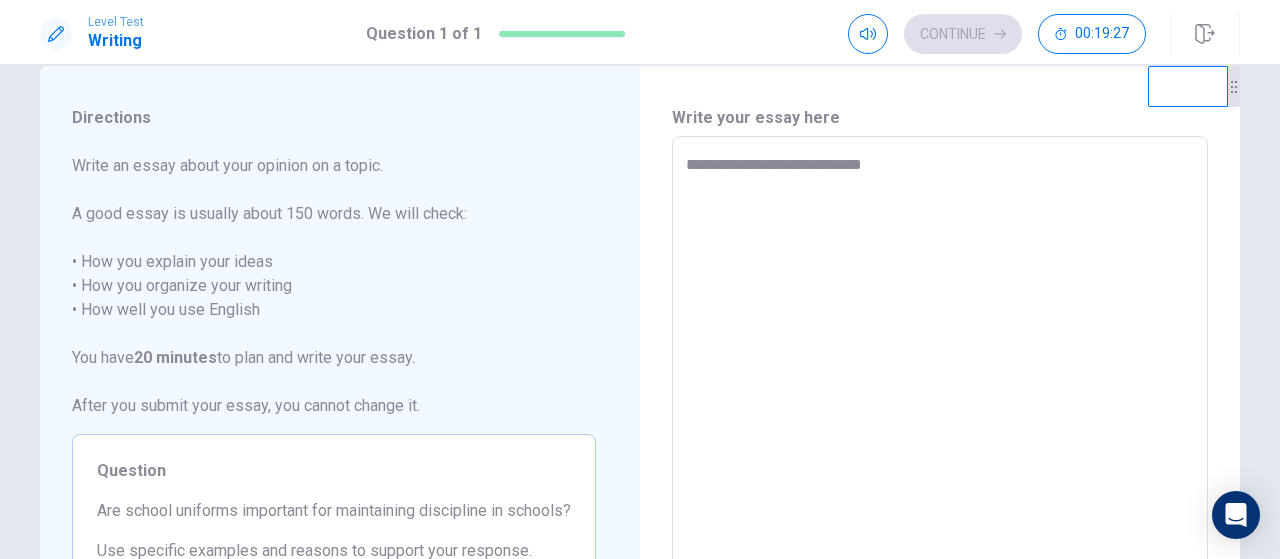 type on "*" 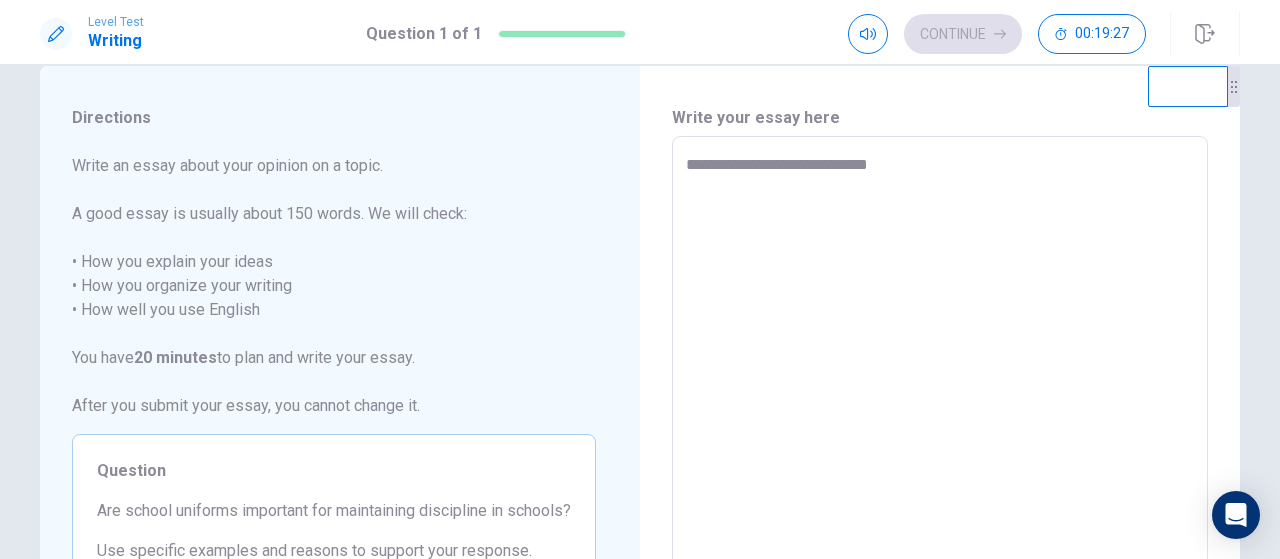 type on "*" 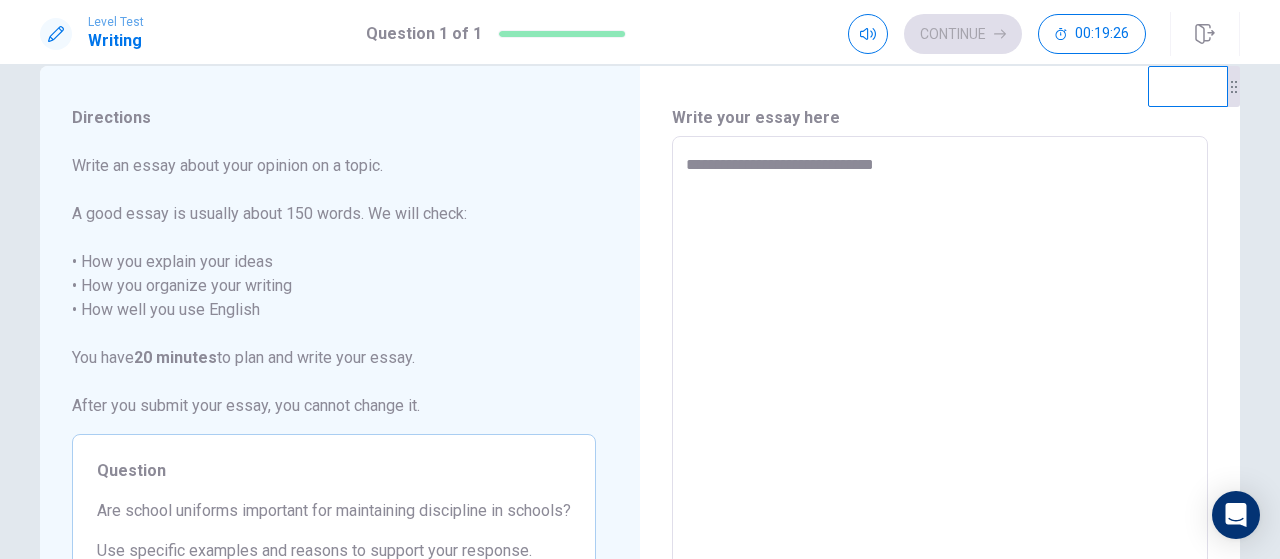 type on "**********" 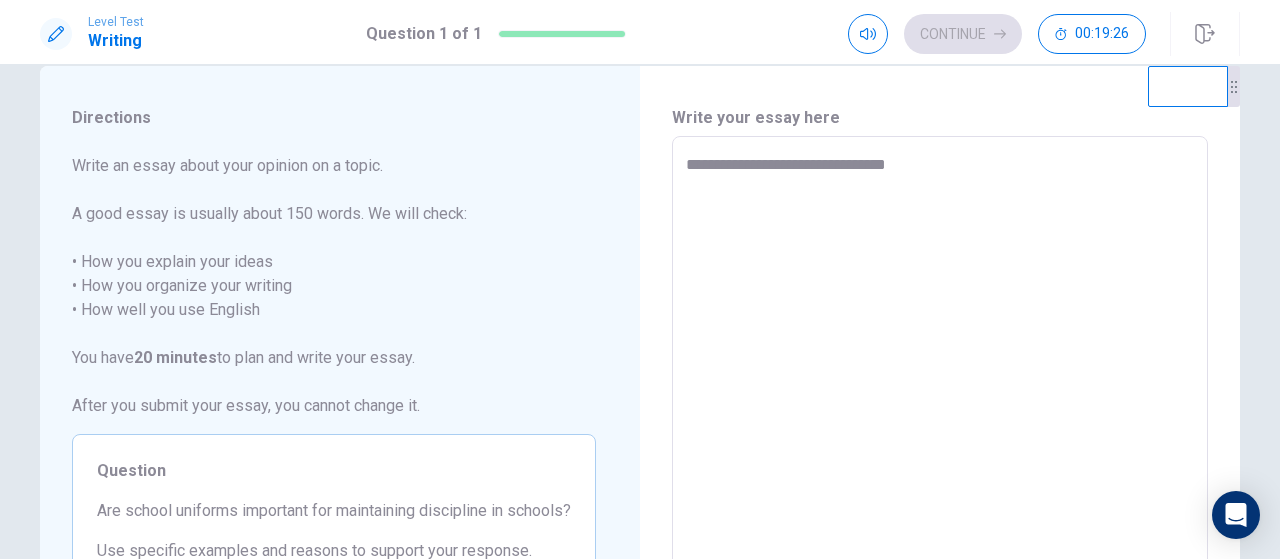 type on "**********" 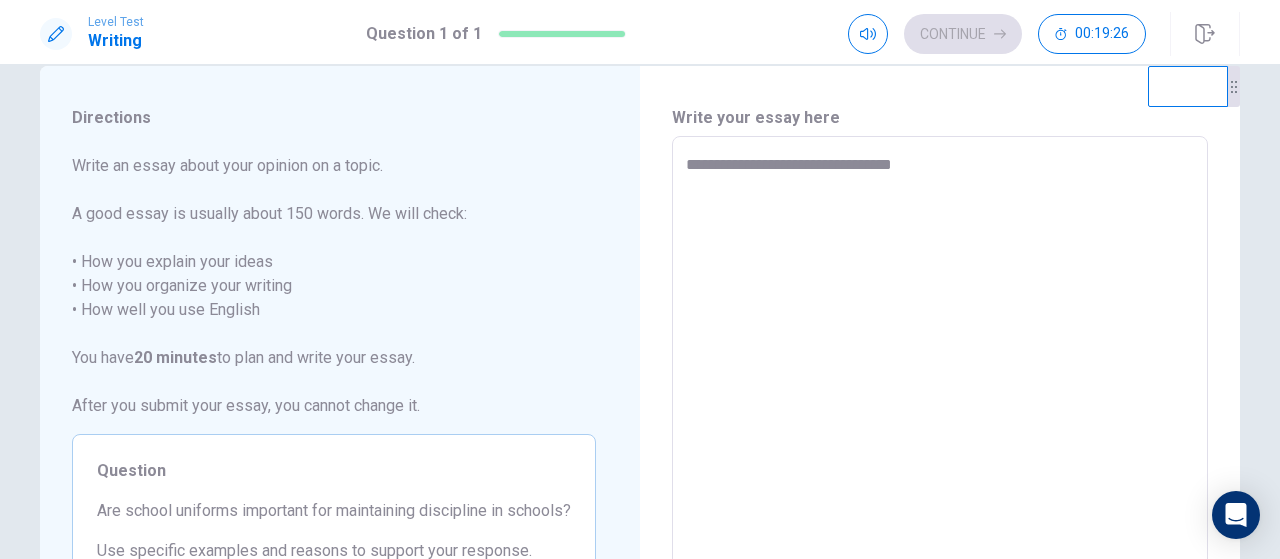 type on "*" 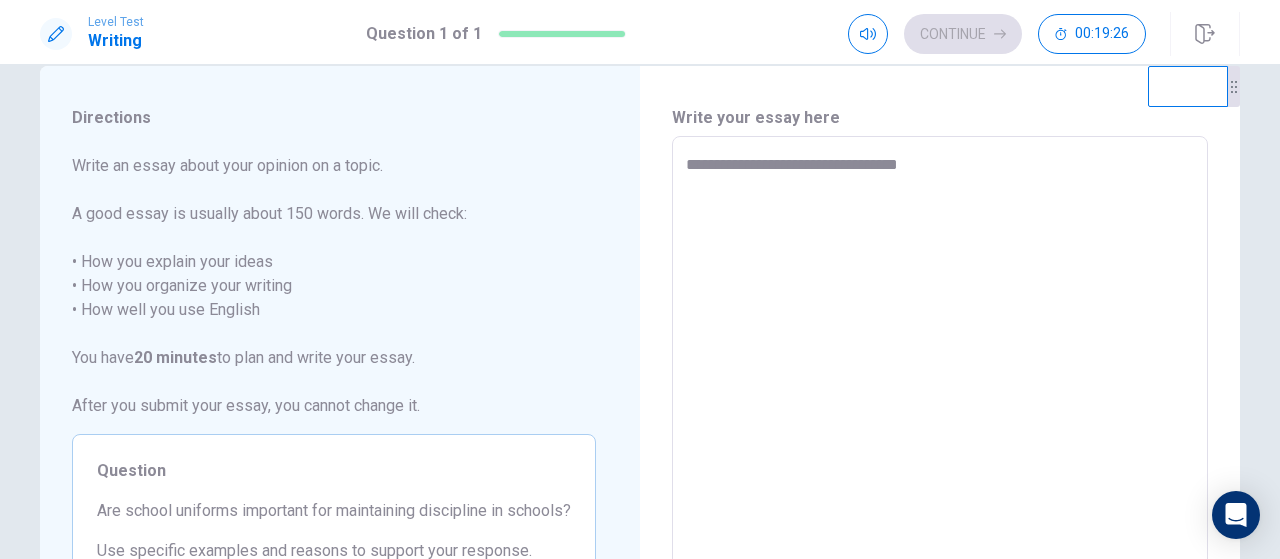 type on "*" 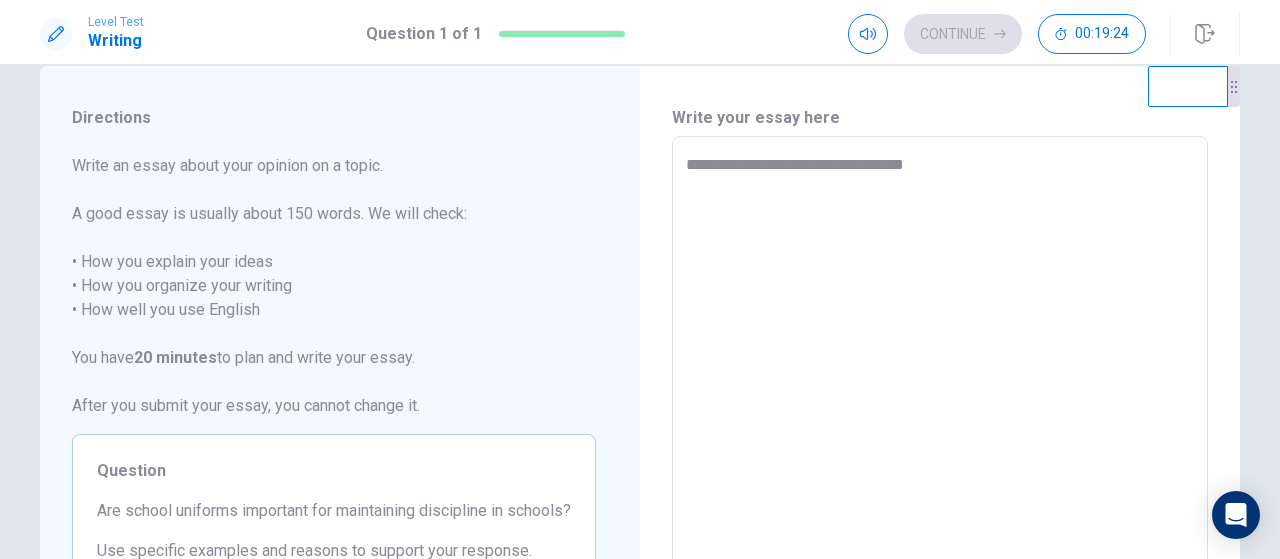 type on "*" 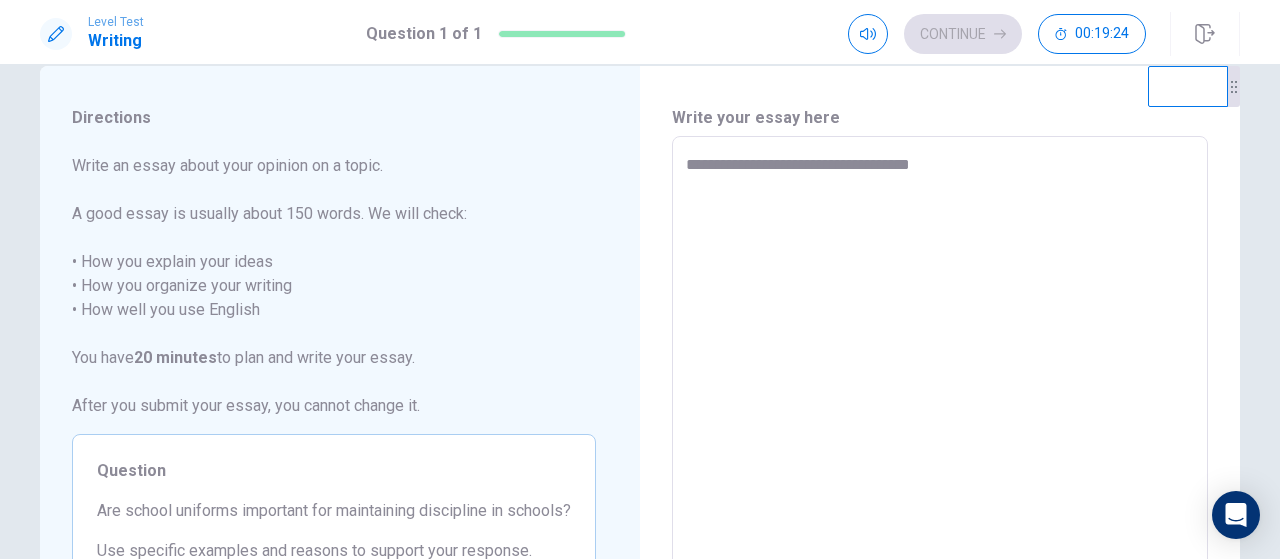 type on "*" 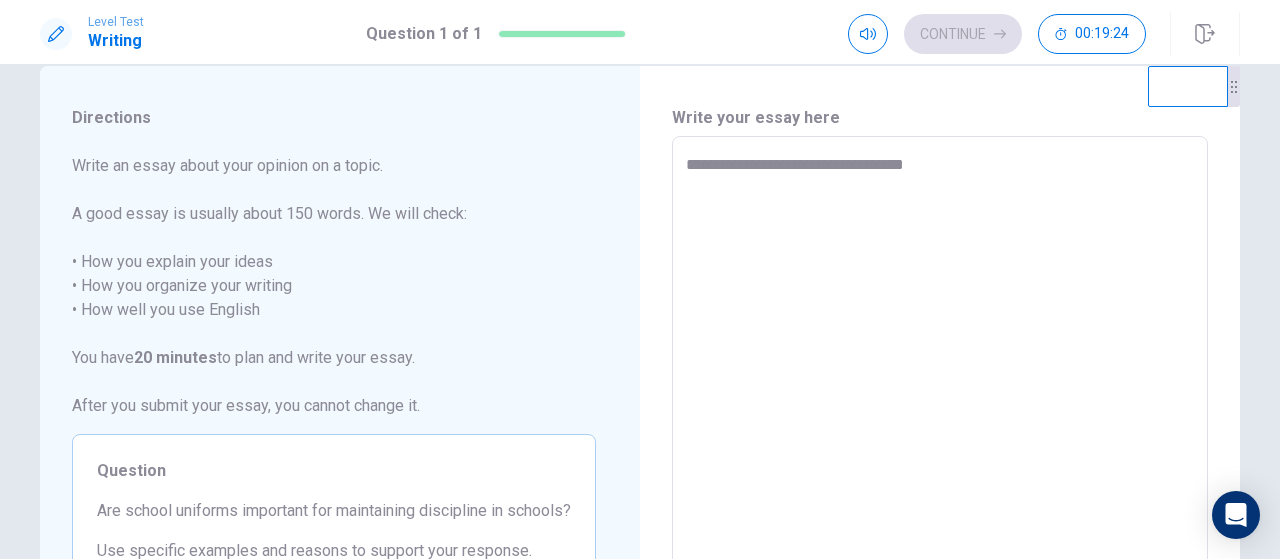 type on "*" 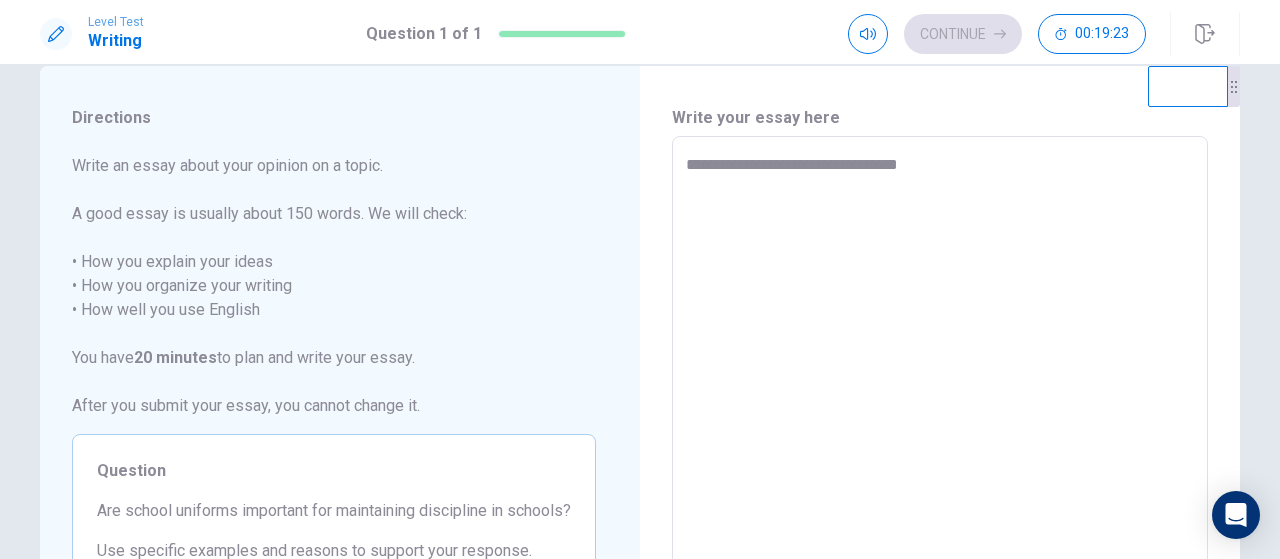 type on "*" 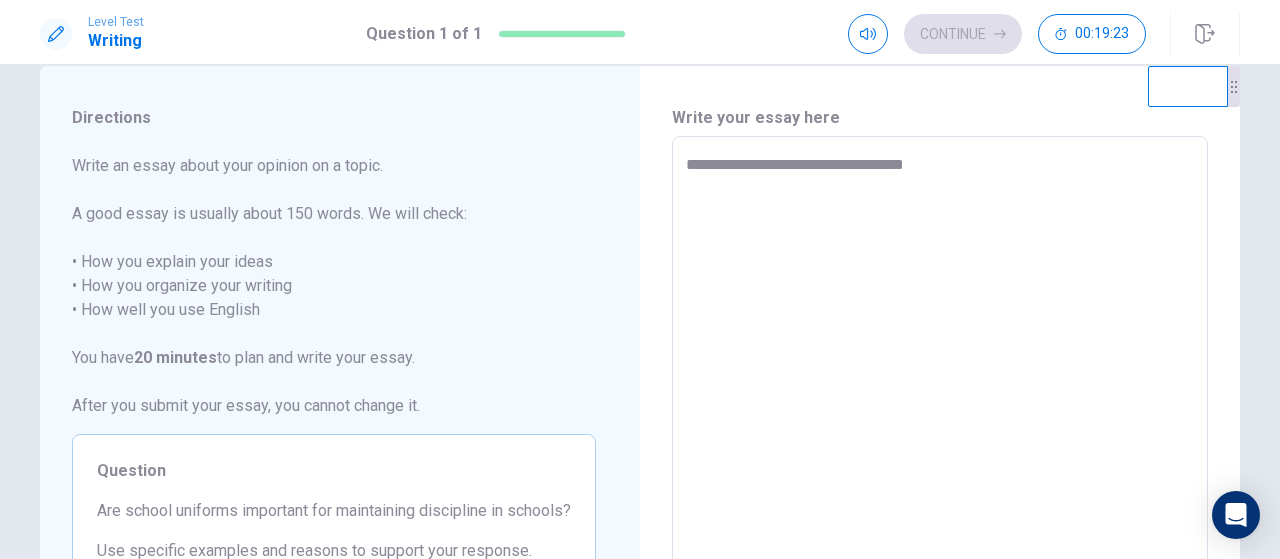 type on "*" 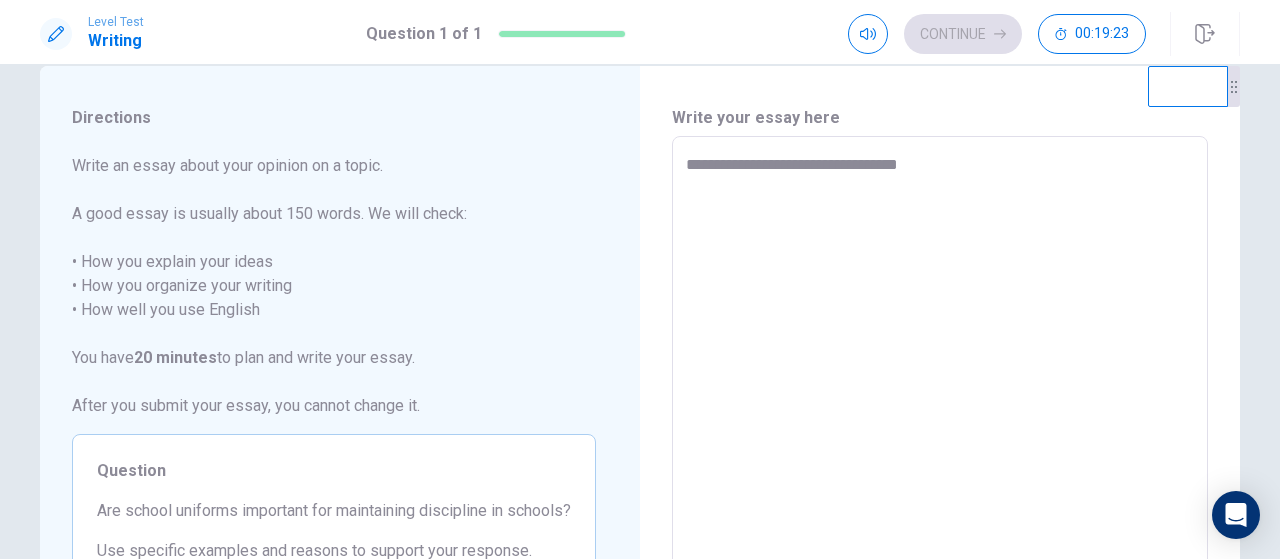 type on "*" 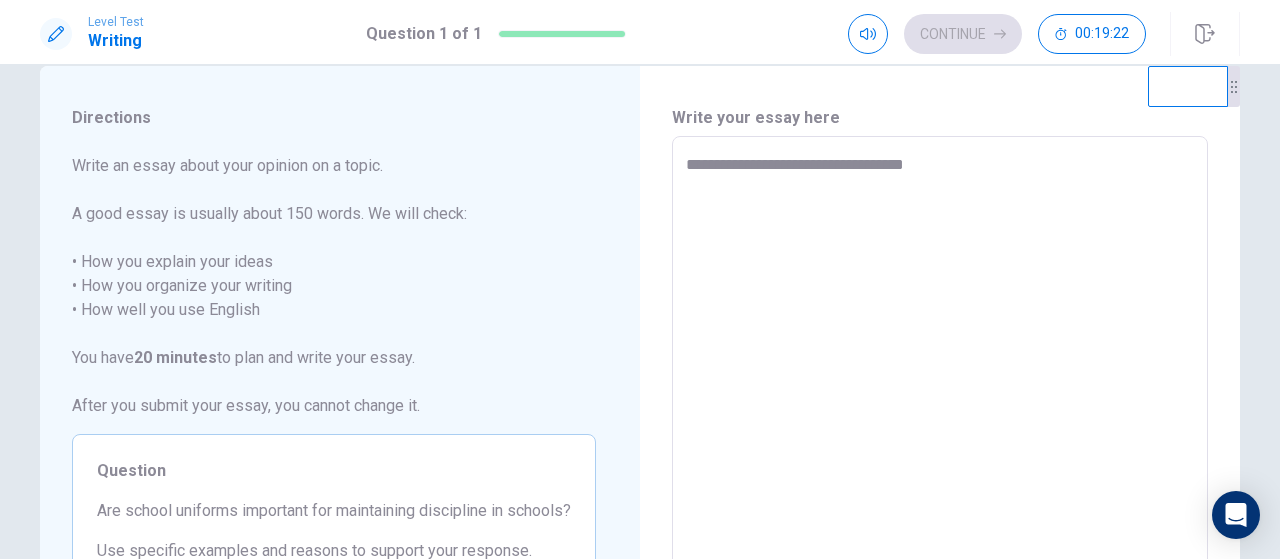 type on "*" 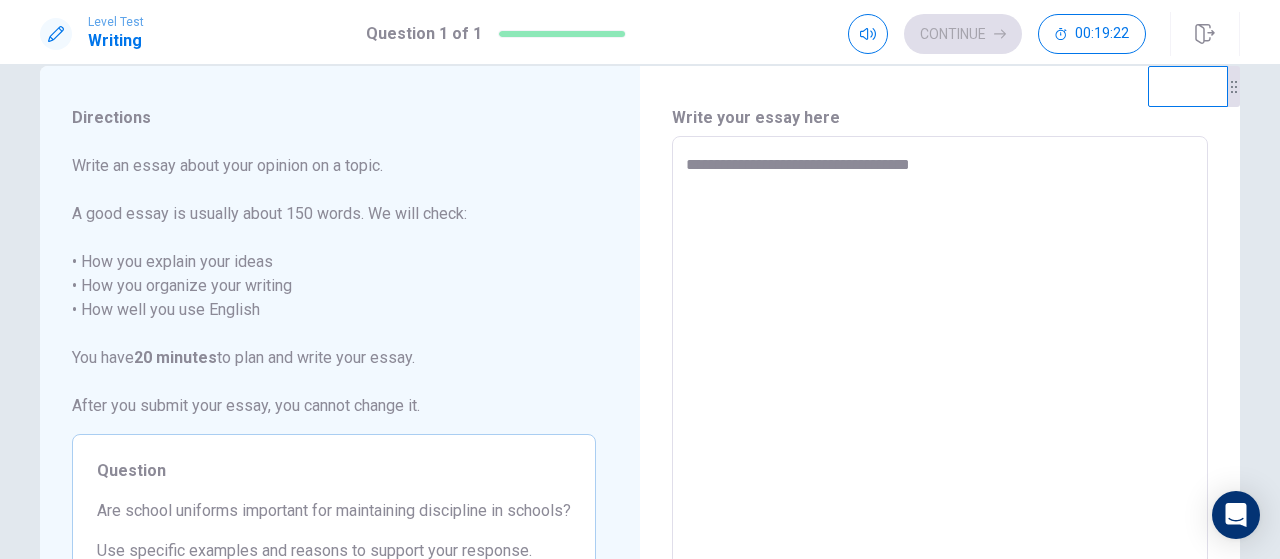 type on "*" 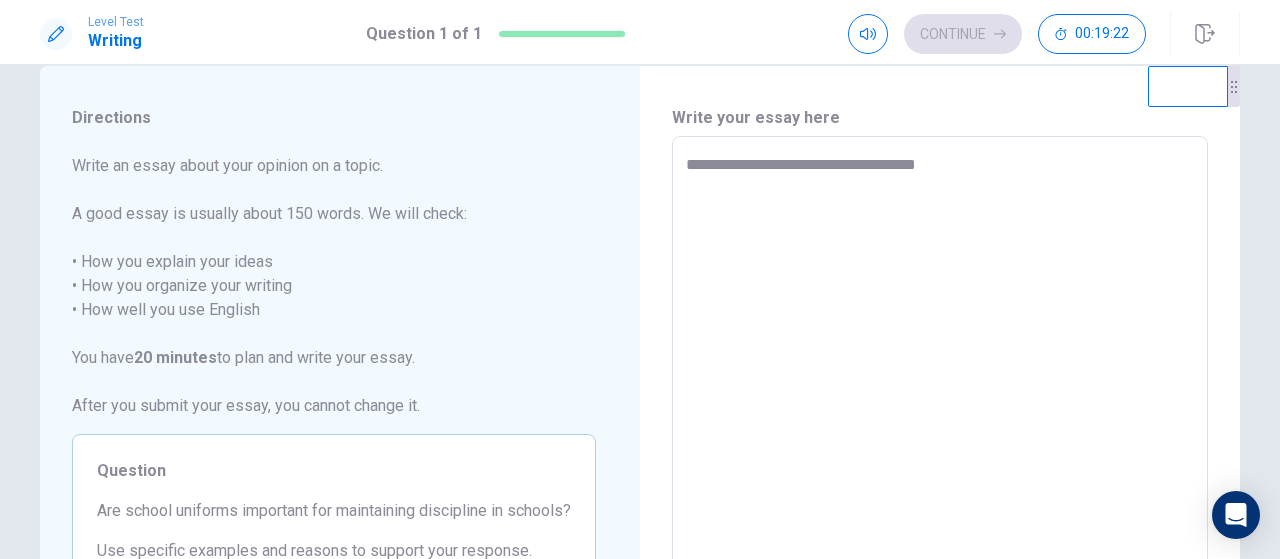 type on "*" 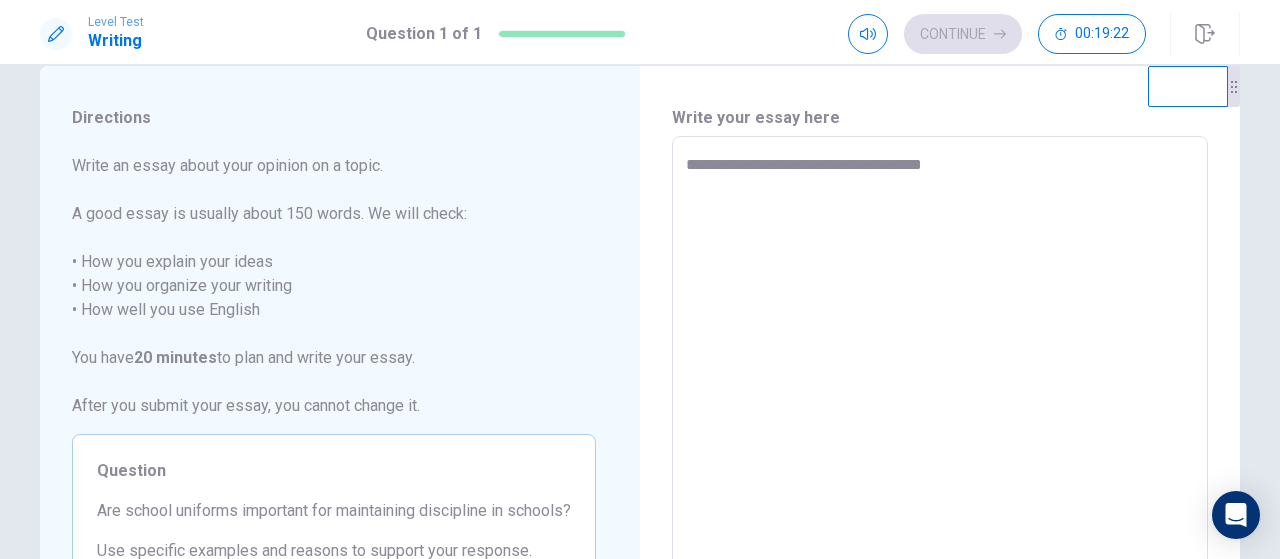 type on "**********" 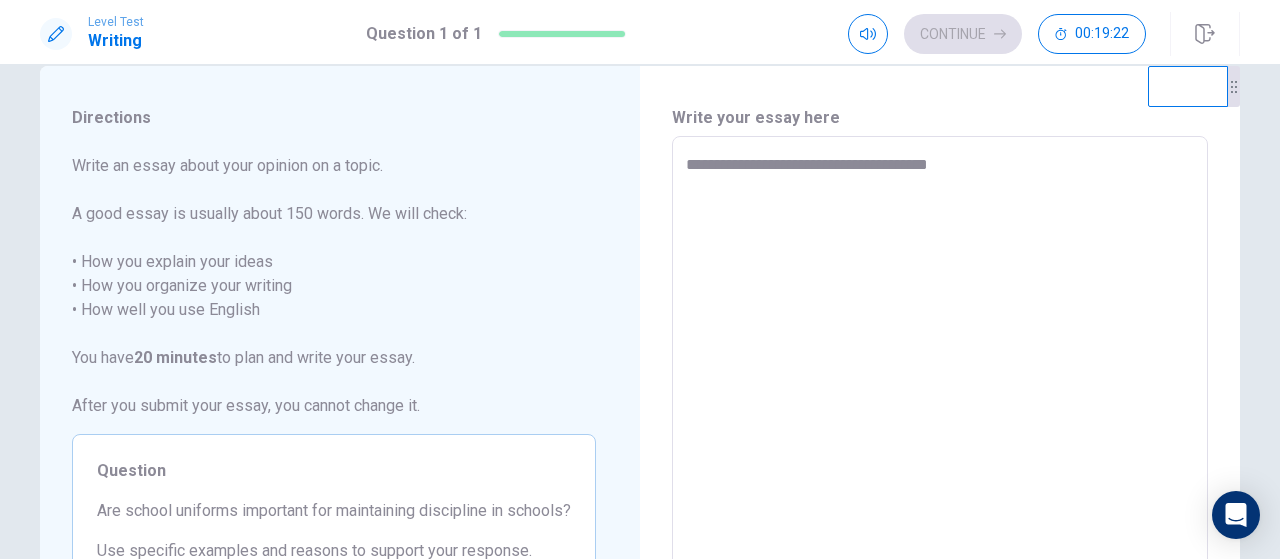 type on "*" 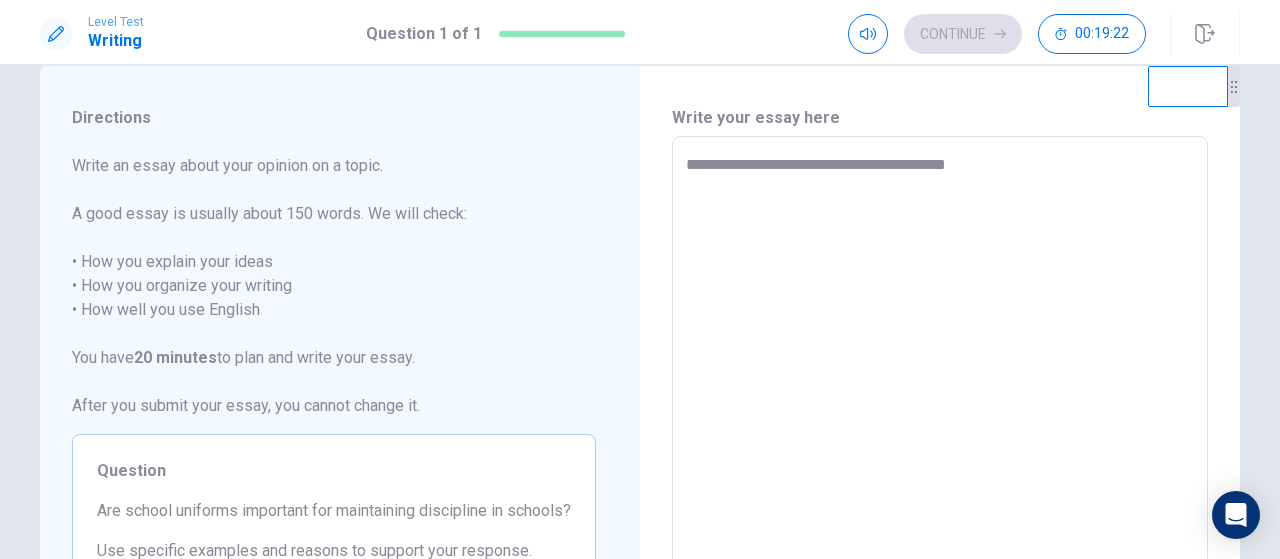 type on "**********" 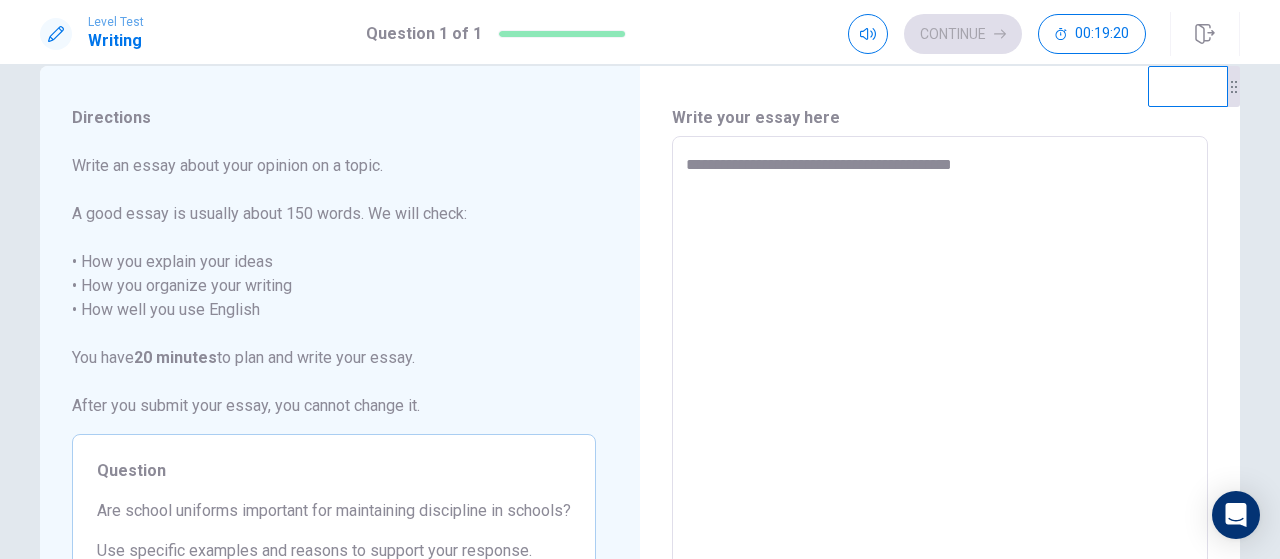 type on "*" 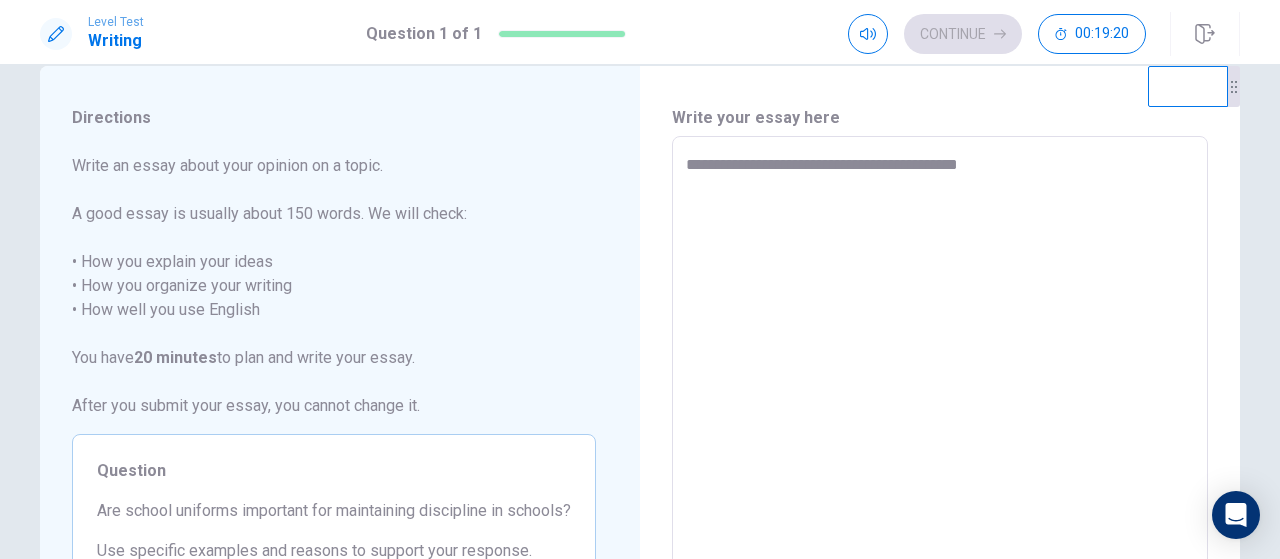 type on "**********" 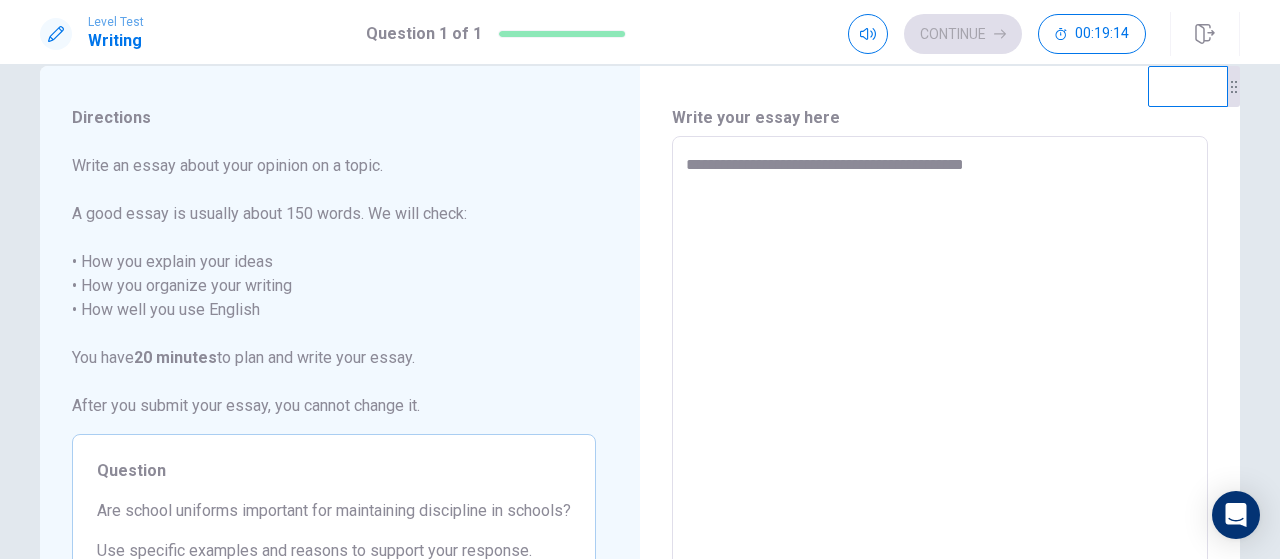 type on "*" 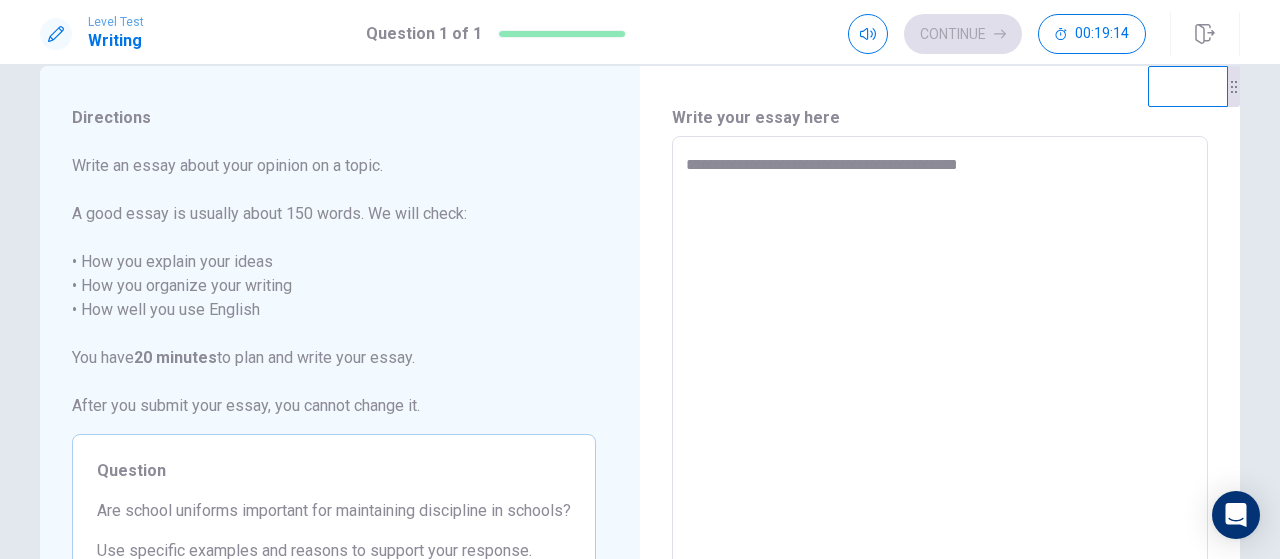 type on "*" 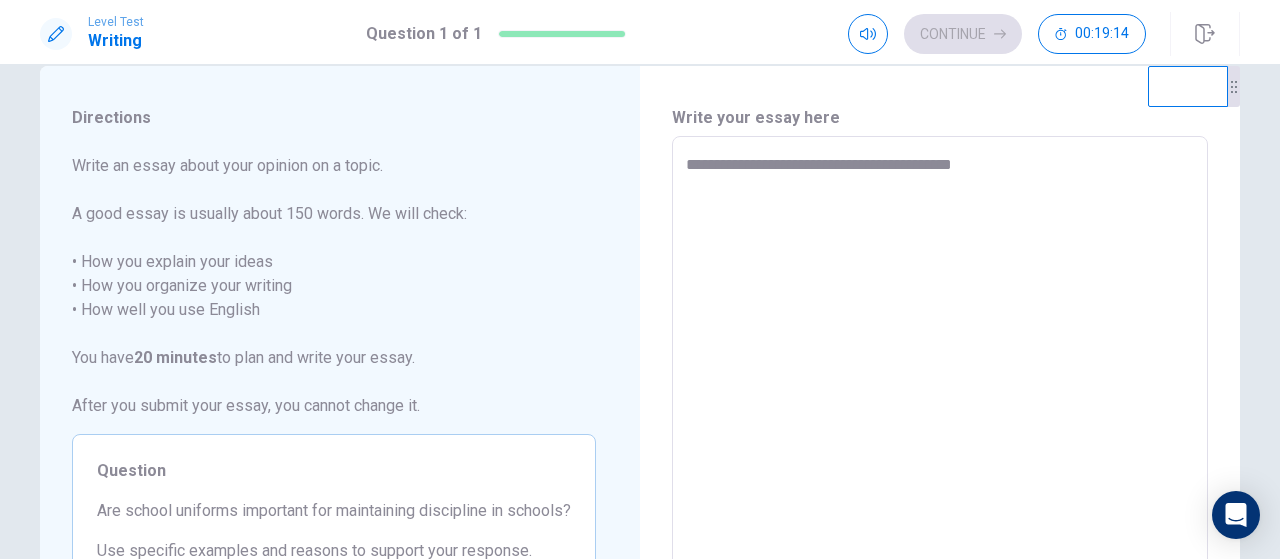 type on "**********" 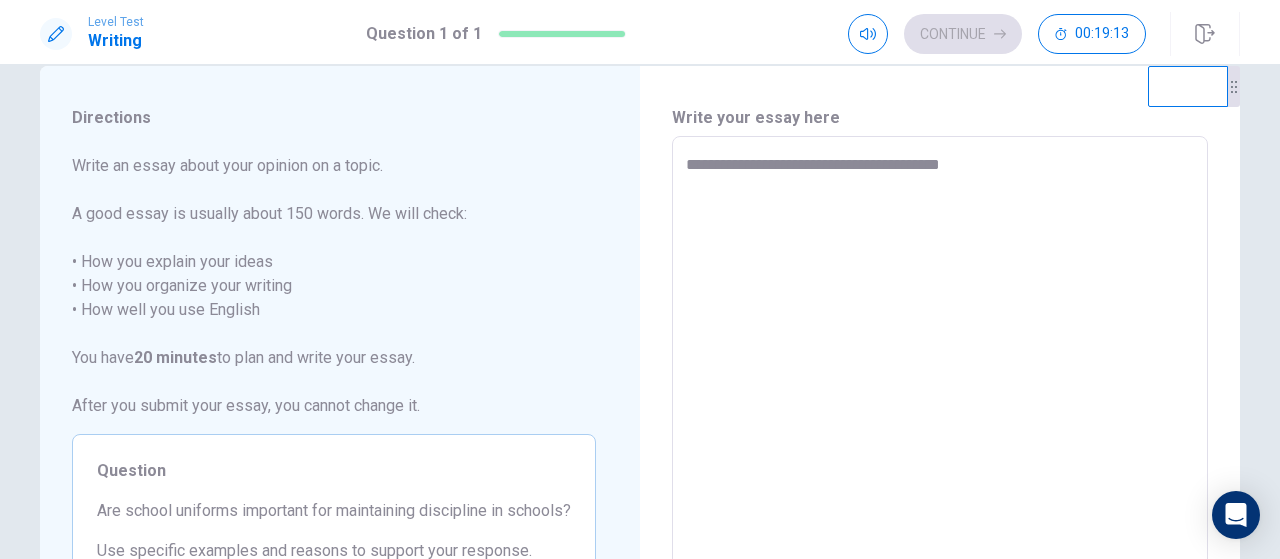 type on "**********" 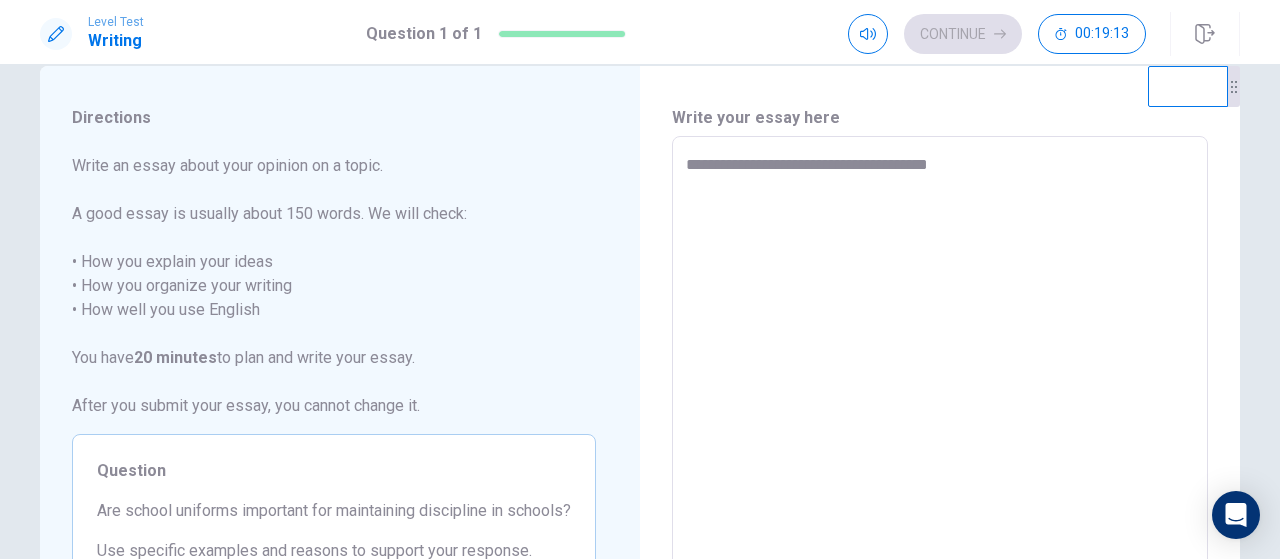 type on "**********" 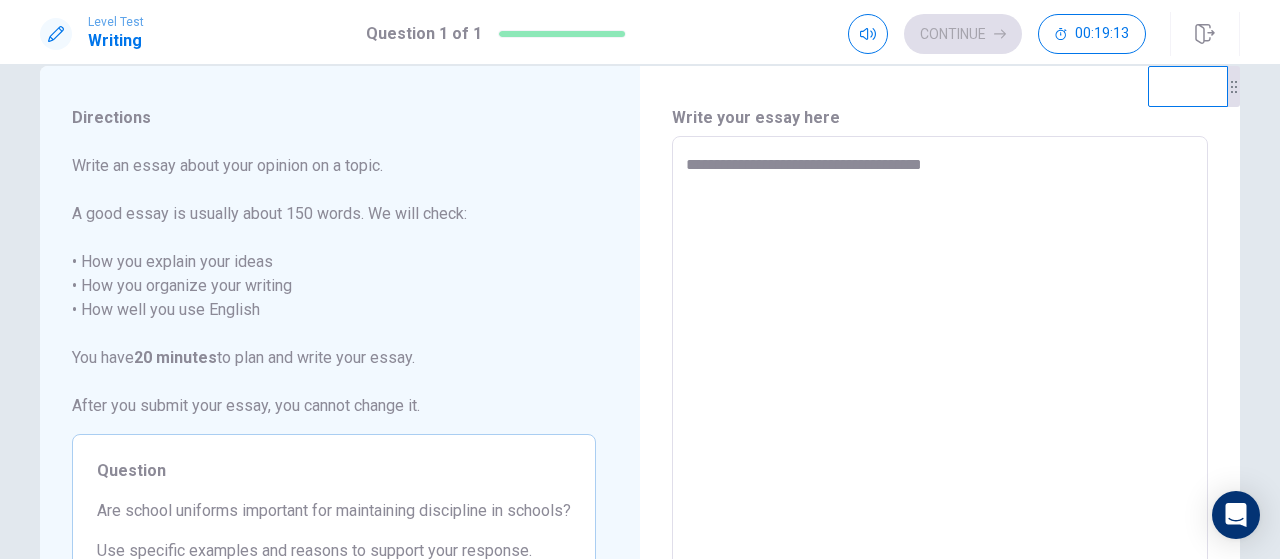 type on "*" 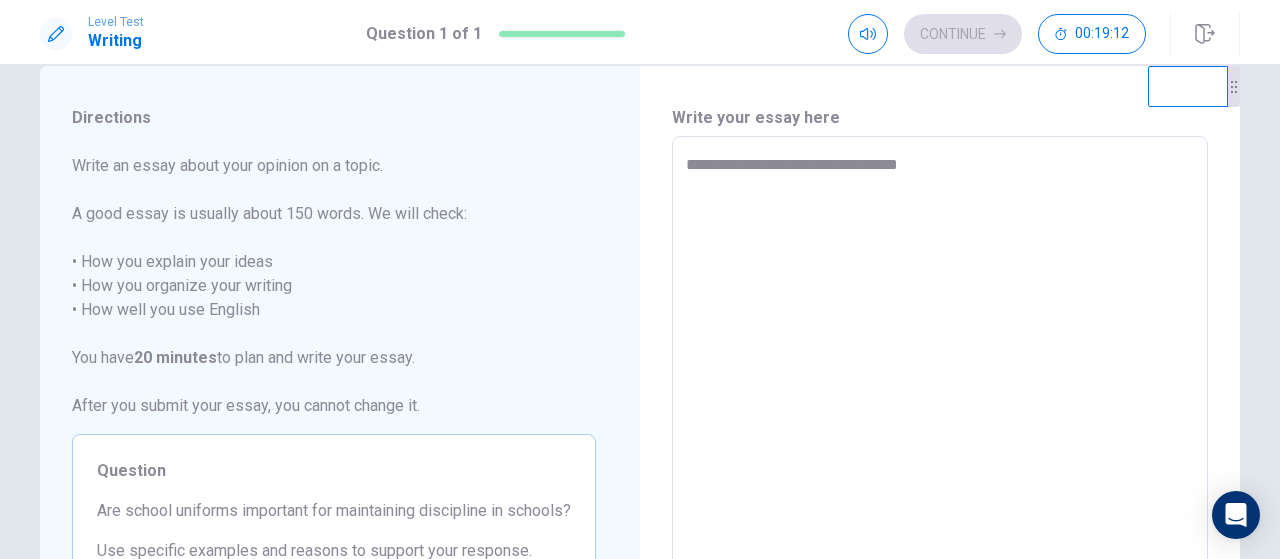 type on "**********" 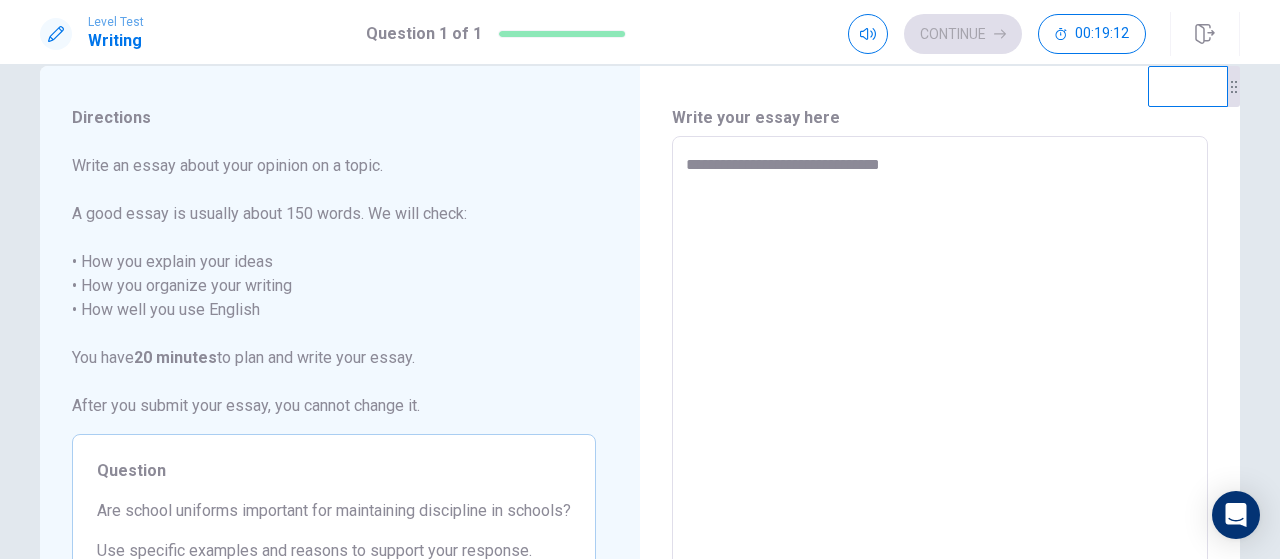 type on "**********" 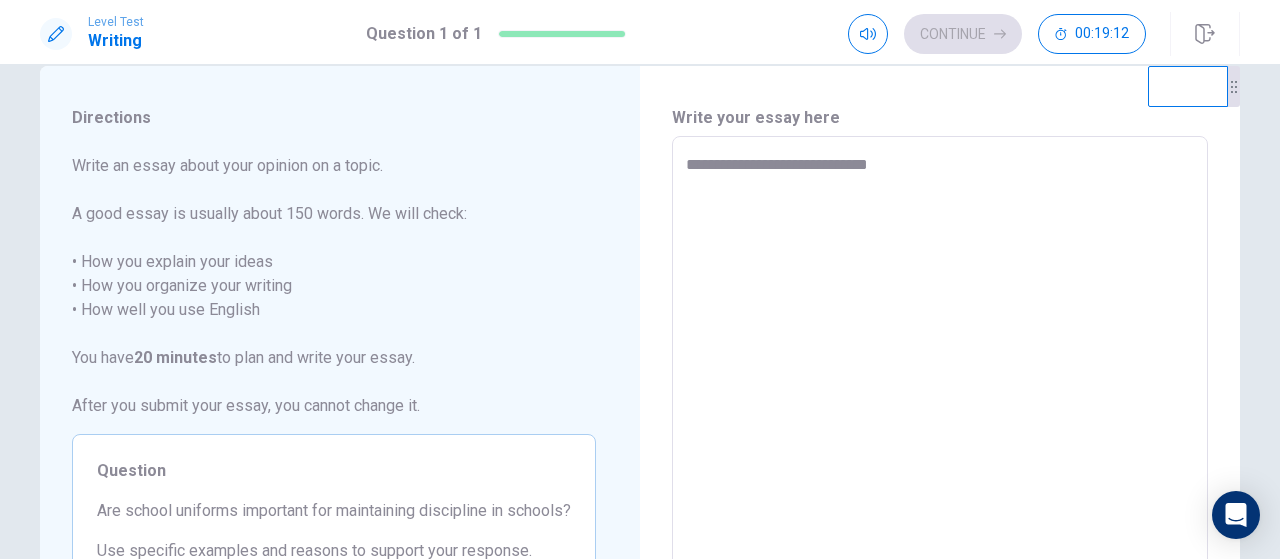 type on "**********" 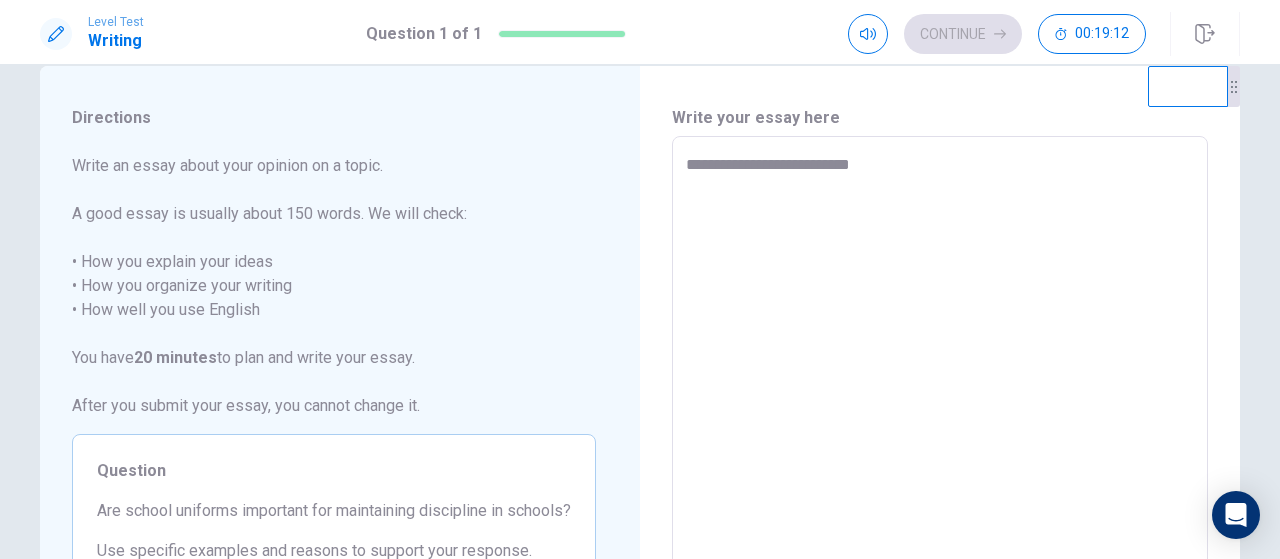 type on "**********" 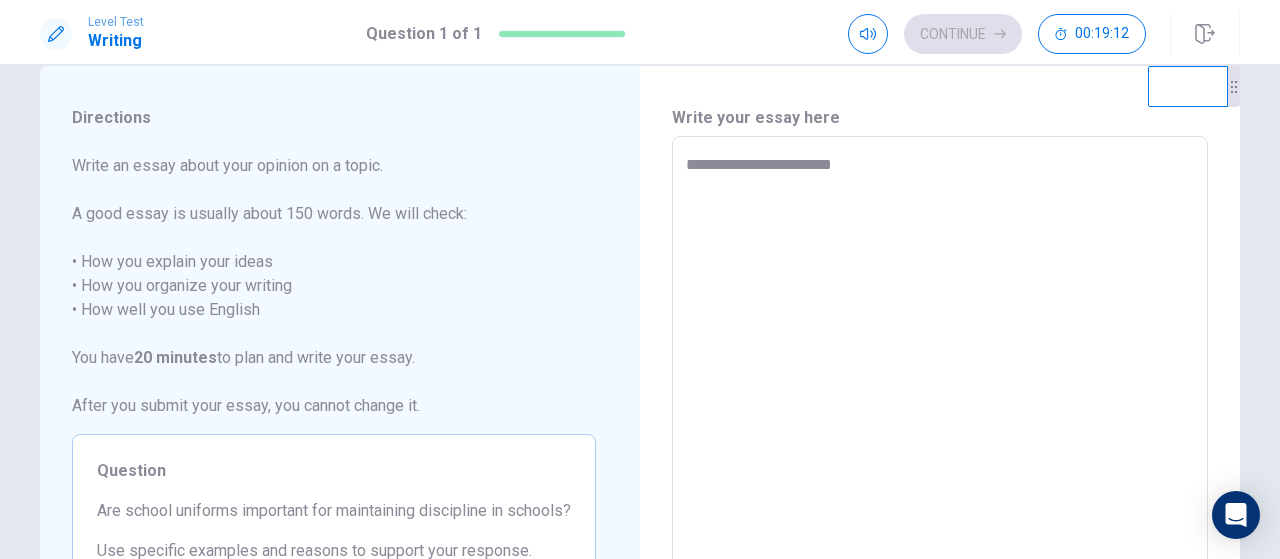 type on "**********" 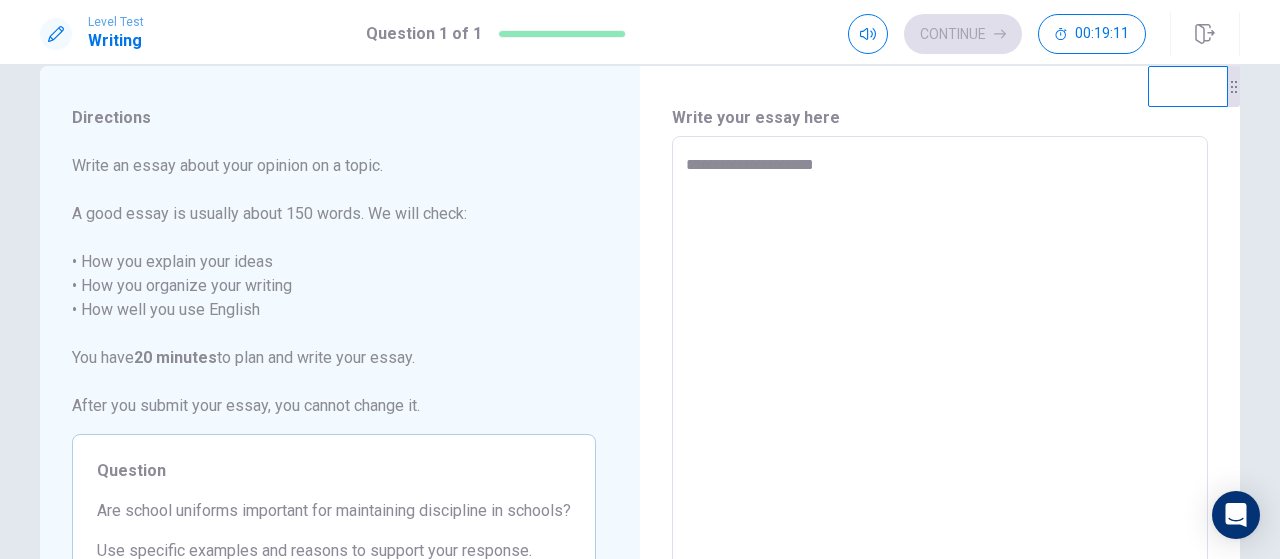 type on "**********" 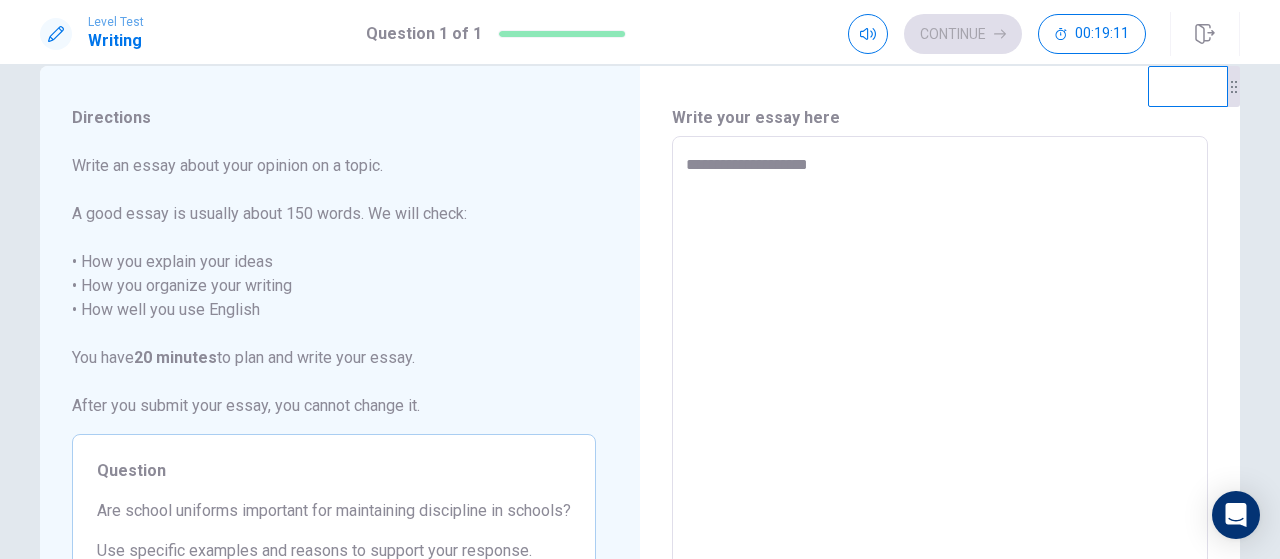 type on "**********" 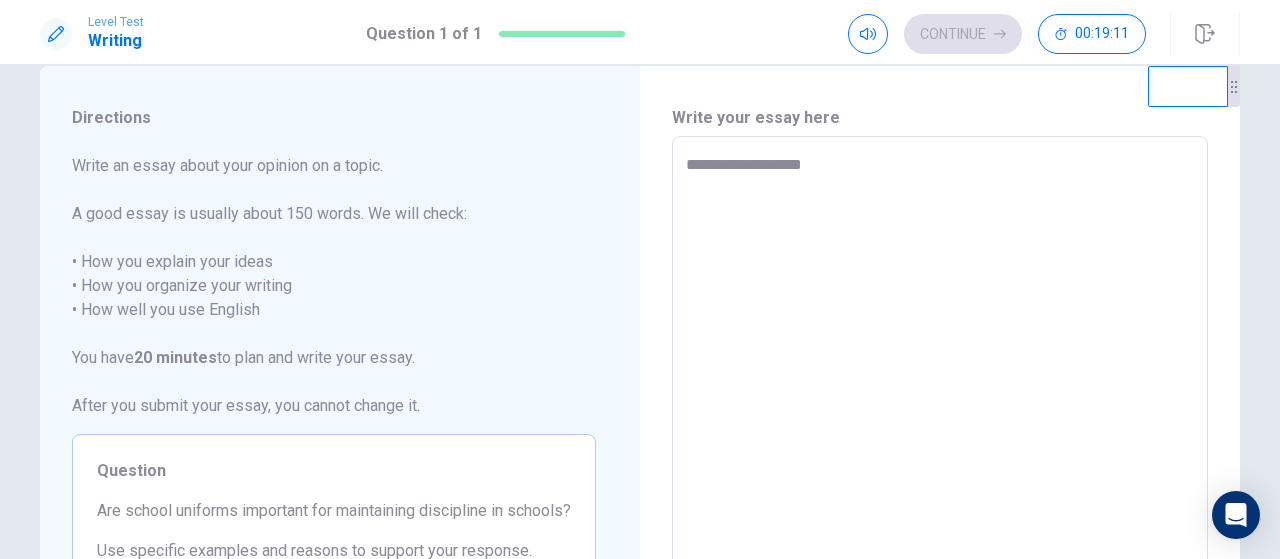 type on "*" 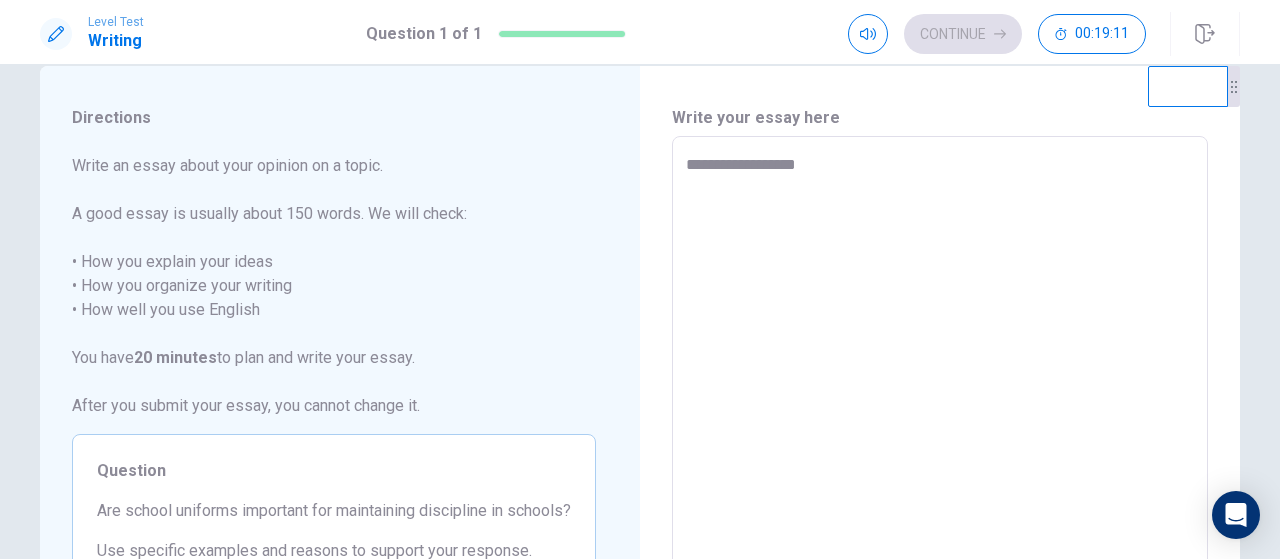 type on "*" 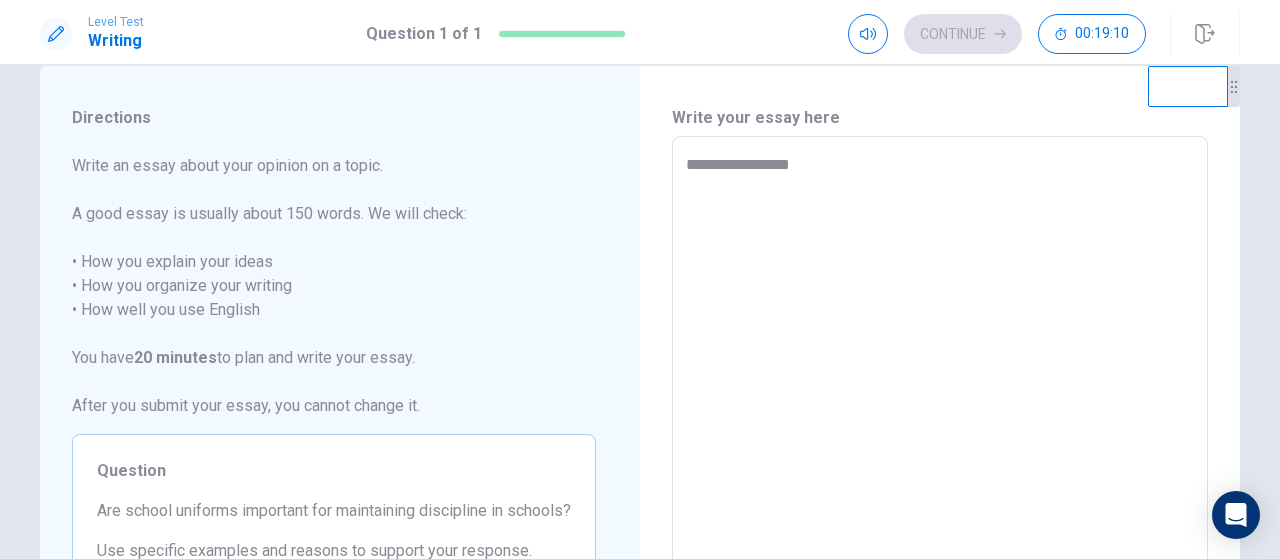 type on "*" 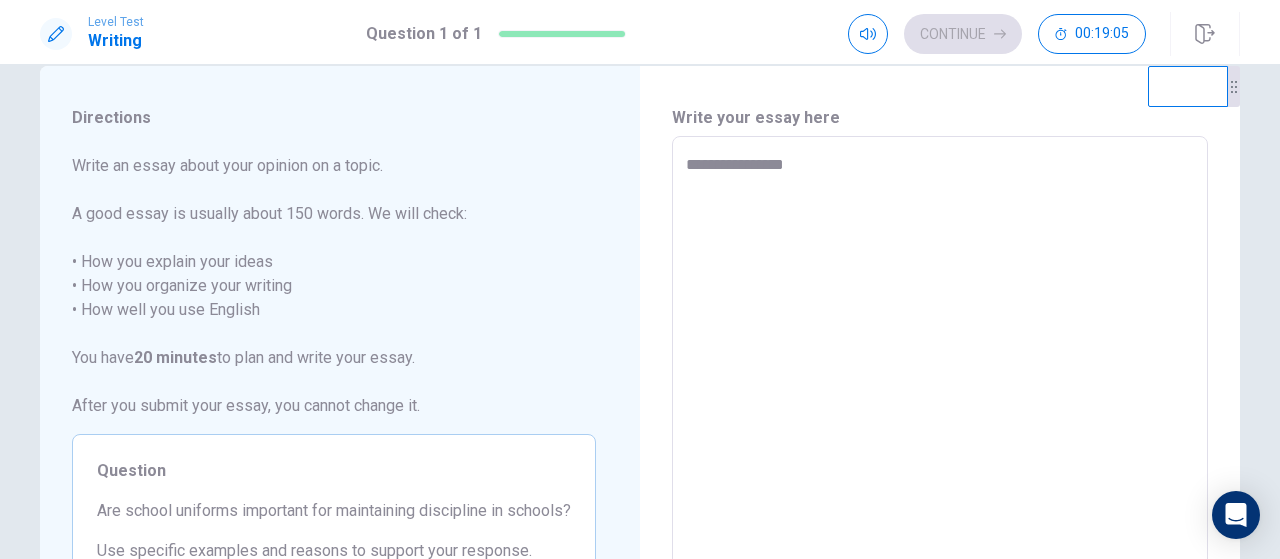 type on "*" 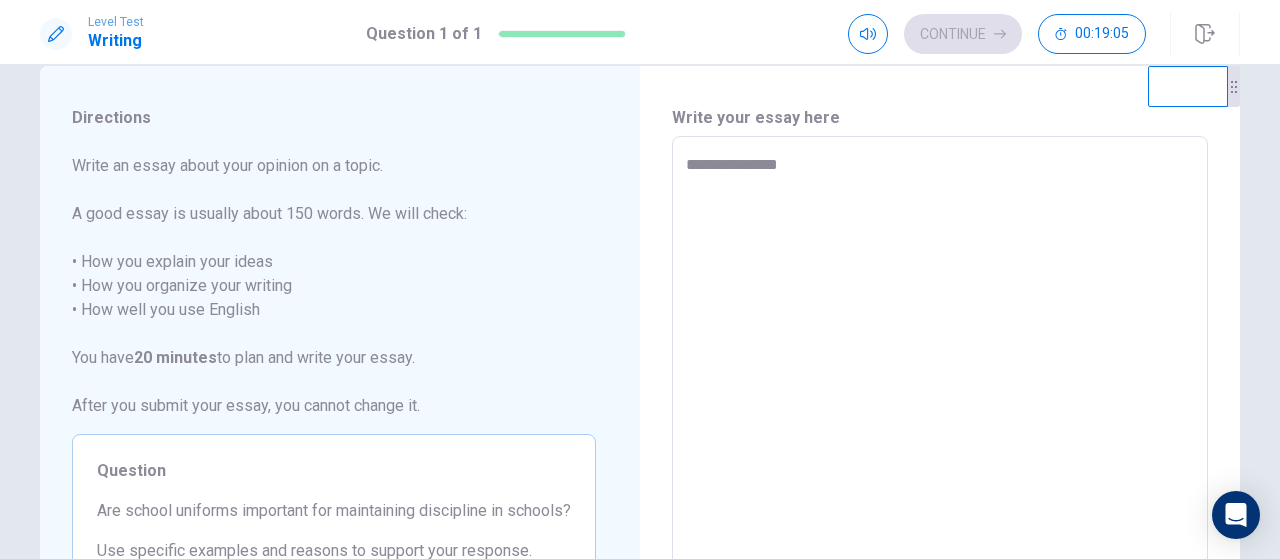 type on "*" 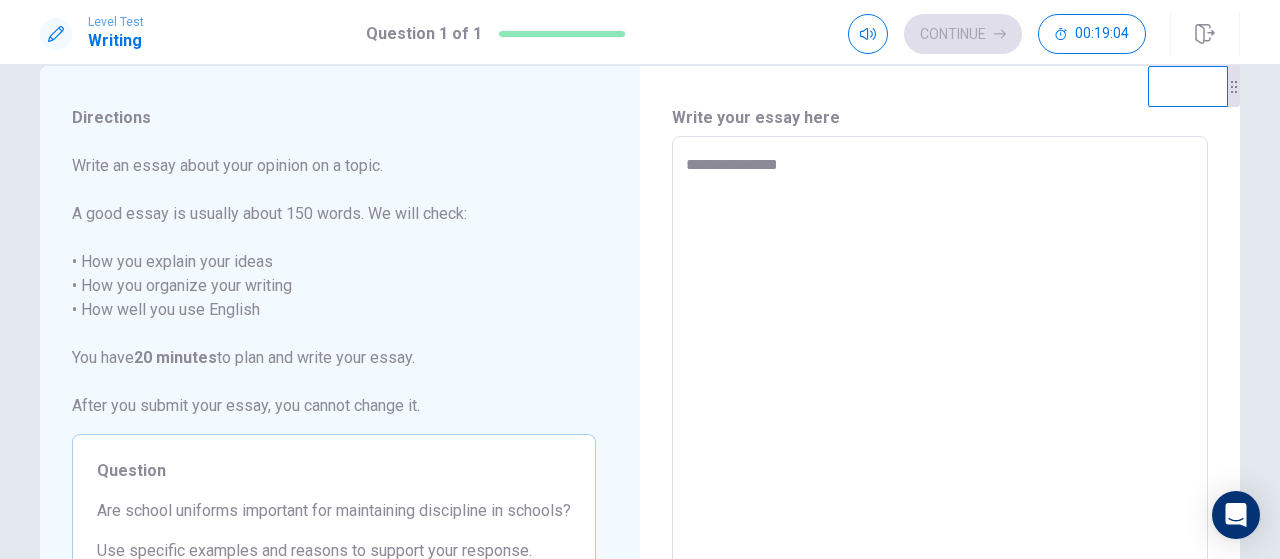 type on "**********" 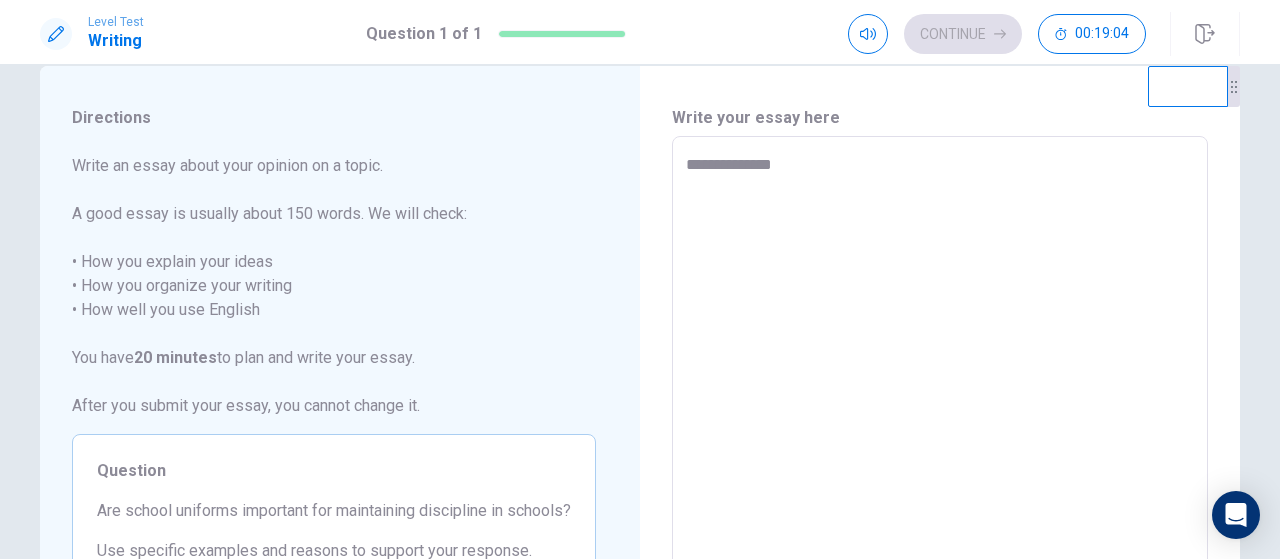 type on "**********" 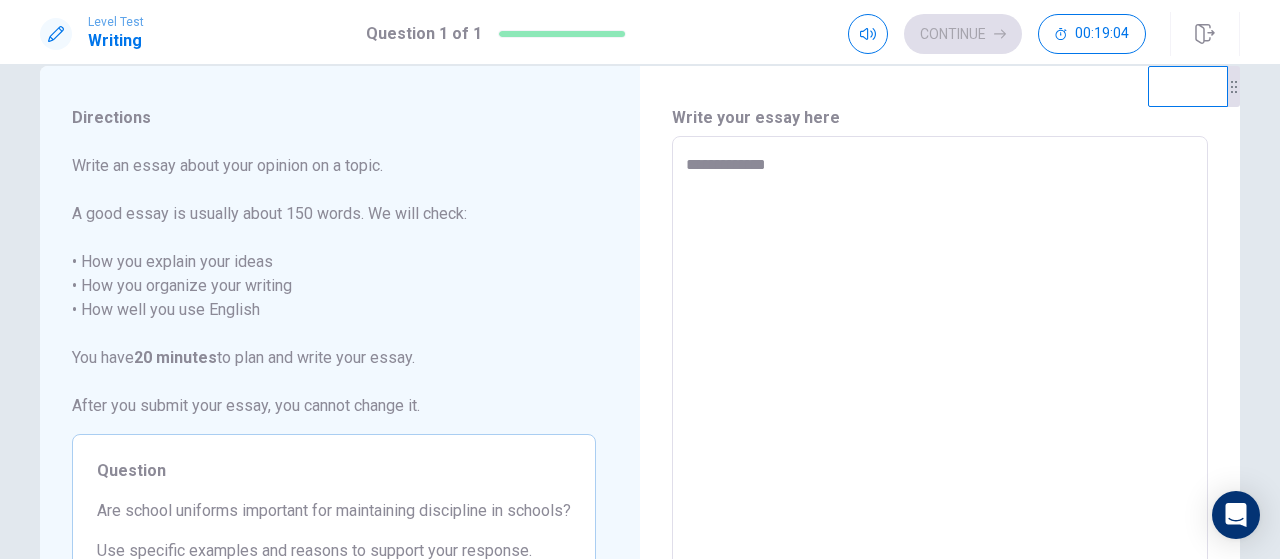 type on "*" 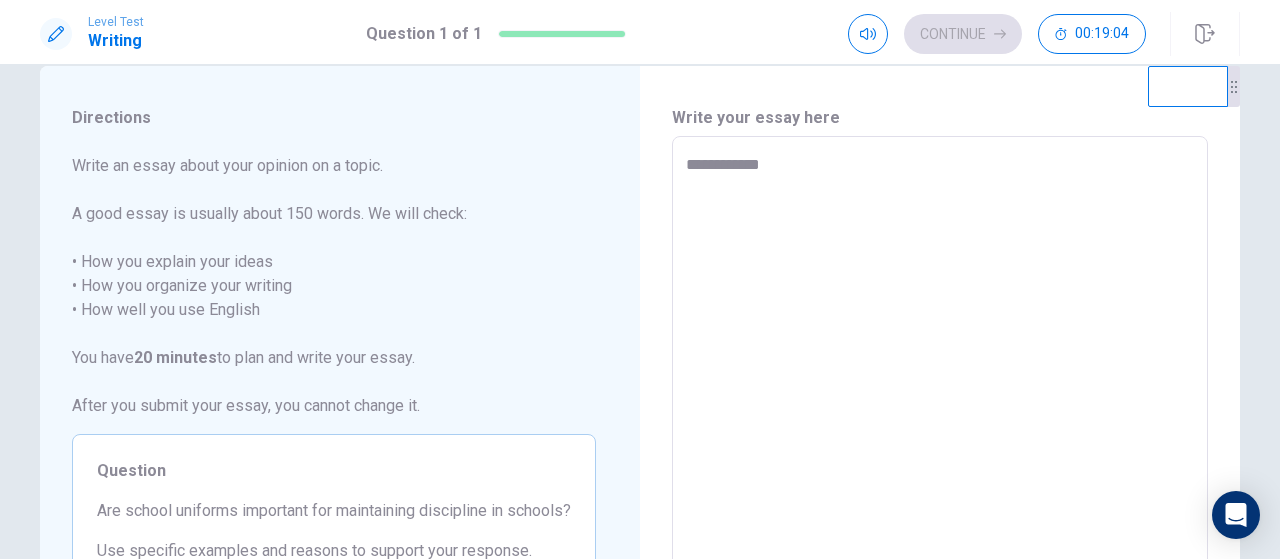 type on "**********" 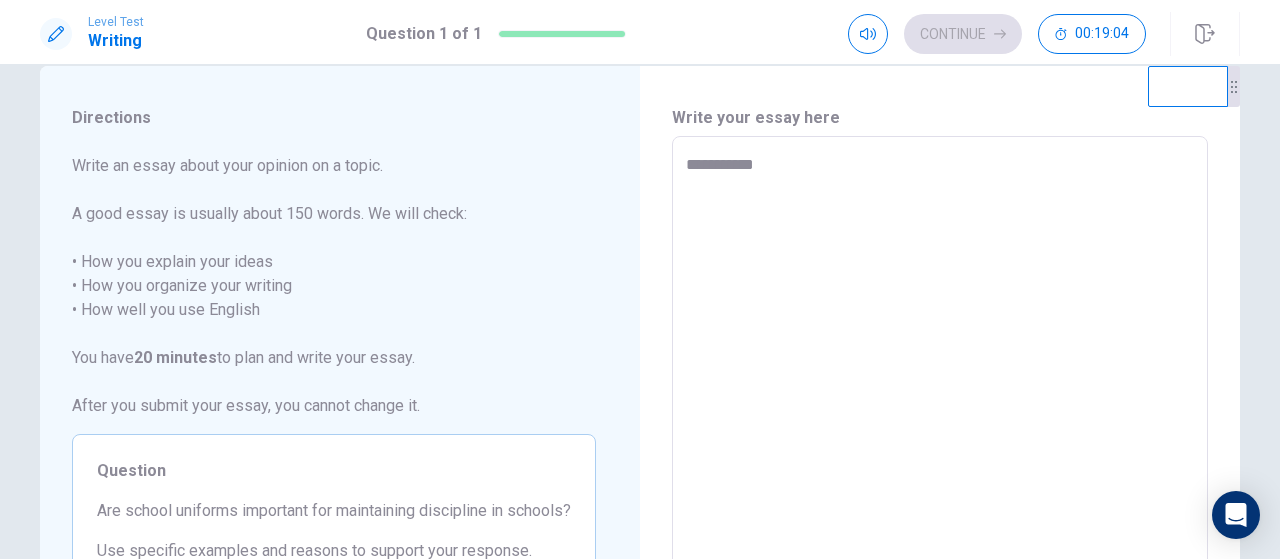type on "**********" 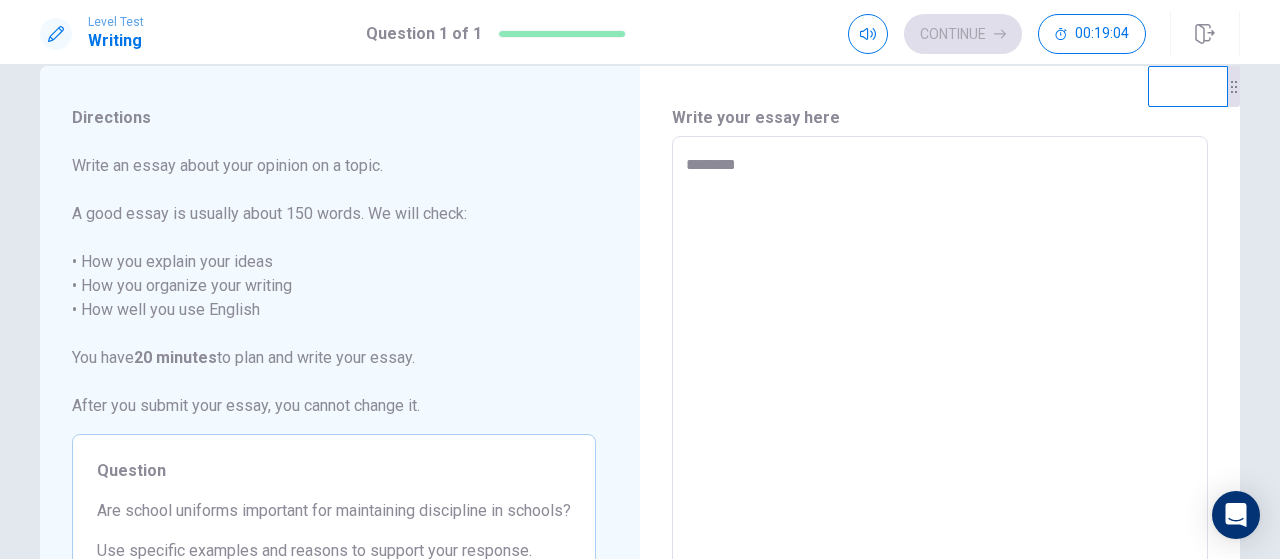 type on "******" 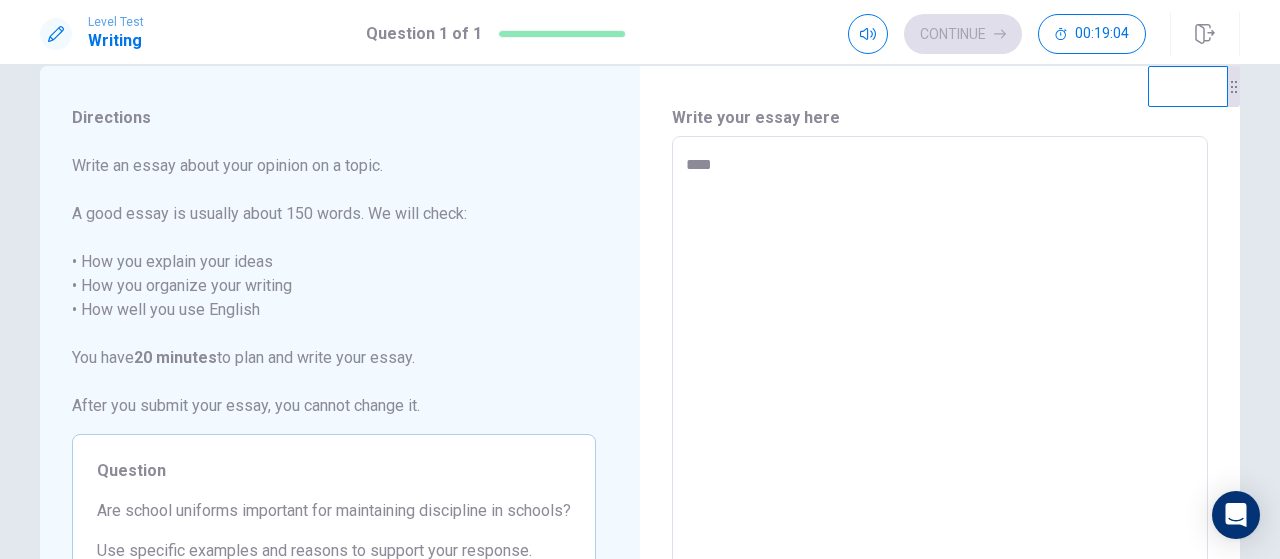 type on "***" 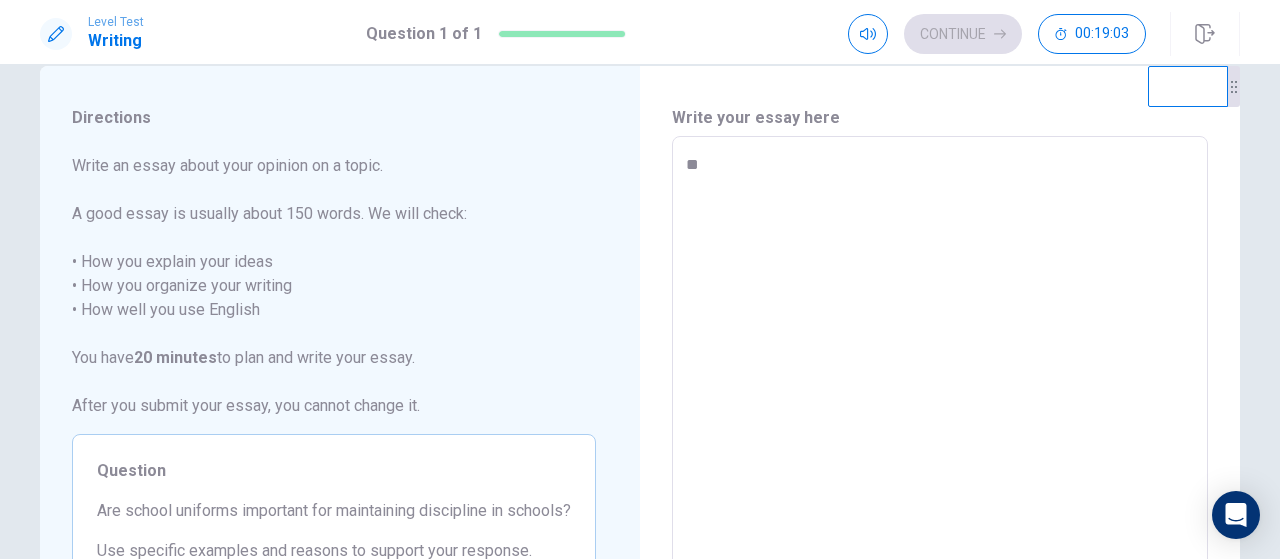 type on "*" 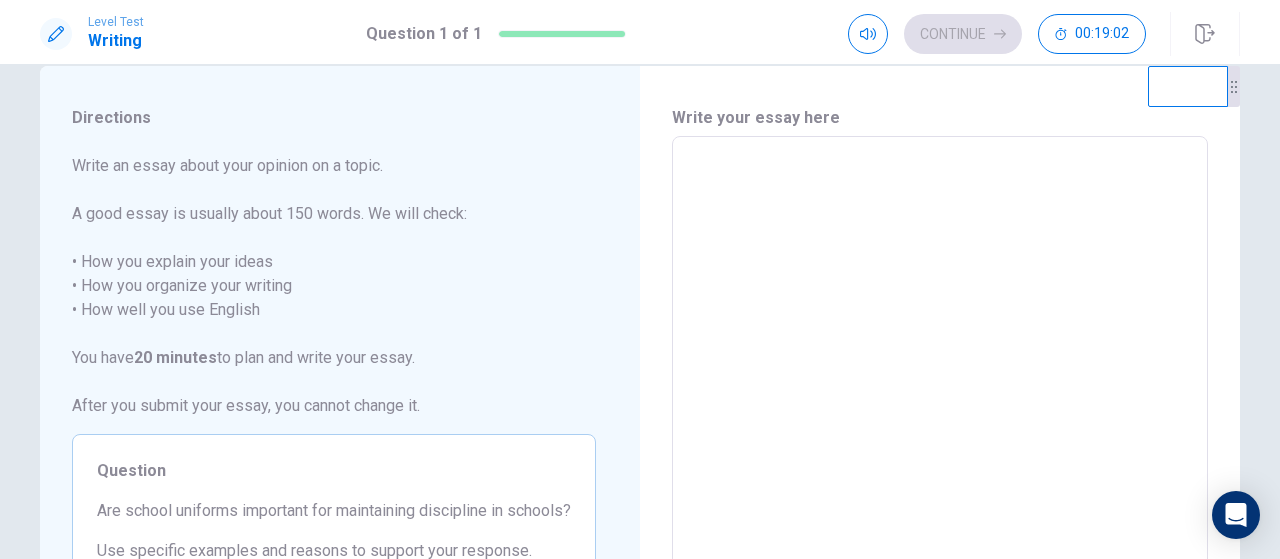 type on "*" 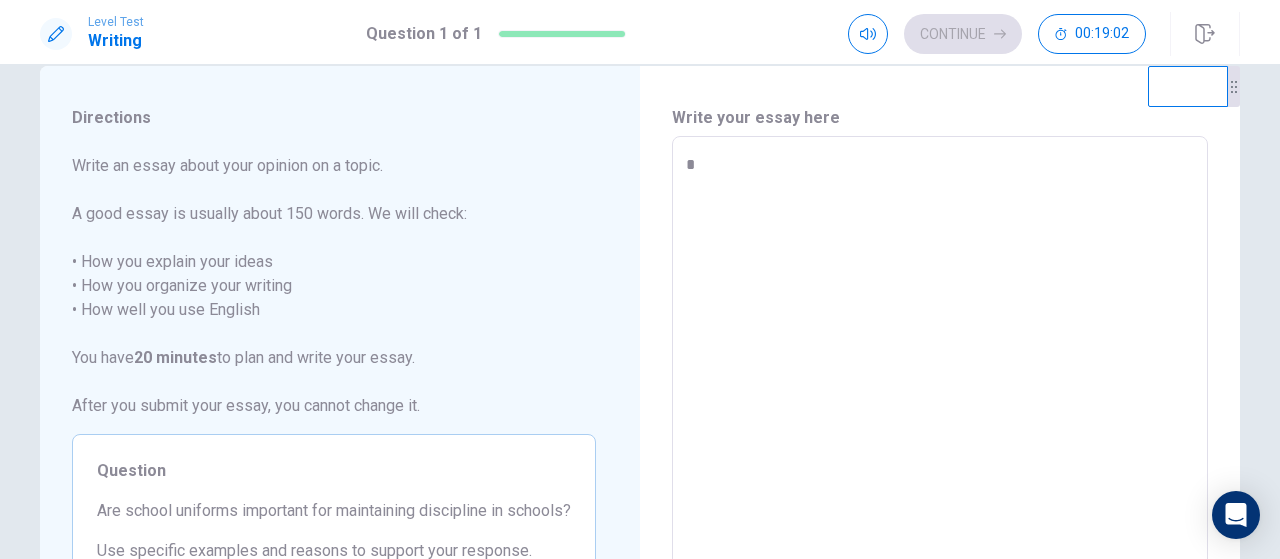 type on "*" 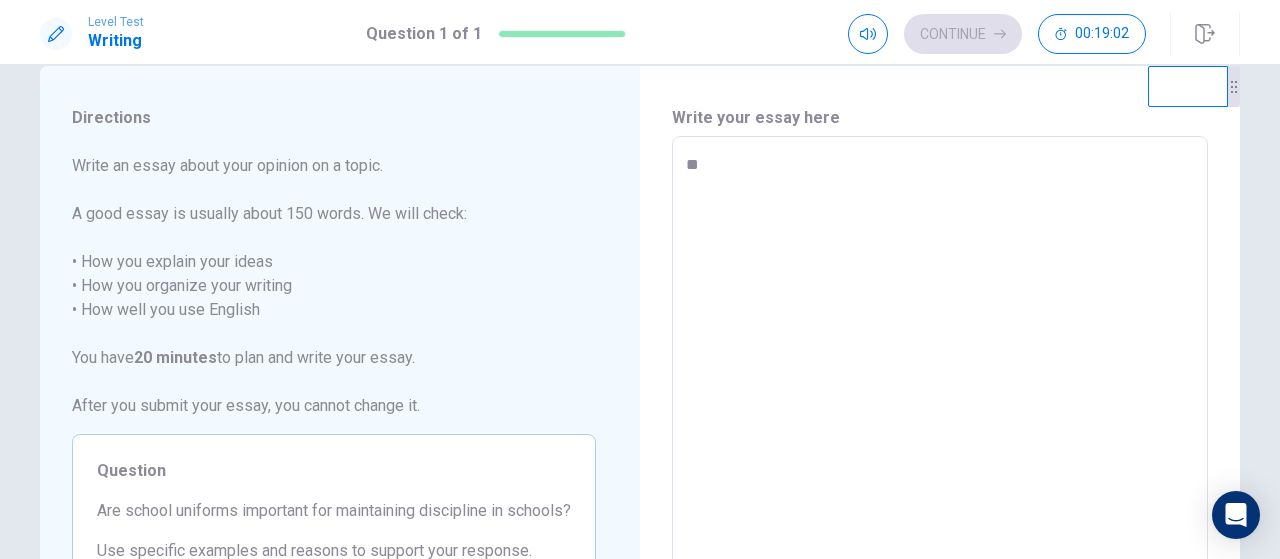 type on "*" 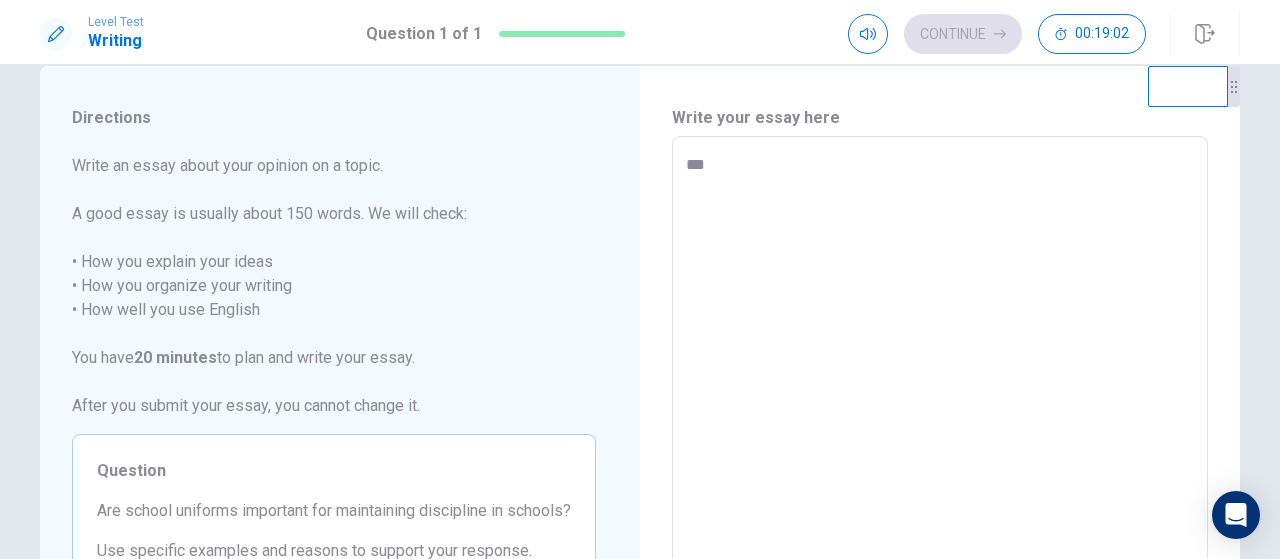 type on "*" 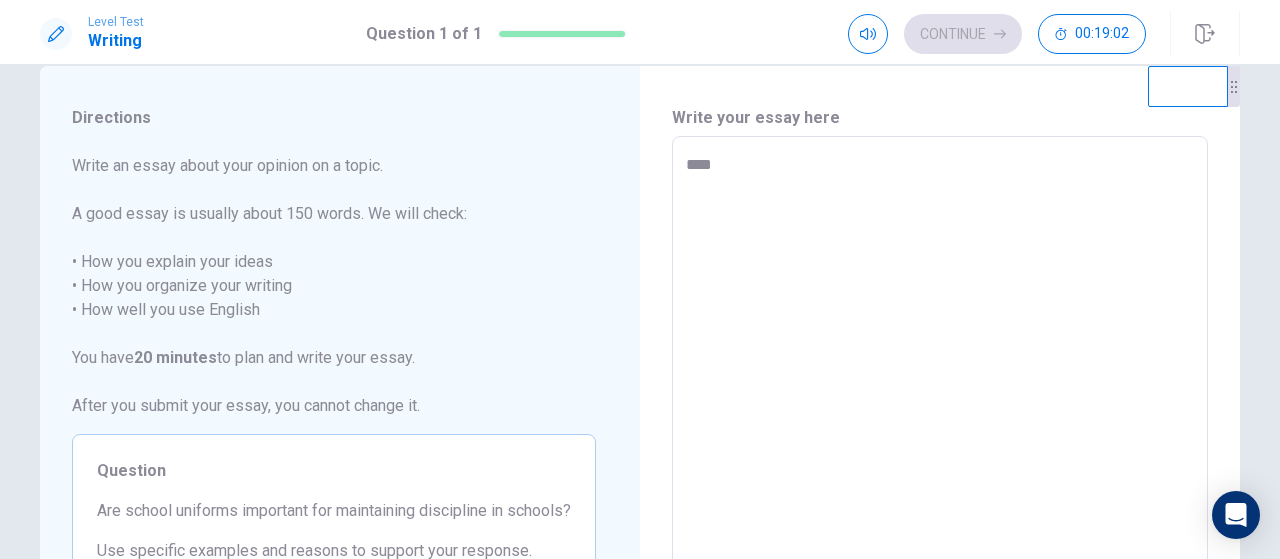 type on "*" 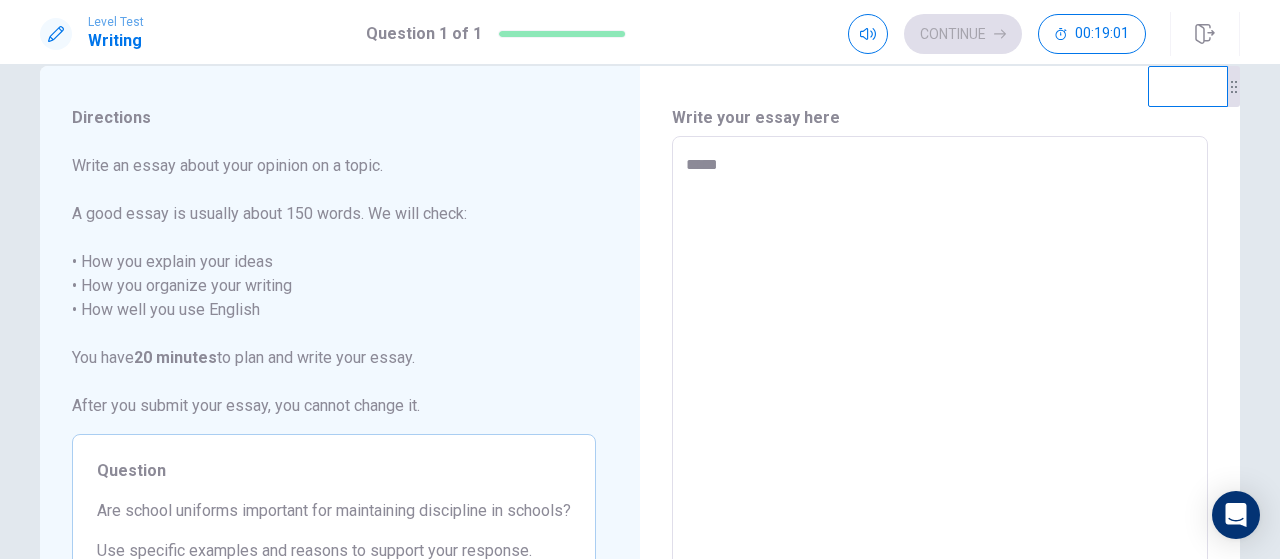 type on "******" 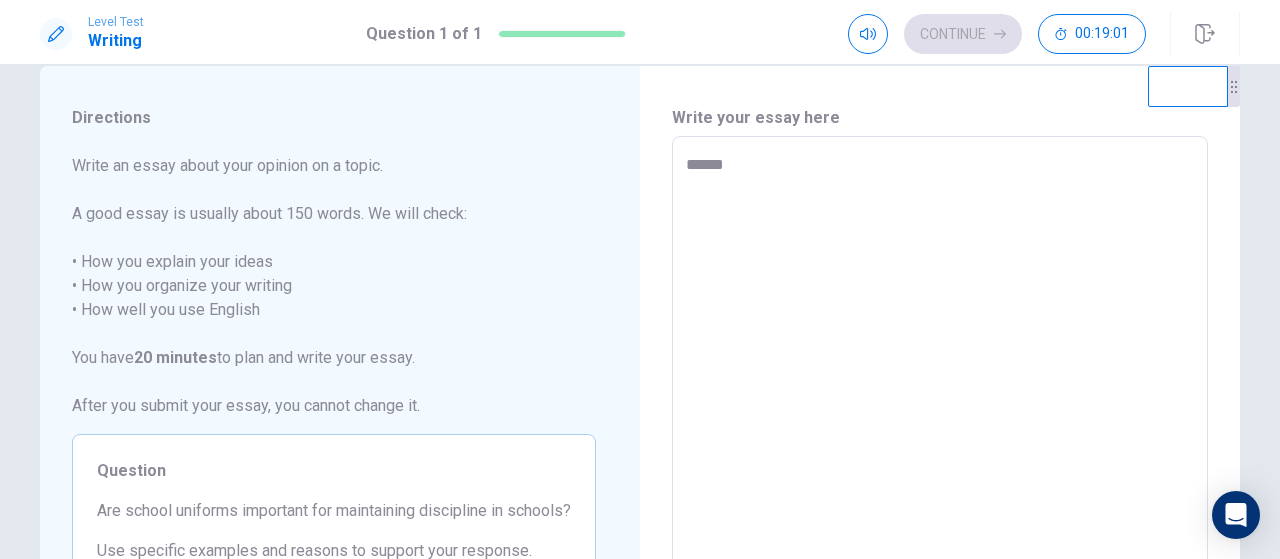 type on "******" 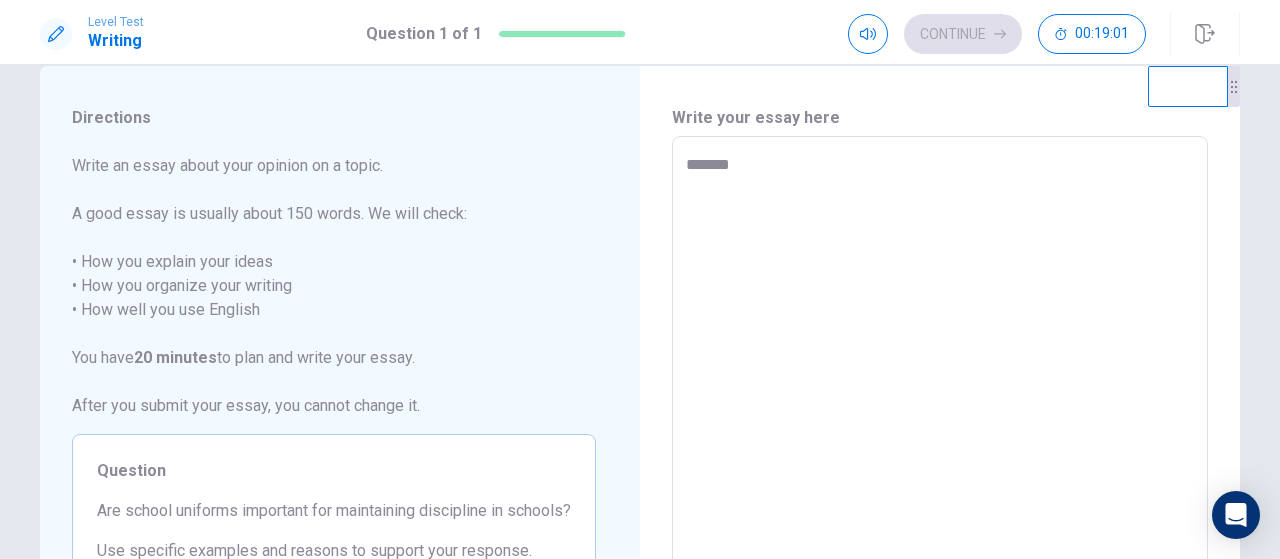 type on "*" 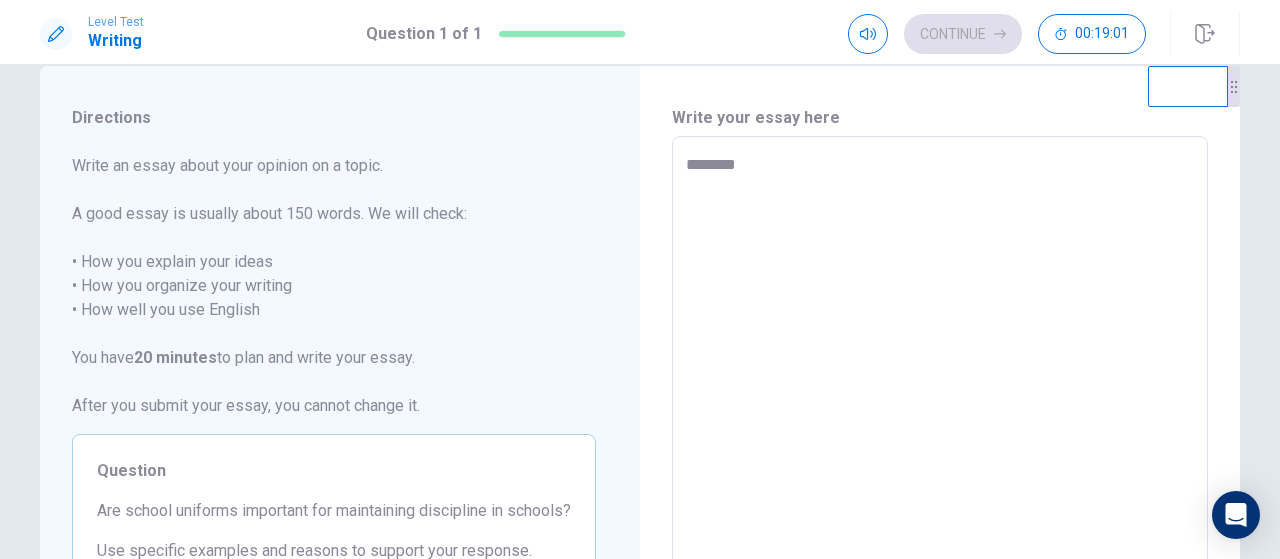 type on "*********" 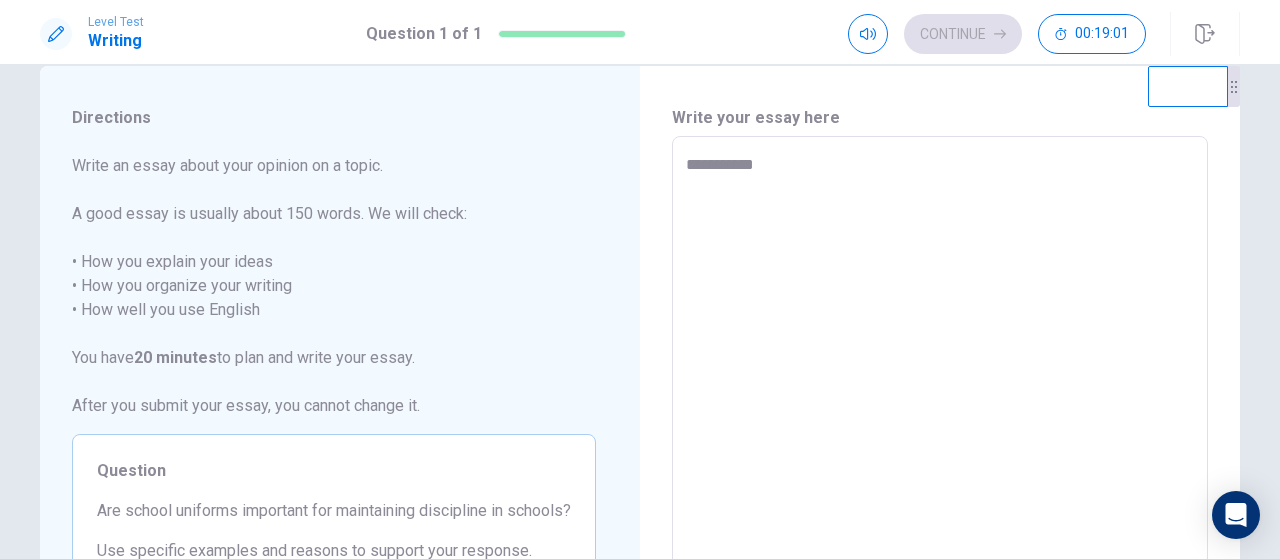 type on "**********" 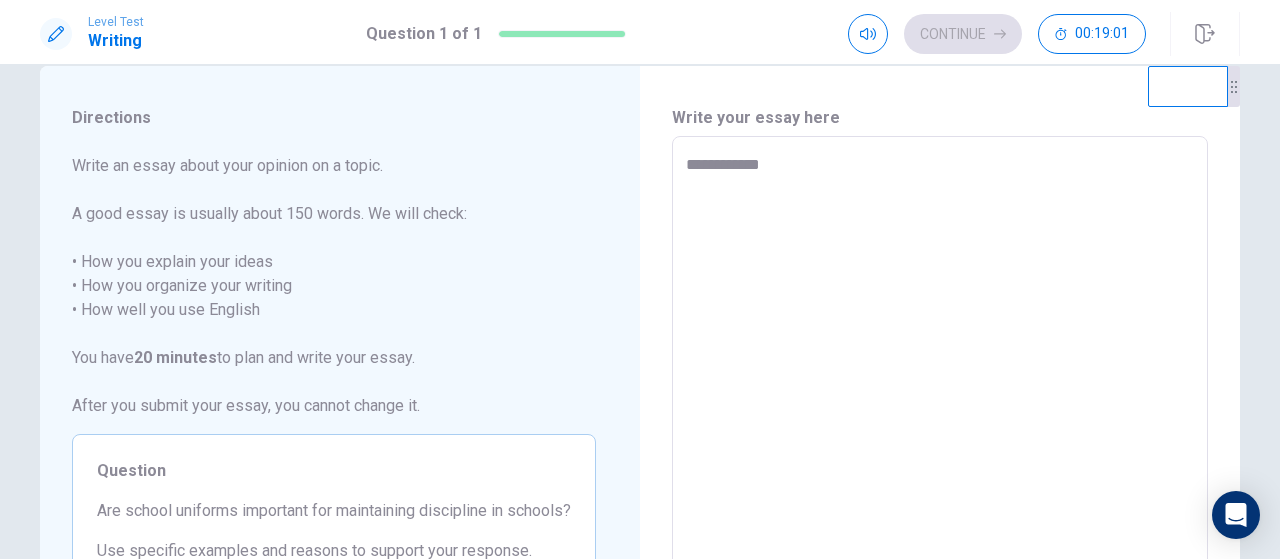 type on "*" 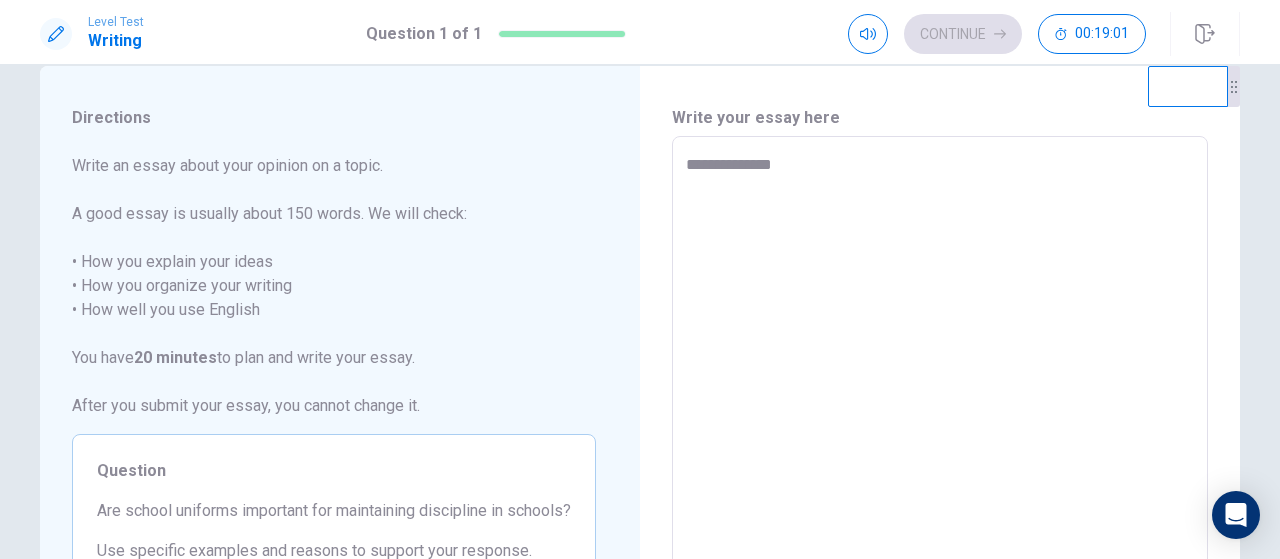 type on "**********" 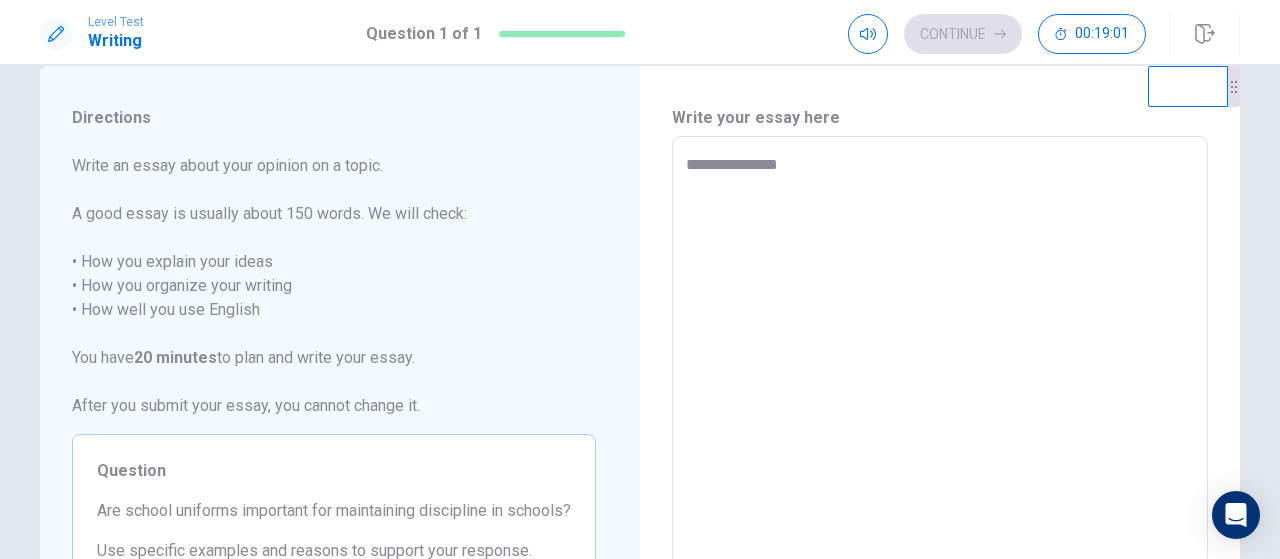 type on "*" 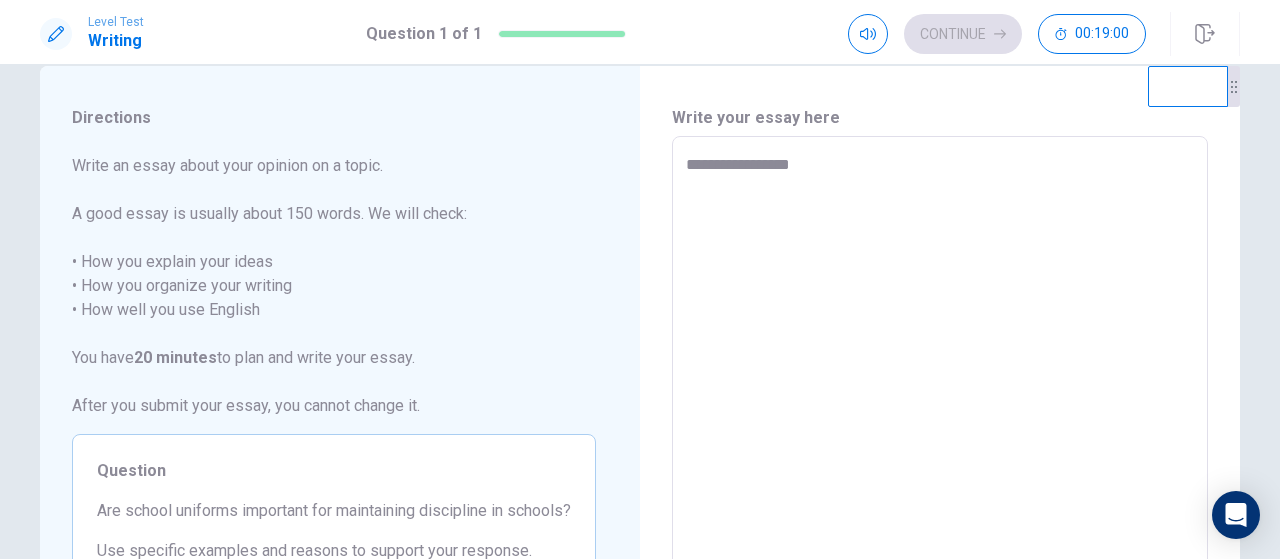 type on "**********" 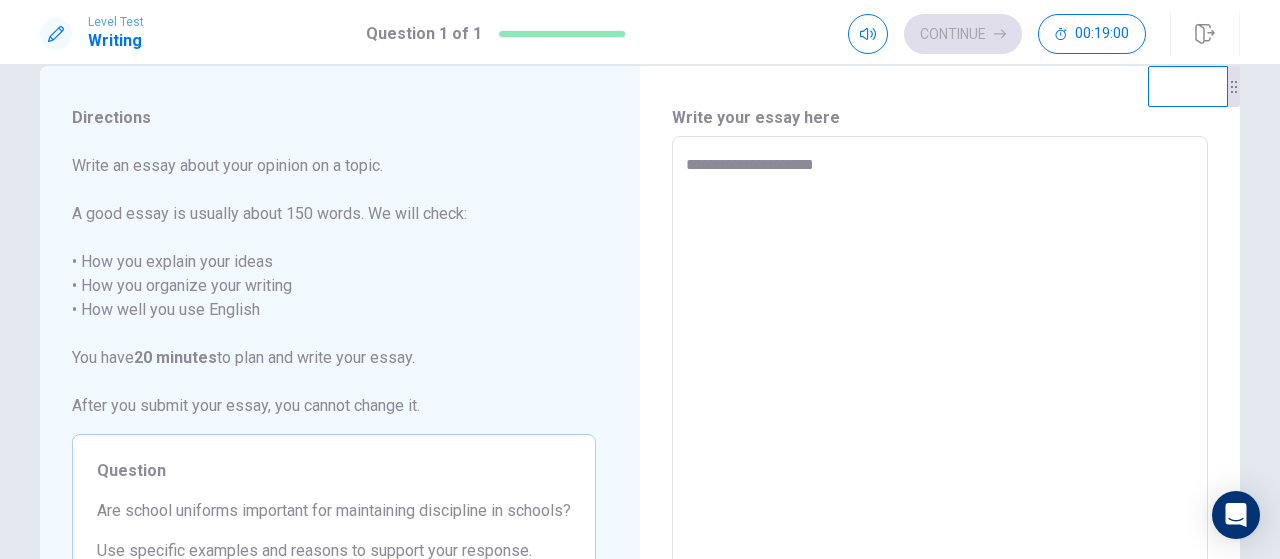 type on "**********" 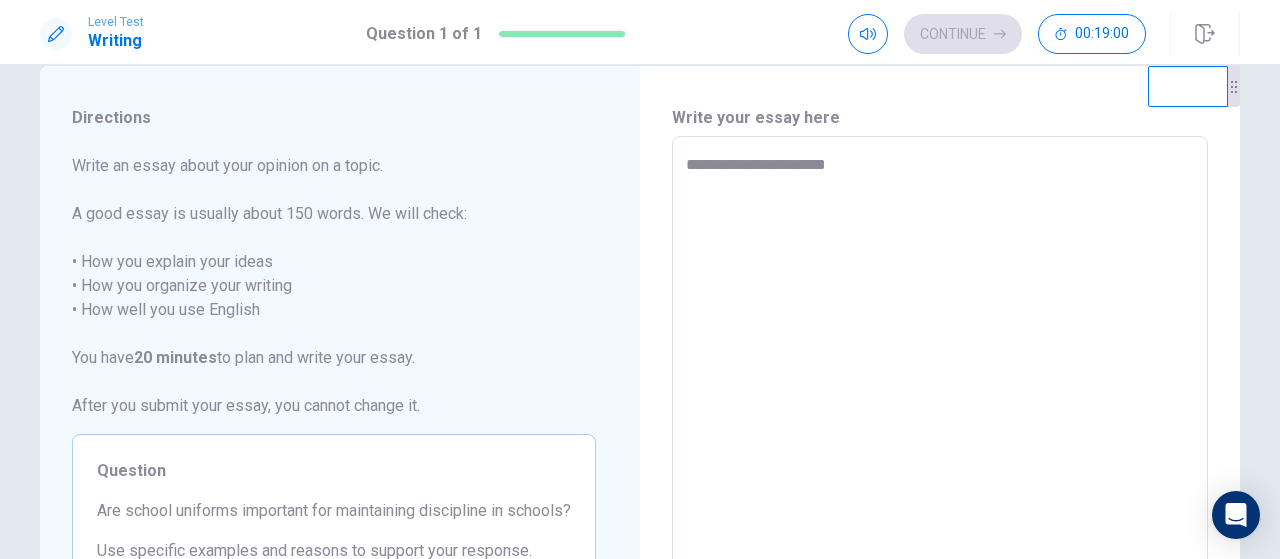 type on "**********" 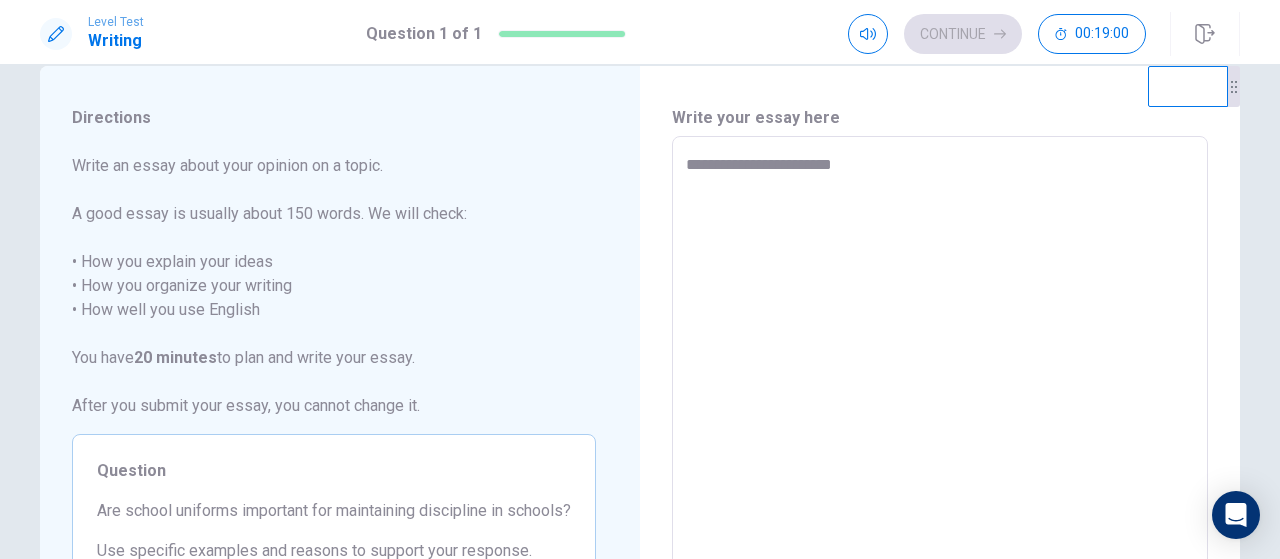 type on "*" 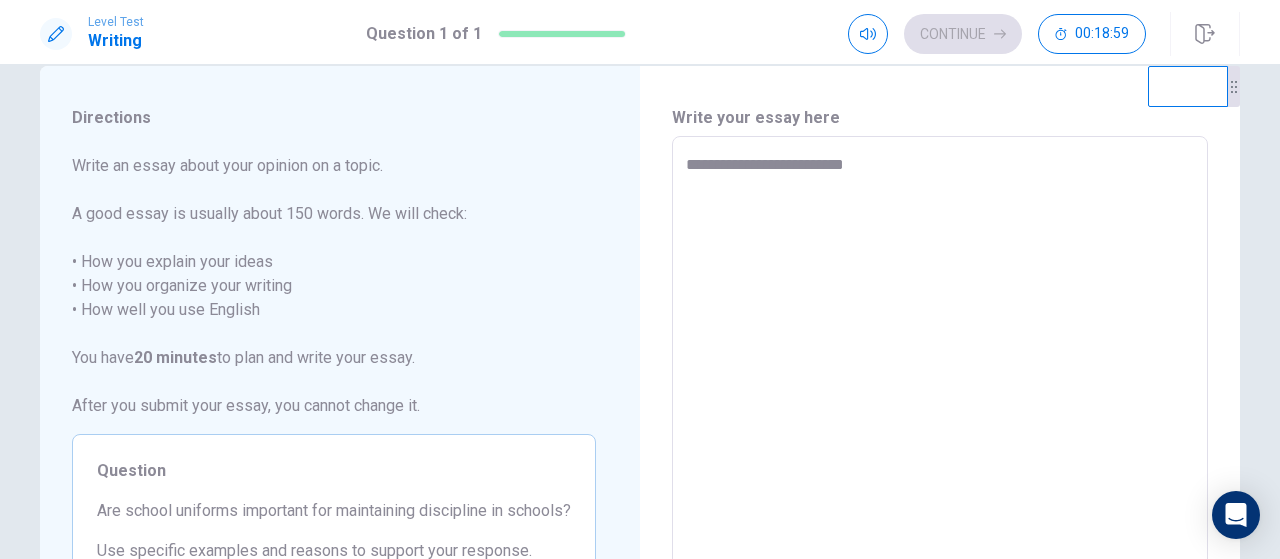 type on "**********" 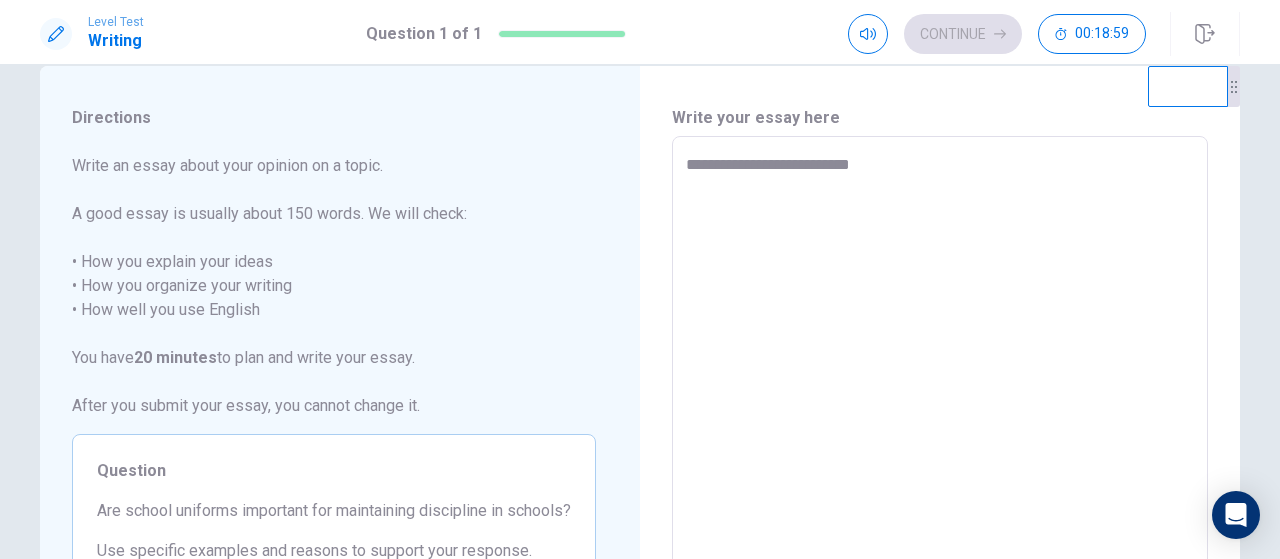 type on "*" 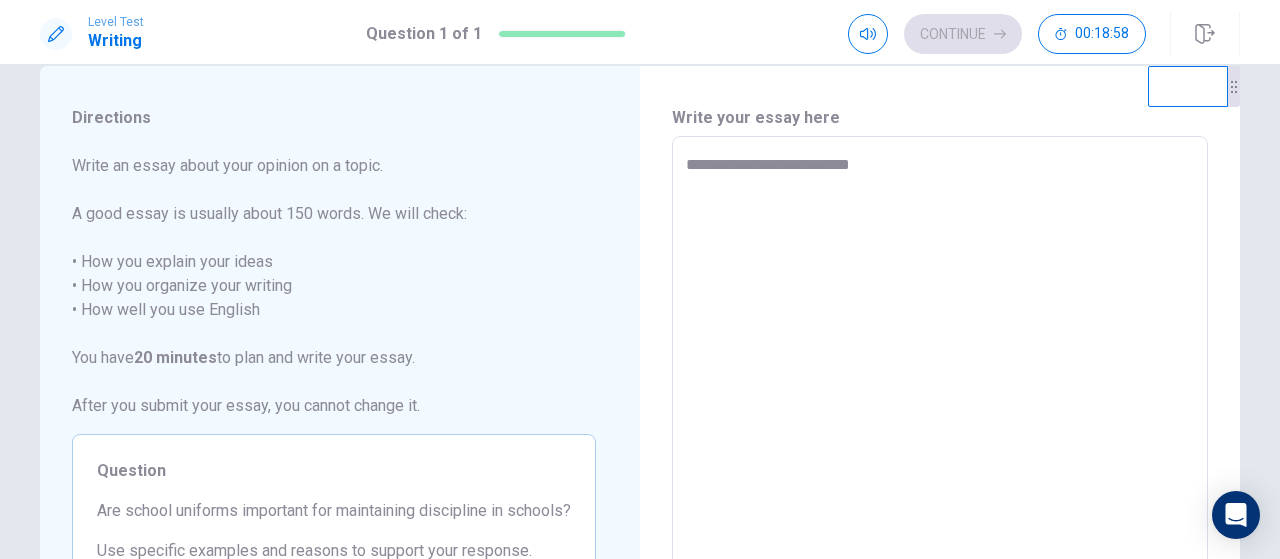 type on "**********" 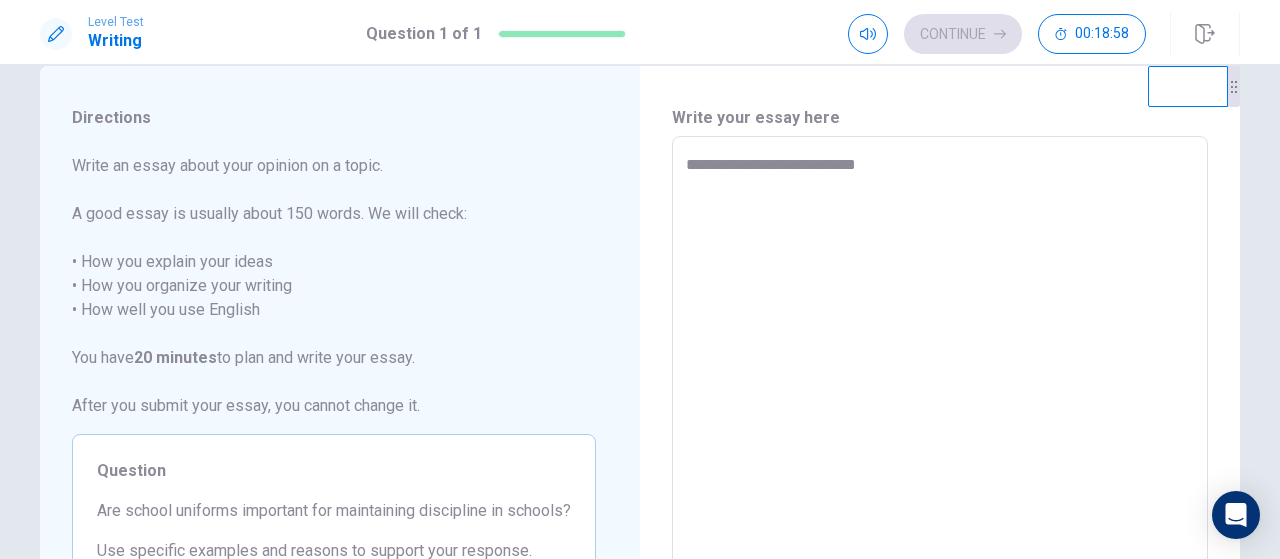 type on "*" 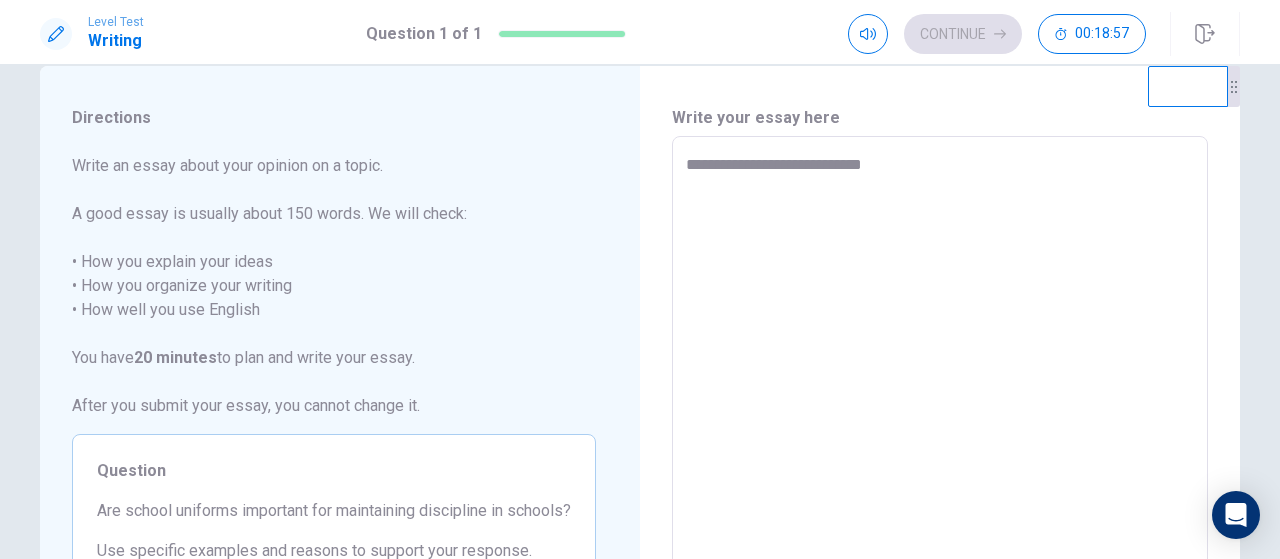 type on "*" 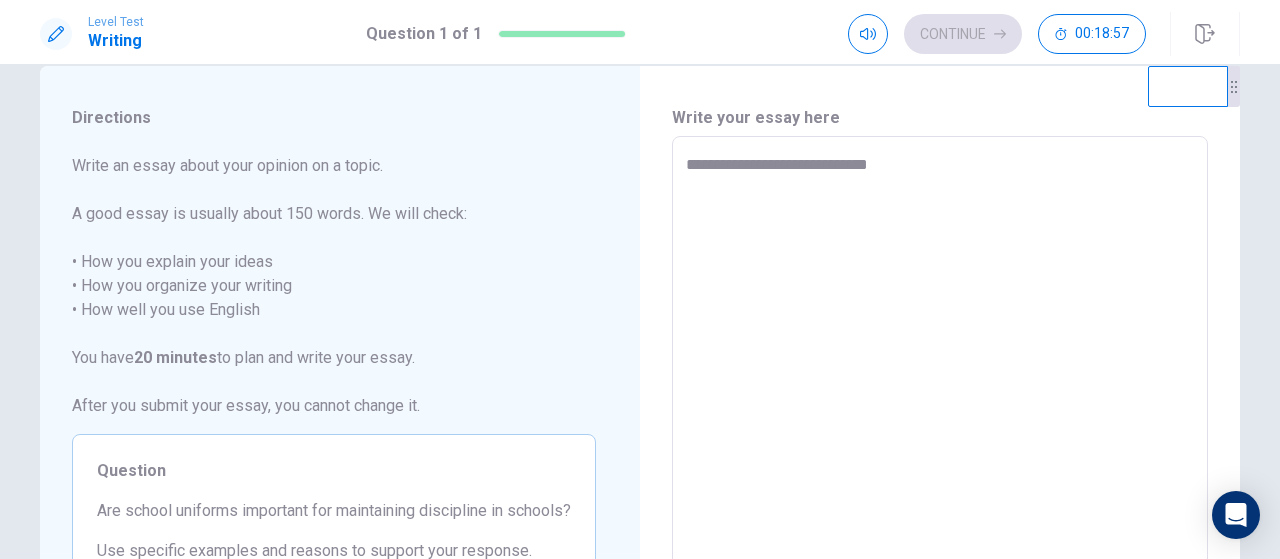 type on "*" 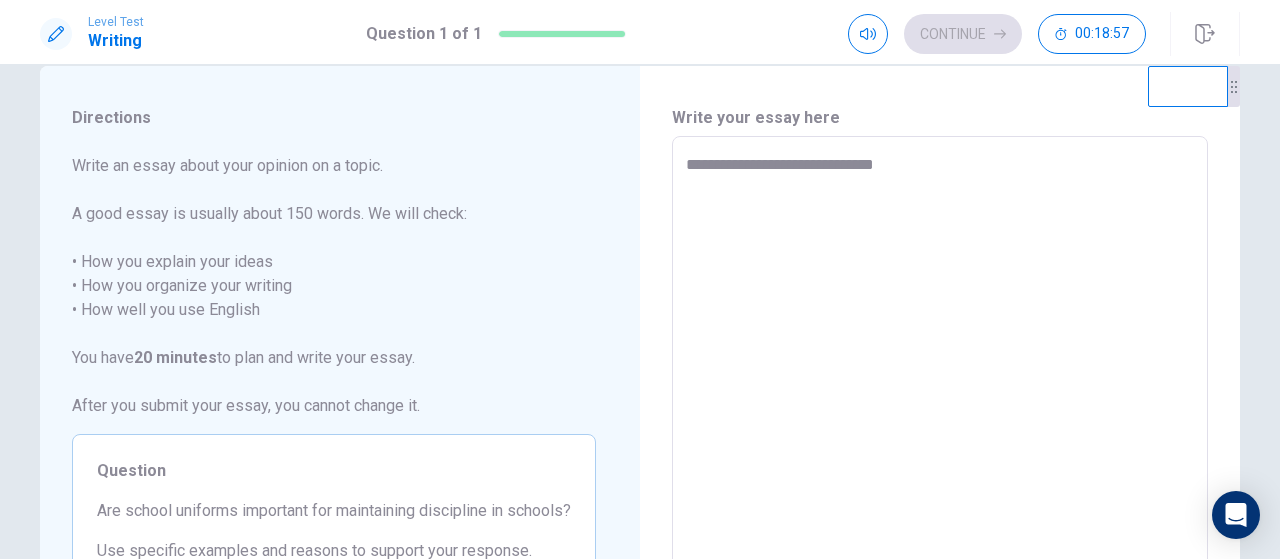 type on "**********" 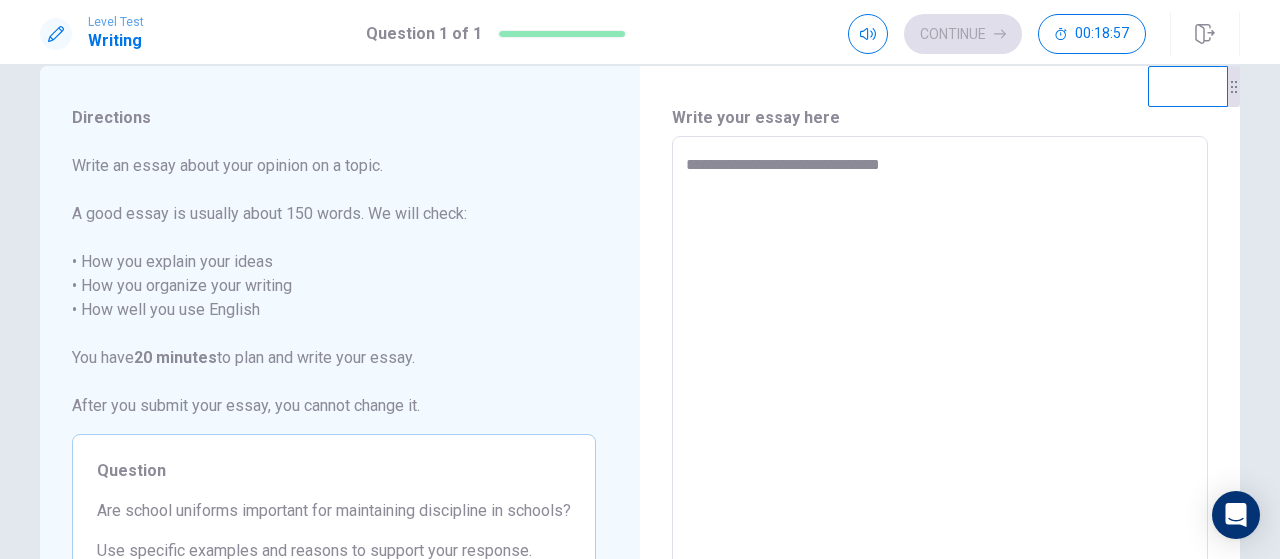 type on "*" 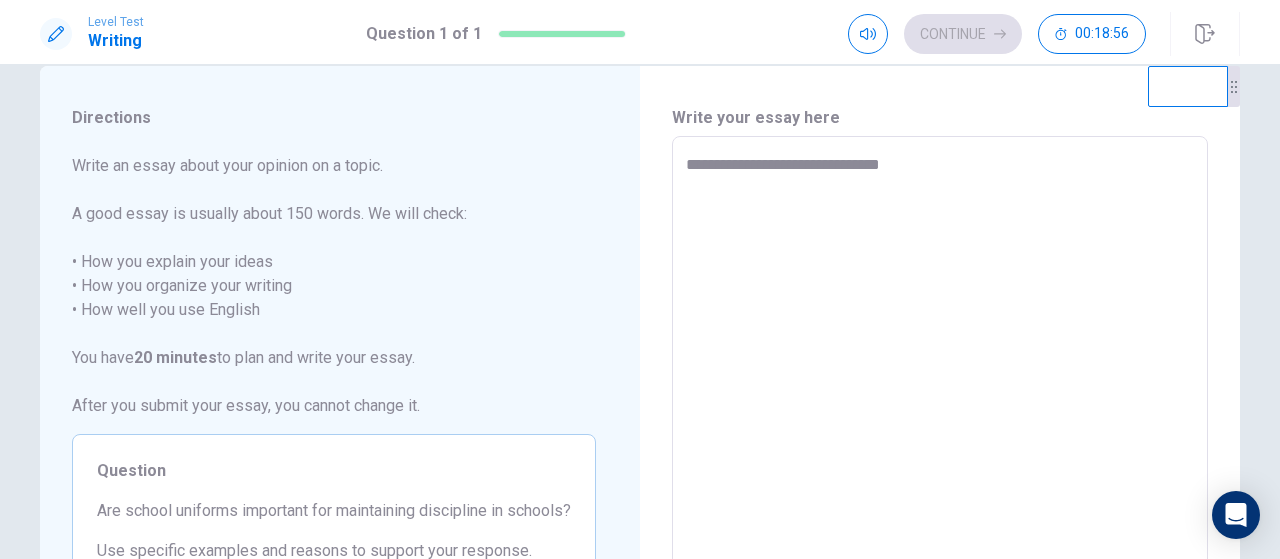 type on "**********" 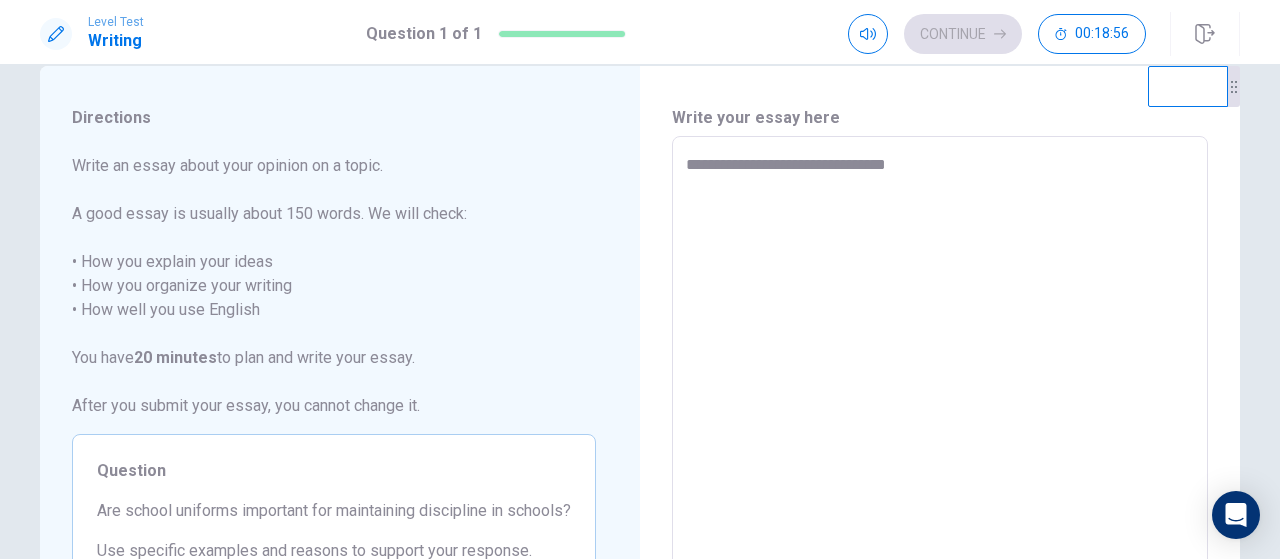 type on "*" 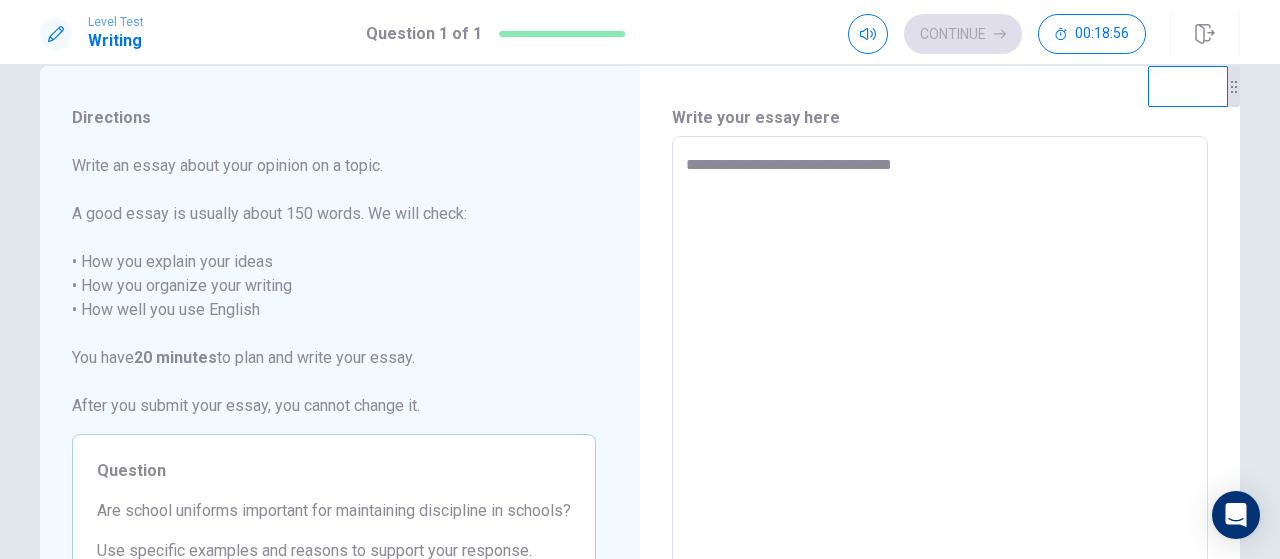 type on "*" 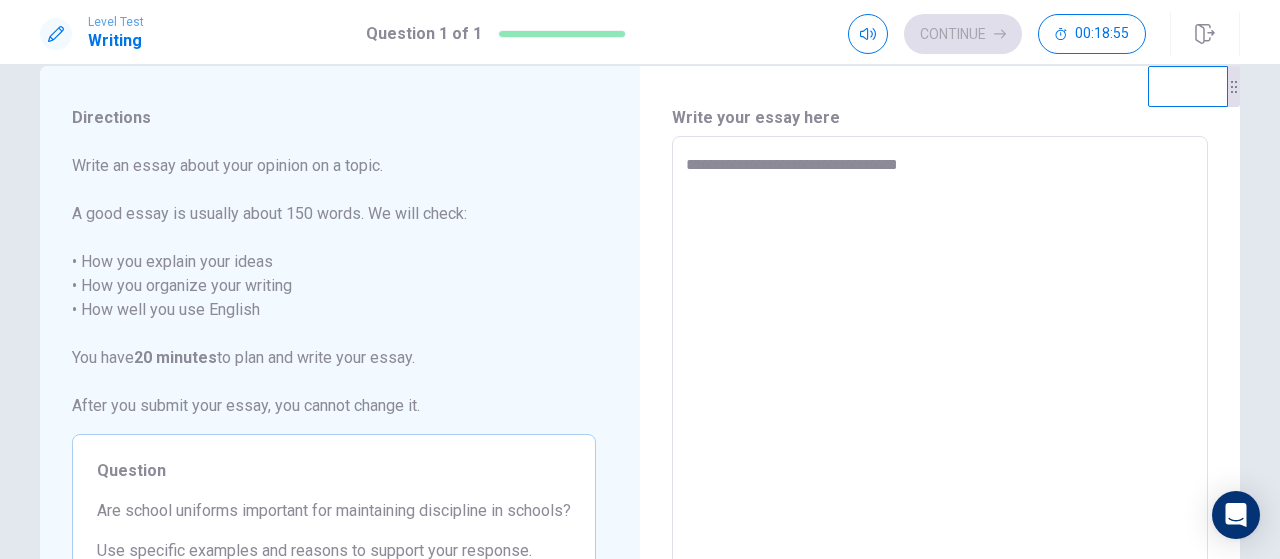 type on "*" 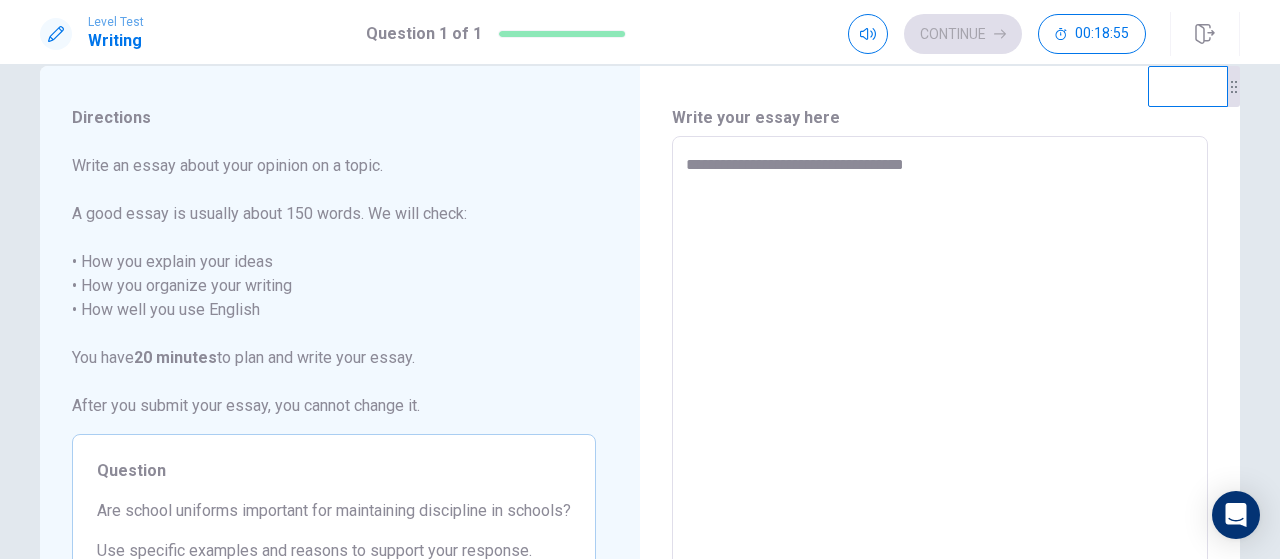 type on "**********" 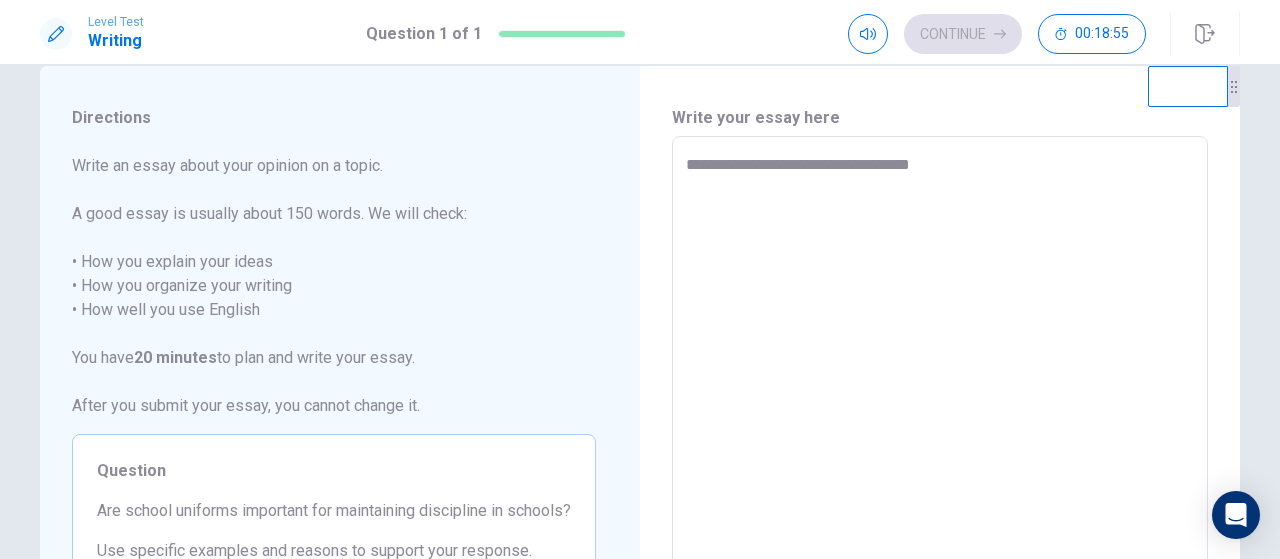 type on "*" 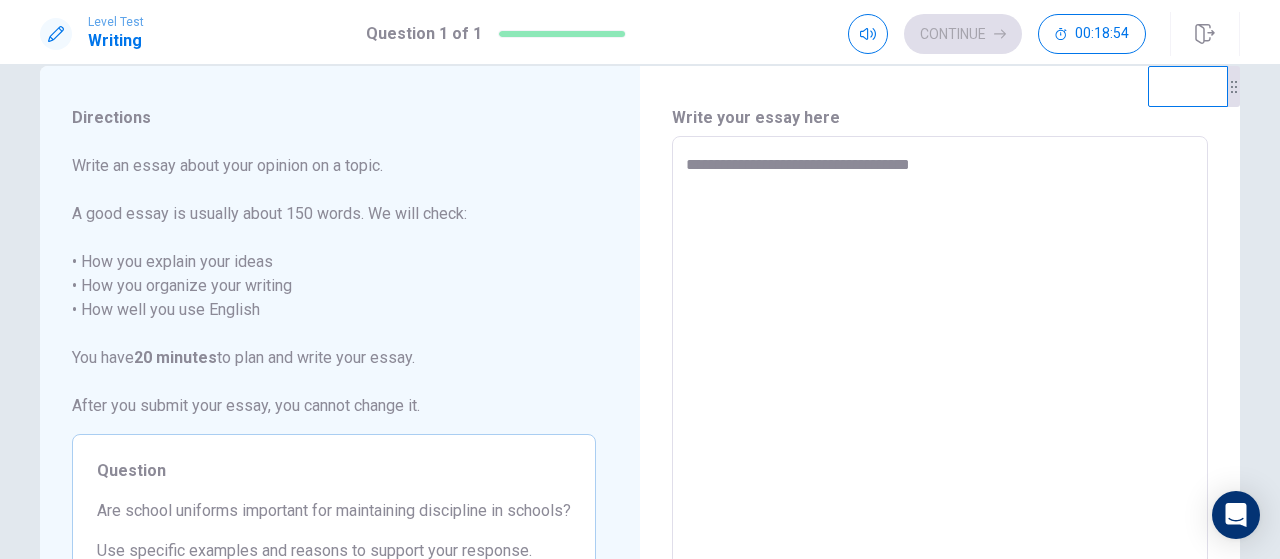 type on "**********" 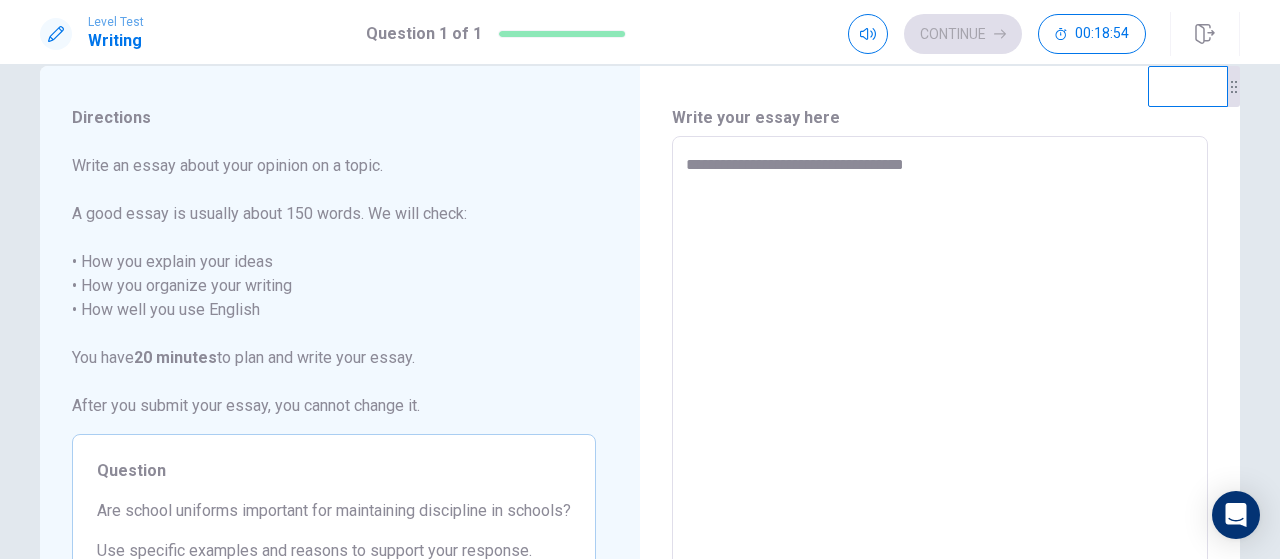 type on "**********" 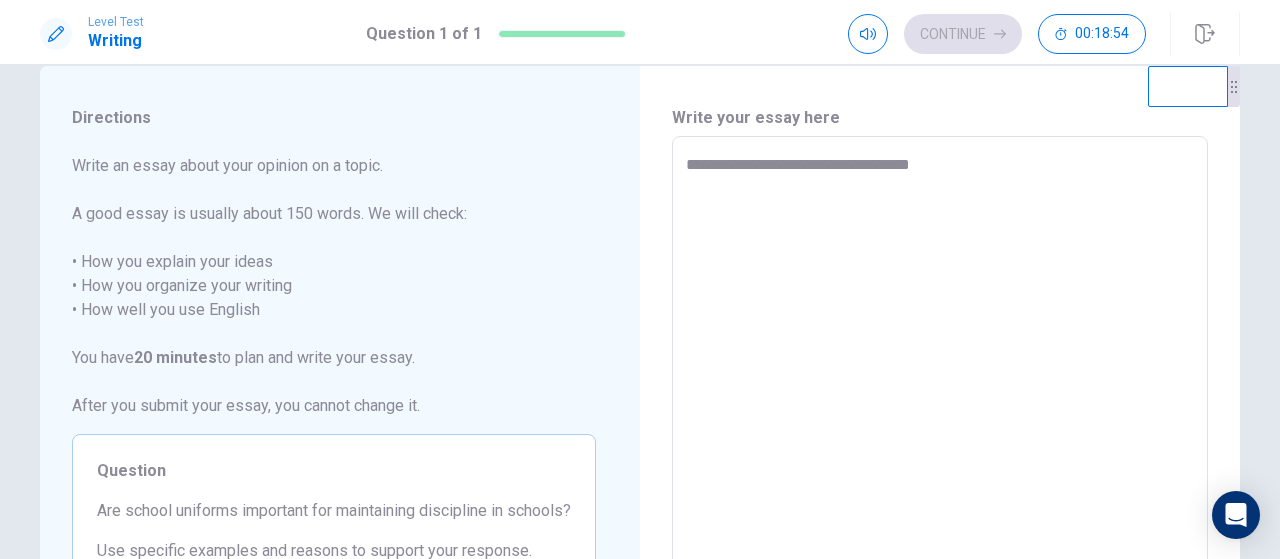 type on "*" 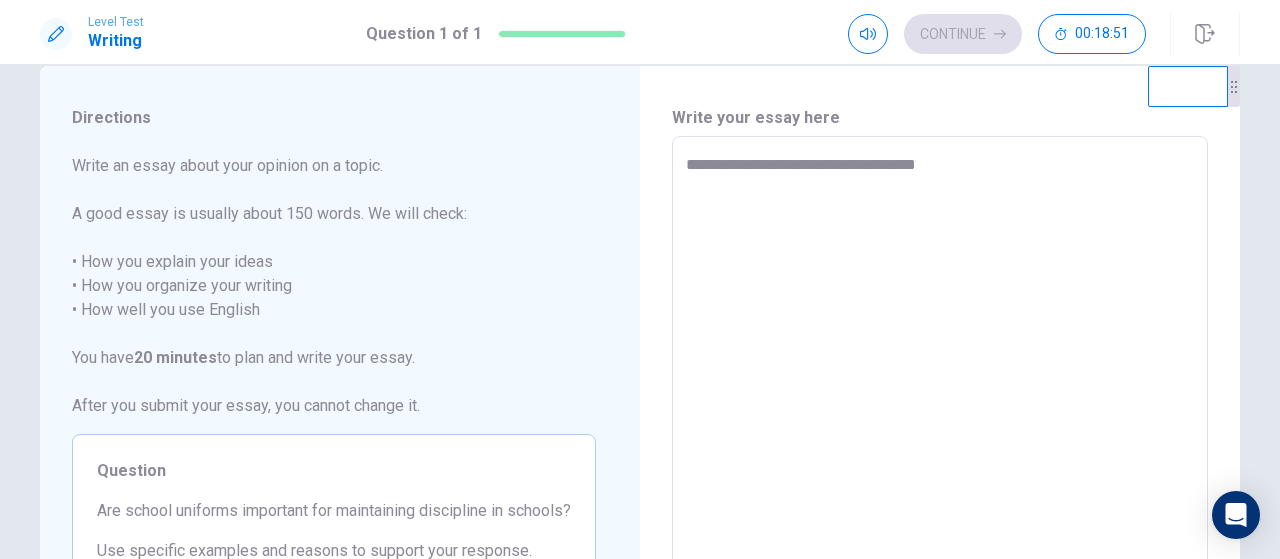type on "*" 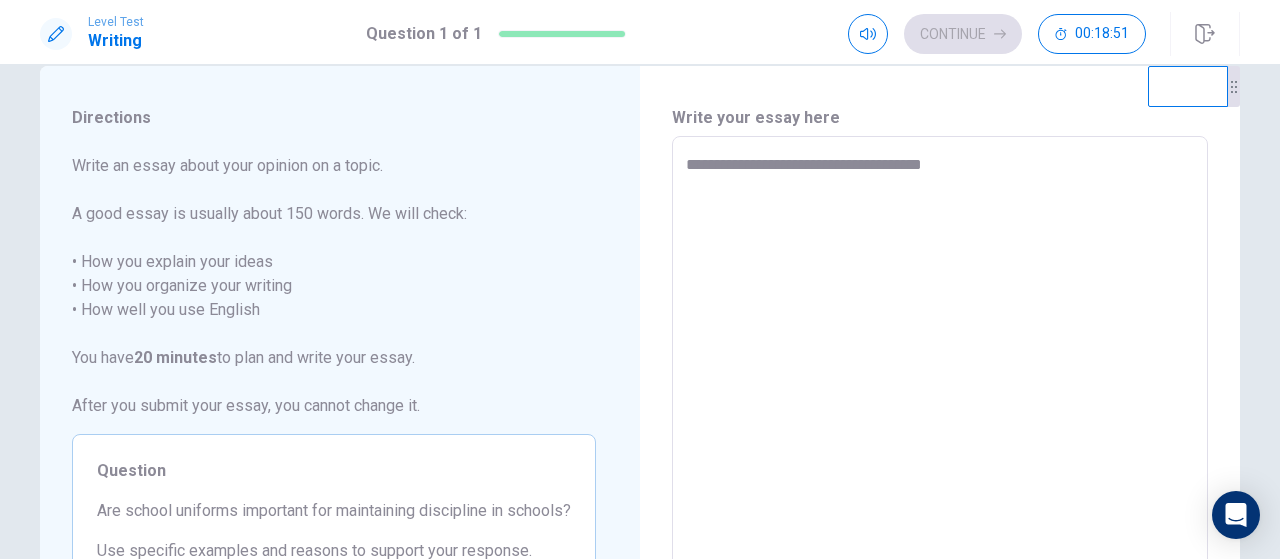 type on "*" 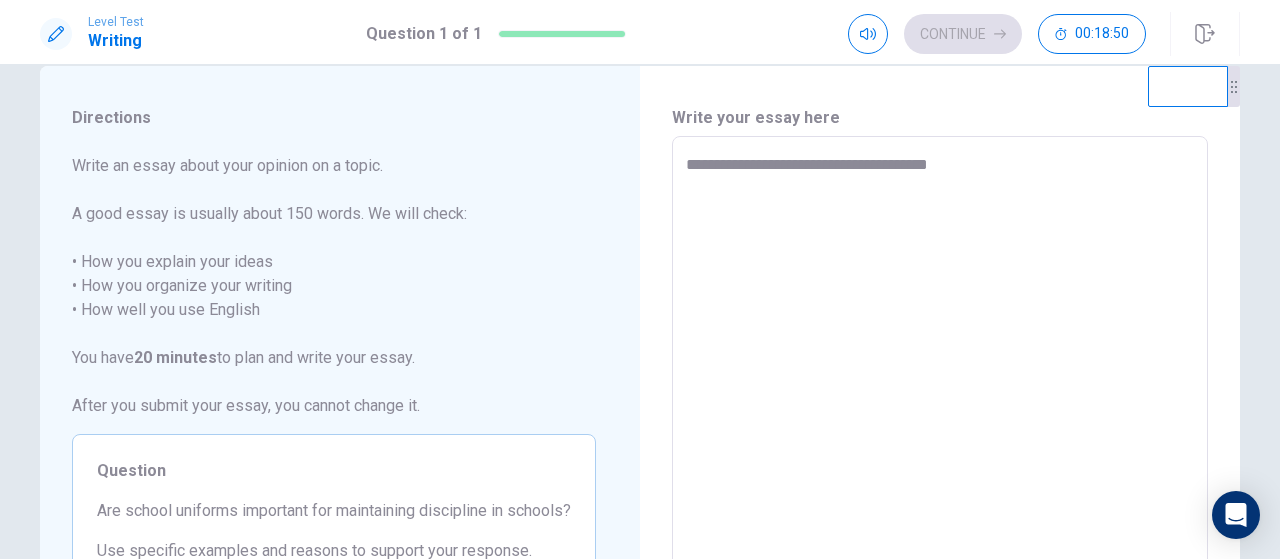 type on "**********" 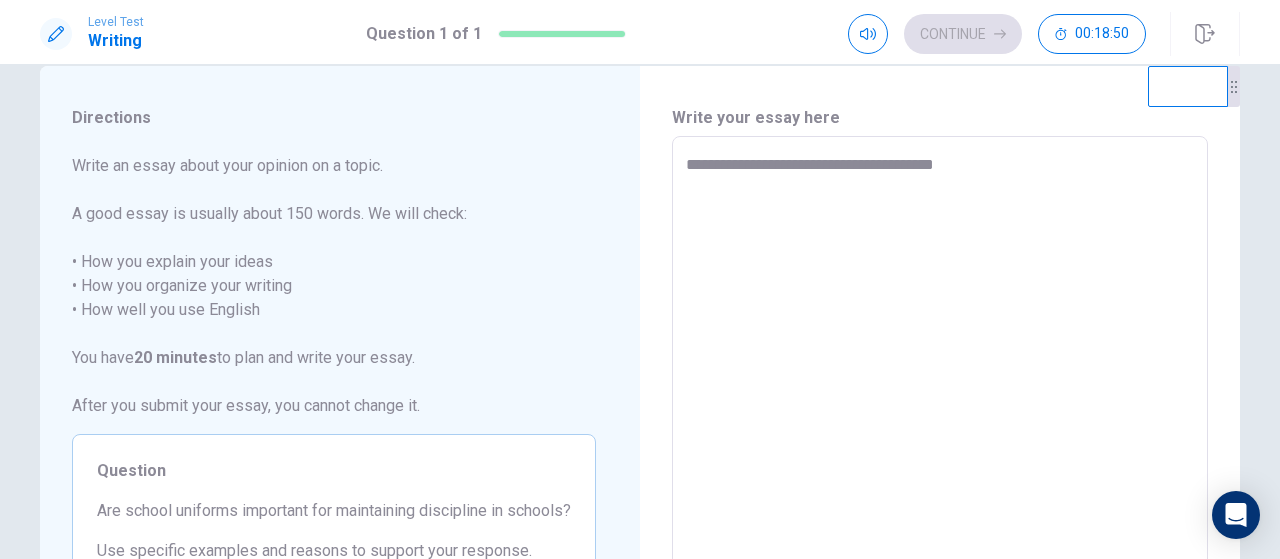 type on "*" 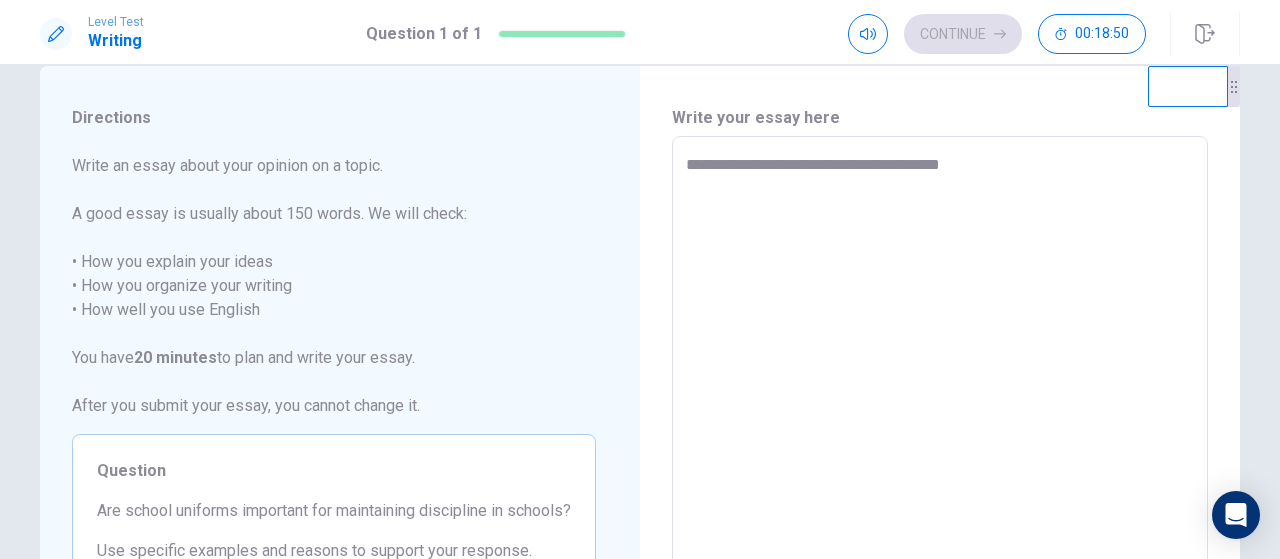 type on "*" 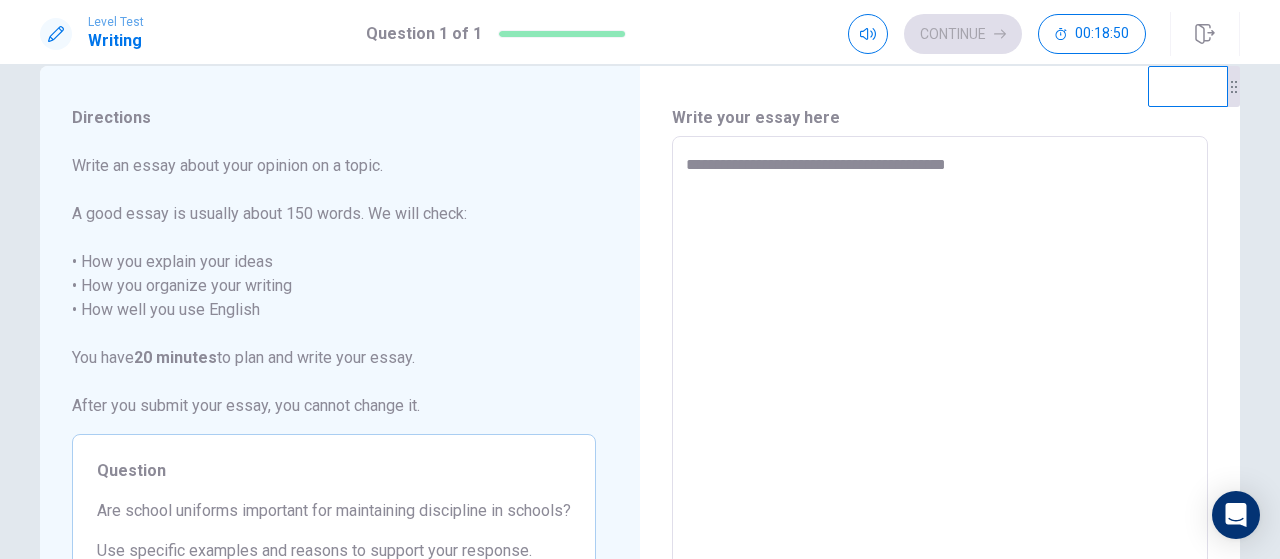 type on "*" 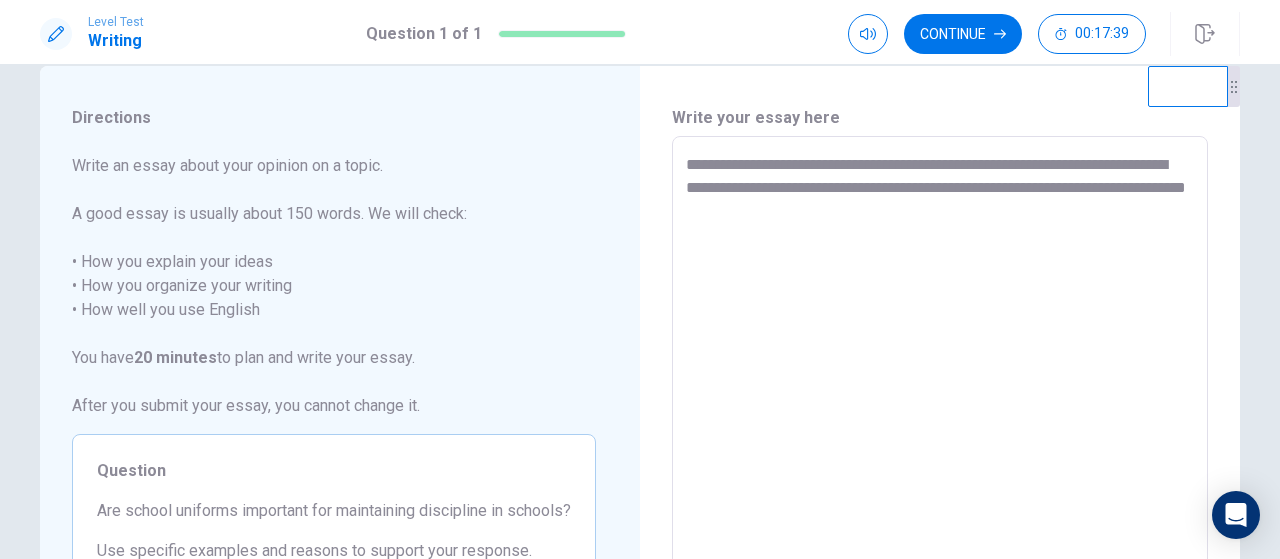 click on "**********" at bounding box center (940, 413) 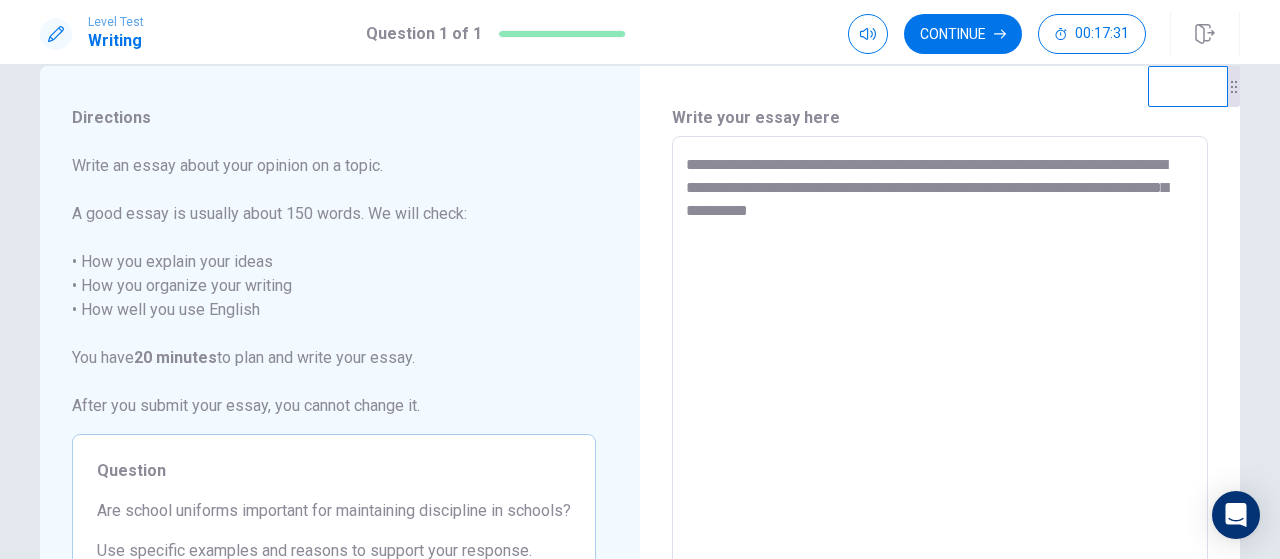 click on "**********" at bounding box center (940, 413) 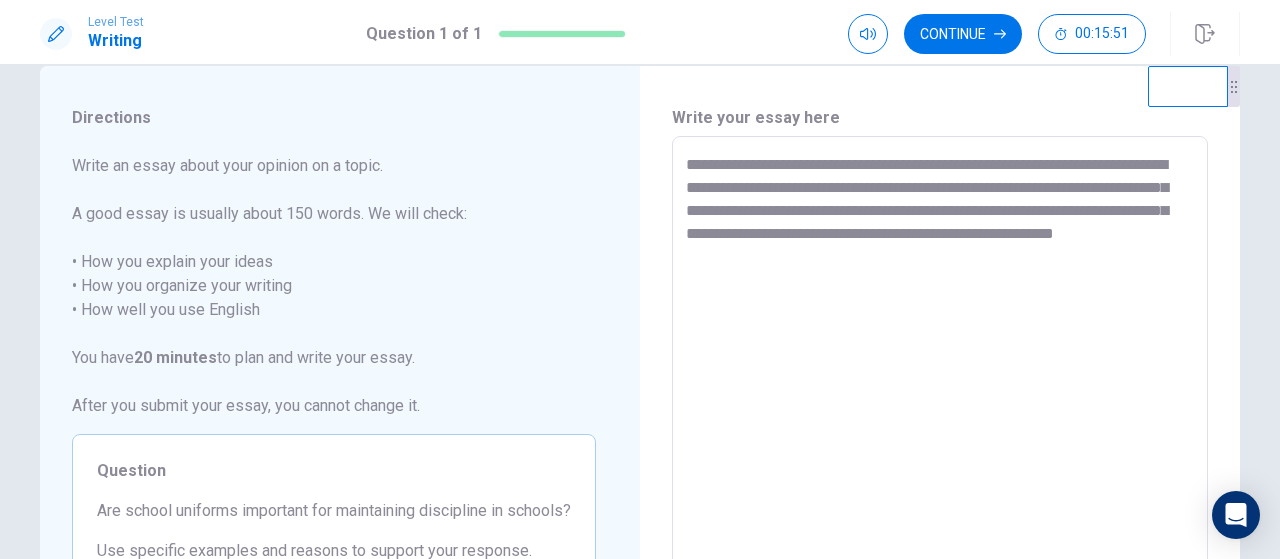 click on "**********" at bounding box center [940, 413] 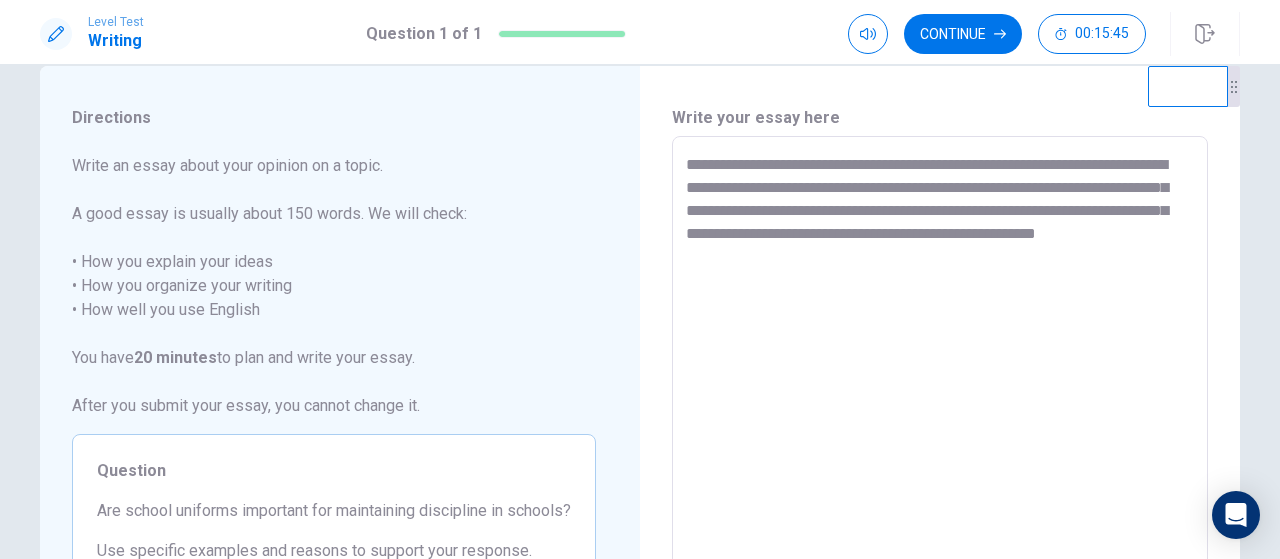 click on "**********" at bounding box center [940, 413] 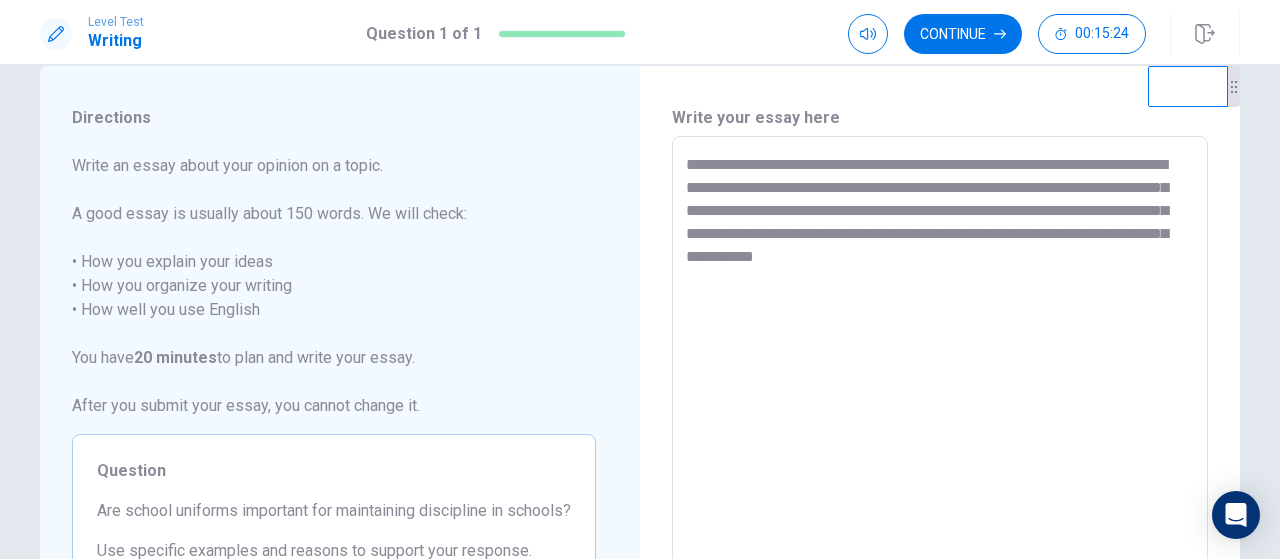 drag, startPoint x: 778, startPoint y: 236, endPoint x: 894, endPoint y: 235, distance: 116.00431 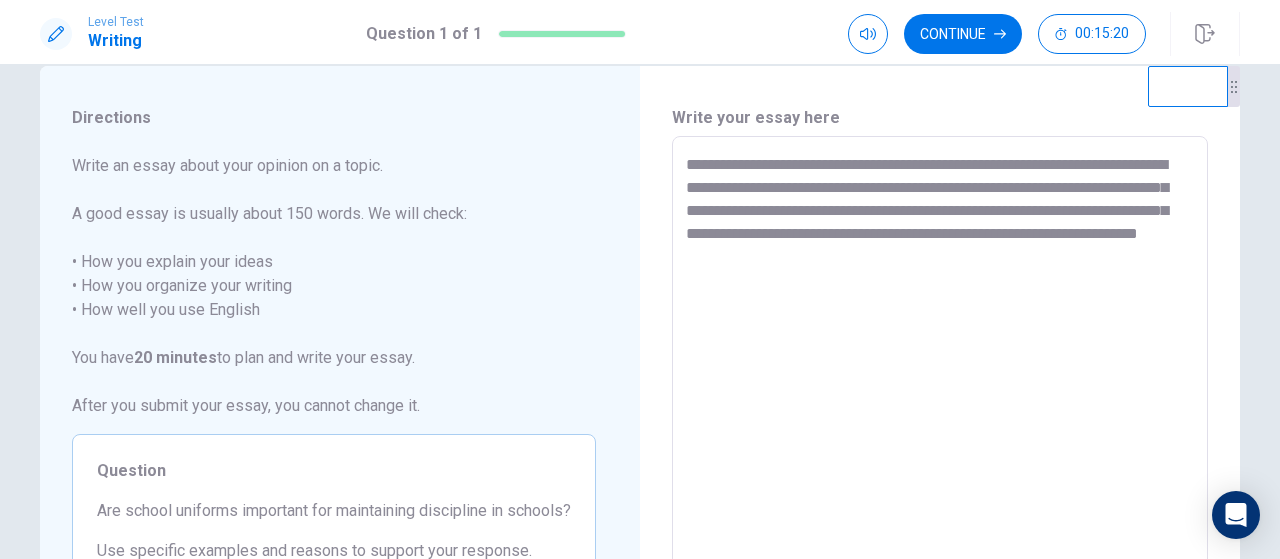 click on "**********" at bounding box center [940, 413] 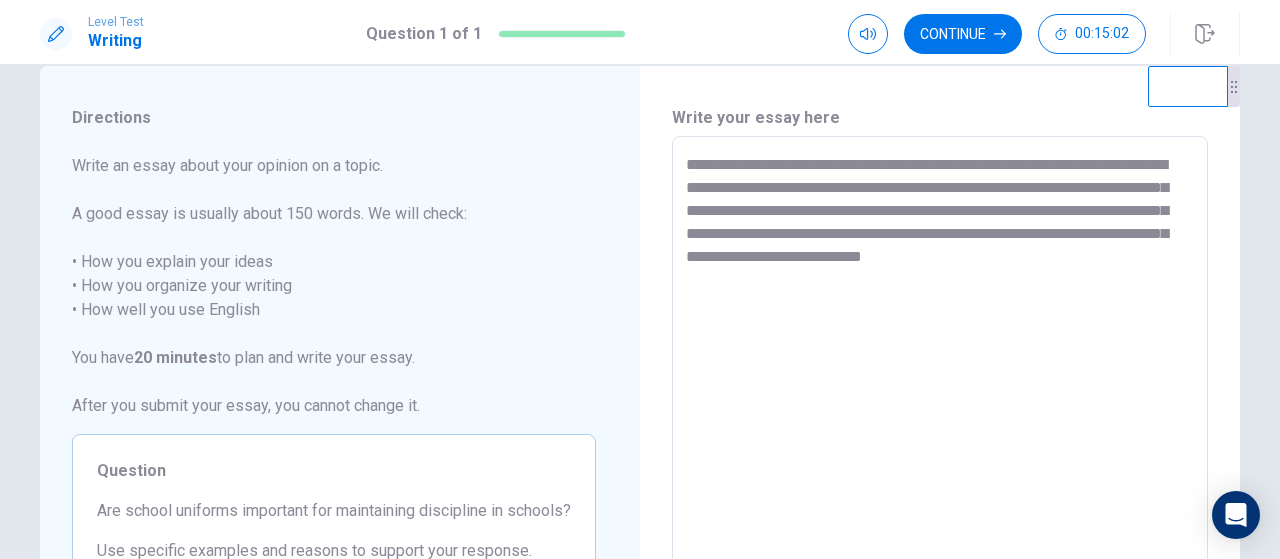 click on "**********" at bounding box center (940, 413) 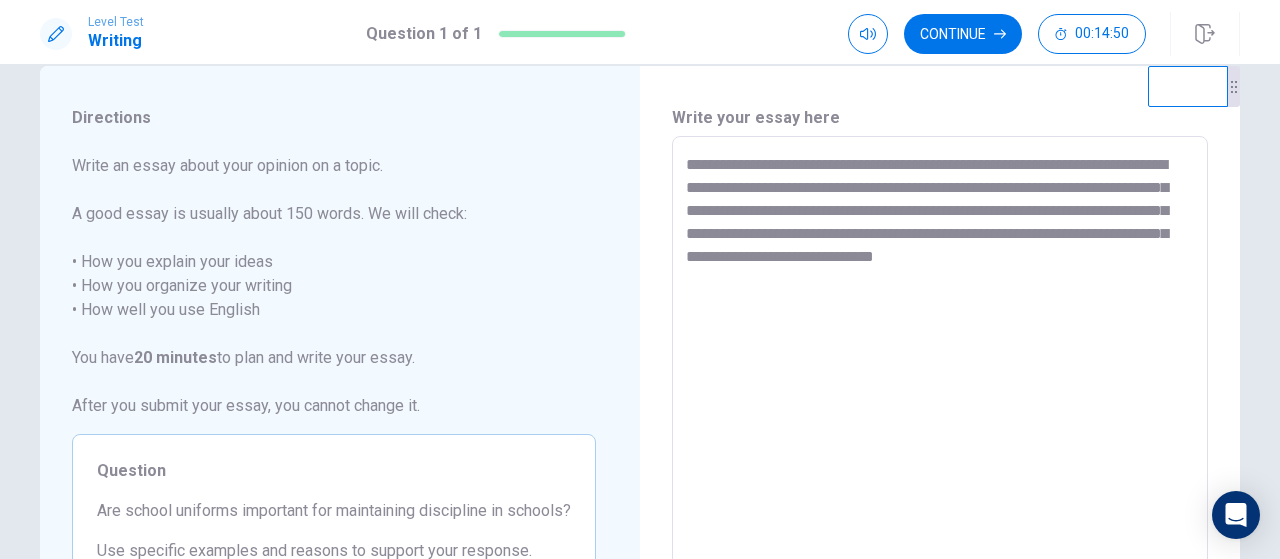 click on "**********" at bounding box center (940, 413) 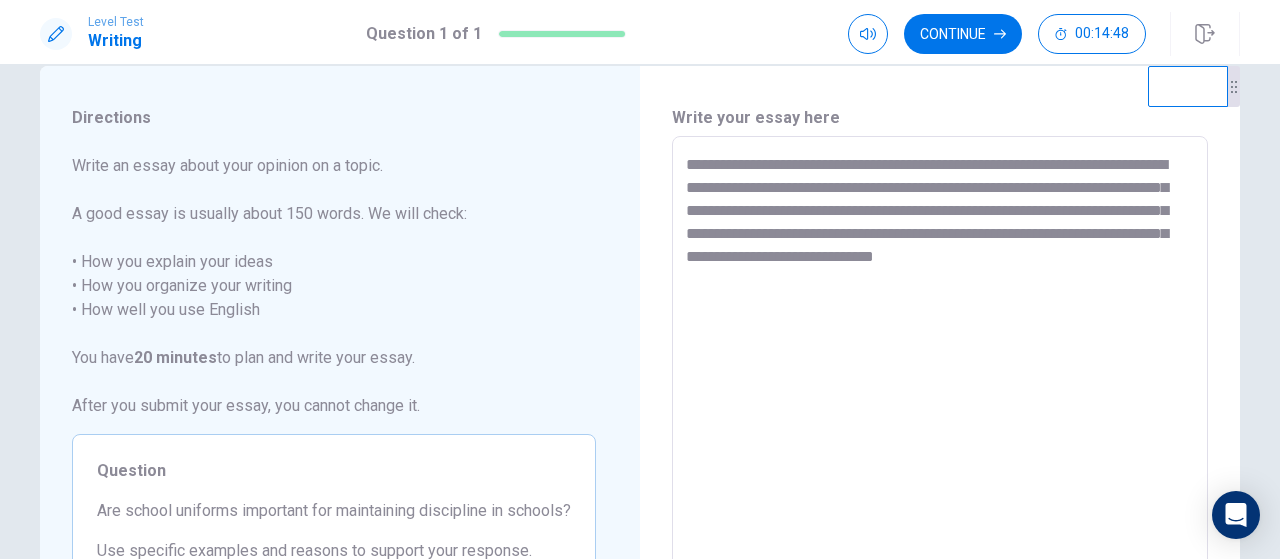 click on "**********" at bounding box center (940, 412) 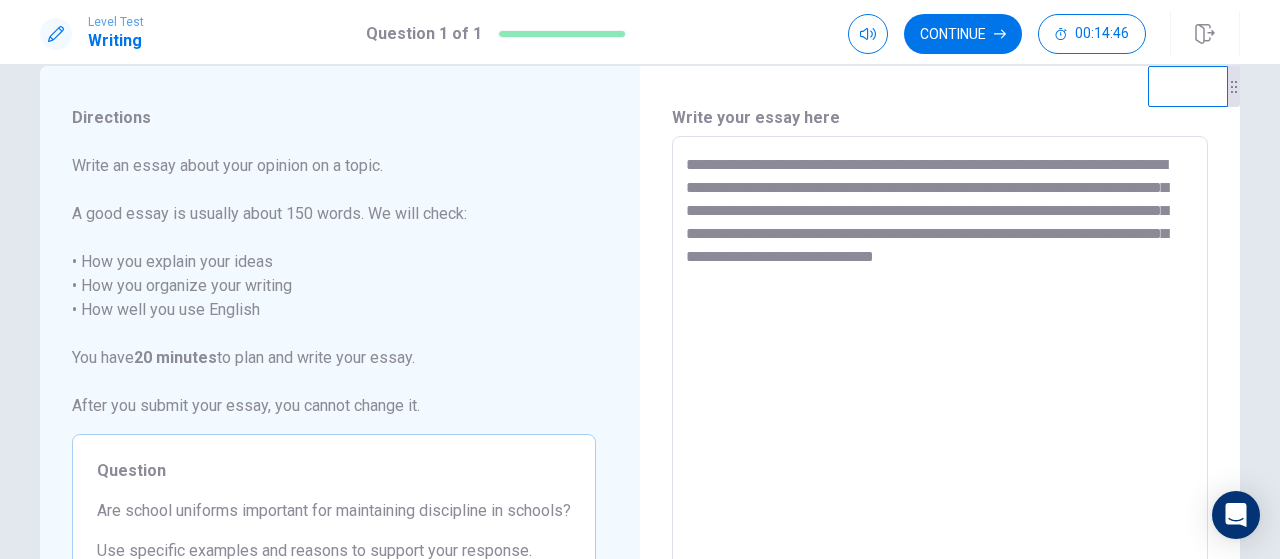 click on "**********" at bounding box center (940, 412) 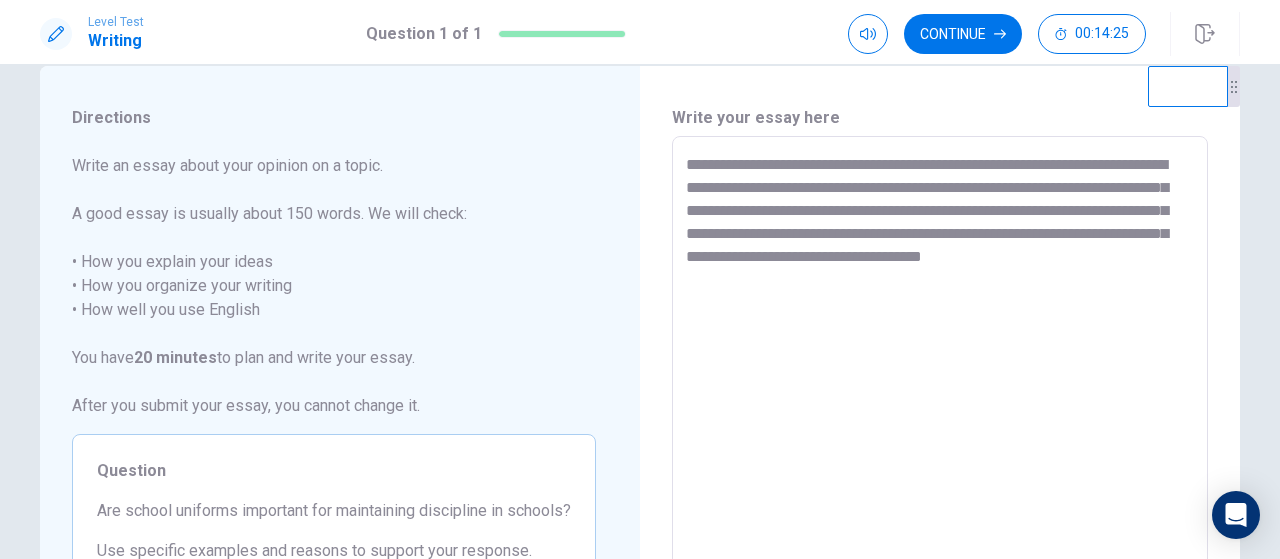 click on "**********" at bounding box center [940, 413] 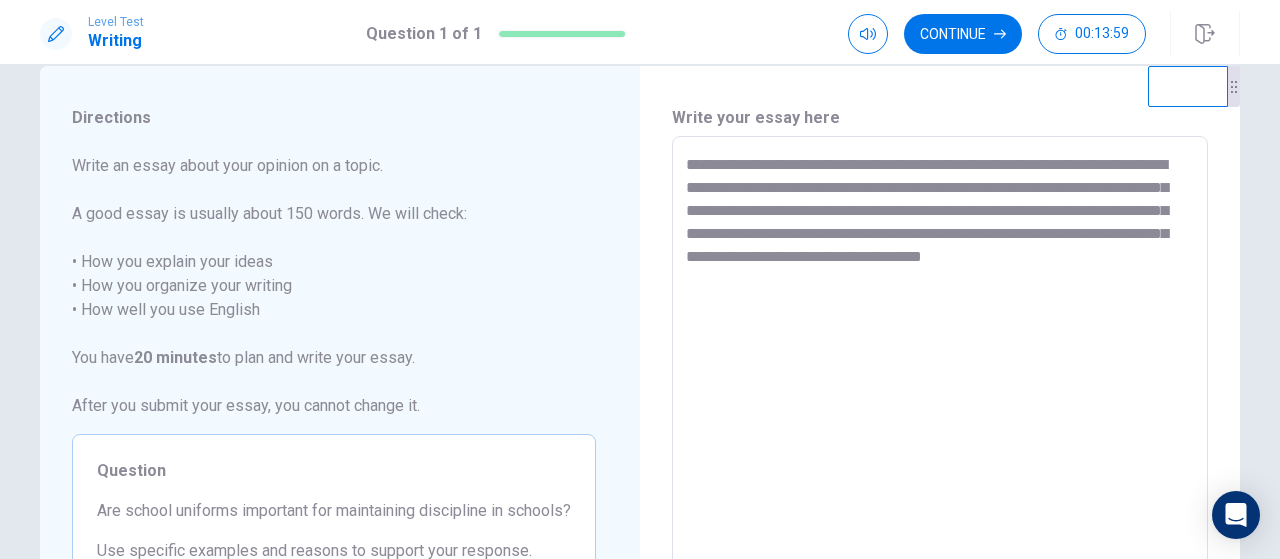 drag, startPoint x: 927, startPoint y: 188, endPoint x: 997, endPoint y: 189, distance: 70.00714 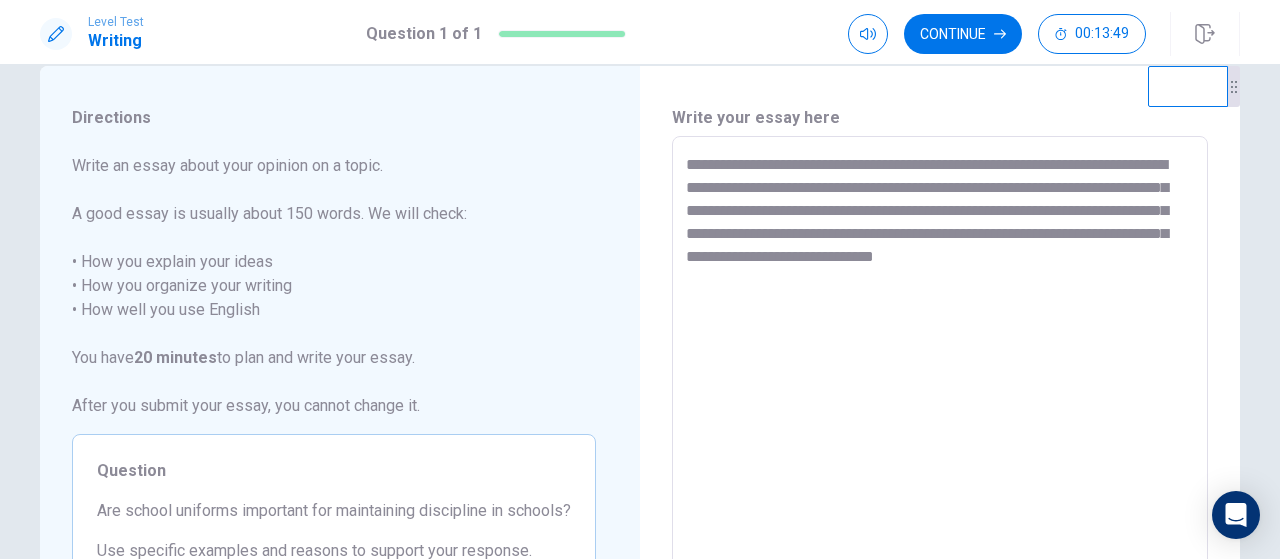 click on "**********" at bounding box center (940, 413) 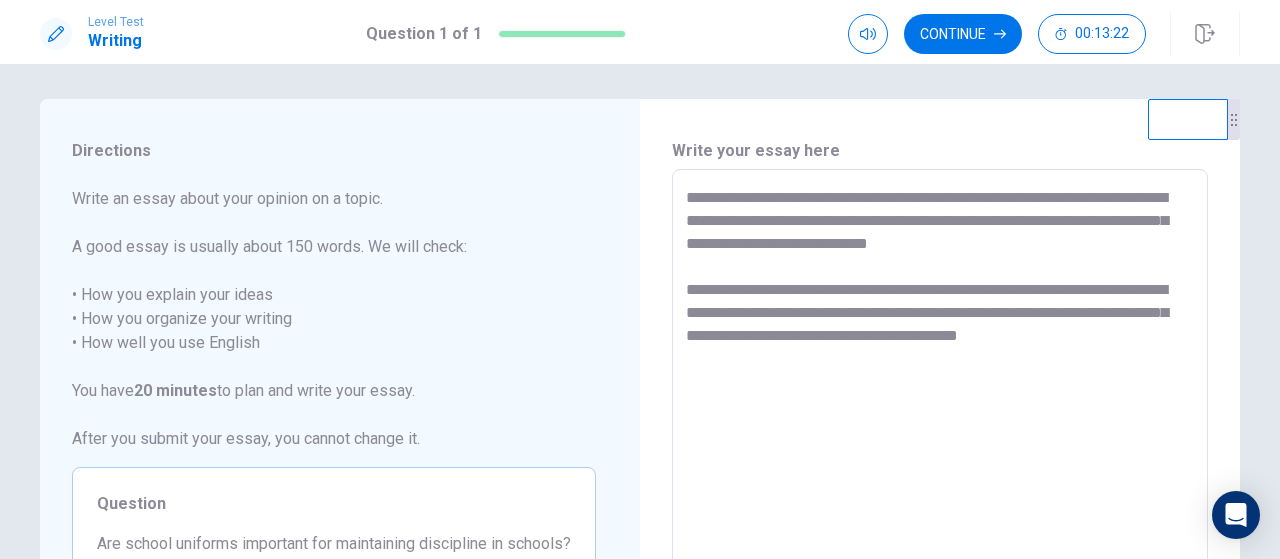 scroll, scrollTop: 0, scrollLeft: 0, axis: both 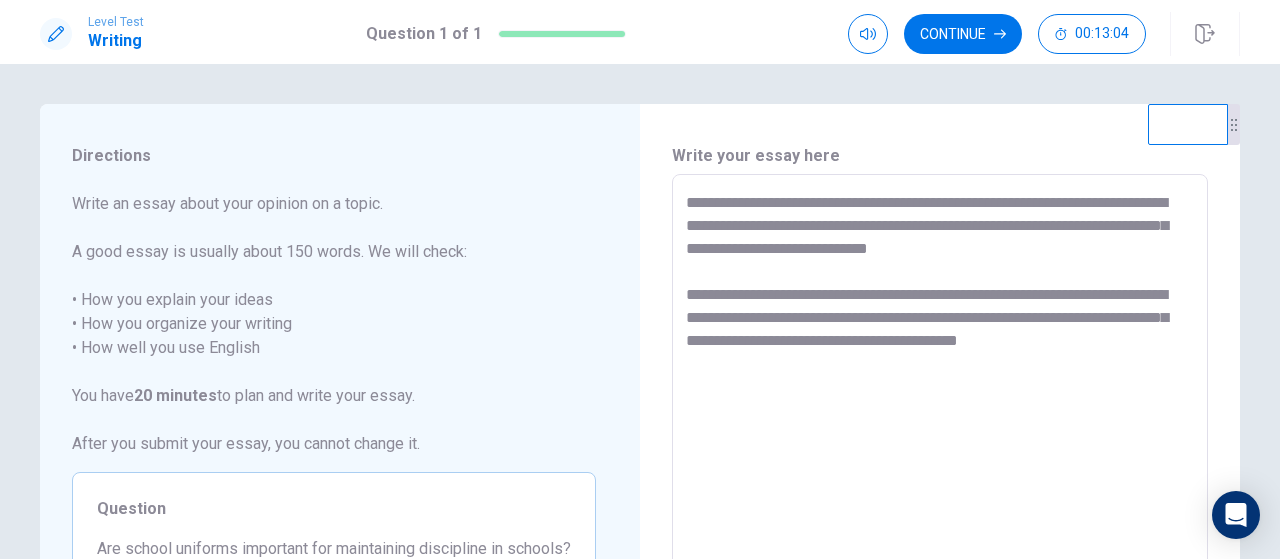 click on "**********" at bounding box center (940, 451) 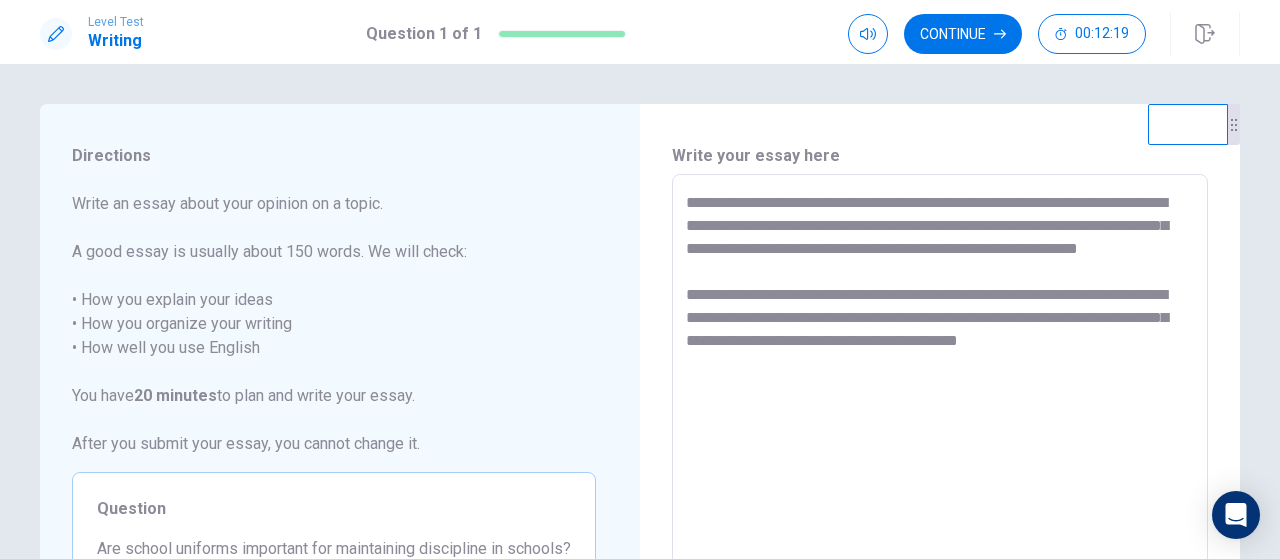 click on "**********" at bounding box center [940, 450] 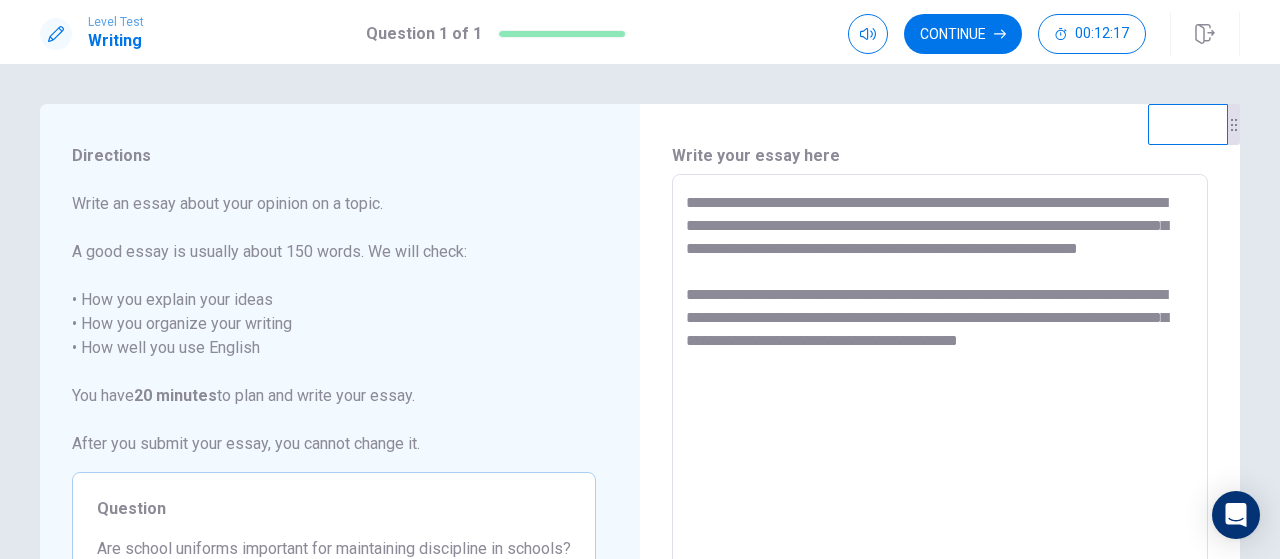 click on "**********" at bounding box center (940, 451) 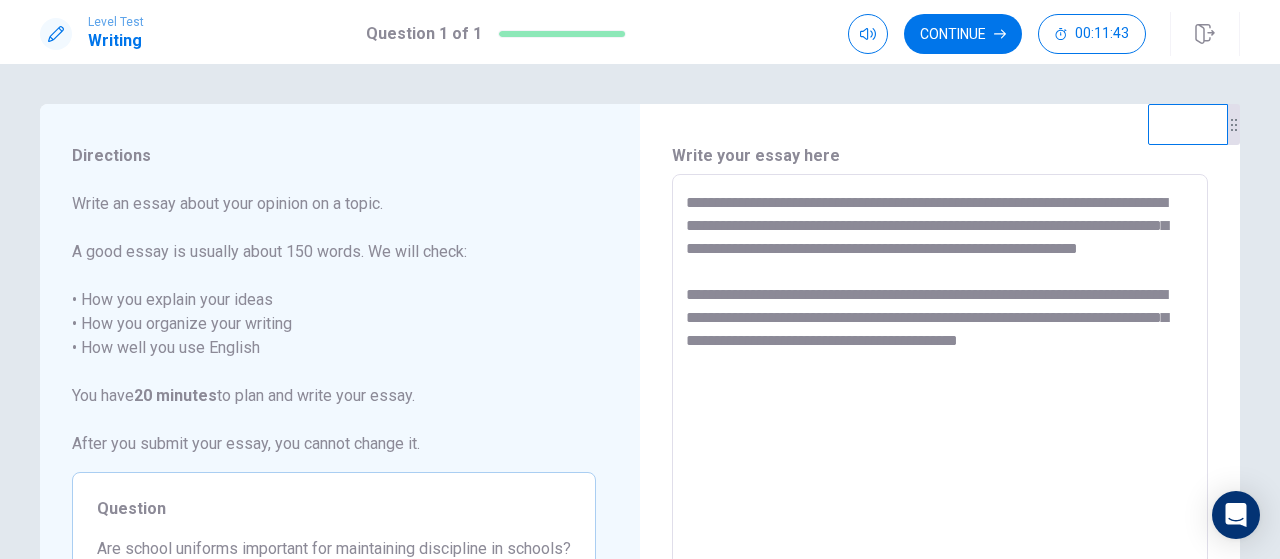 click on "**********" at bounding box center [940, 451] 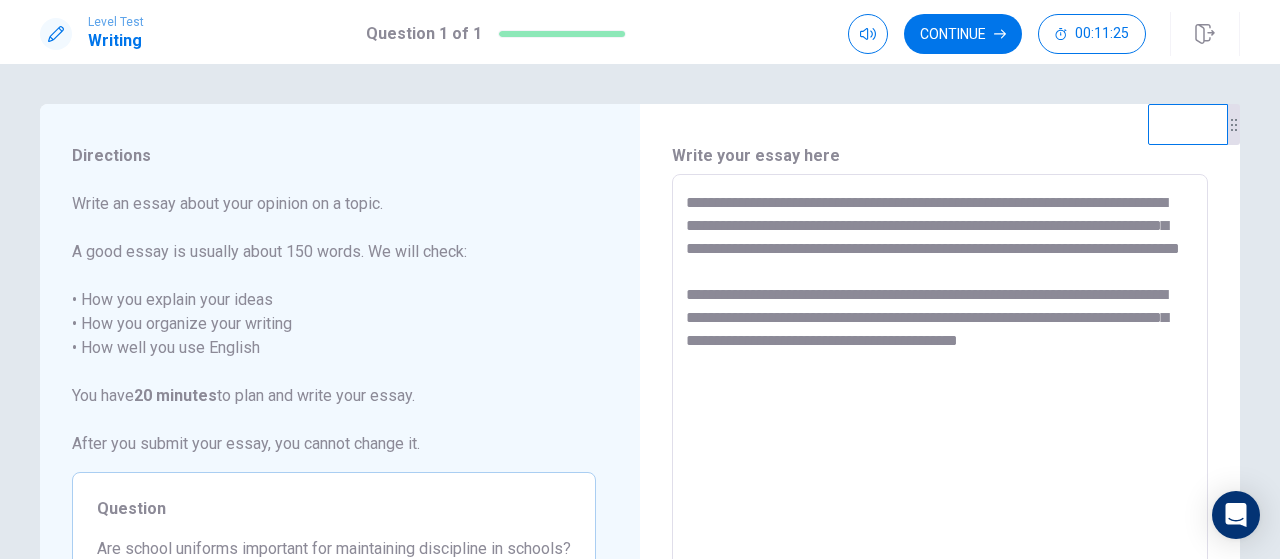 click on "**********" at bounding box center (940, 451) 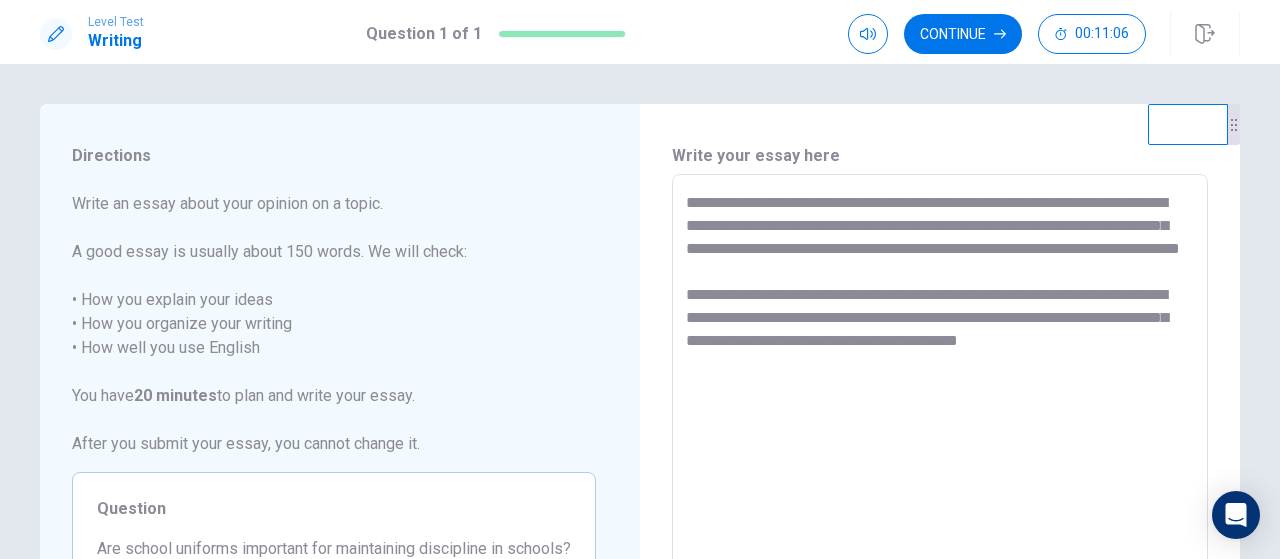 drag, startPoint x: 1029, startPoint y: 248, endPoint x: 1142, endPoint y: 243, distance: 113.110565 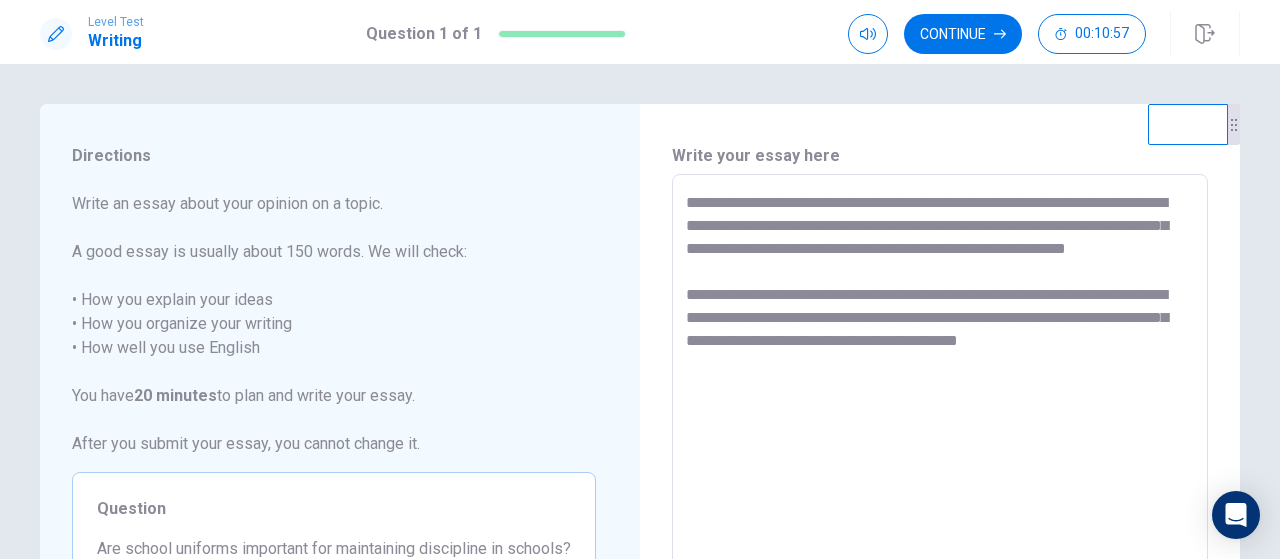 click on "**********" at bounding box center (940, 450) 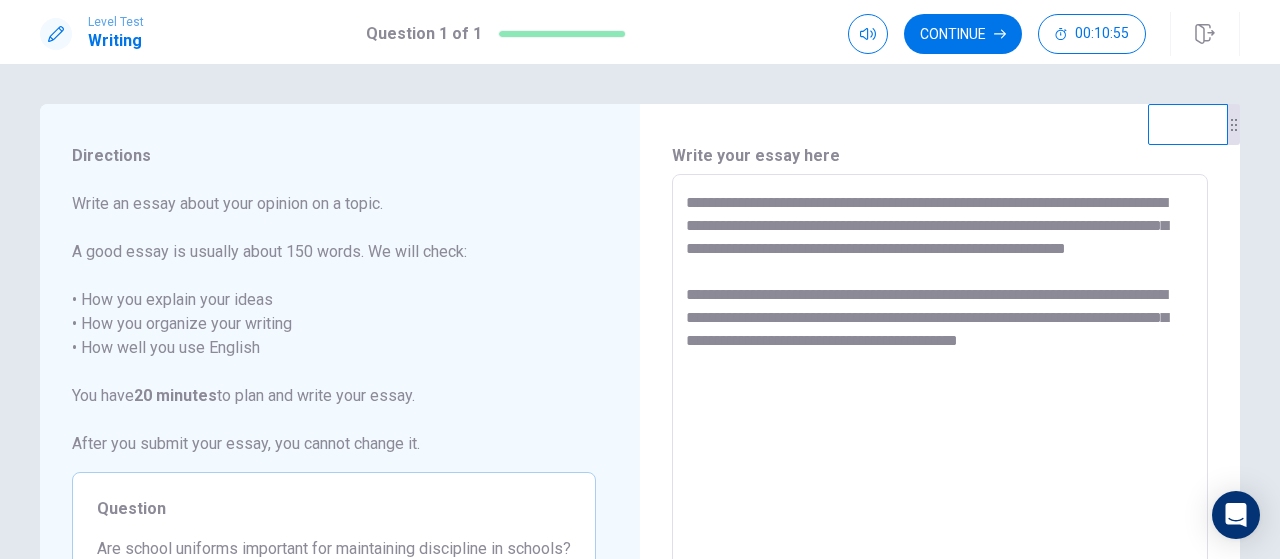 click on "**********" at bounding box center (940, 450) 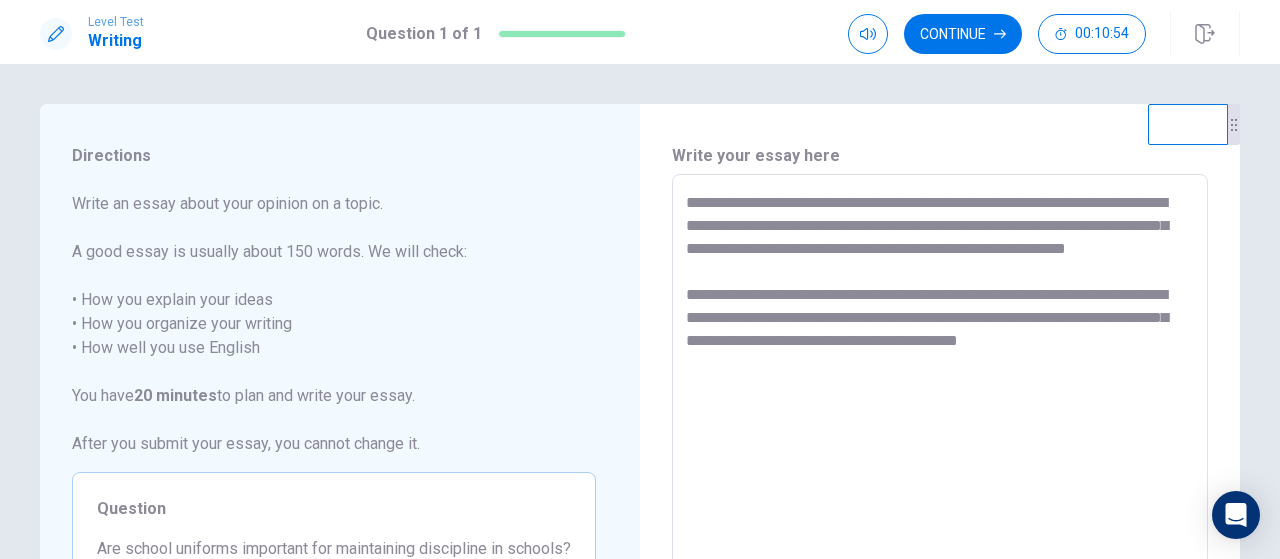drag, startPoint x: 684, startPoint y: 315, endPoint x: 696, endPoint y: 321, distance: 13.416408 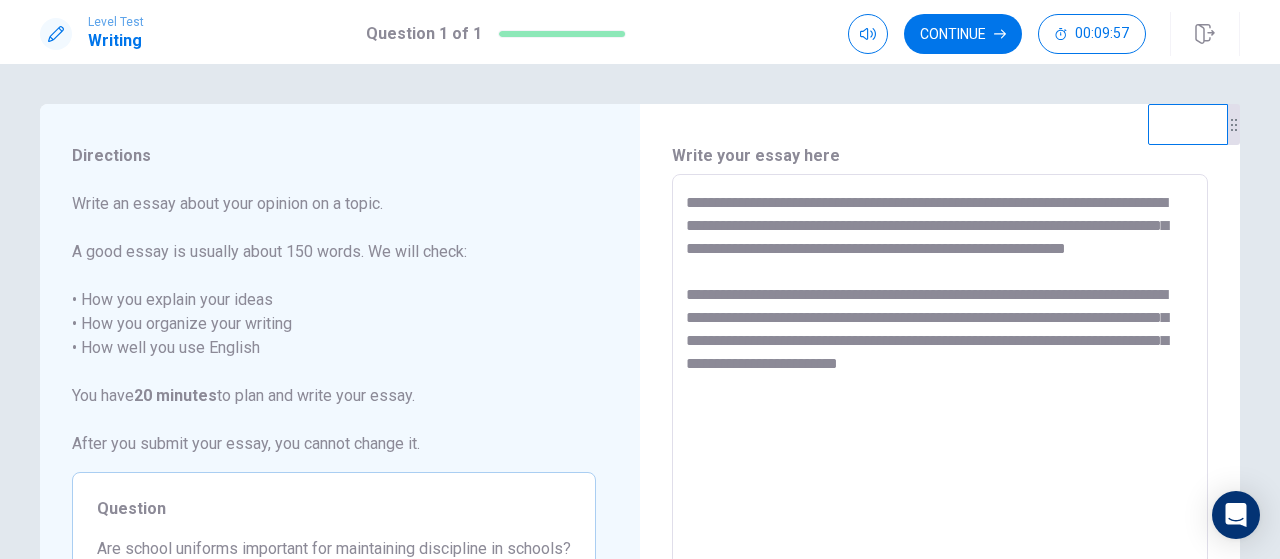 drag, startPoint x: 690, startPoint y: 315, endPoint x: 1151, endPoint y: 323, distance: 461.0694 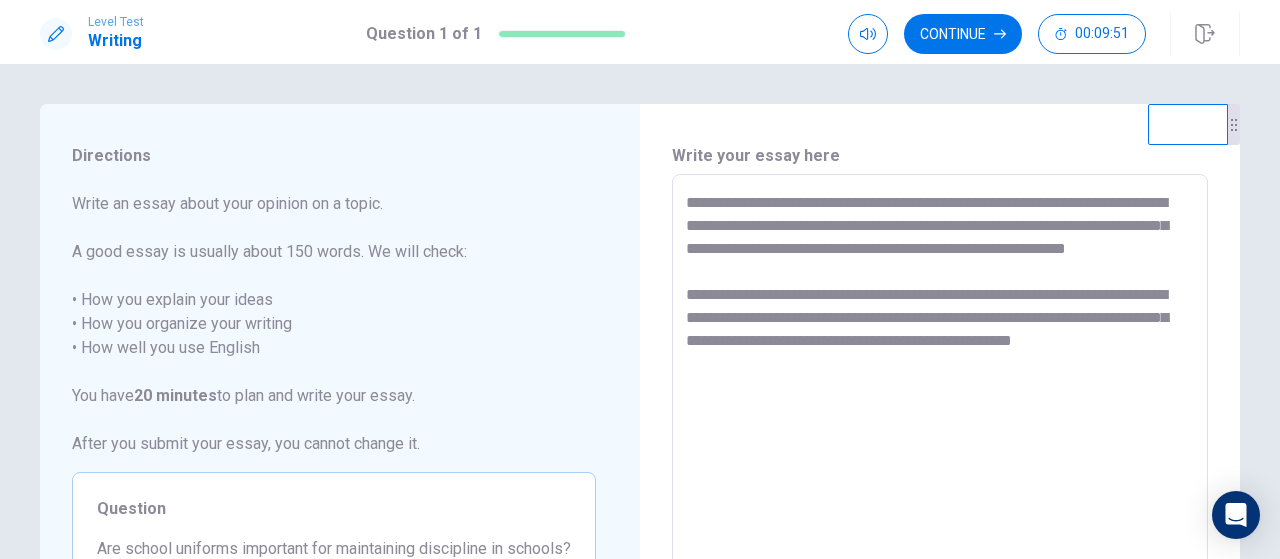 click on "**********" at bounding box center (940, 451) 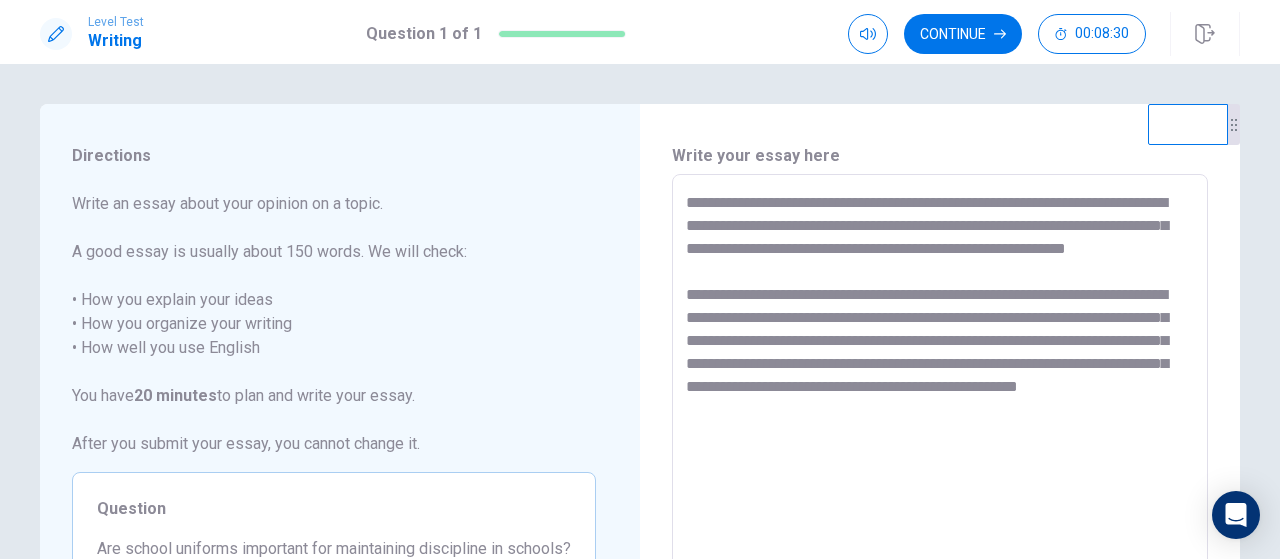 drag, startPoint x: 857, startPoint y: 361, endPoint x: 1019, endPoint y: 362, distance: 162.00308 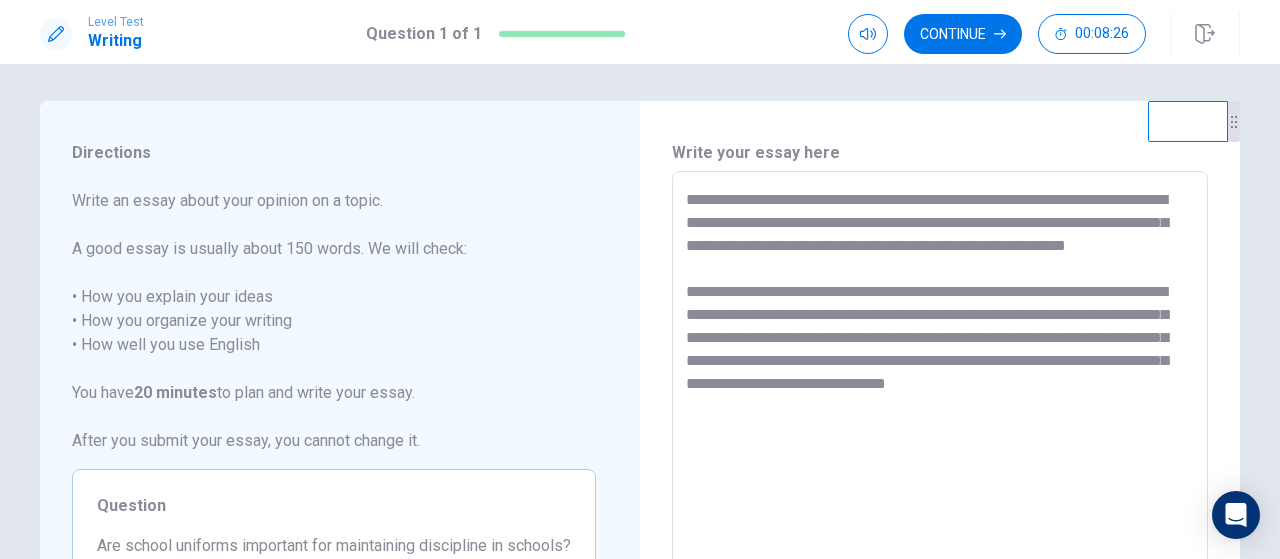 scroll, scrollTop: 0, scrollLeft: 0, axis: both 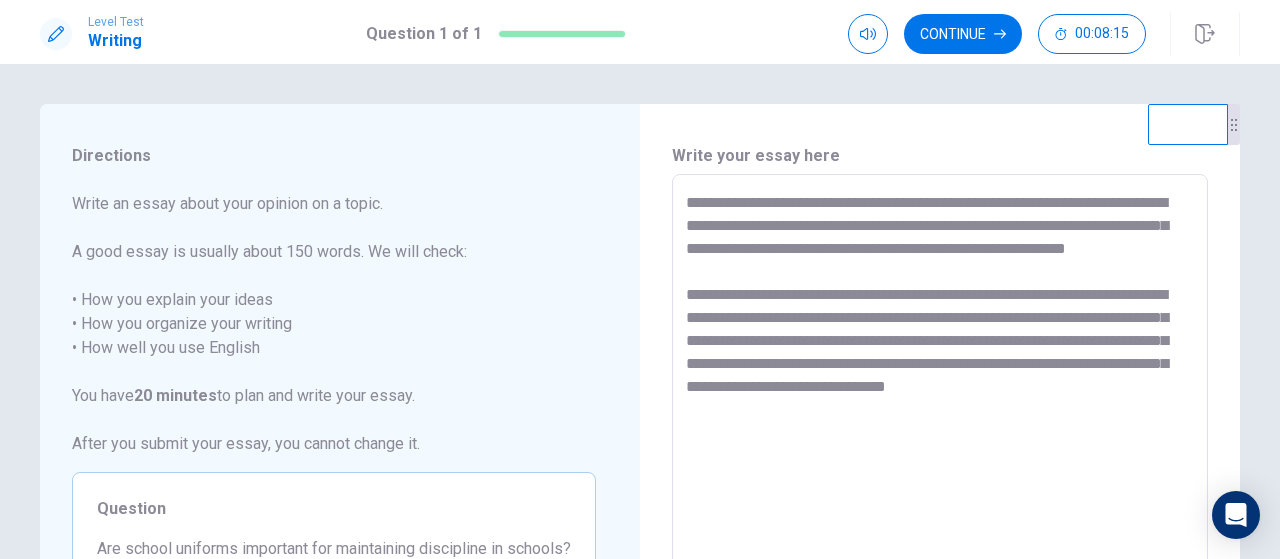 click on "**********" at bounding box center (940, 451) 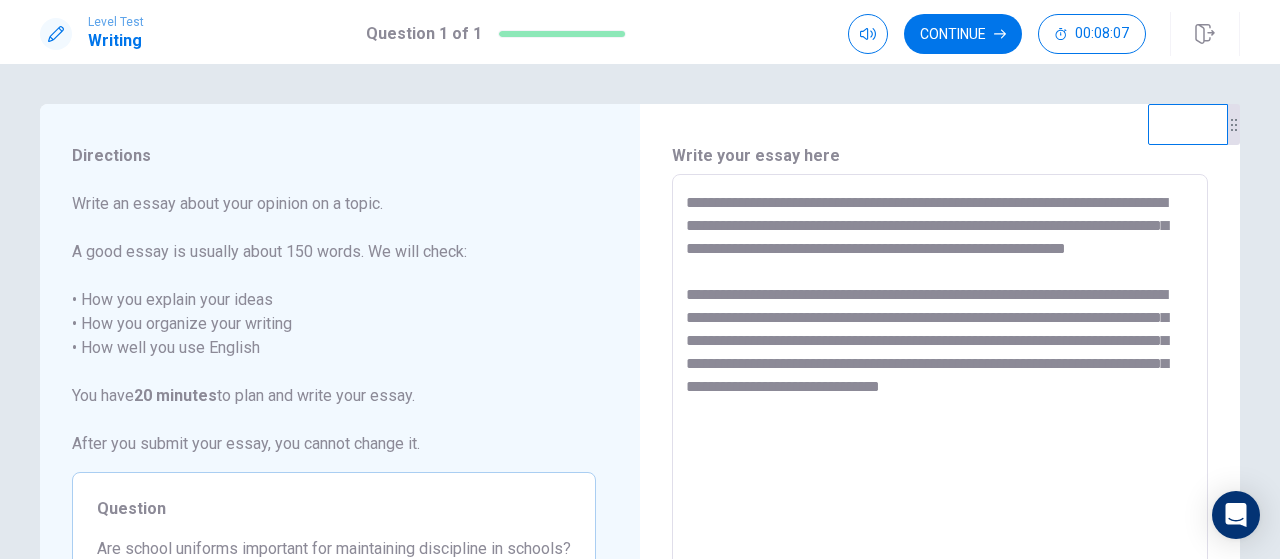 drag, startPoint x: 955, startPoint y: 389, endPoint x: 994, endPoint y: 388, distance: 39.012817 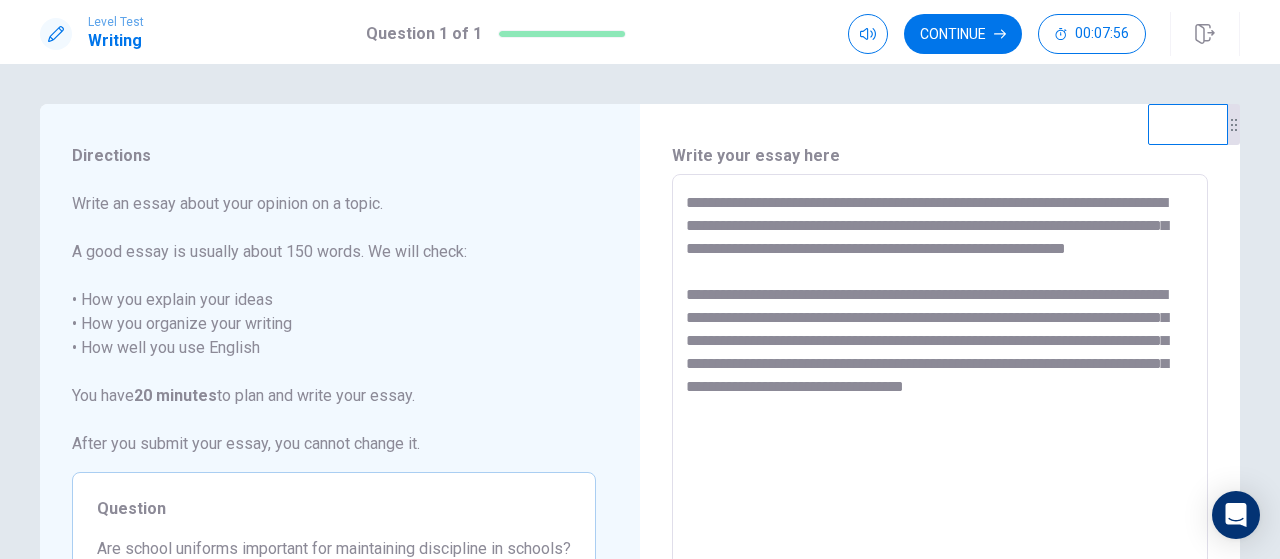 click on "**********" at bounding box center (940, 451) 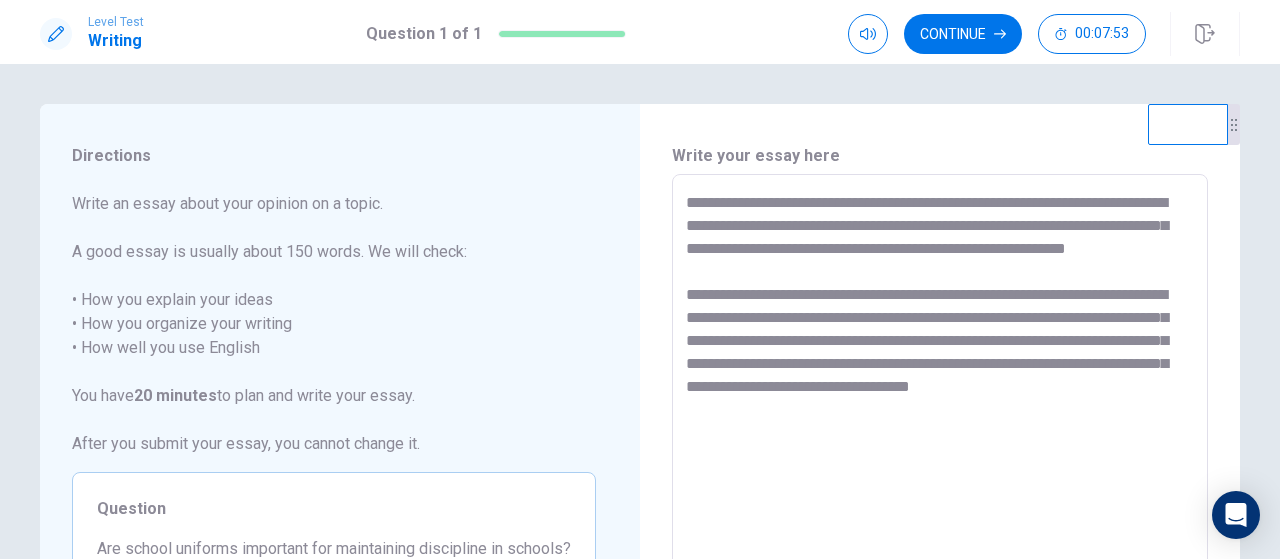 click on "**********" at bounding box center (940, 451) 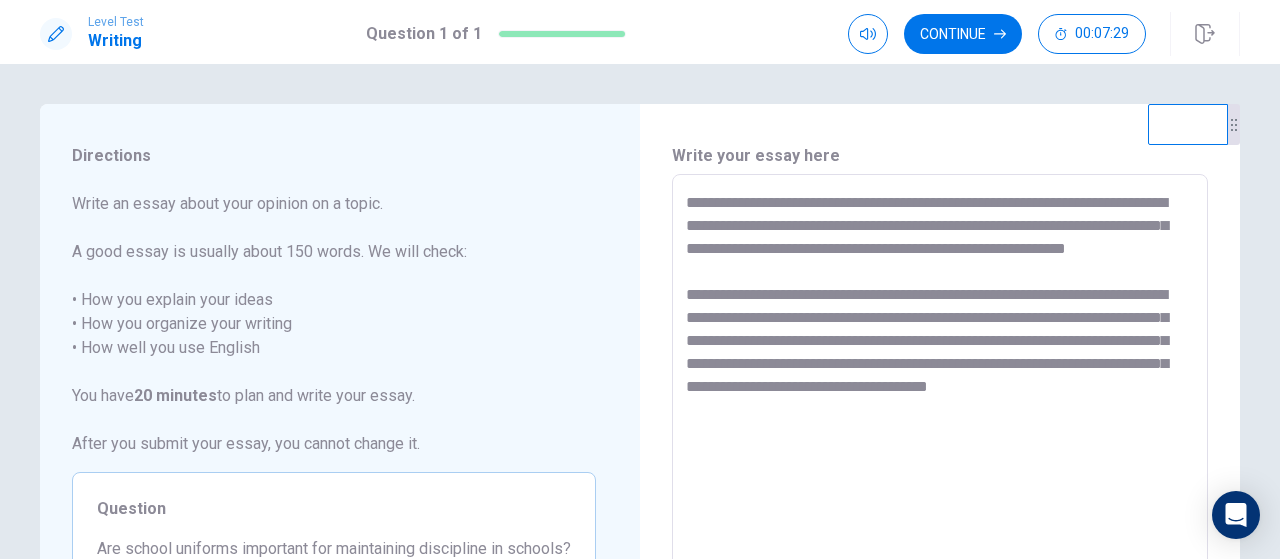 click on "**********" at bounding box center [940, 450] 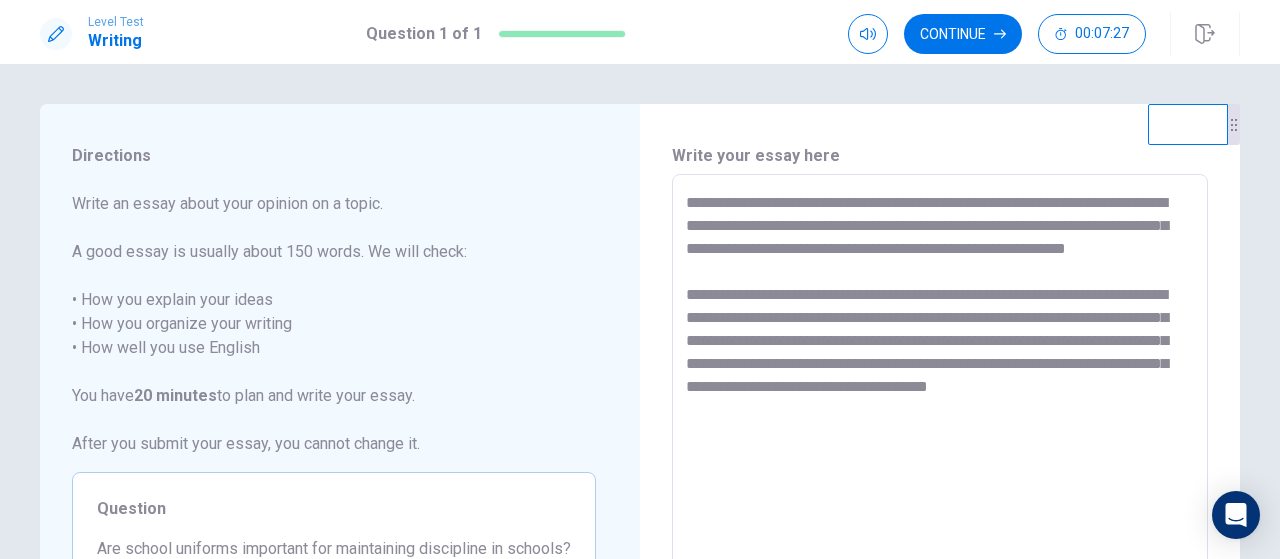 click on "**********" at bounding box center [940, 451] 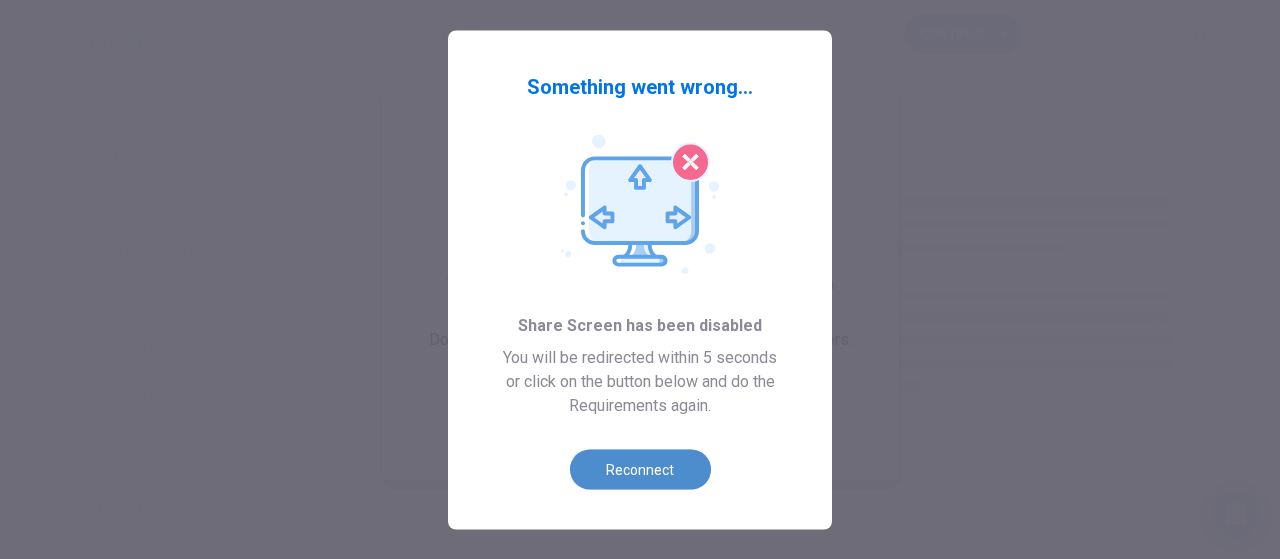 click on "Reconnect" at bounding box center (640, 469) 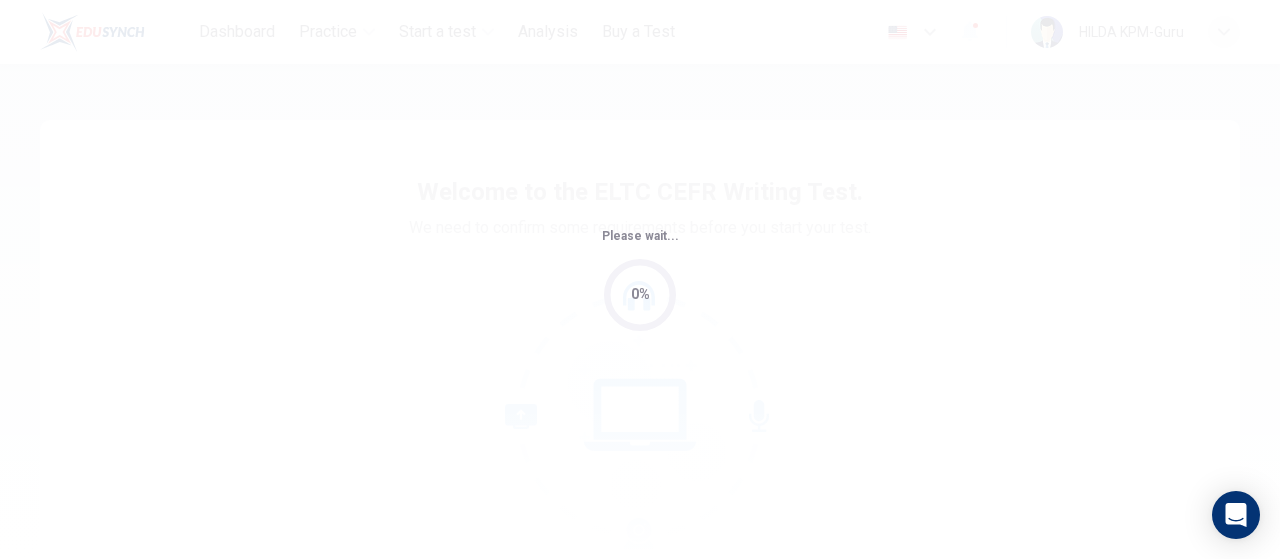 scroll, scrollTop: 0, scrollLeft: 0, axis: both 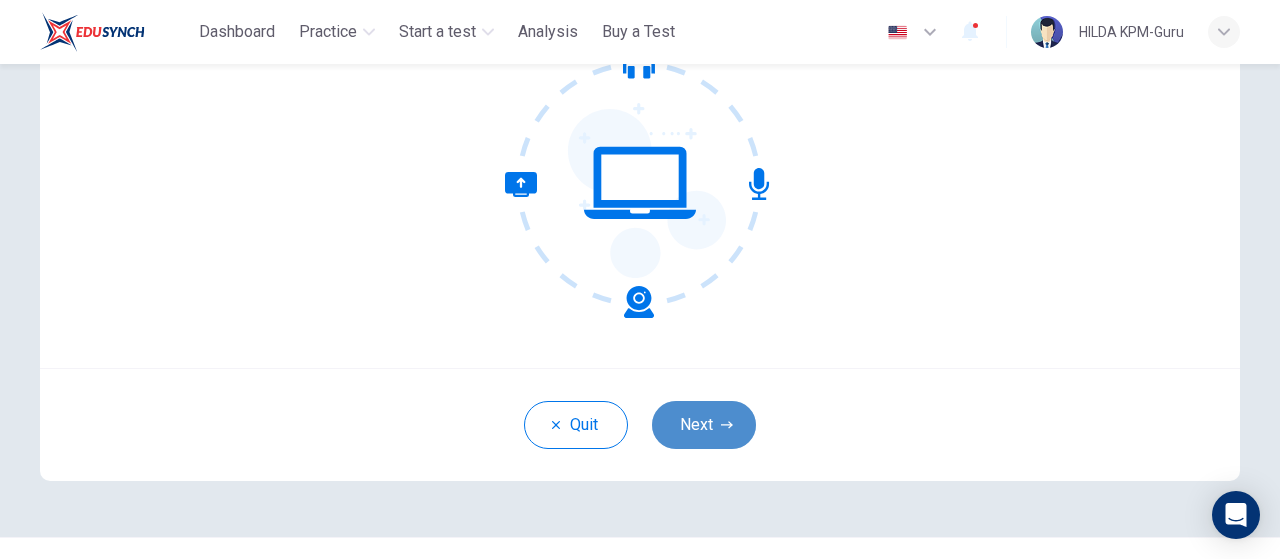 click on "Next" at bounding box center [704, 425] 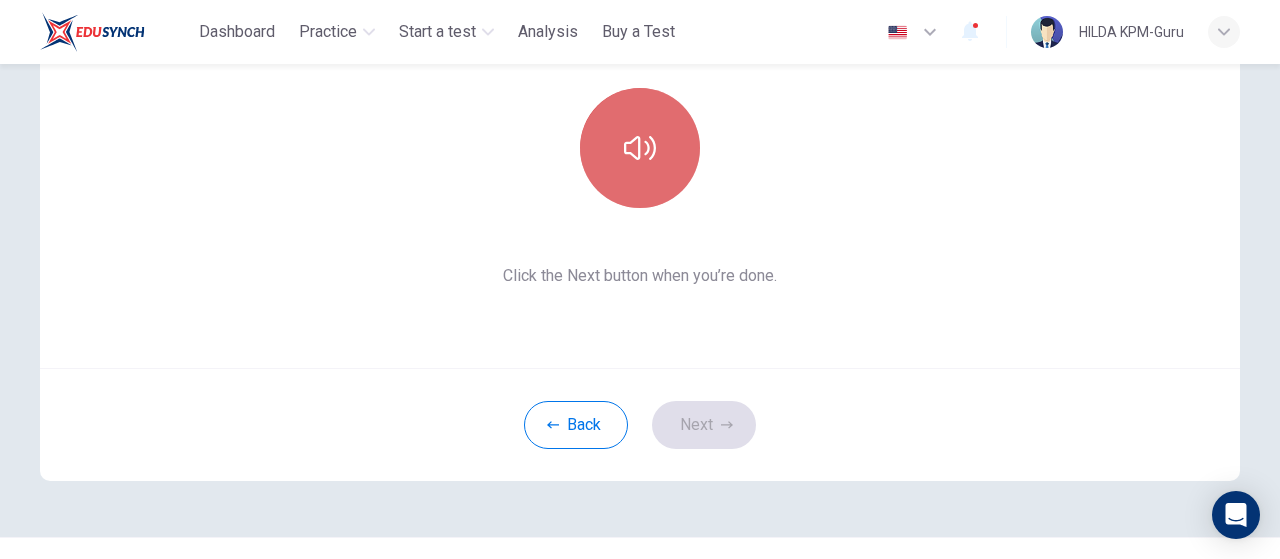 click 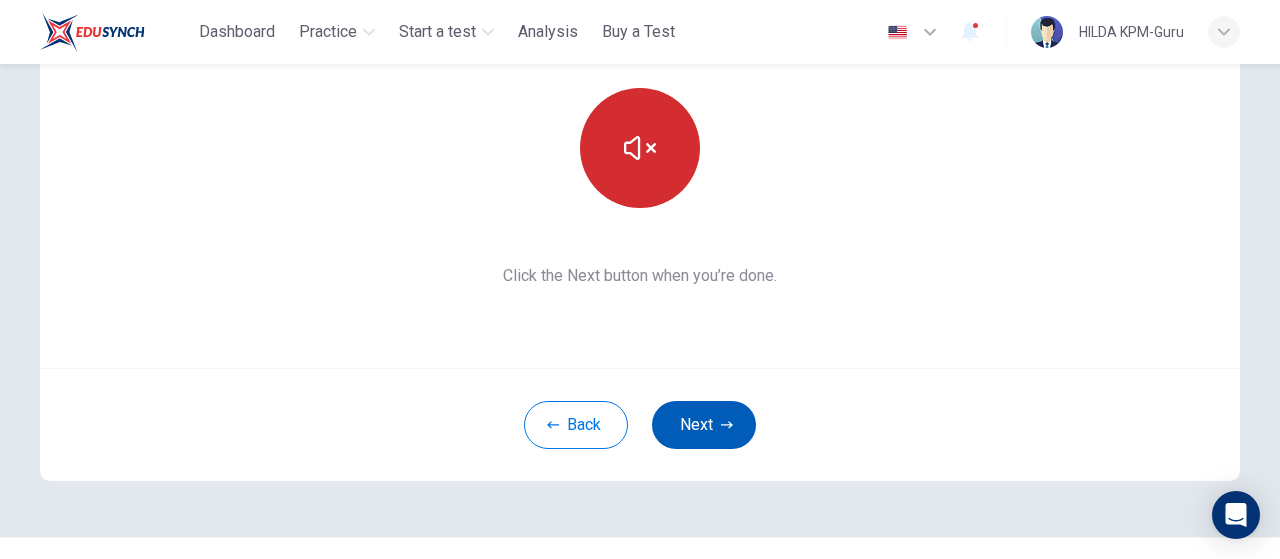 click on "Next" at bounding box center [704, 425] 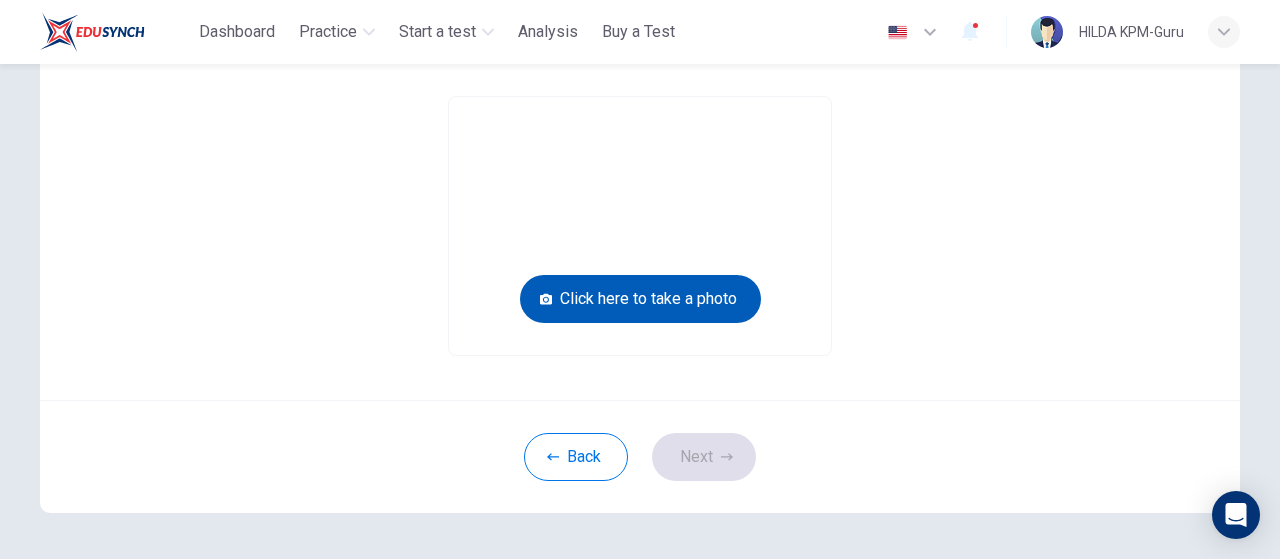 click on "Click here to take a photo" at bounding box center (640, 299) 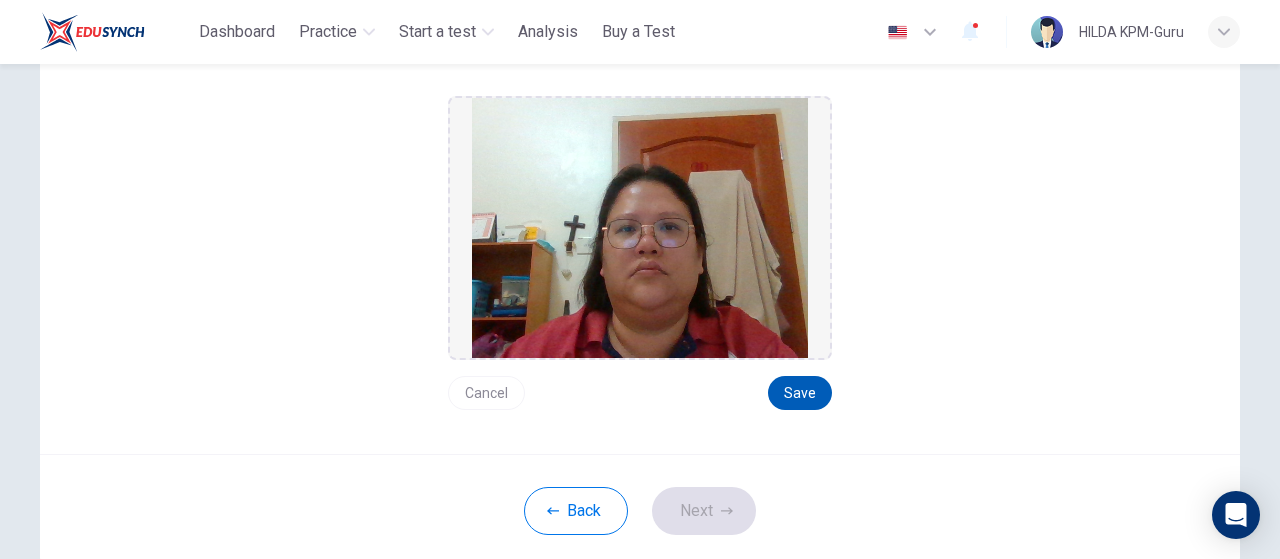 click on "Save" at bounding box center [800, 393] 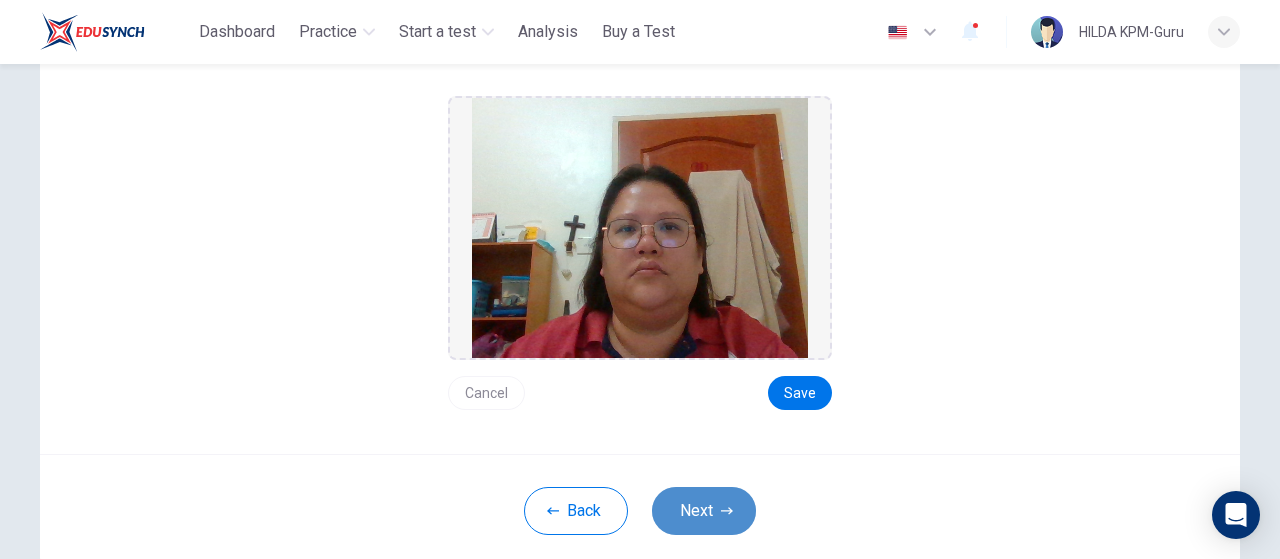 click on "Next" at bounding box center (704, 511) 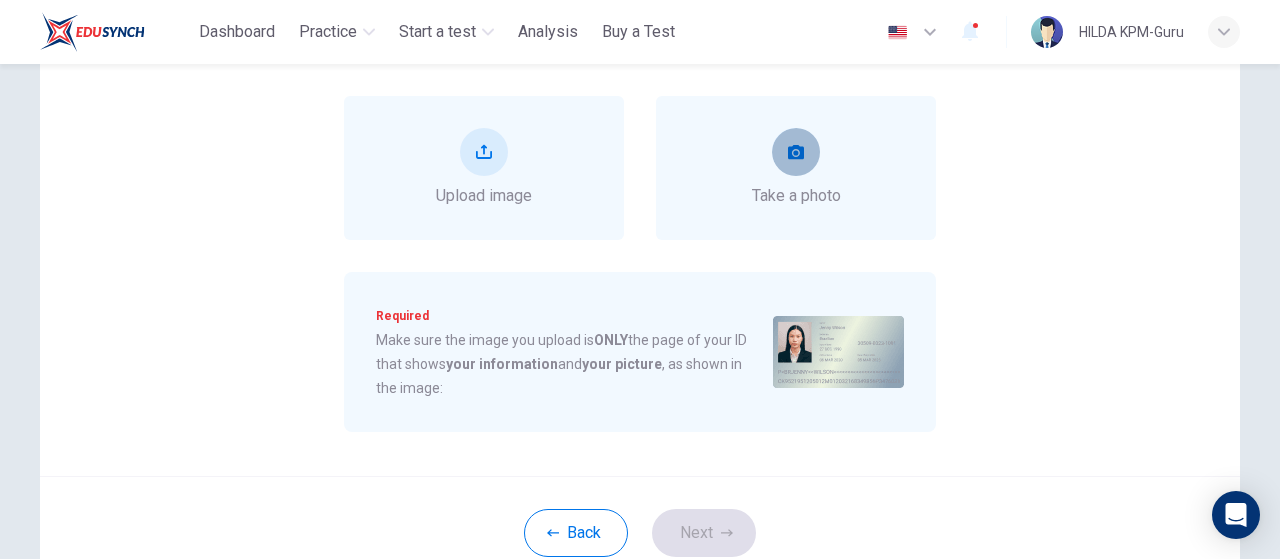click 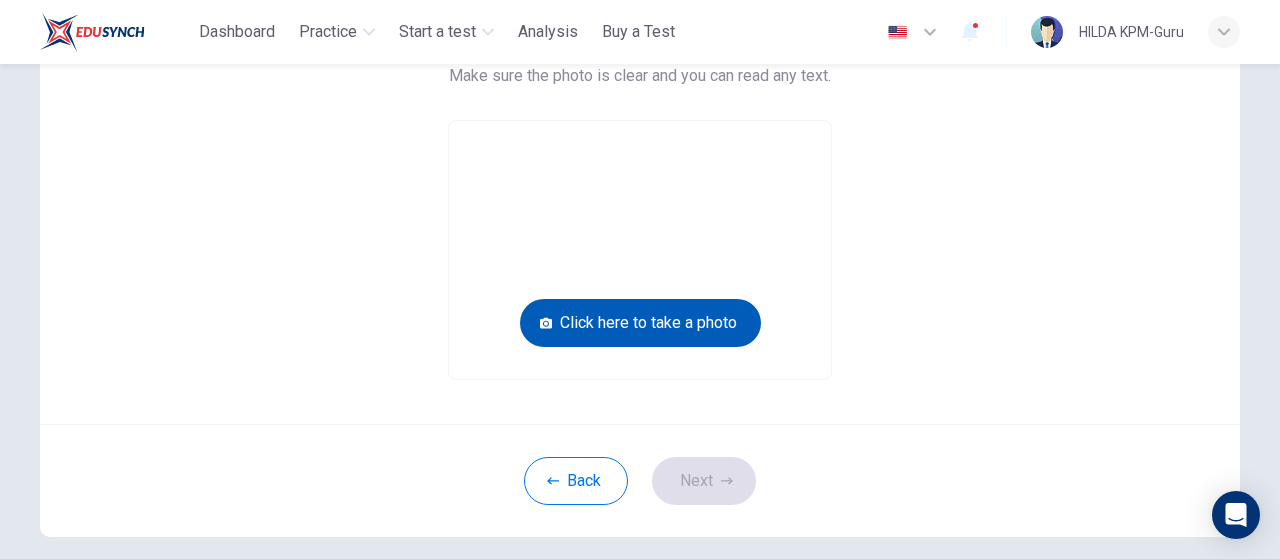 click on "Click here to take a photo" at bounding box center (640, 323) 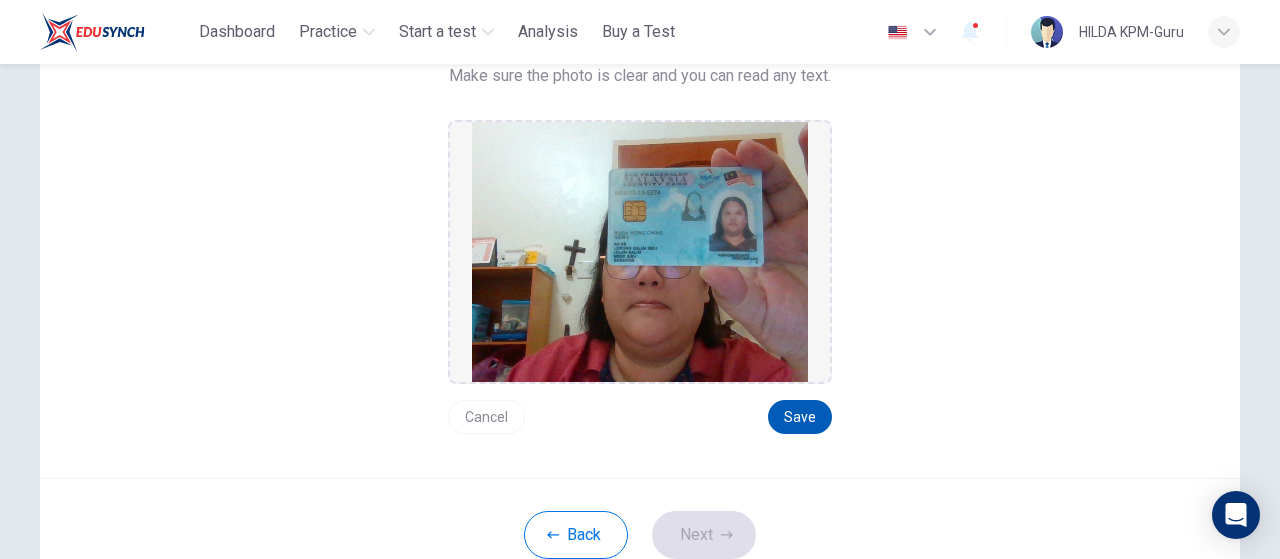 click on "Save" at bounding box center [800, 417] 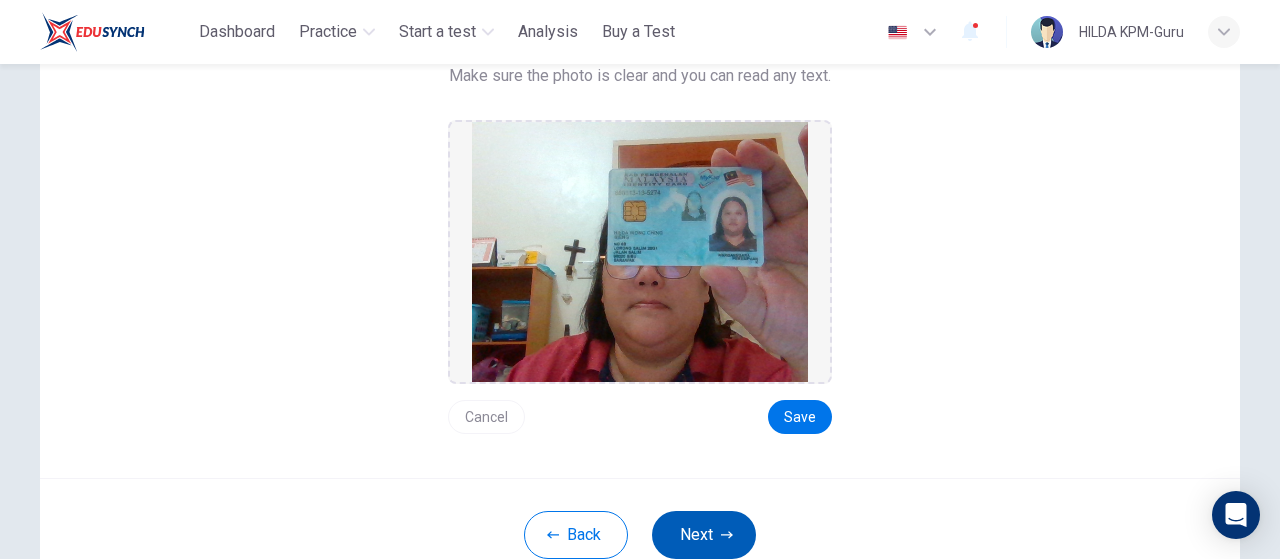 click on "Next" at bounding box center [704, 535] 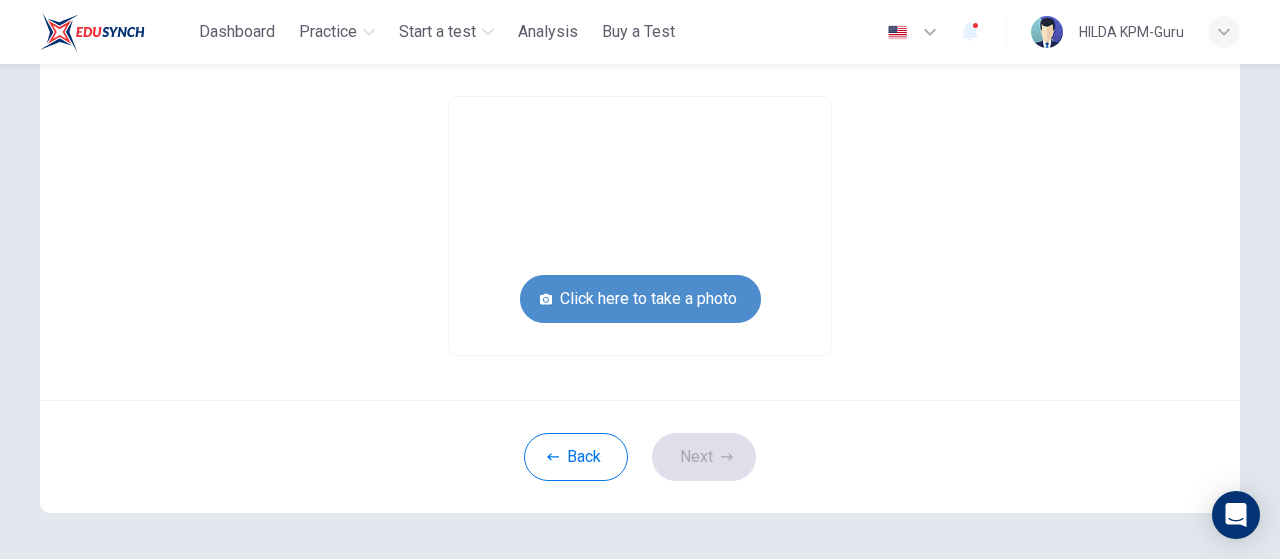 click on "Click here to take a photo" at bounding box center [640, 299] 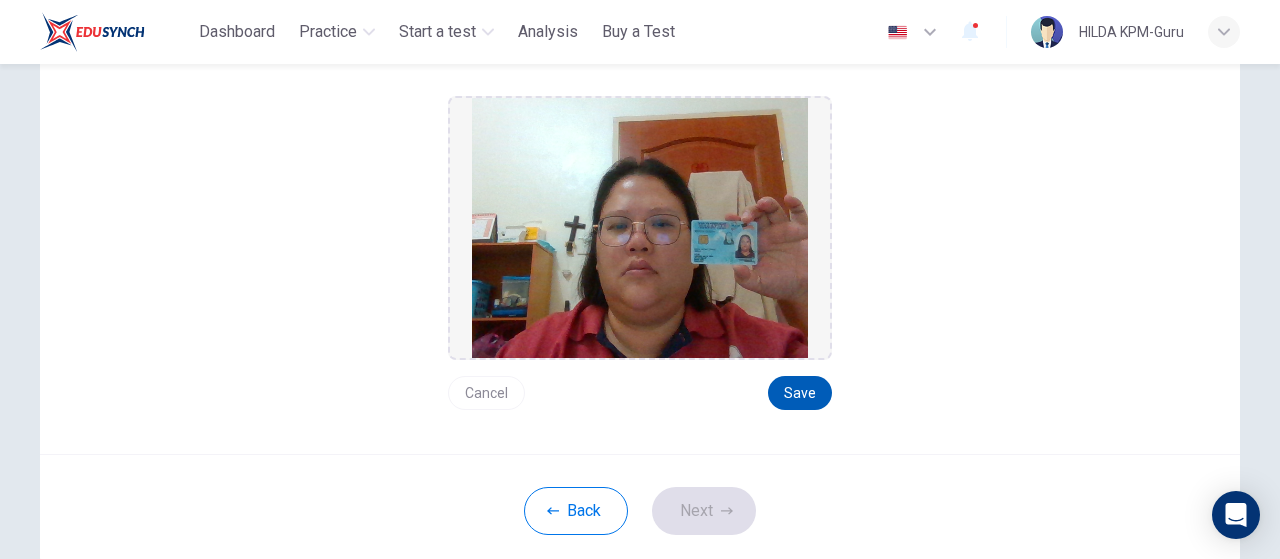 click on "Save" at bounding box center (800, 393) 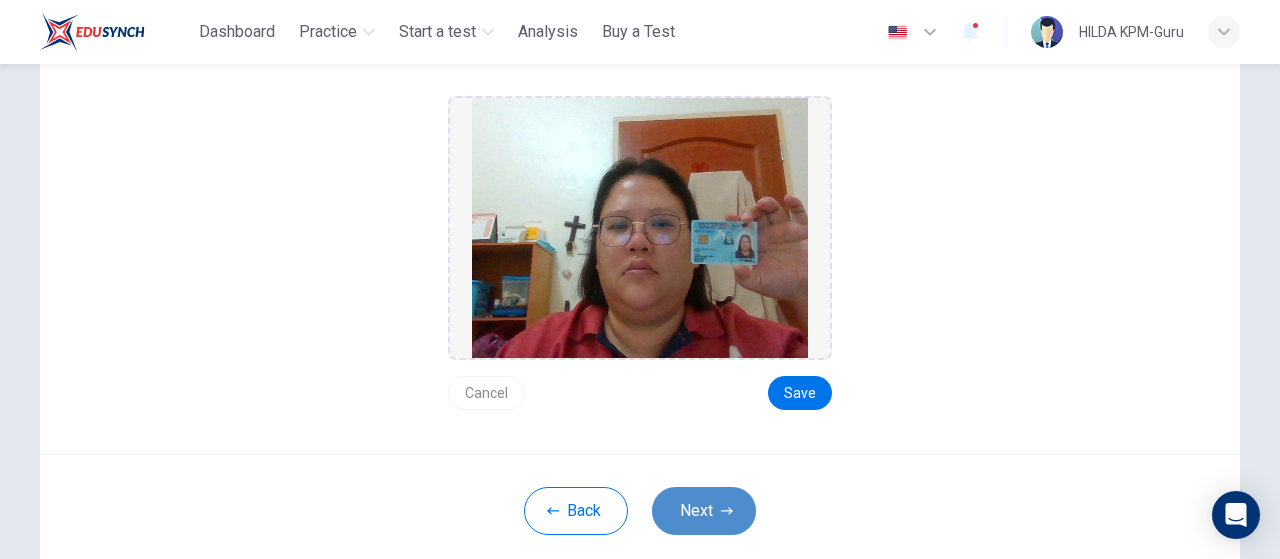 click on "Next" at bounding box center [704, 511] 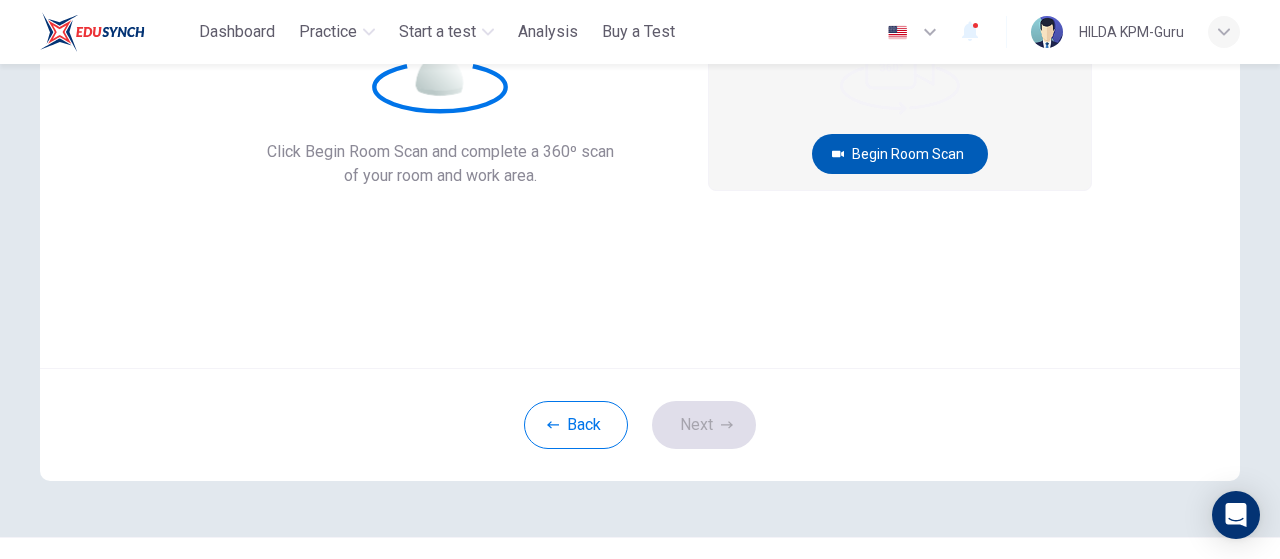 click on "Begin Room Scan" at bounding box center [900, 154] 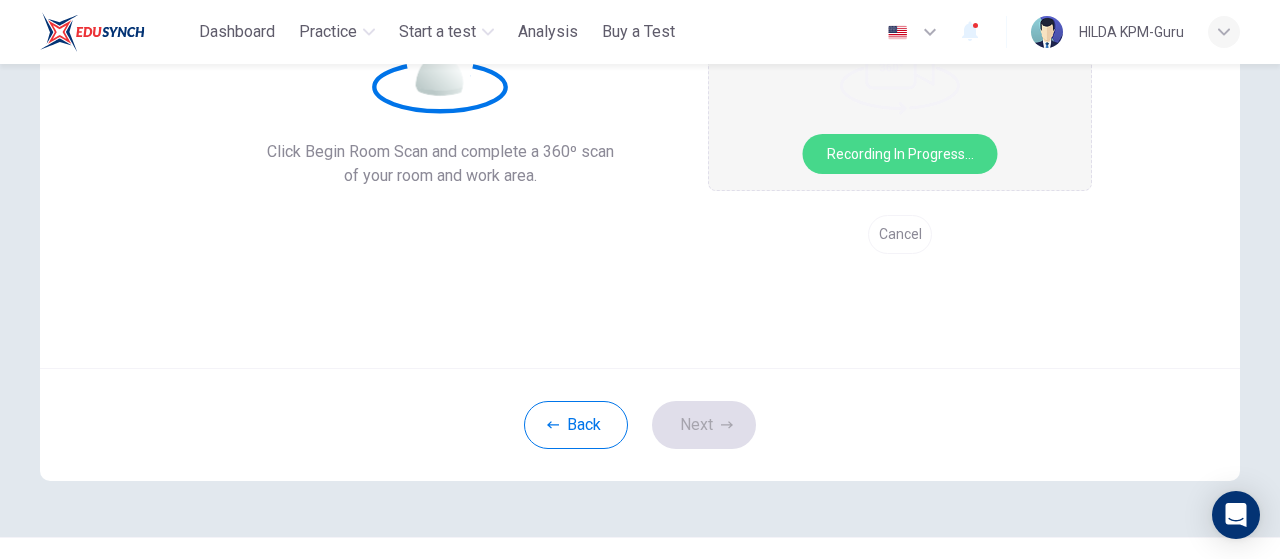 scroll, scrollTop: 116, scrollLeft: 0, axis: vertical 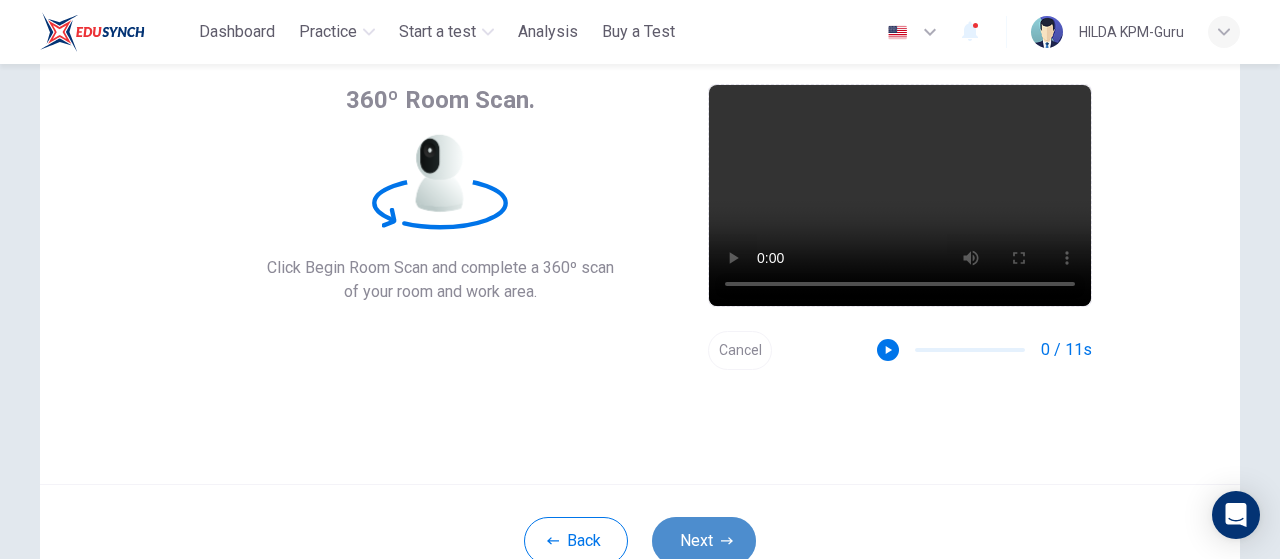 click on "Next" at bounding box center (704, 541) 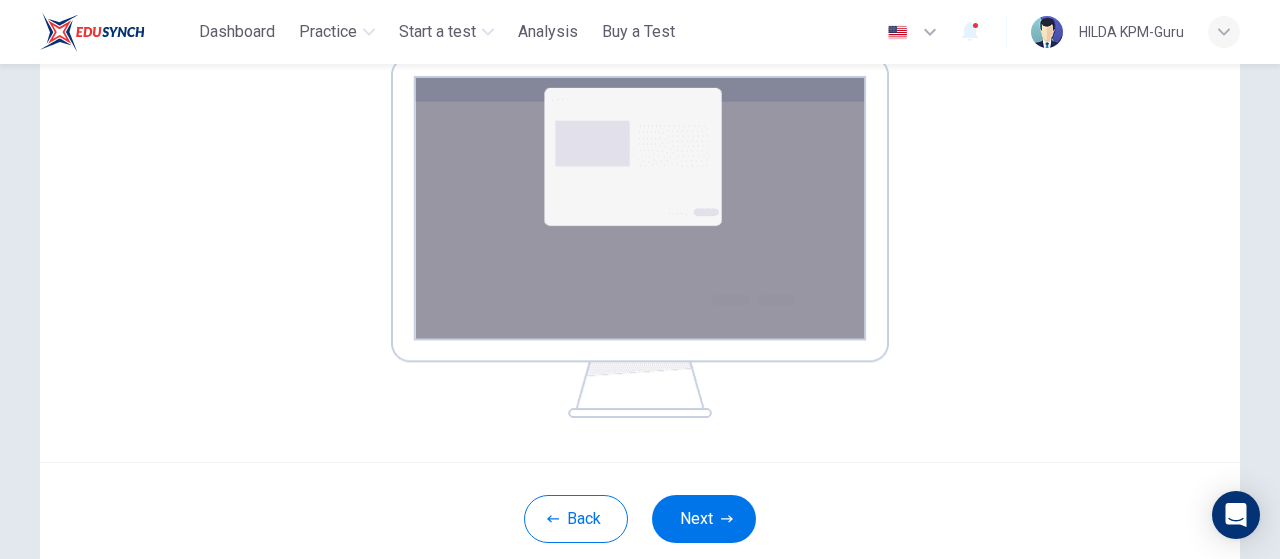 scroll, scrollTop: 348, scrollLeft: 0, axis: vertical 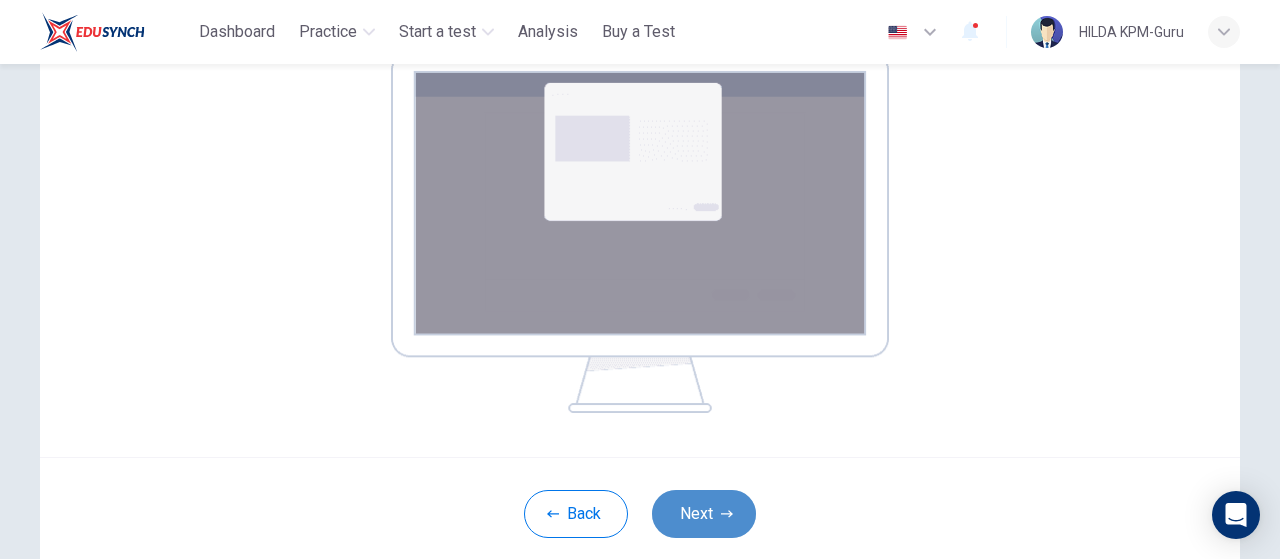 click on "Next" at bounding box center (704, 514) 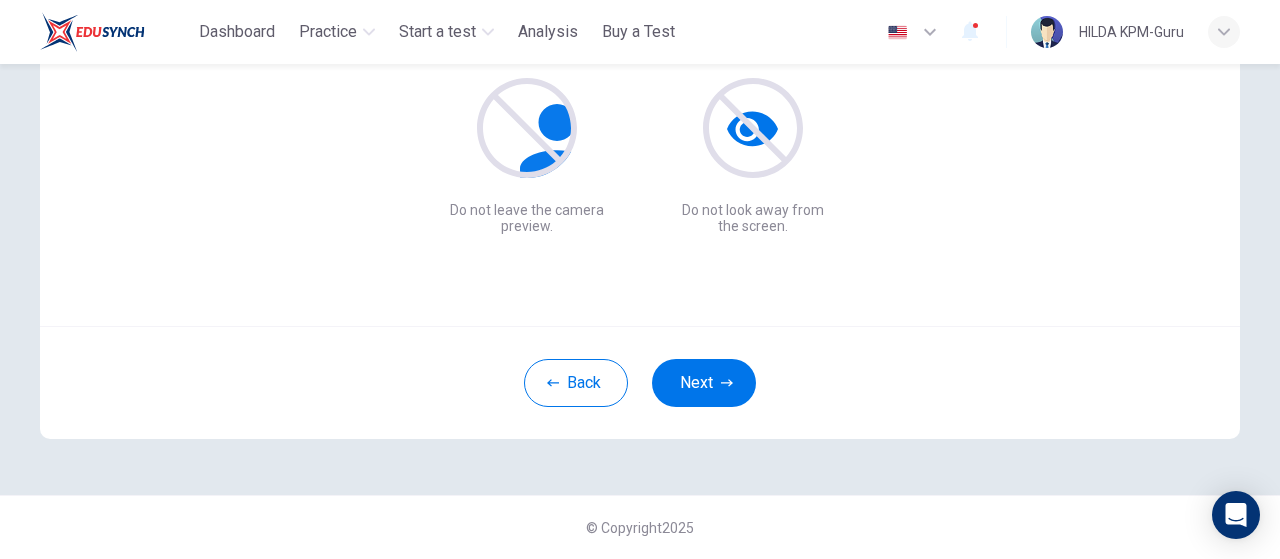 scroll, scrollTop: 274, scrollLeft: 0, axis: vertical 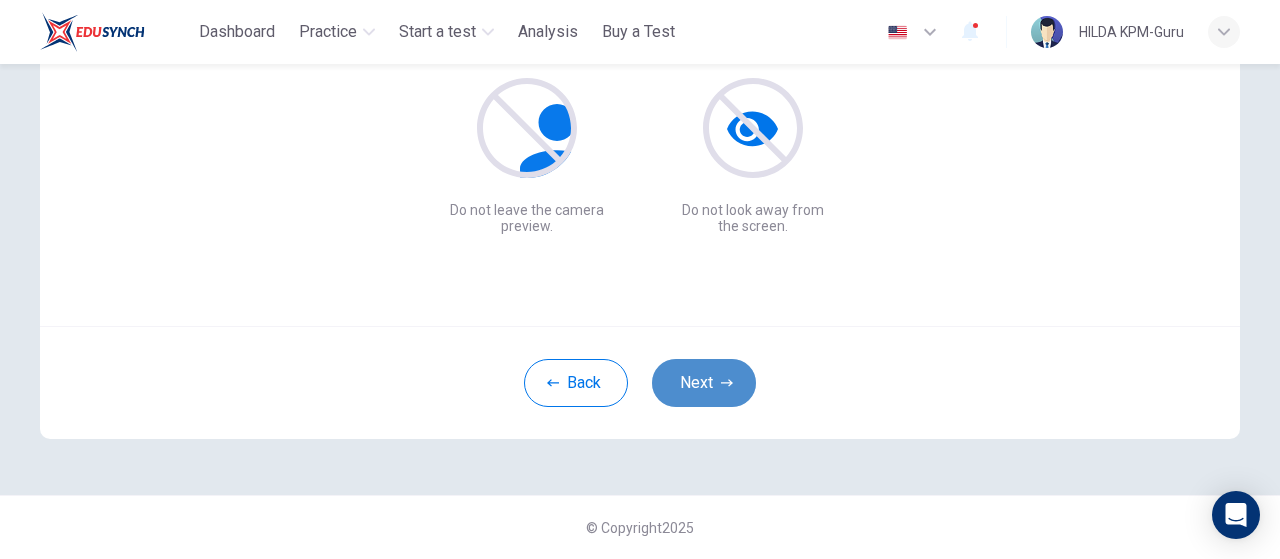 click on "Next" at bounding box center (704, 383) 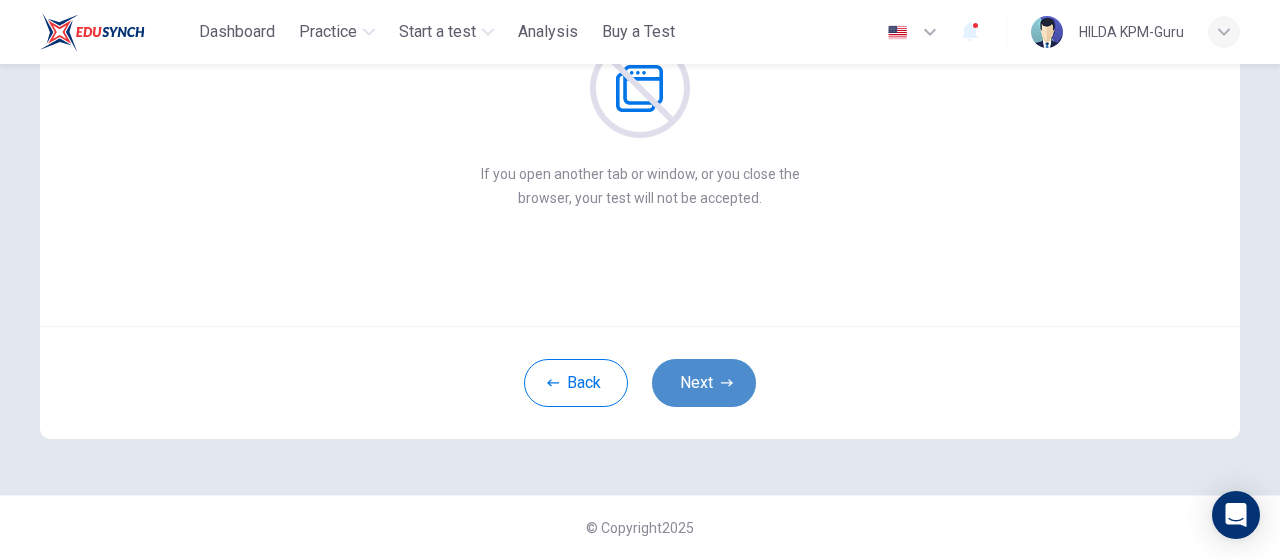 click on "Next" at bounding box center (704, 383) 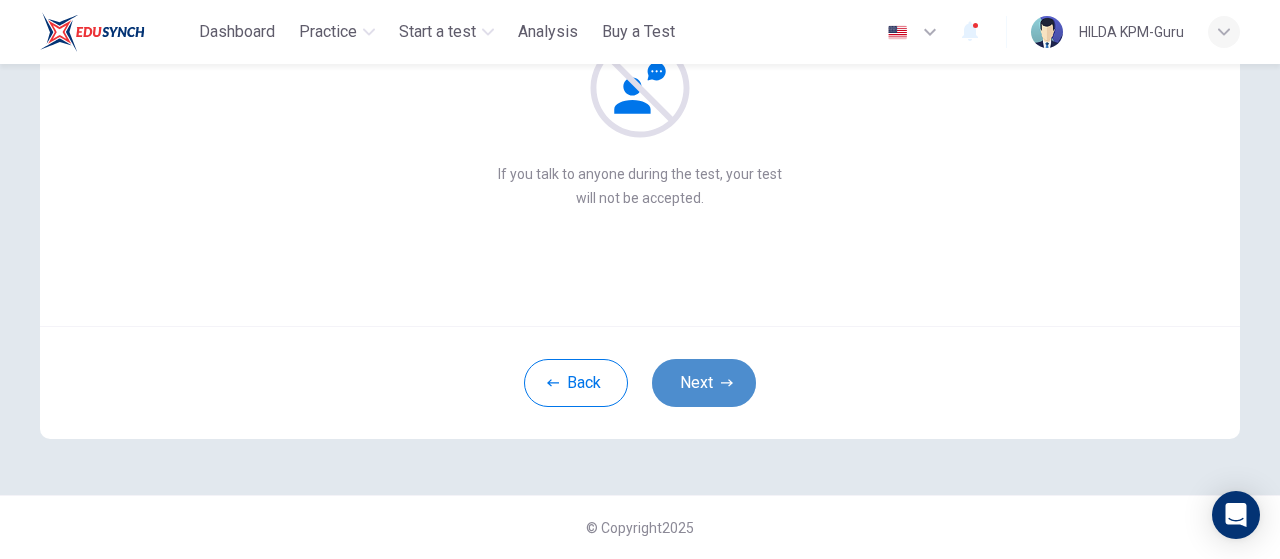 click on "Next" at bounding box center (704, 383) 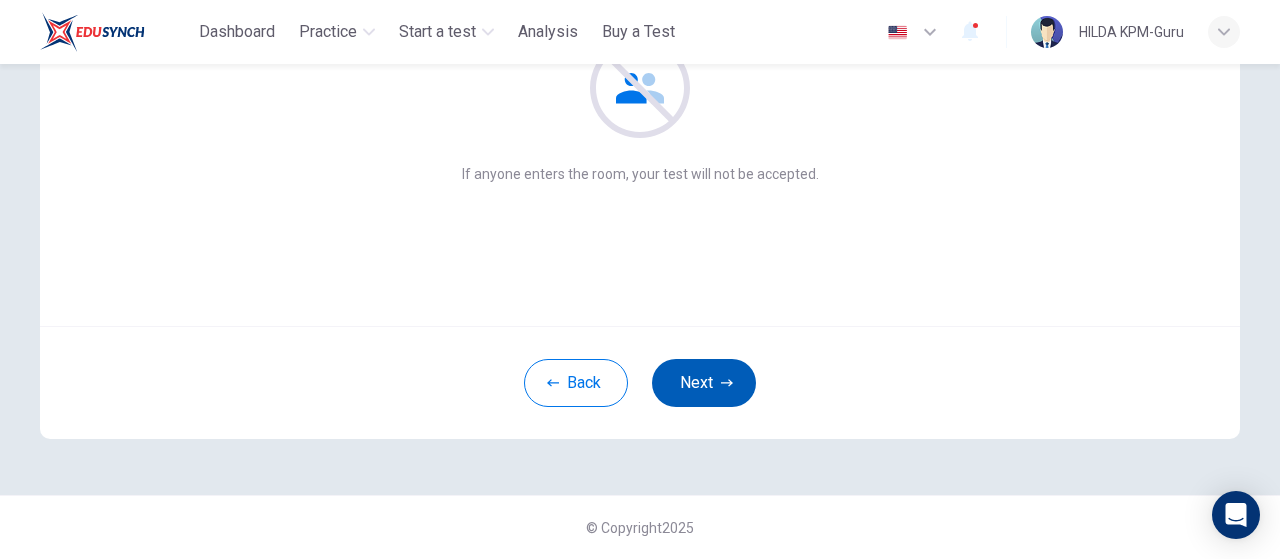 click on "Next" at bounding box center (704, 383) 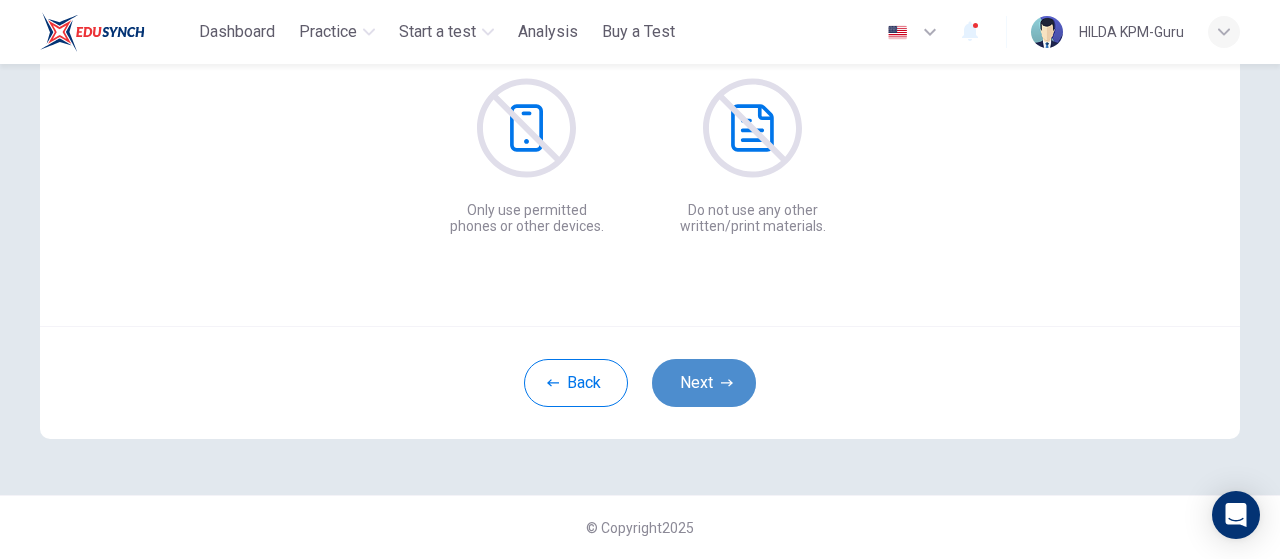 click on "Next" at bounding box center (704, 383) 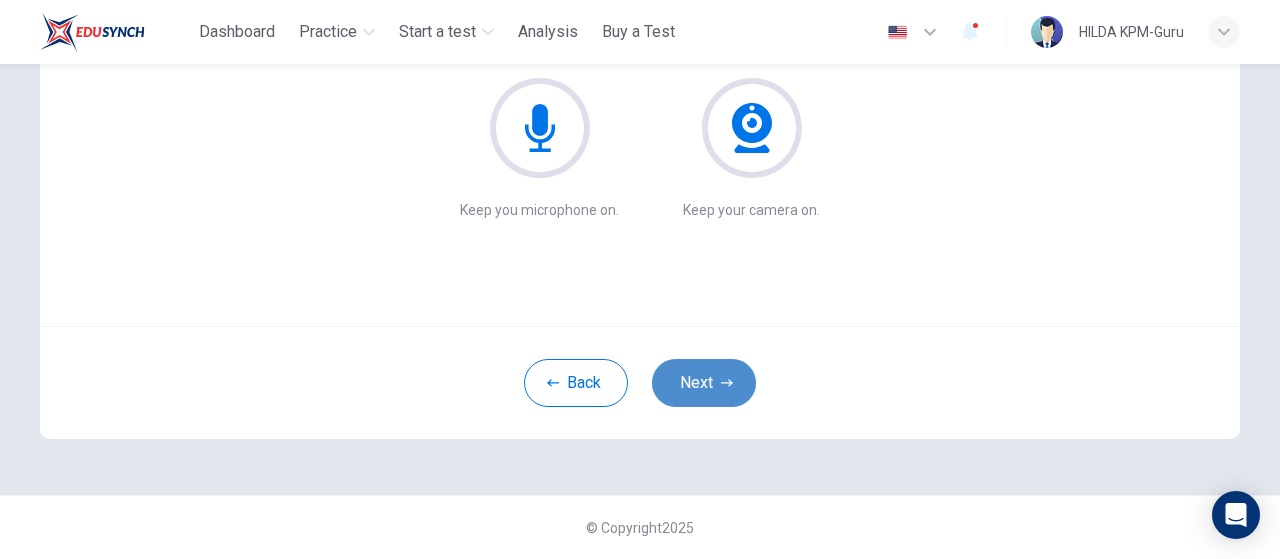 click on "Next" at bounding box center [704, 383] 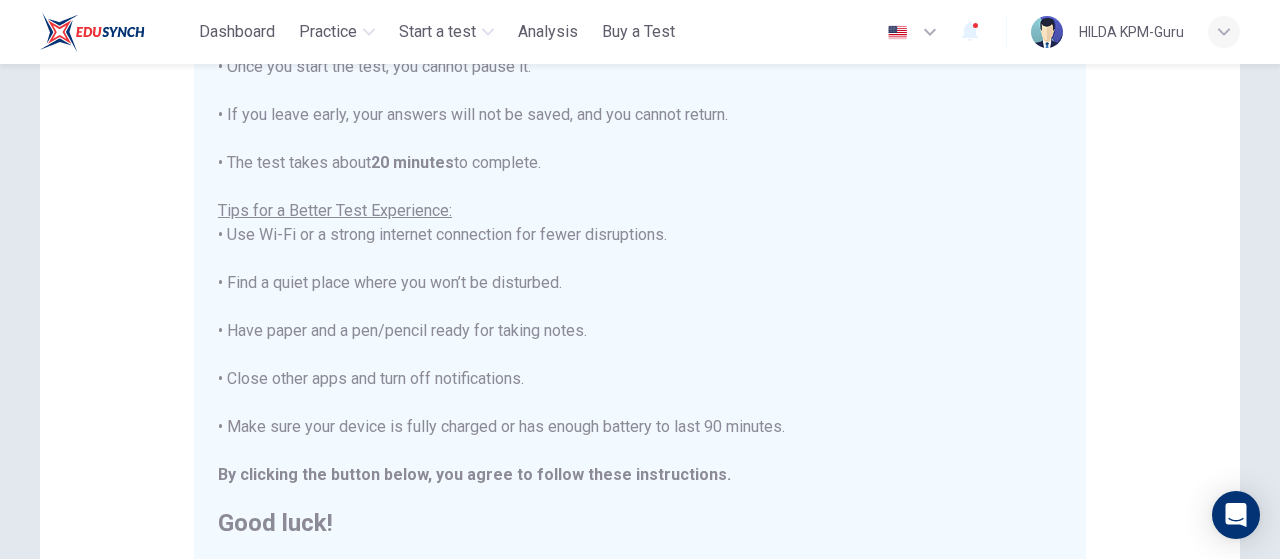 scroll, scrollTop: 0, scrollLeft: 0, axis: both 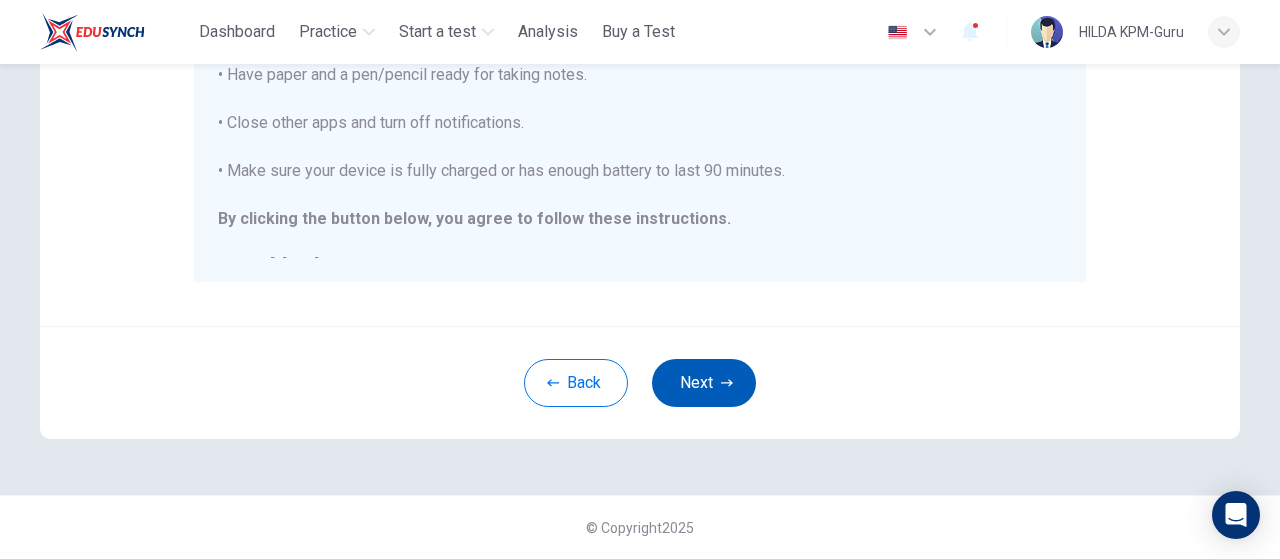 click on "Next" at bounding box center [704, 383] 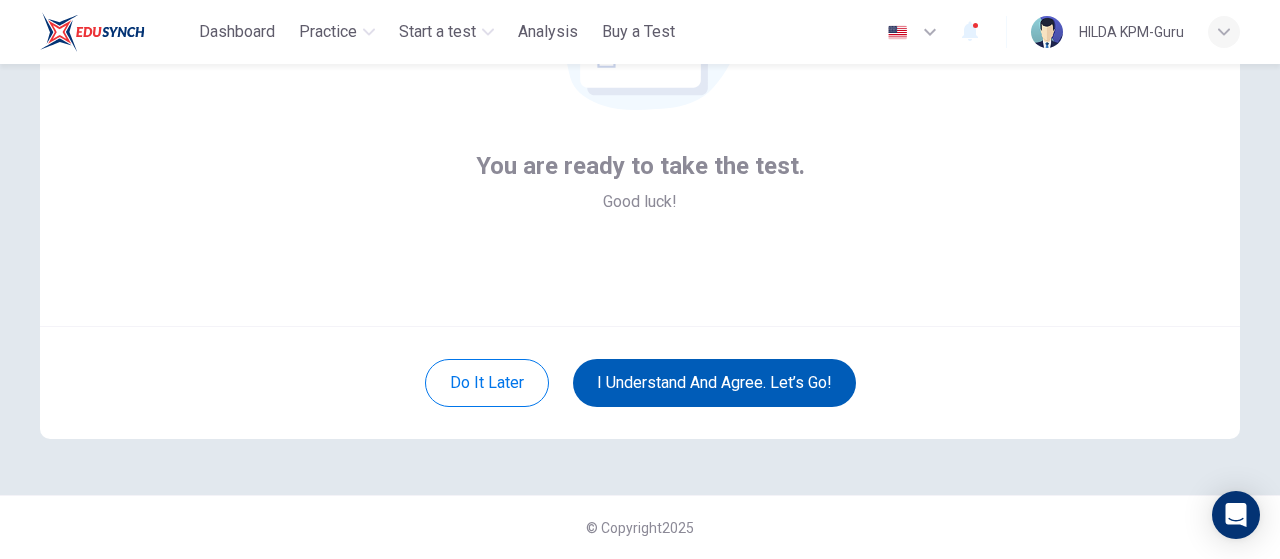 scroll, scrollTop: 274, scrollLeft: 0, axis: vertical 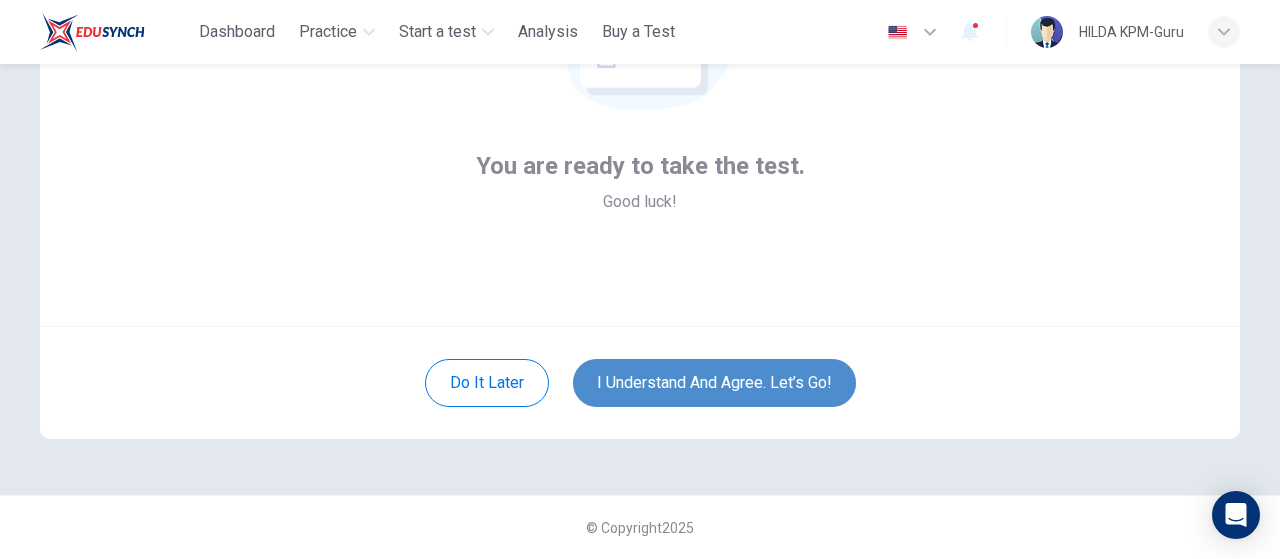 click on "I understand and agree. Let’s go!" at bounding box center [714, 383] 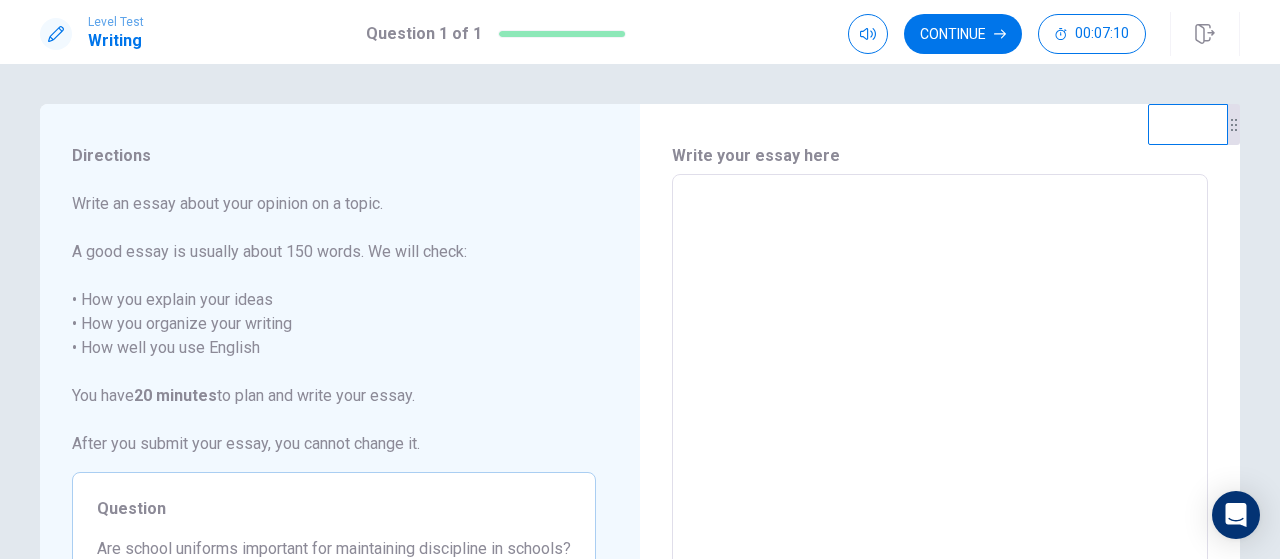 type on "**********" 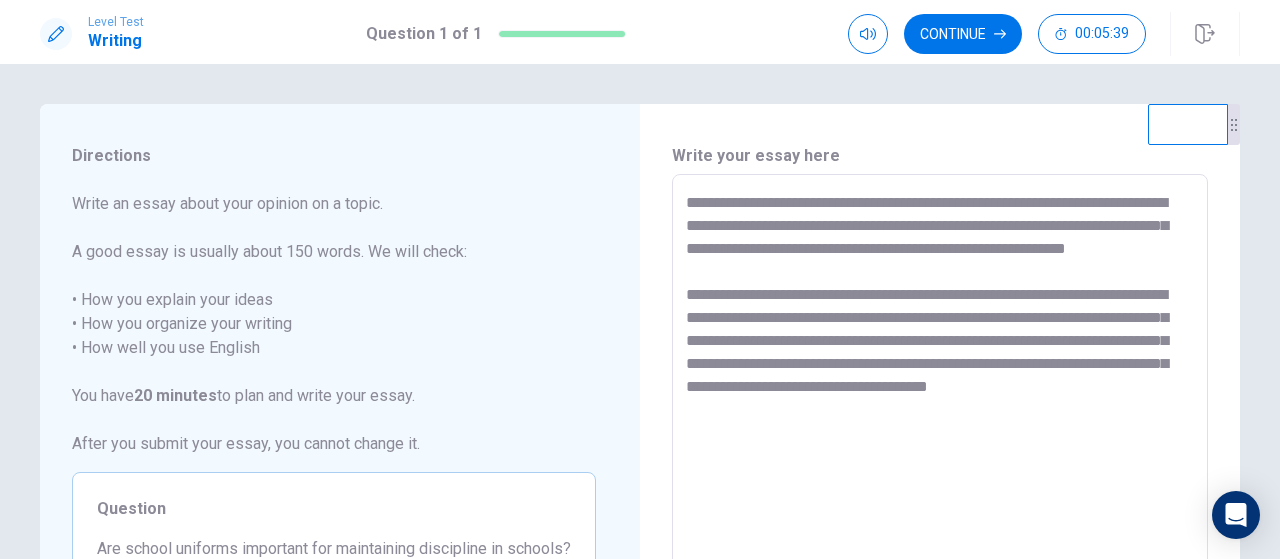 click on "**********" at bounding box center [940, 451] 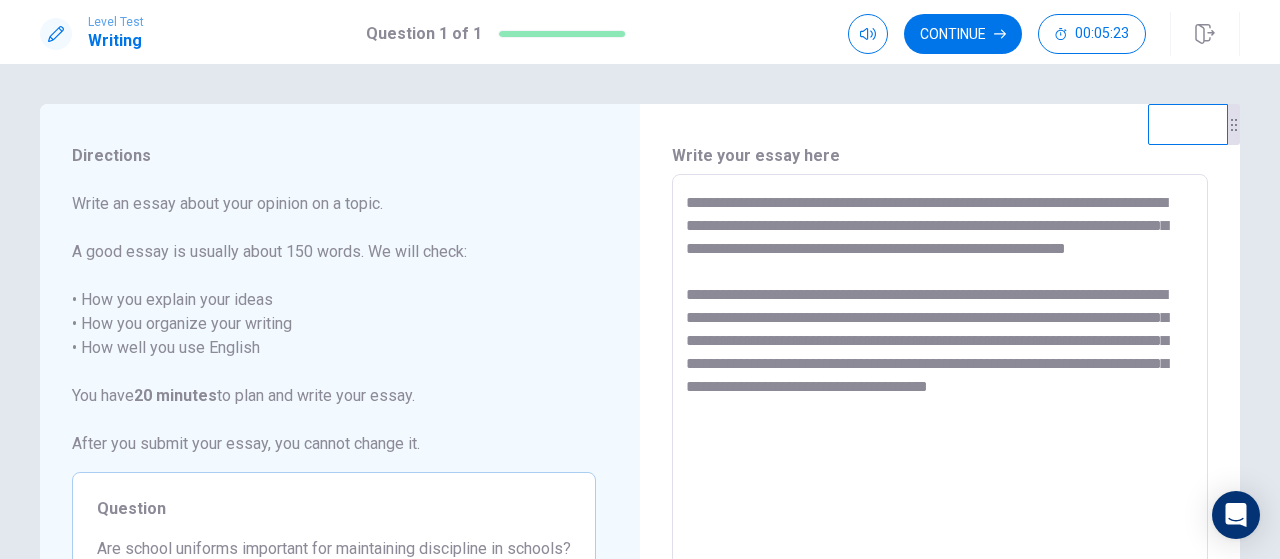 drag, startPoint x: 749, startPoint y: 317, endPoint x: 818, endPoint y: 314, distance: 69.065186 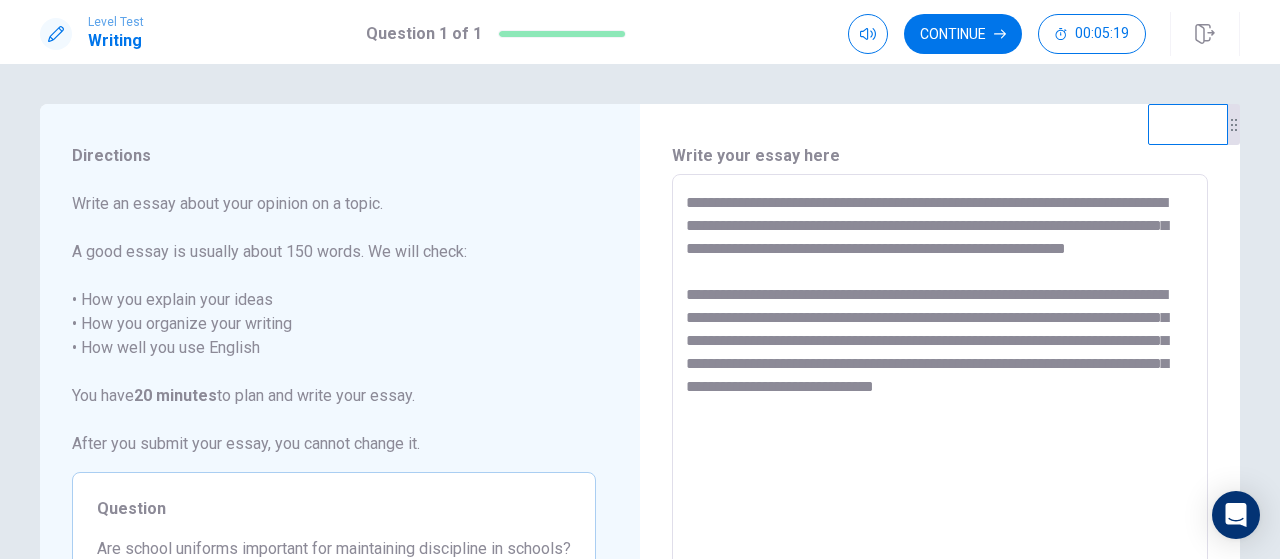 drag, startPoint x: 869, startPoint y: 314, endPoint x: 989, endPoint y: 311, distance: 120.03749 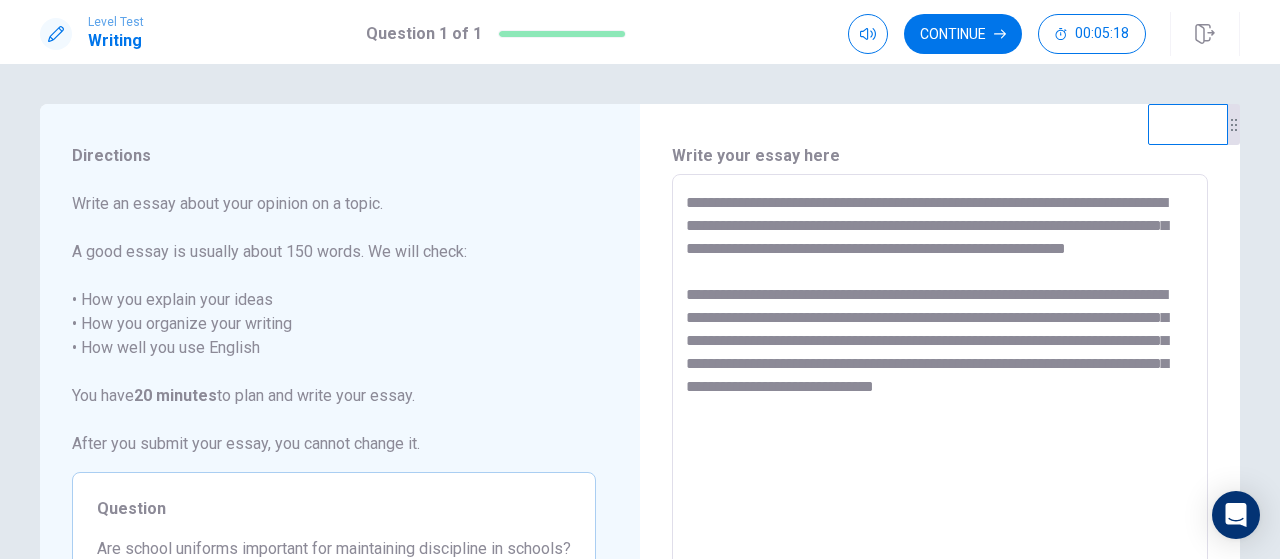 type on "**********" 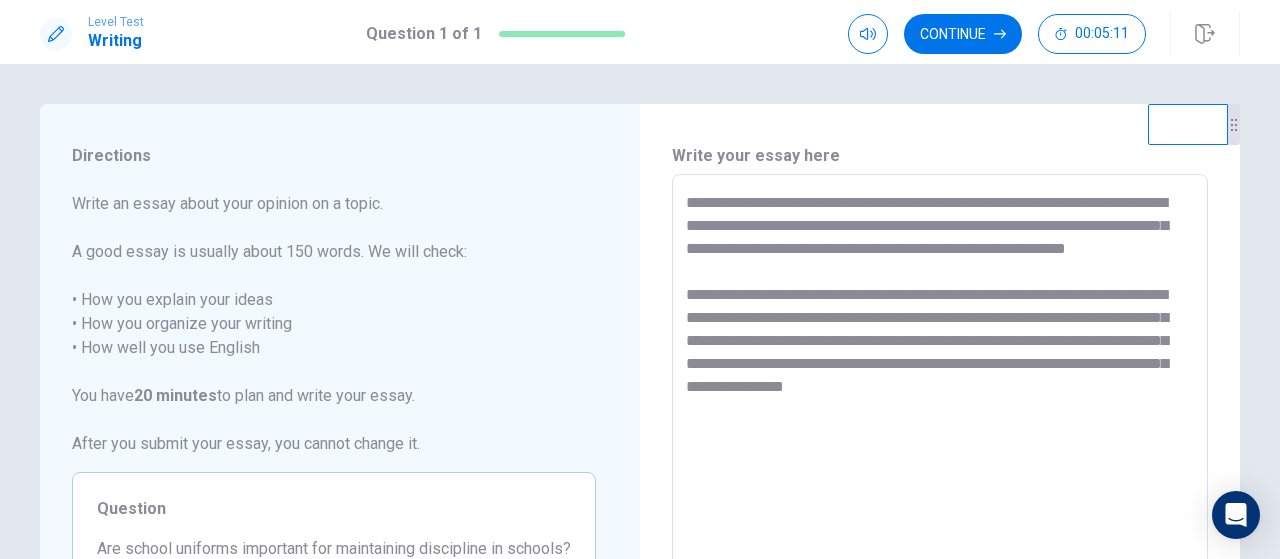 drag, startPoint x: 687, startPoint y: 340, endPoint x: 781, endPoint y: 341, distance: 94.00532 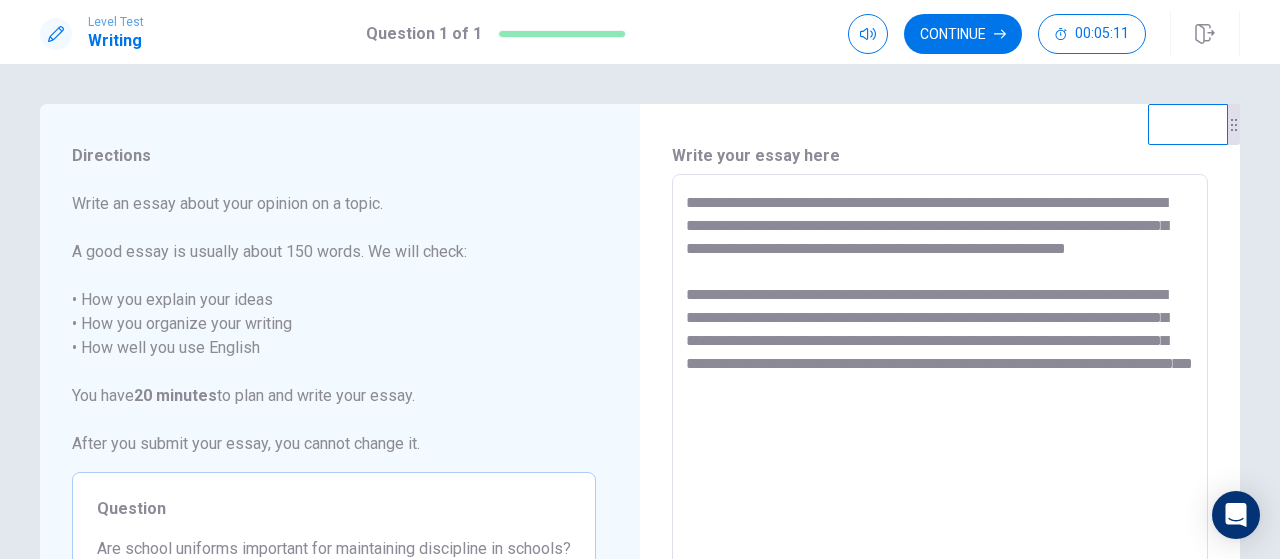type on "*" 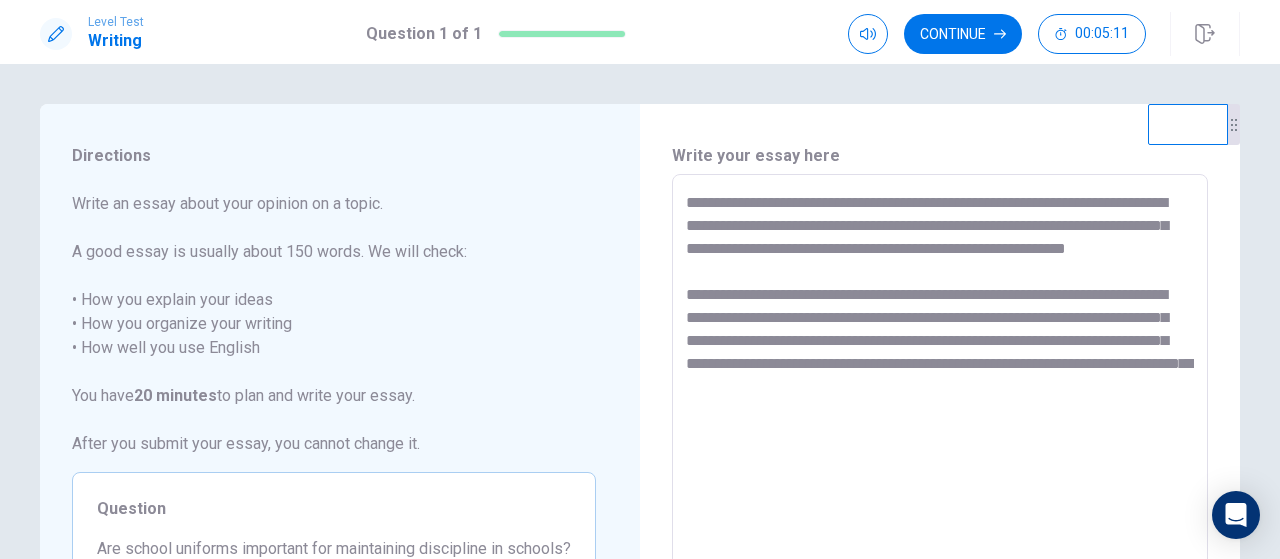 type on "*" 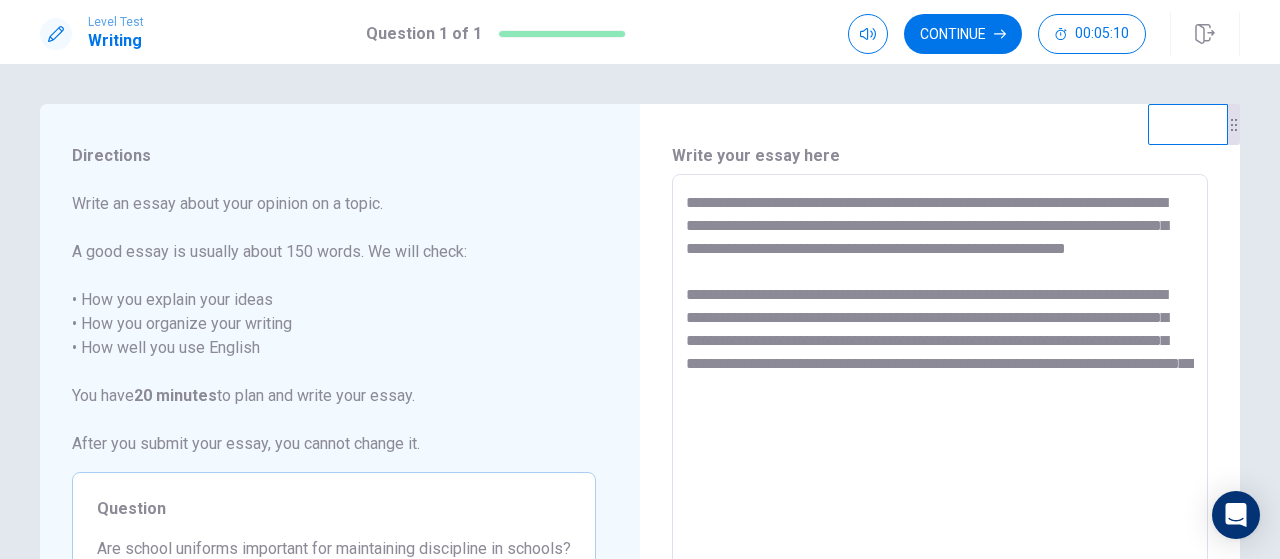 type on "**********" 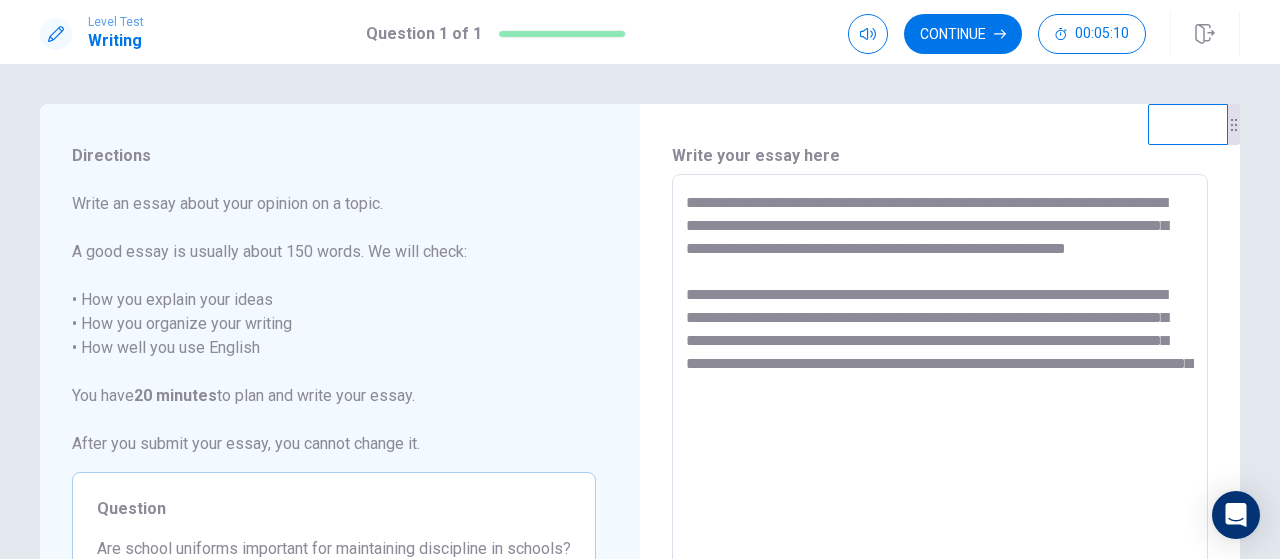 type on "*" 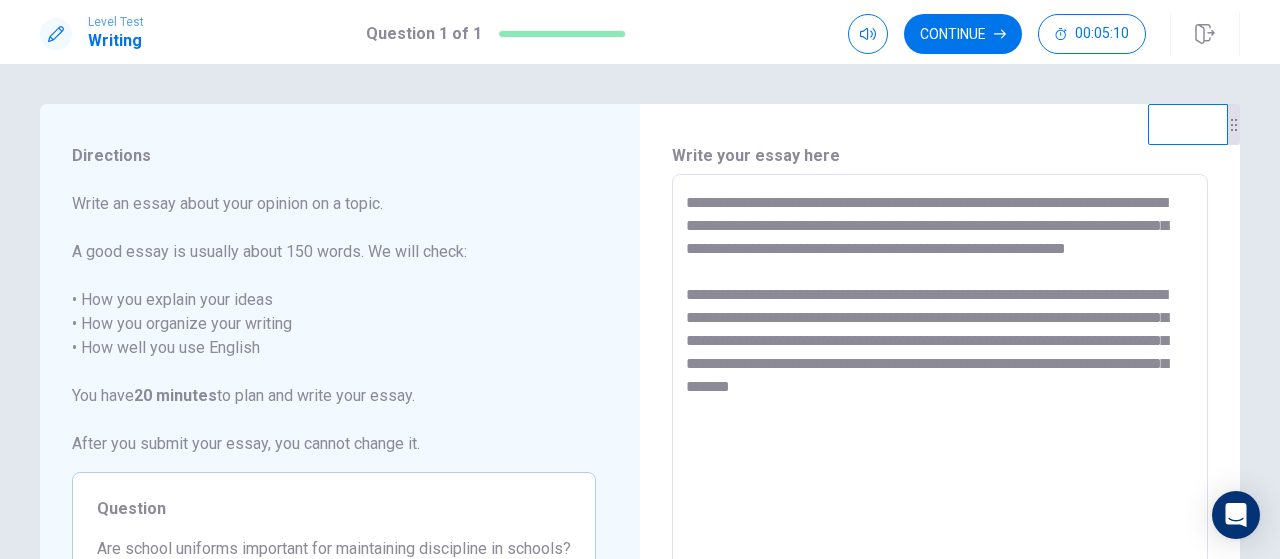 type on "*" 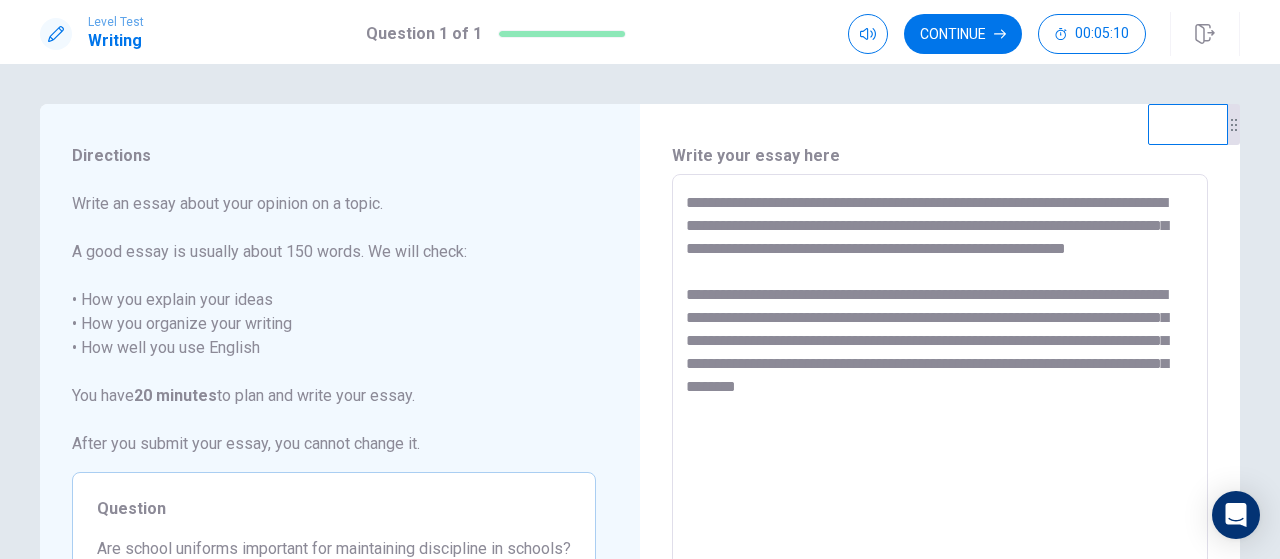 type on "*" 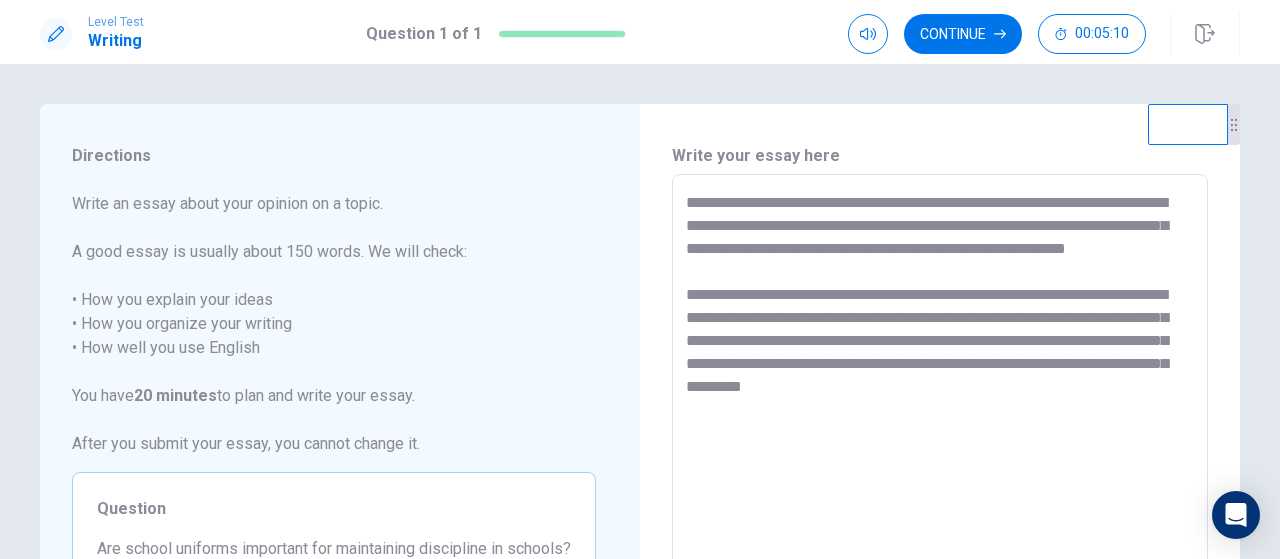 type on "**********" 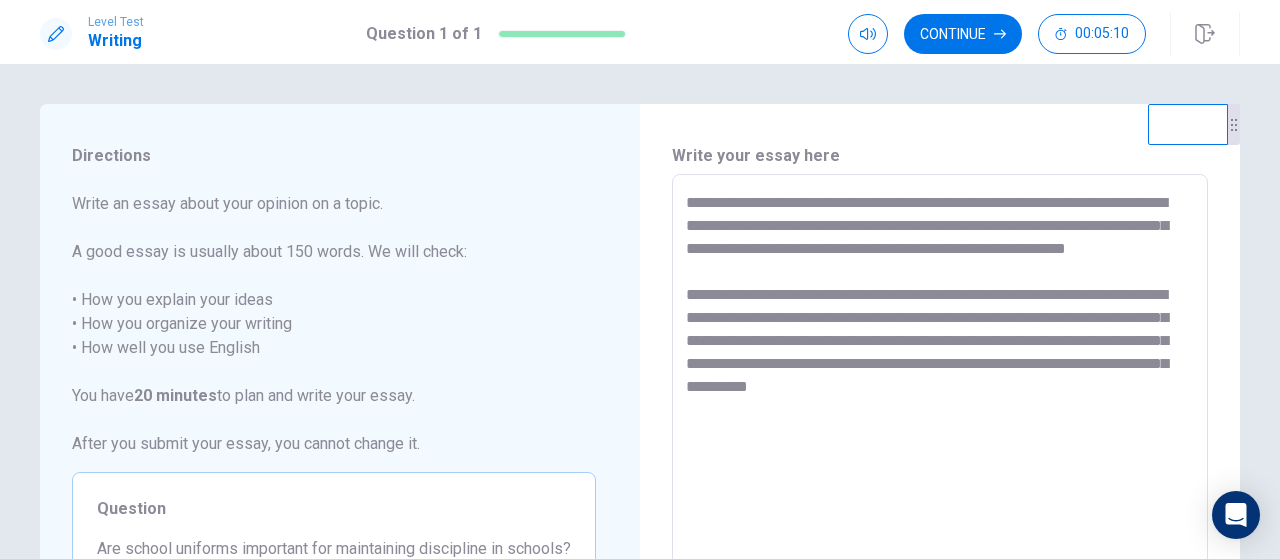 type on "*" 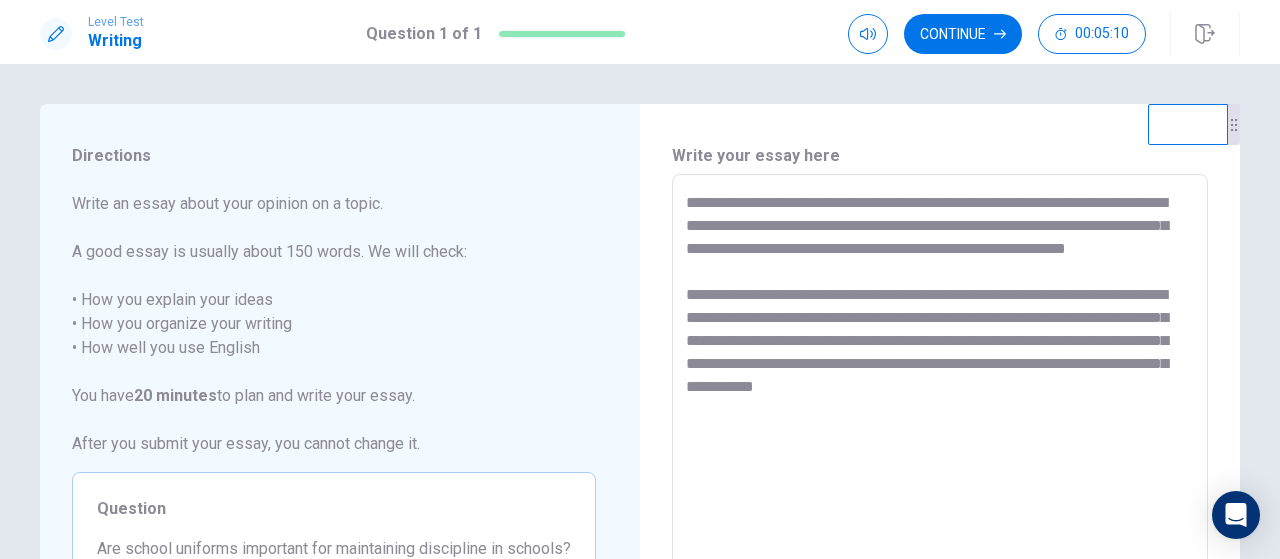 type on "*" 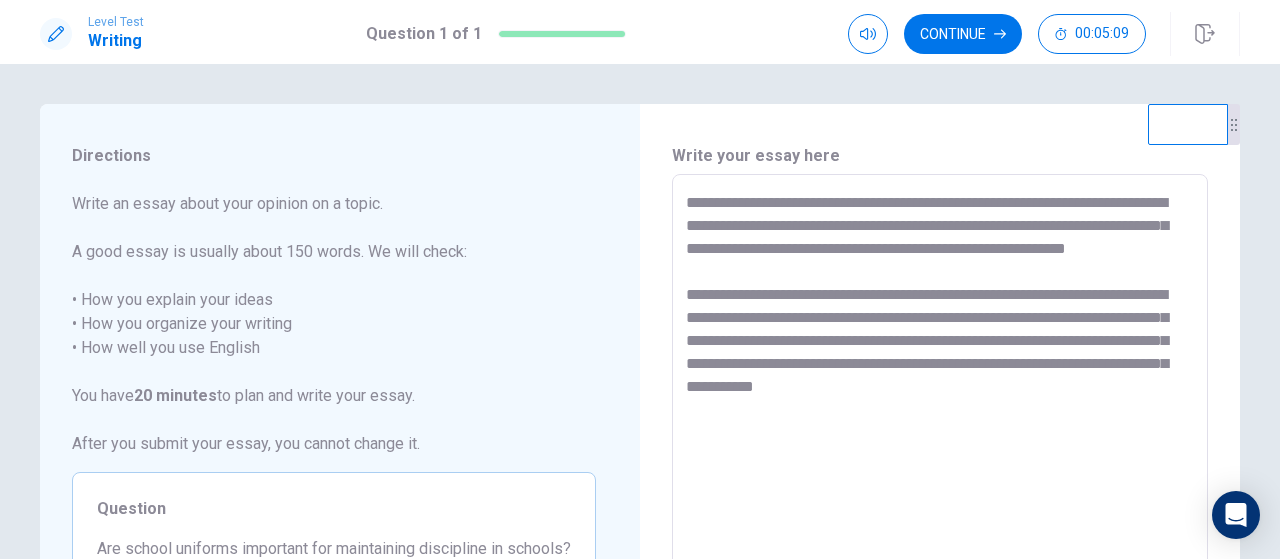 type on "**********" 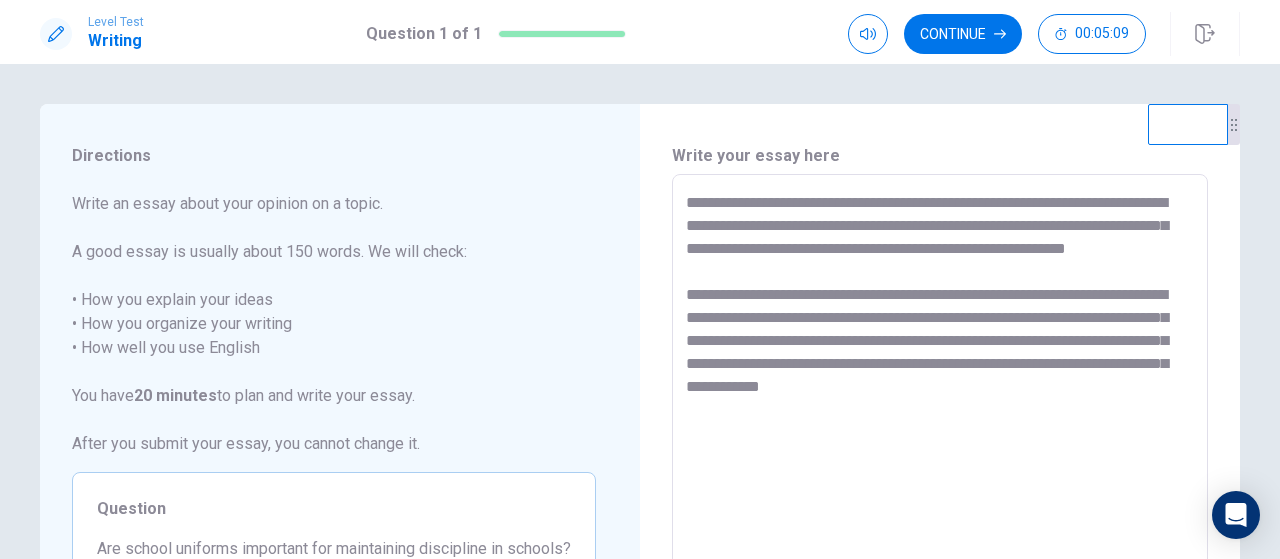 type on "**********" 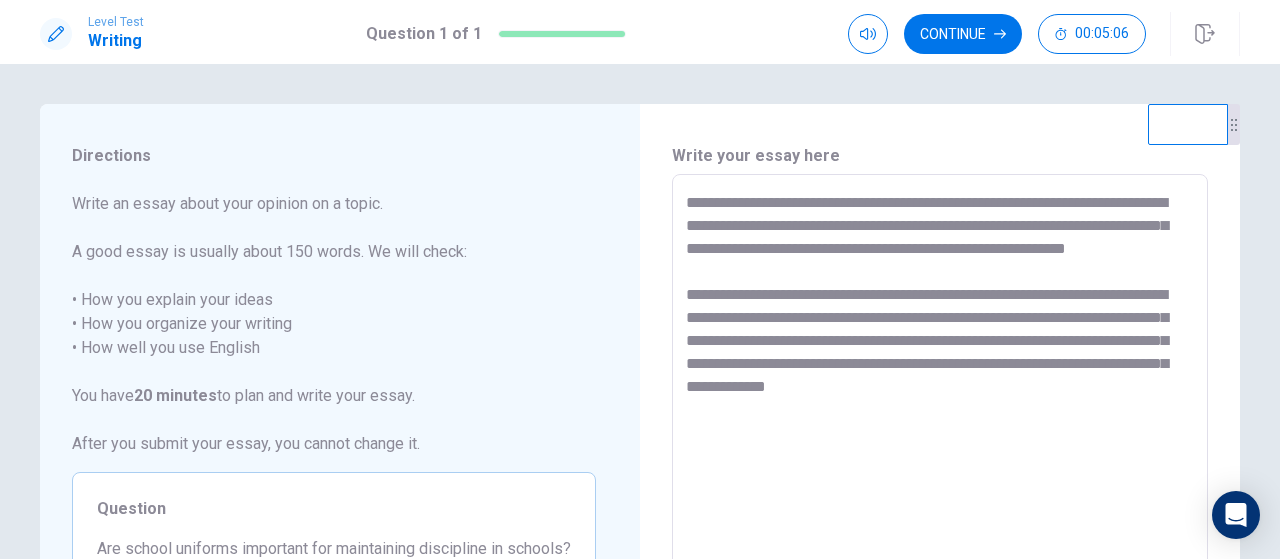 drag, startPoint x: 687, startPoint y: 340, endPoint x: 714, endPoint y: 335, distance: 27.45906 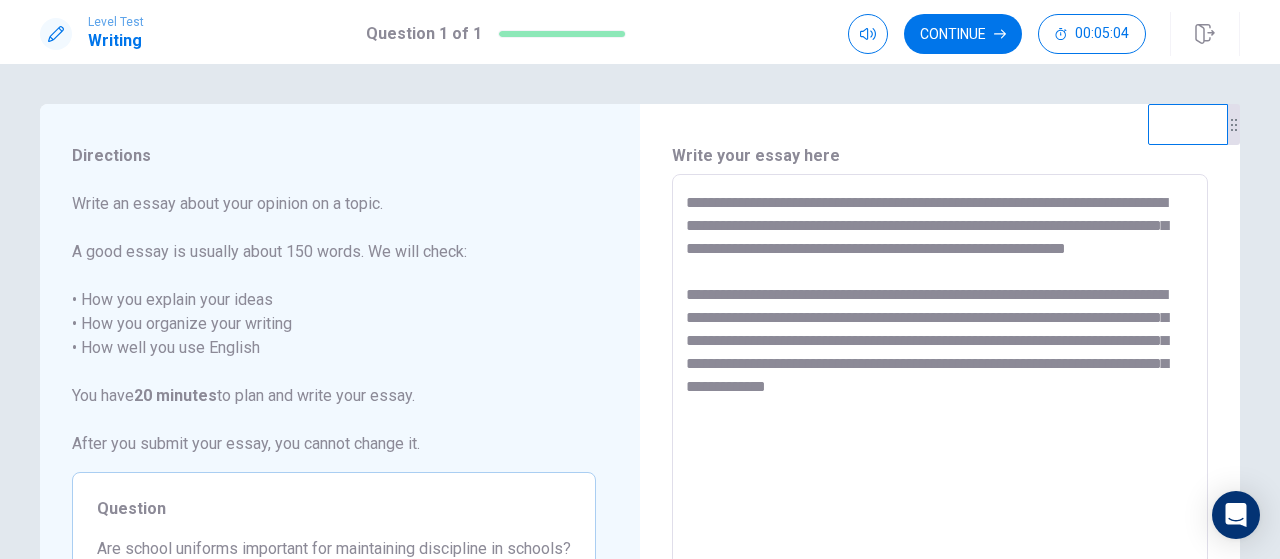 type on "*" 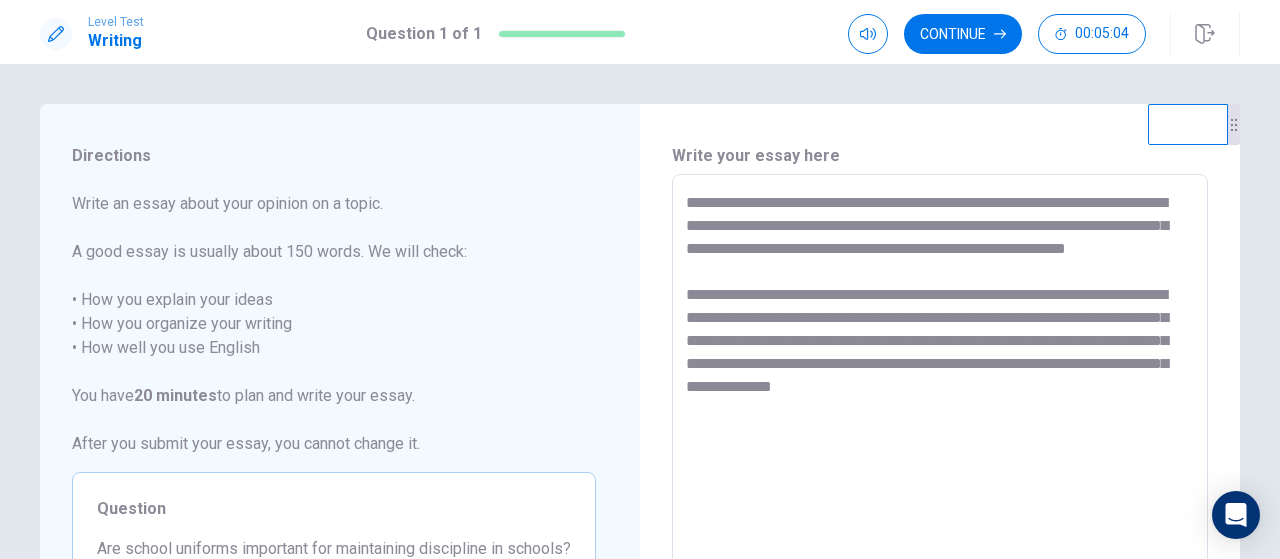 type on "*" 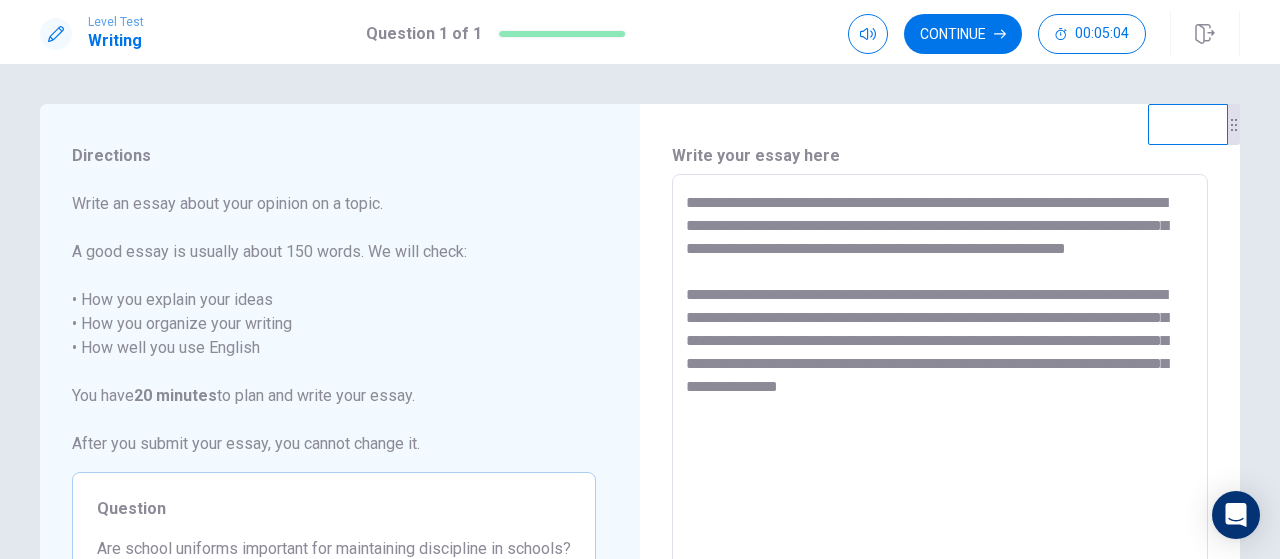 type on "*" 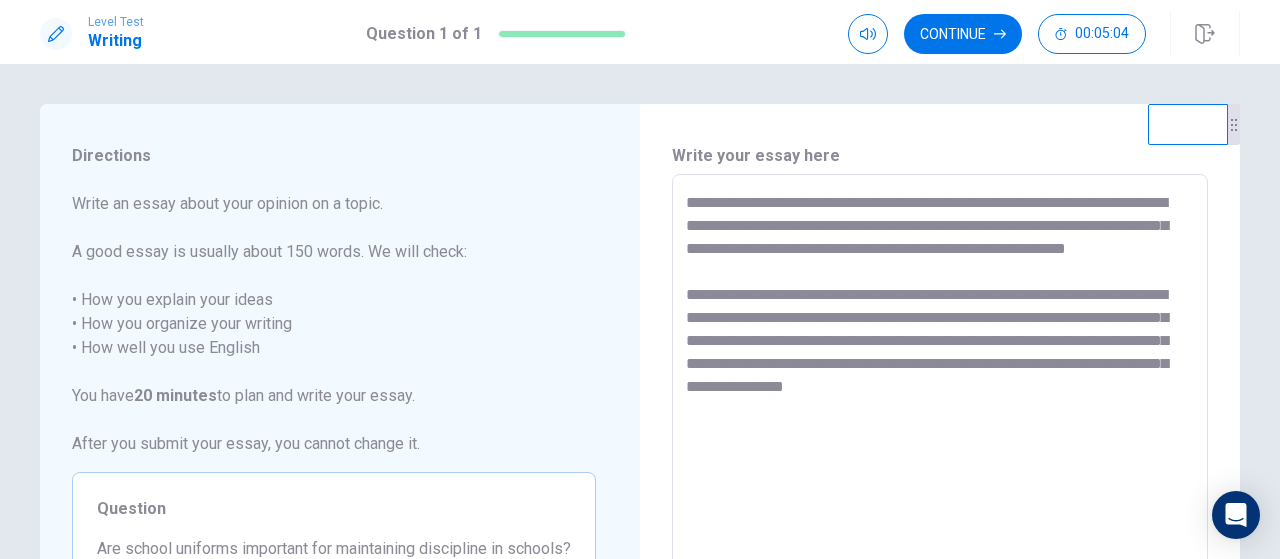 type on "*" 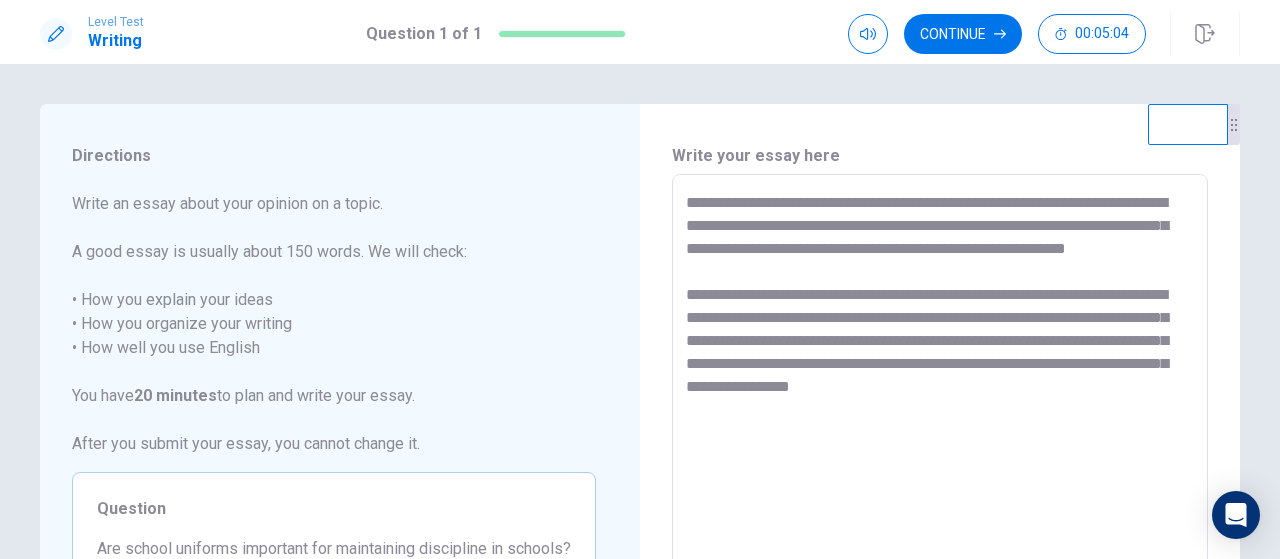 type on "**********" 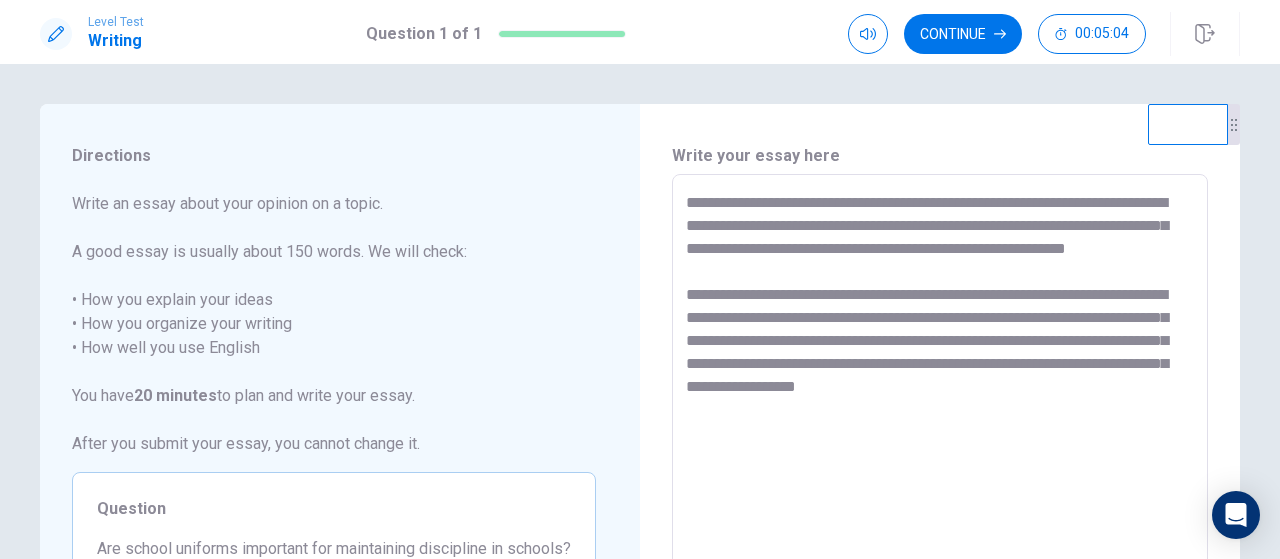 type on "*" 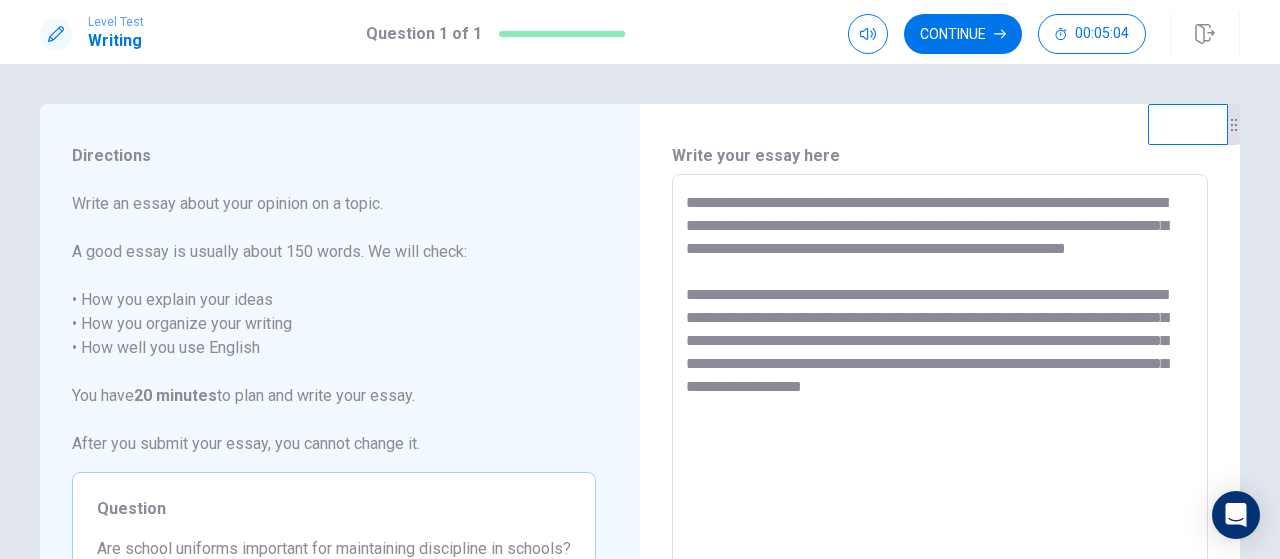 type on "*" 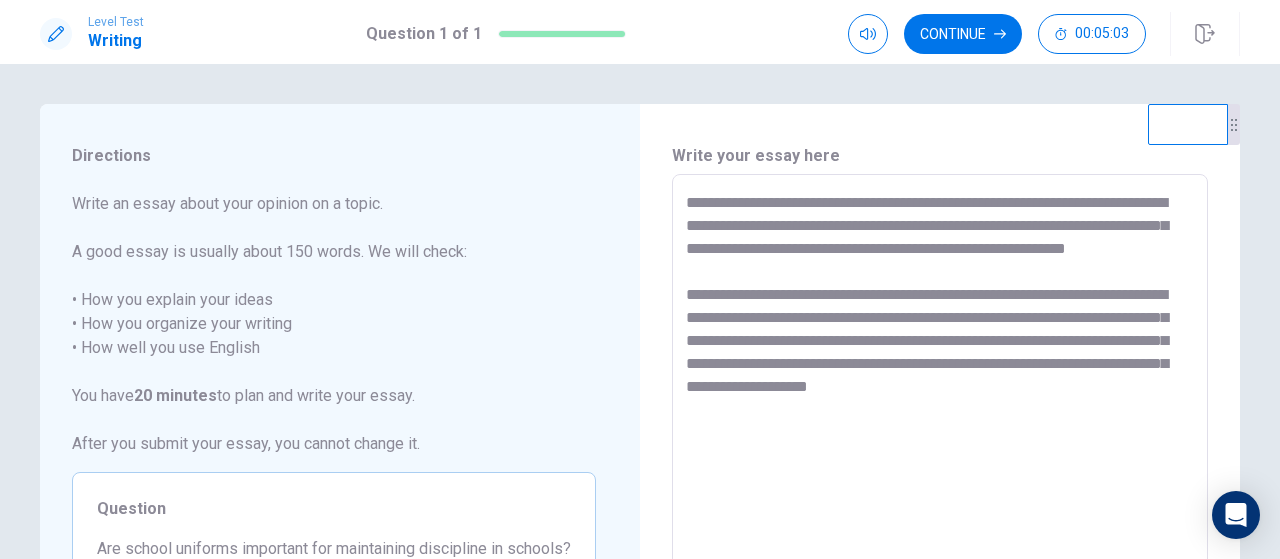 type on "*" 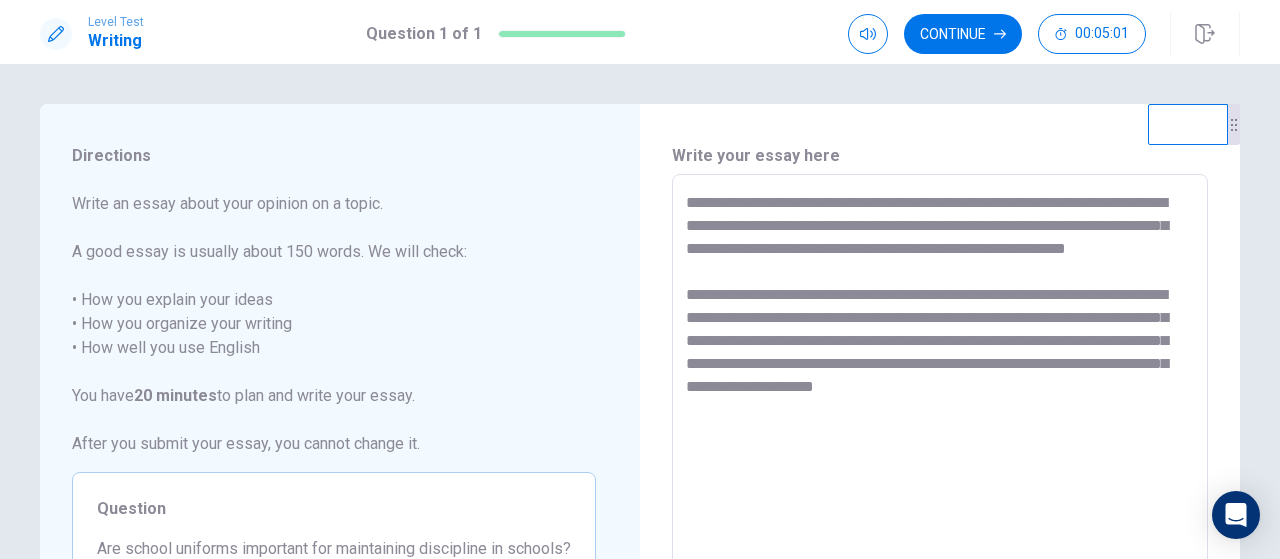 click on "**********" at bounding box center [940, 451] 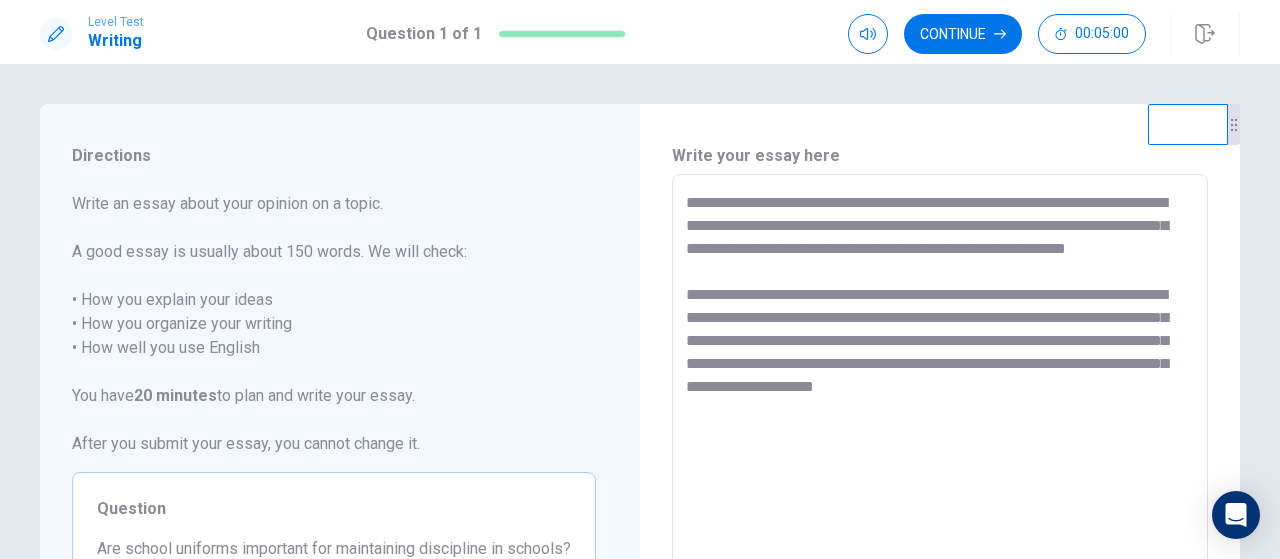 type on "*" 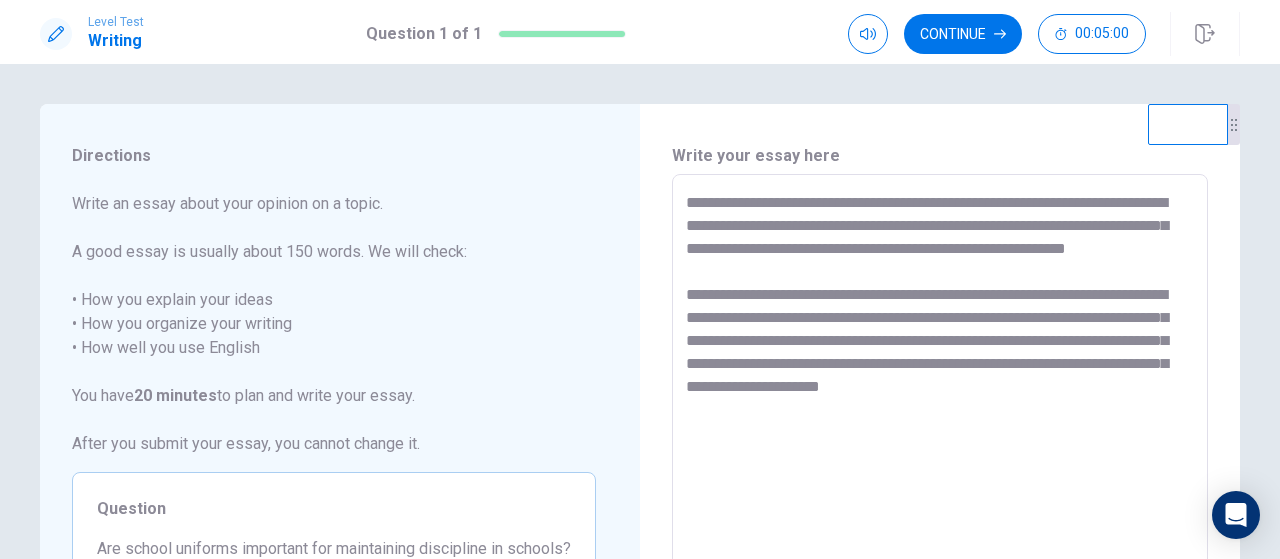 type on "*" 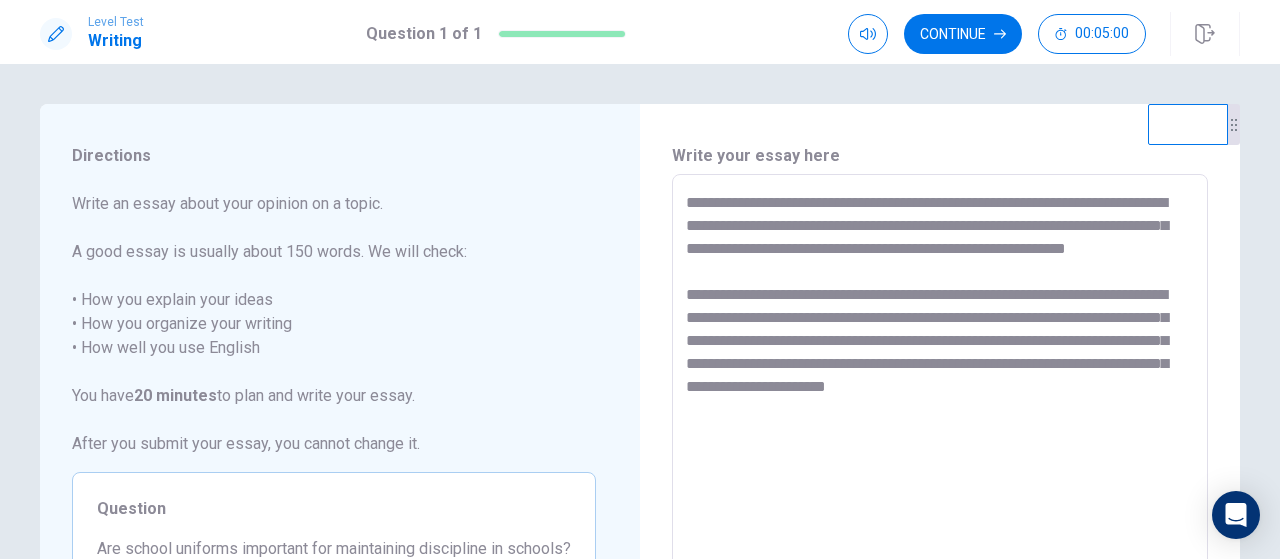 type on "**********" 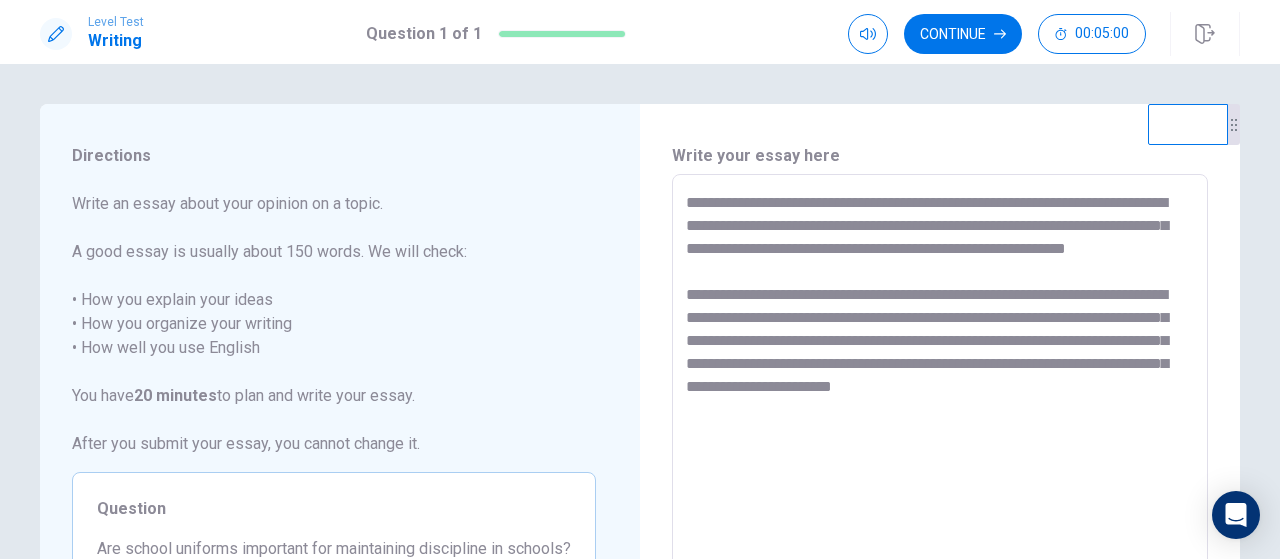 type on "**********" 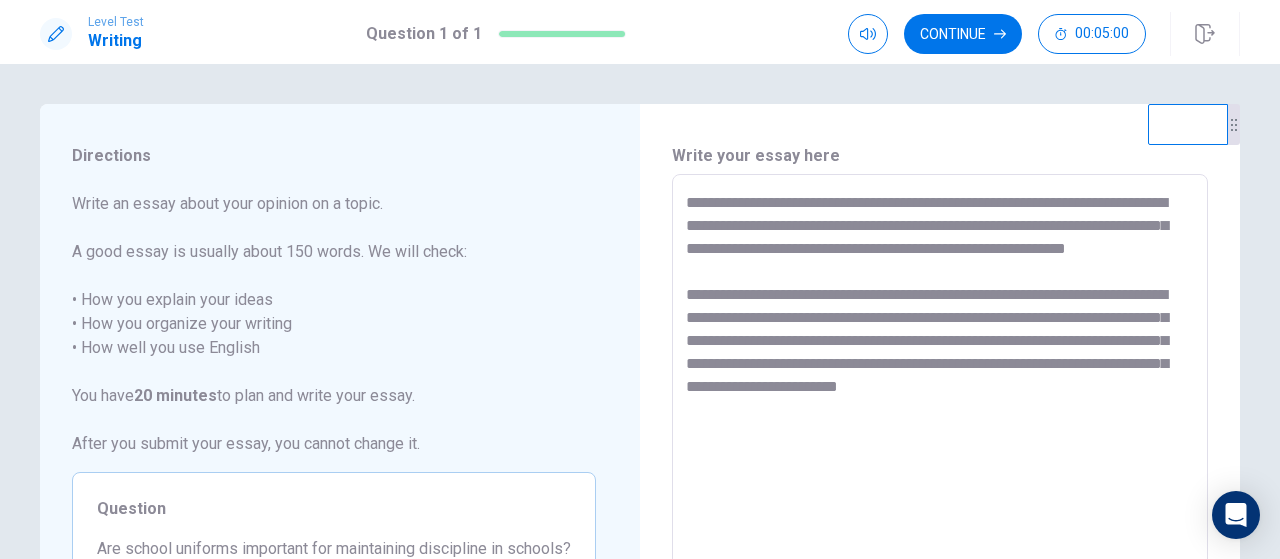 type on "*" 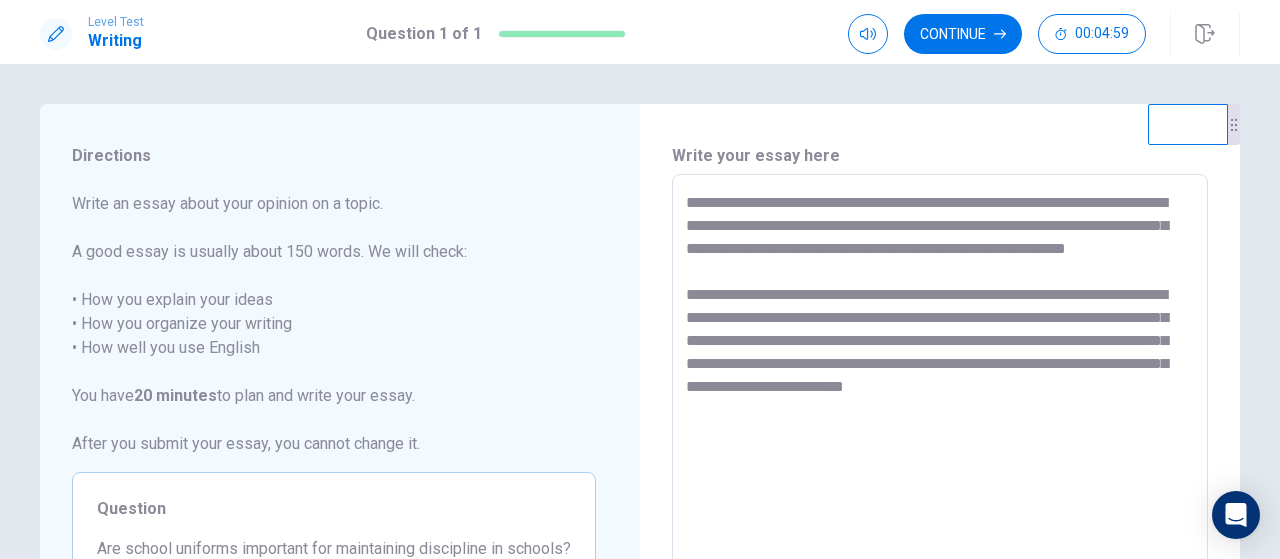 type on "**********" 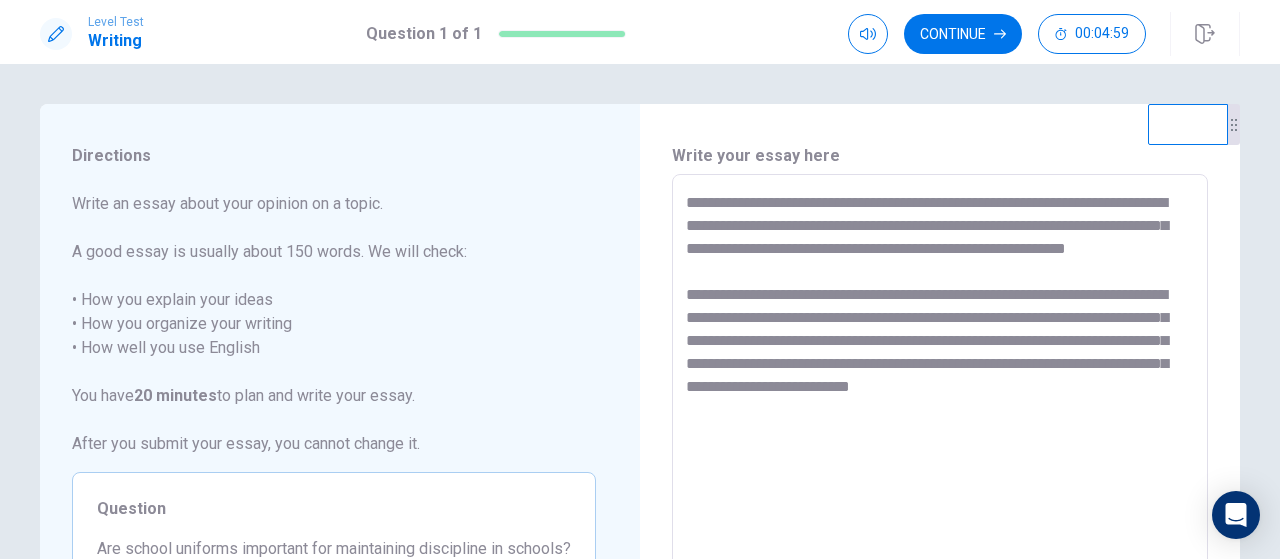 type on "*" 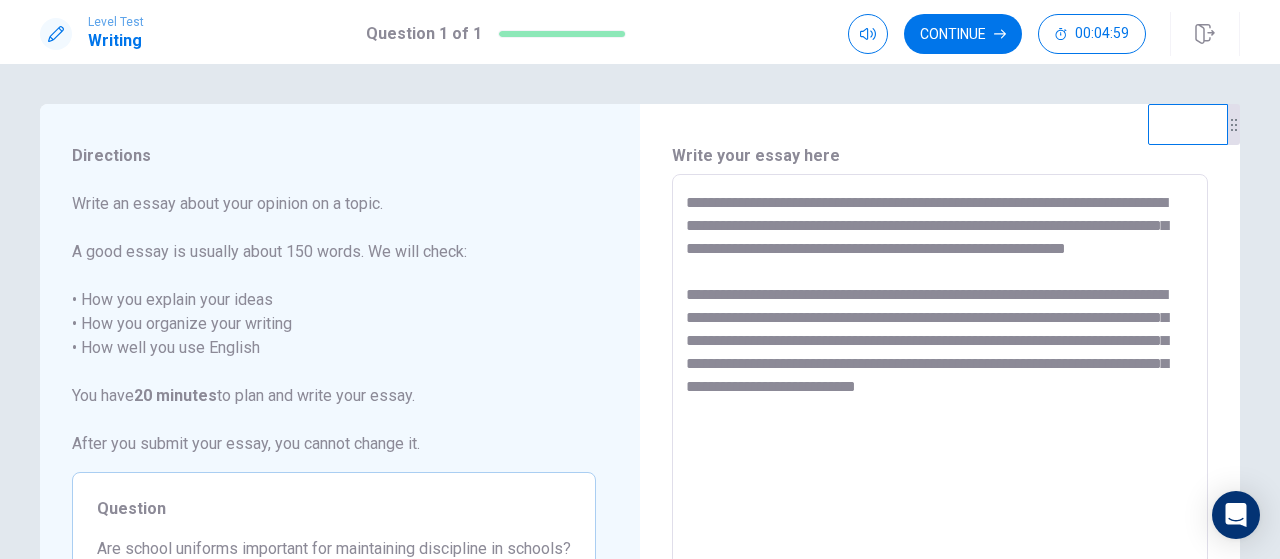 type on "*" 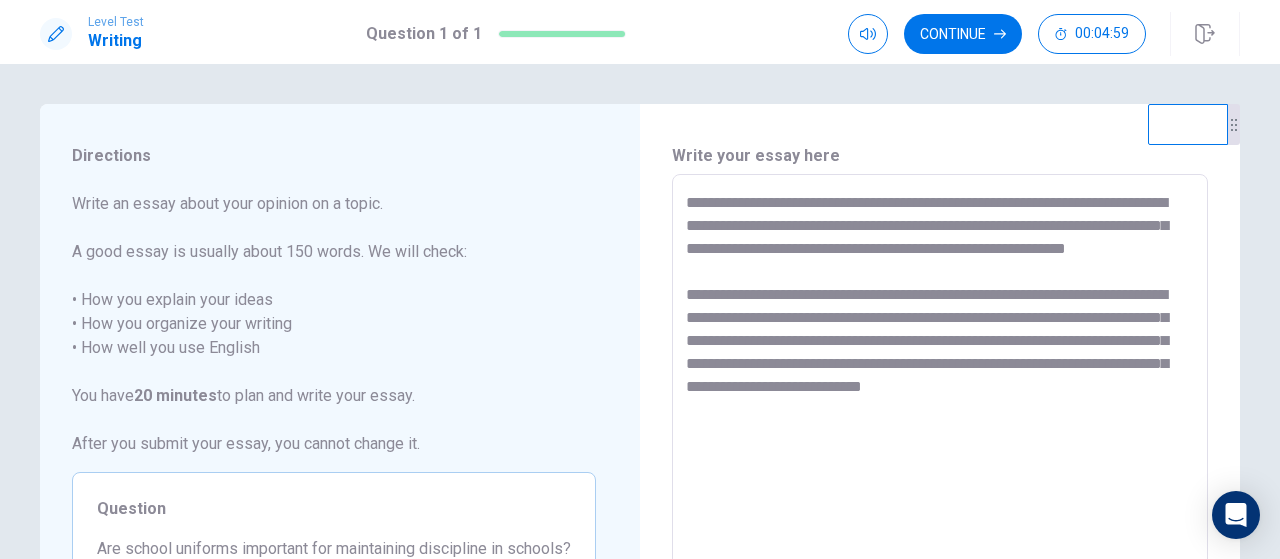 type on "**********" 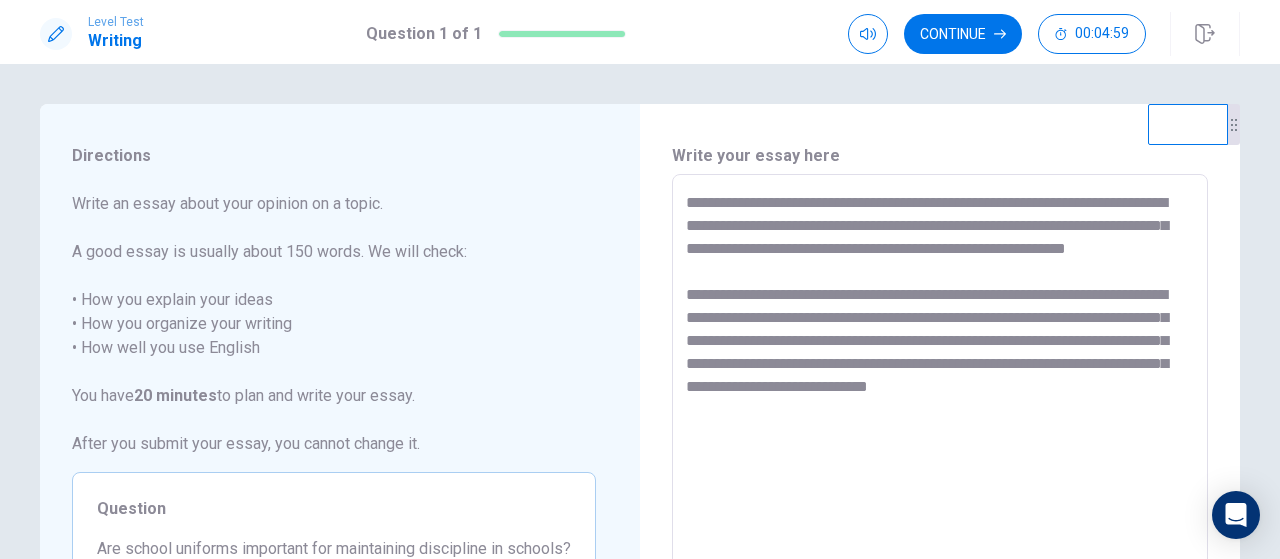 type on "*" 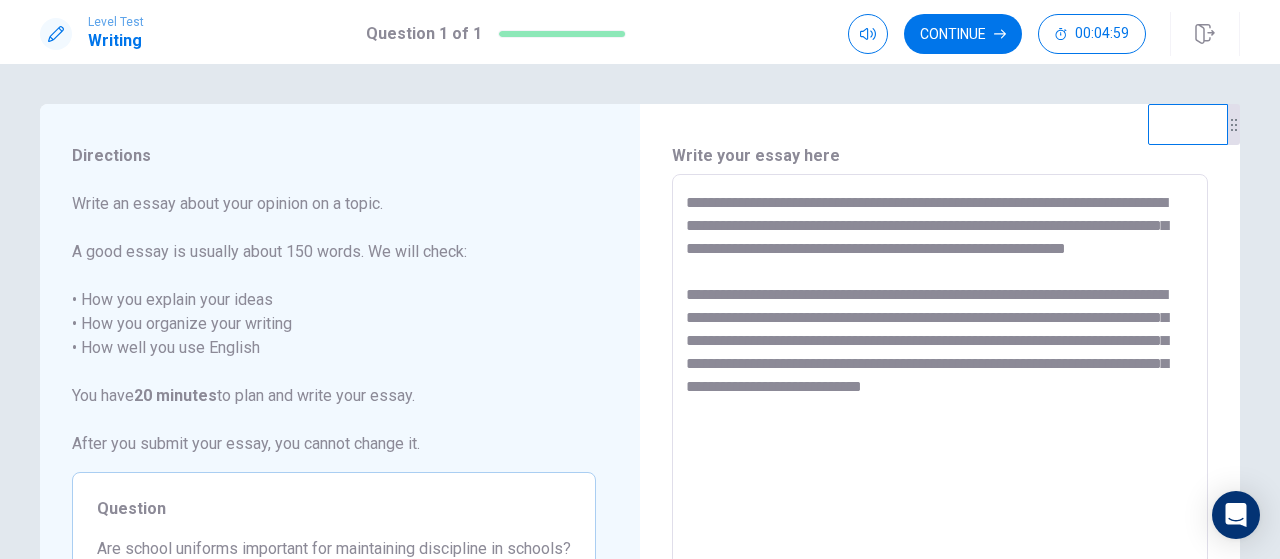 type on "*" 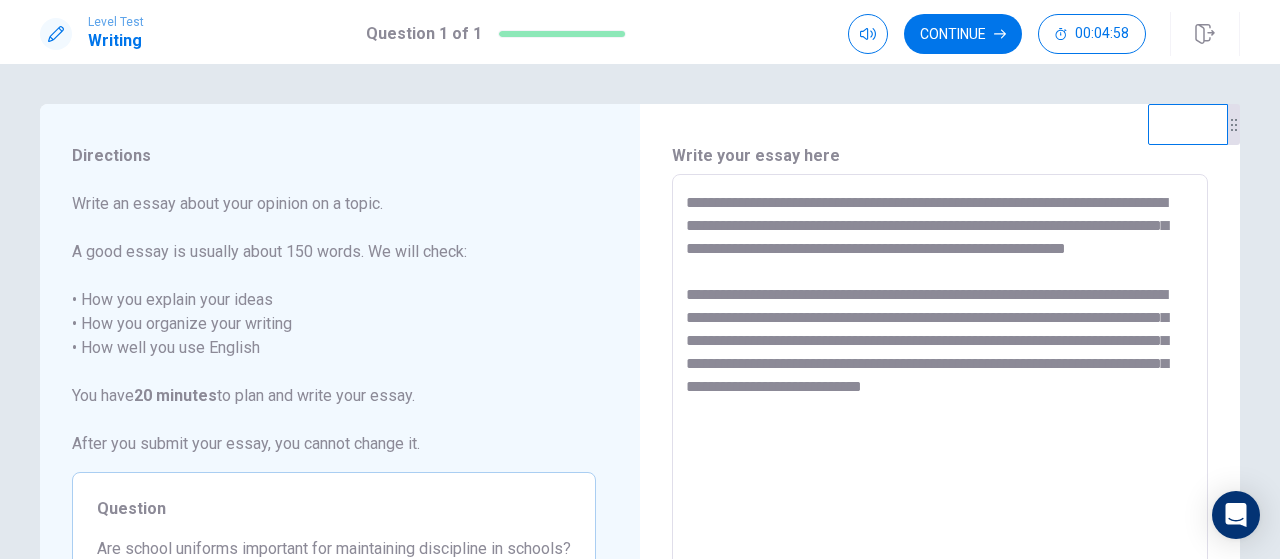 type on "**********" 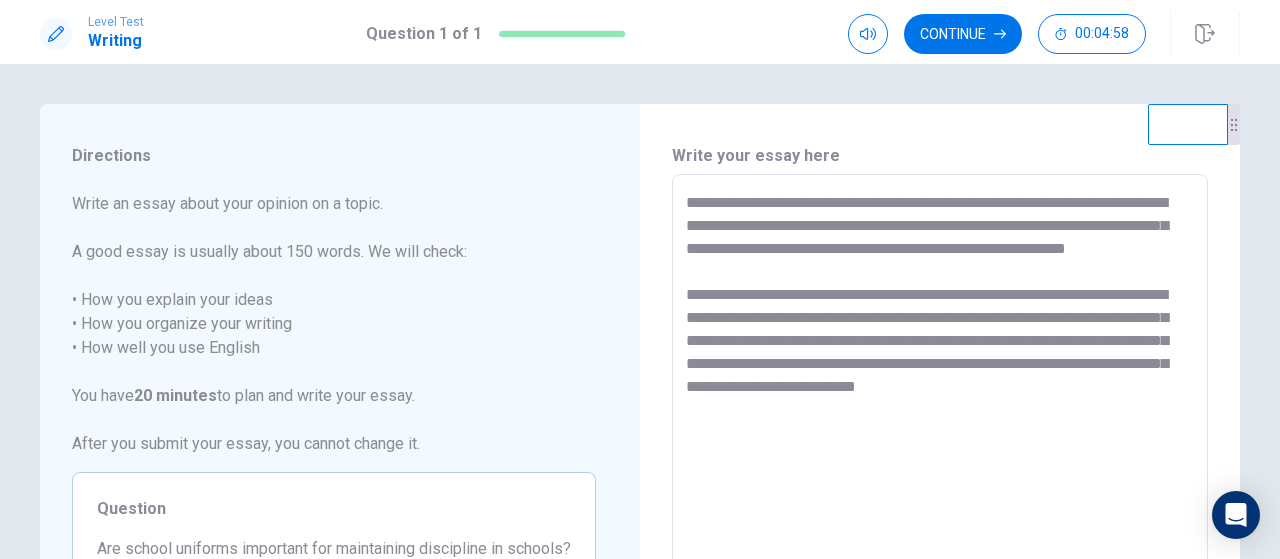 type on "*" 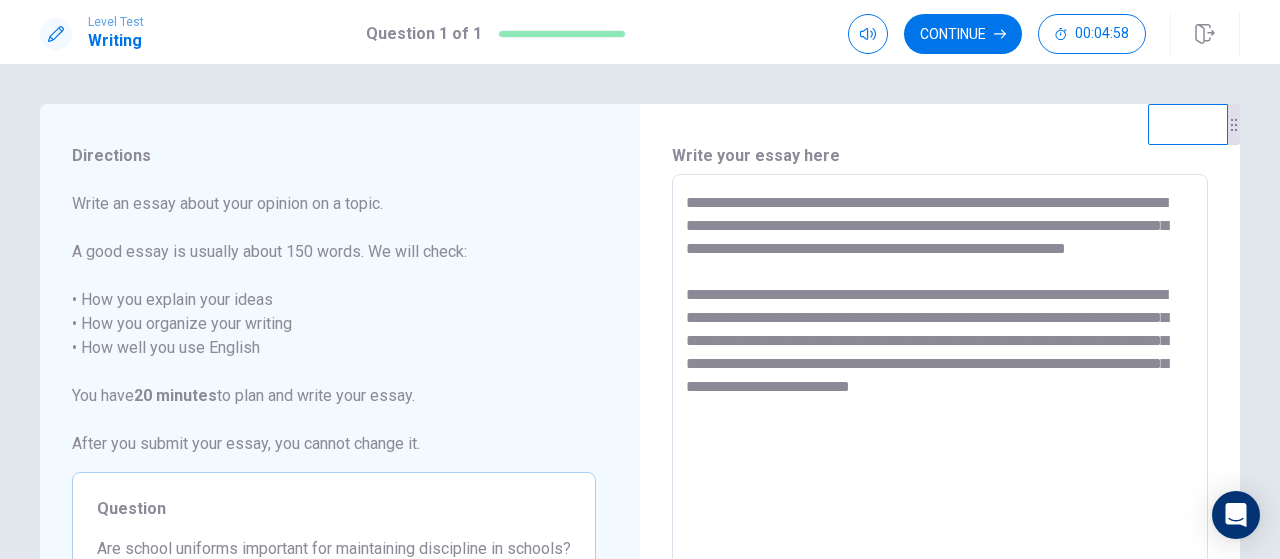 type on "**********" 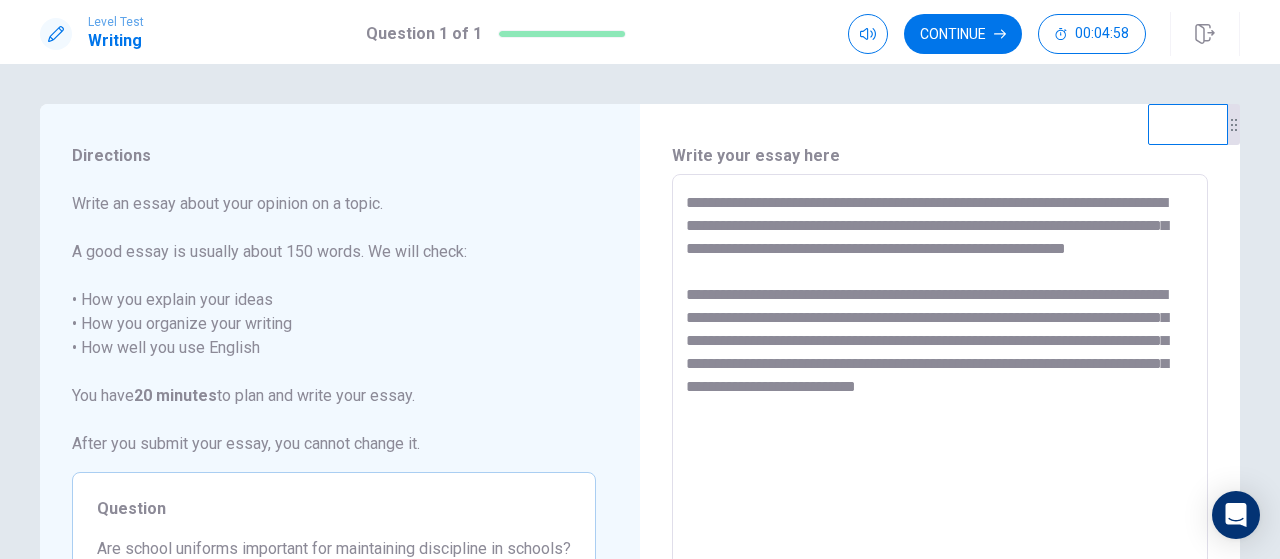 type on "*" 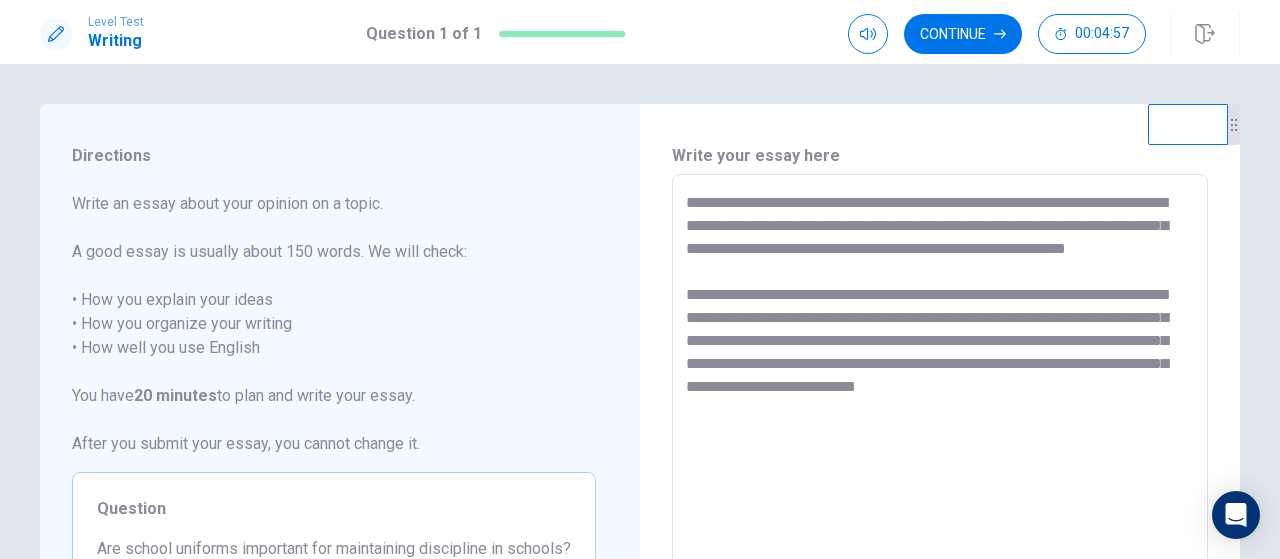 type on "**********" 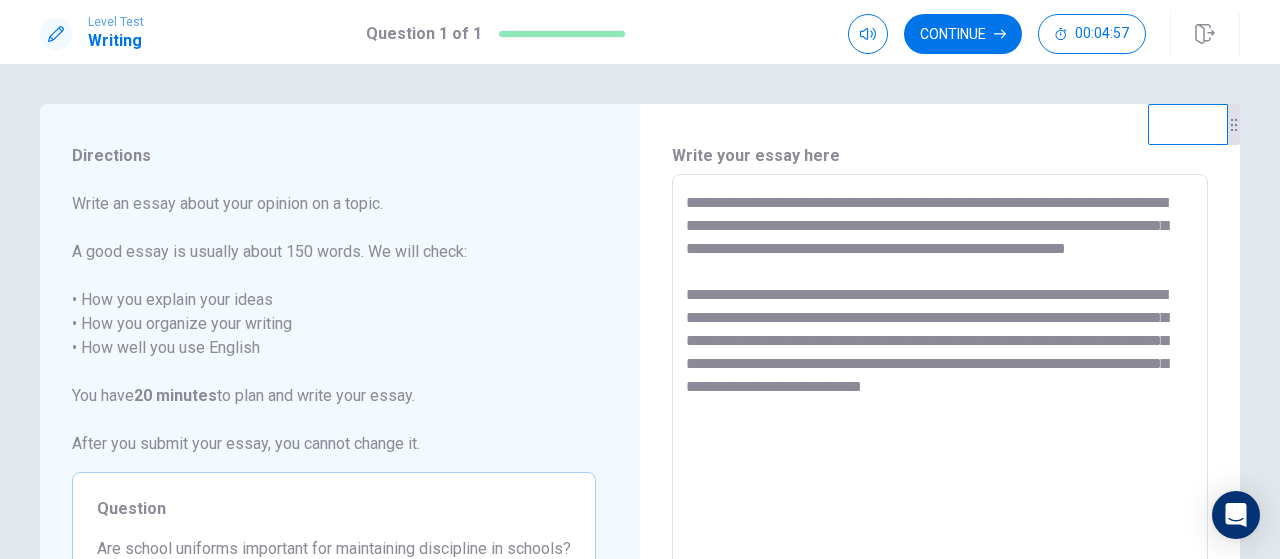 type on "*" 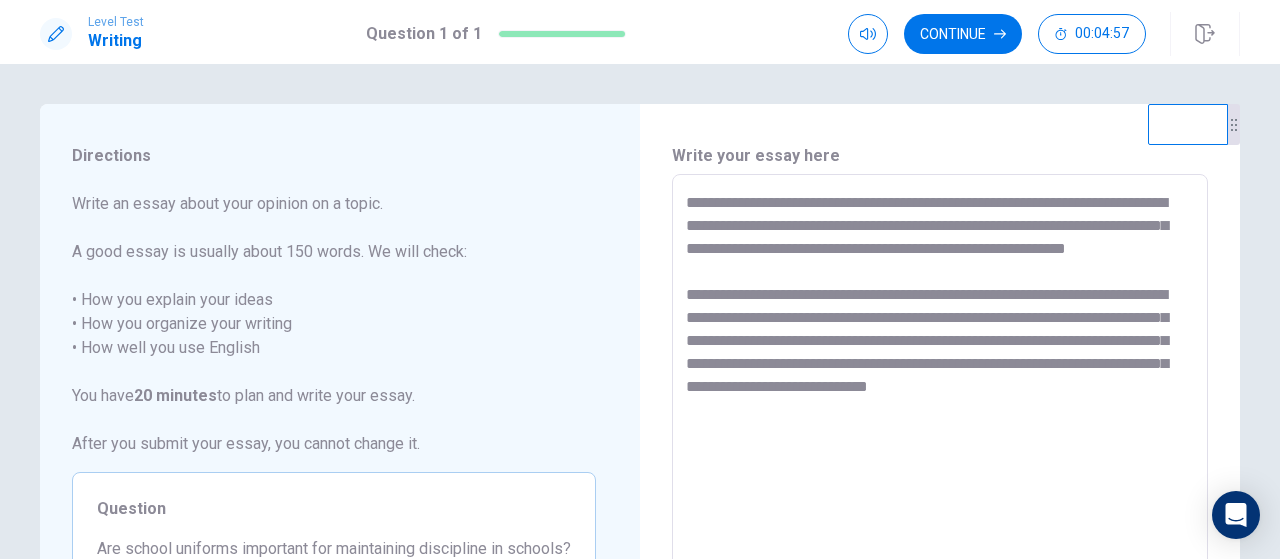 type on "*" 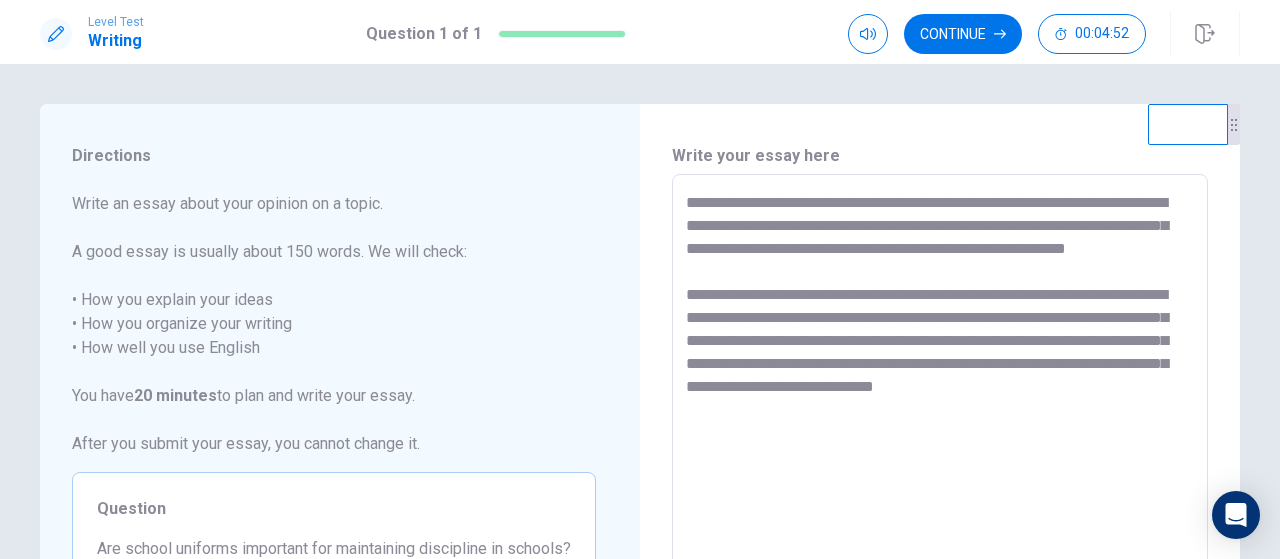 type on "*" 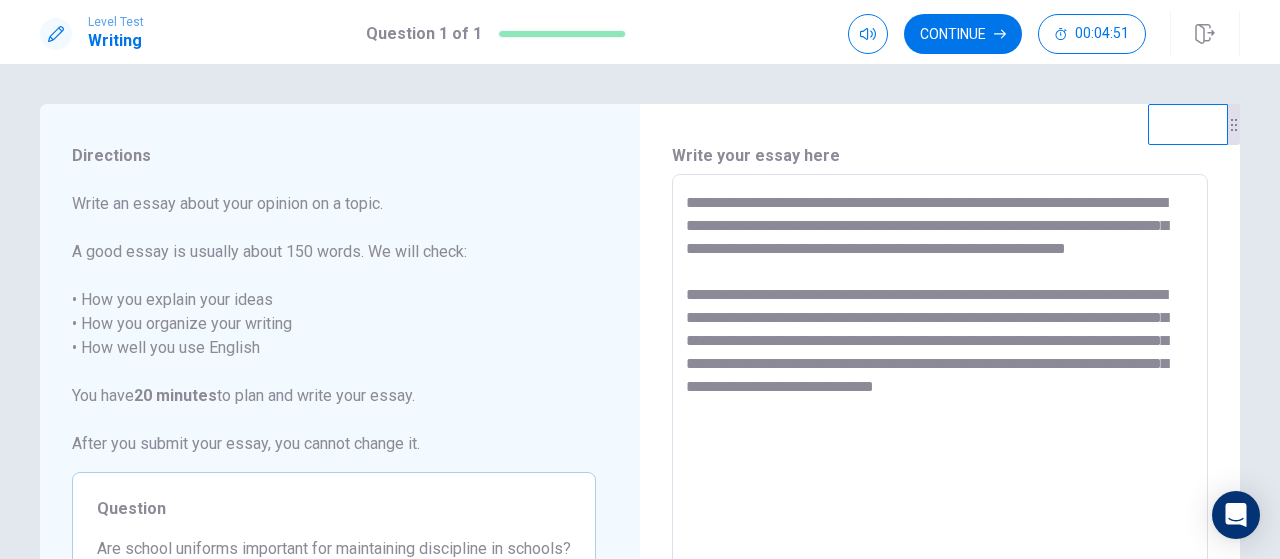 drag, startPoint x: 1021, startPoint y: 341, endPoint x: 1143, endPoint y: 347, distance: 122.14745 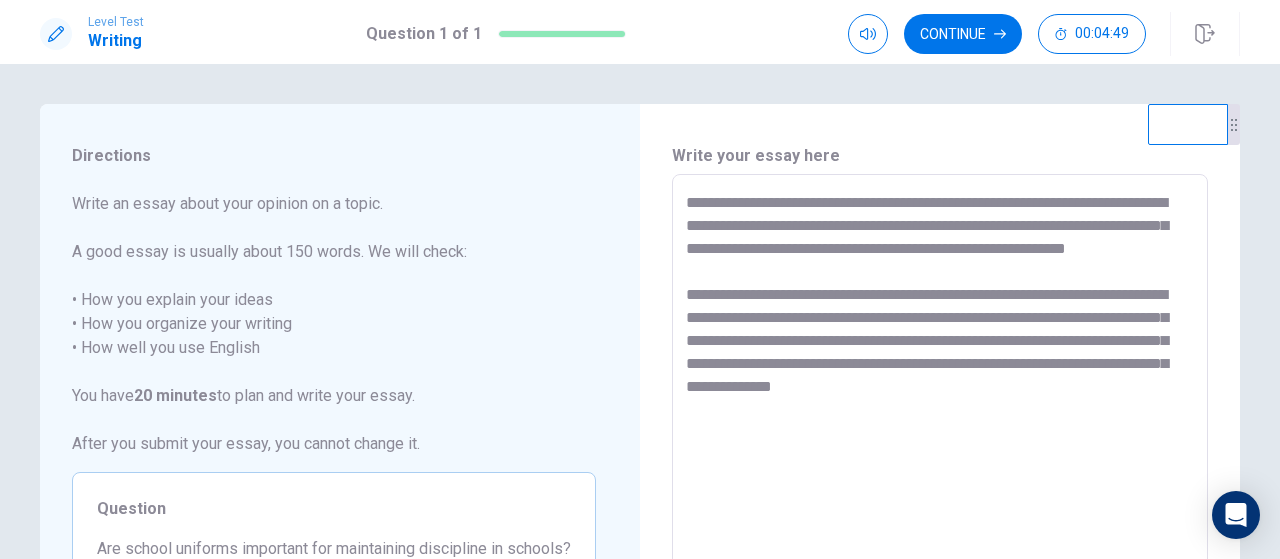 type on "*" 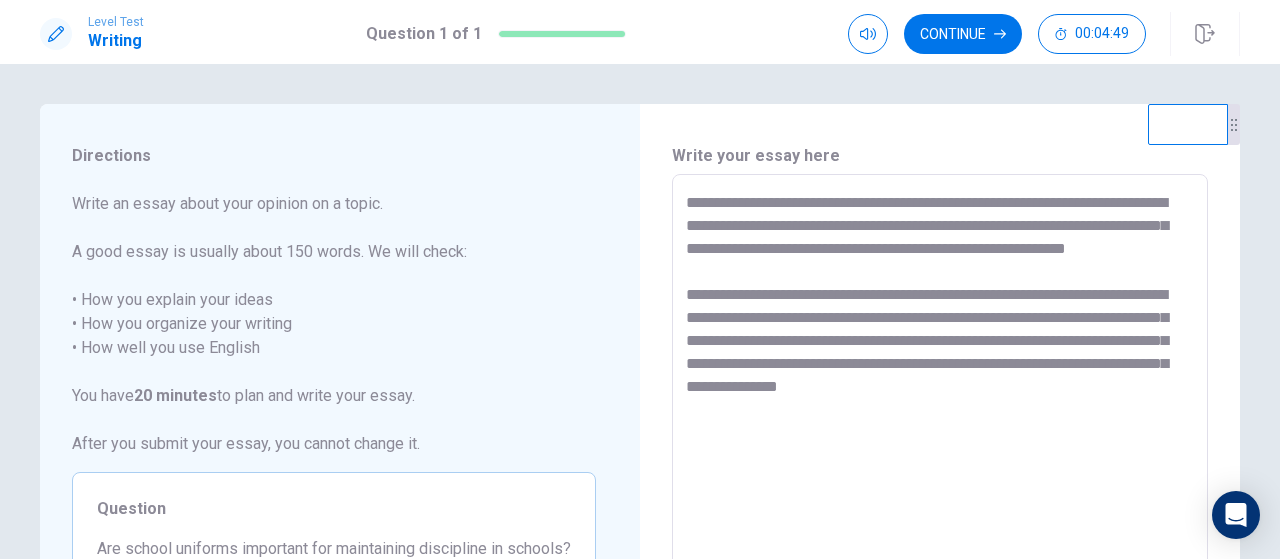 type on "*" 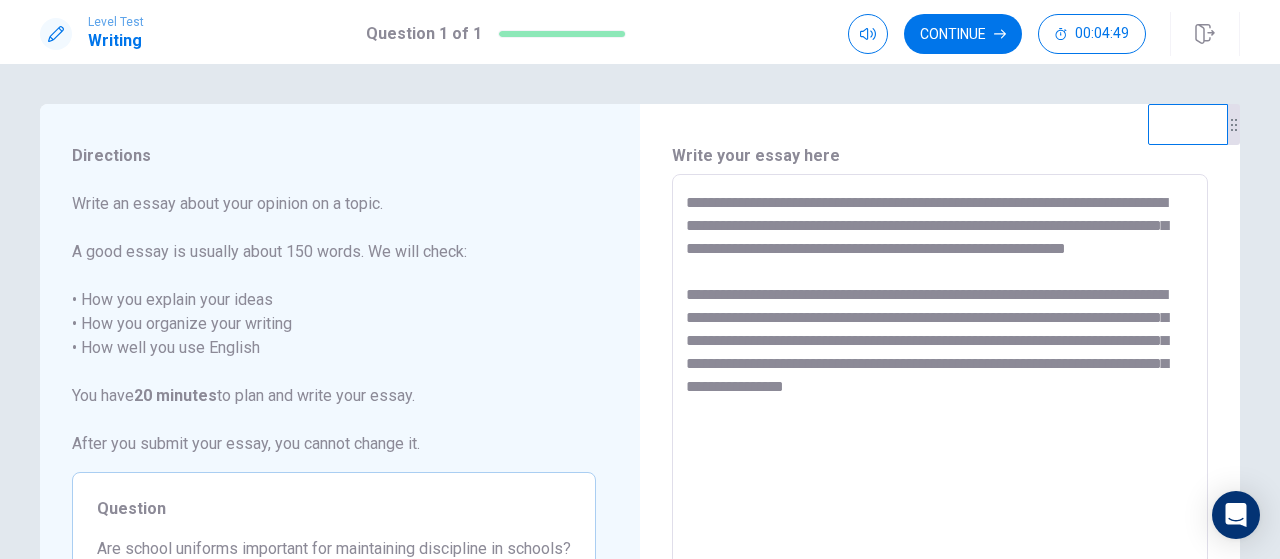 type on "*" 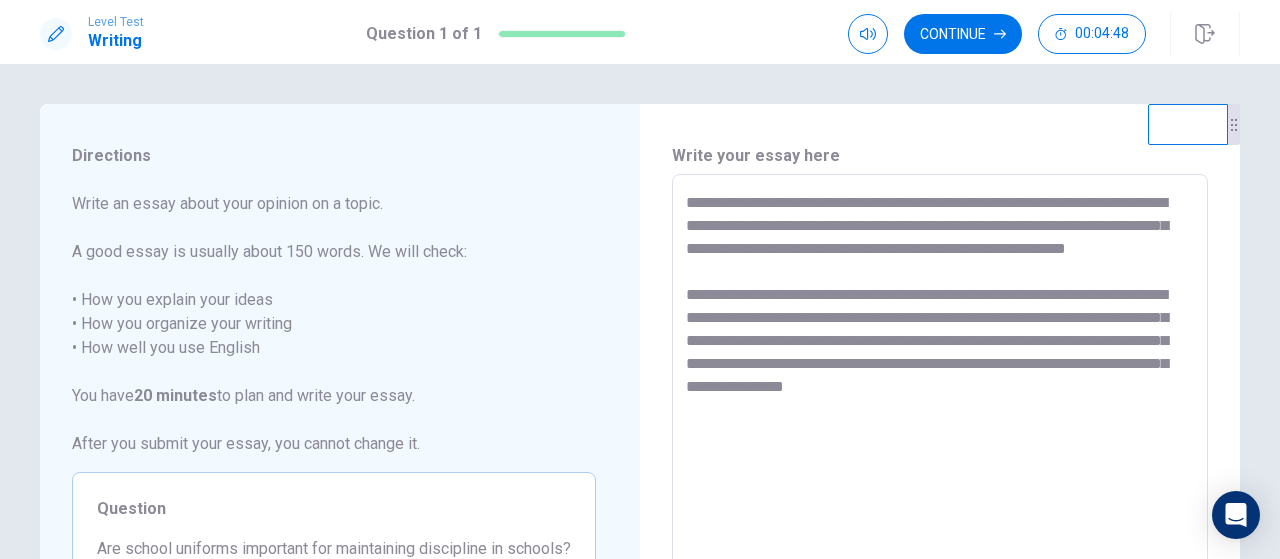 type on "**********" 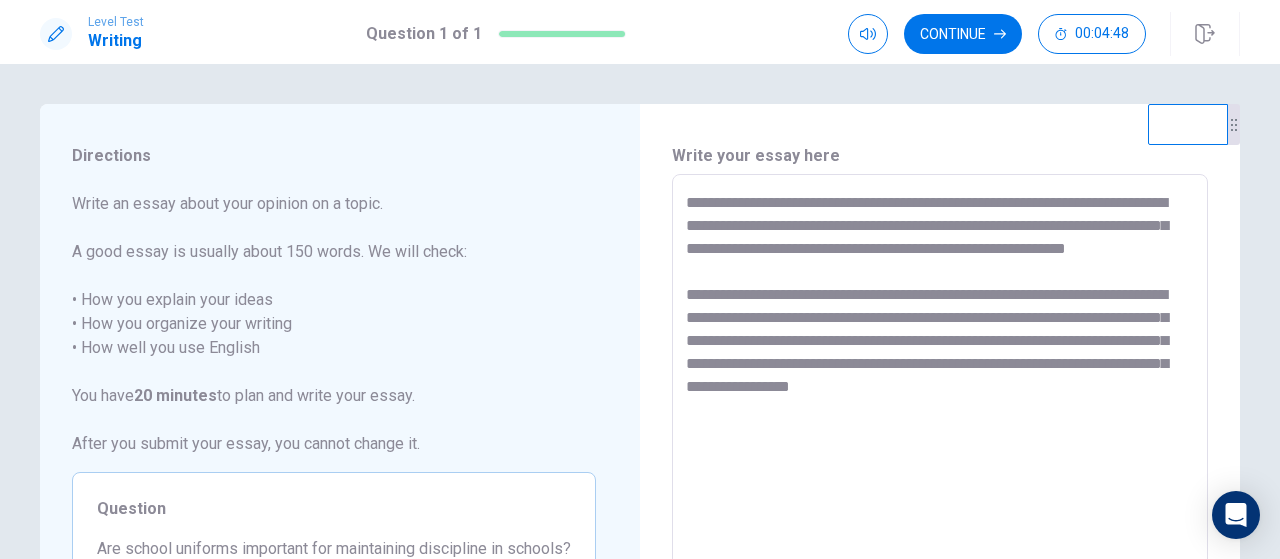 type on "*" 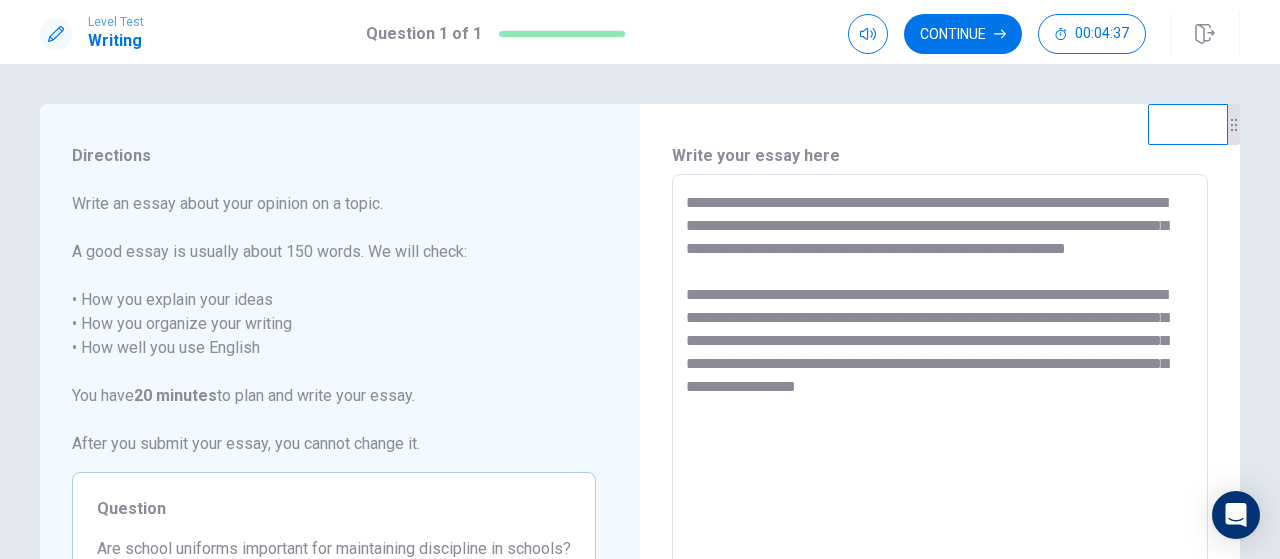 click on "**********" at bounding box center [940, 451] 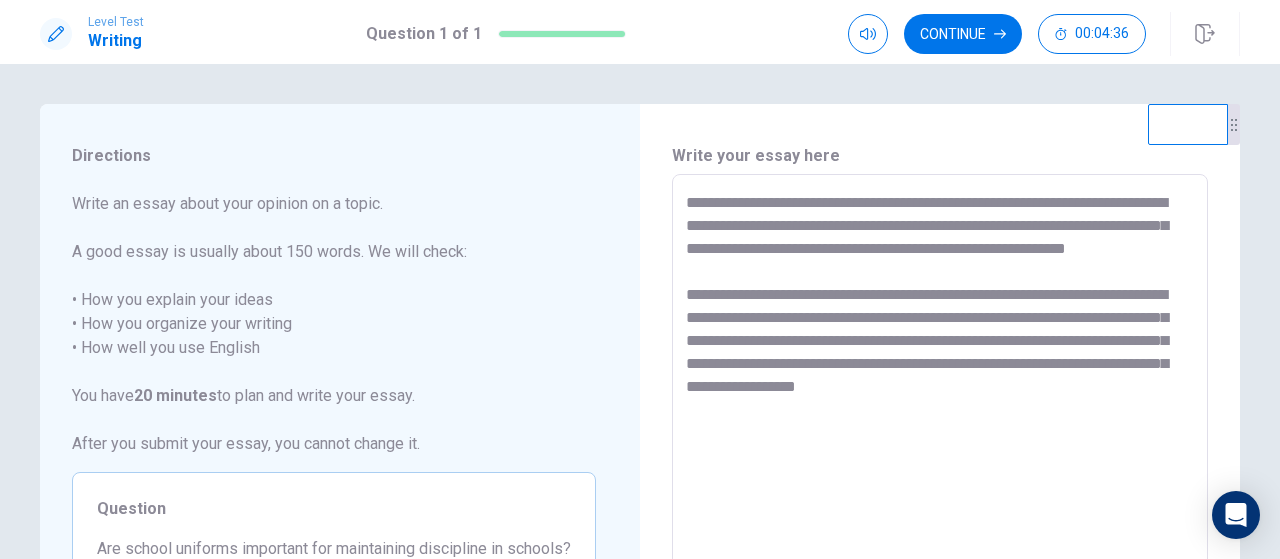 type on "**********" 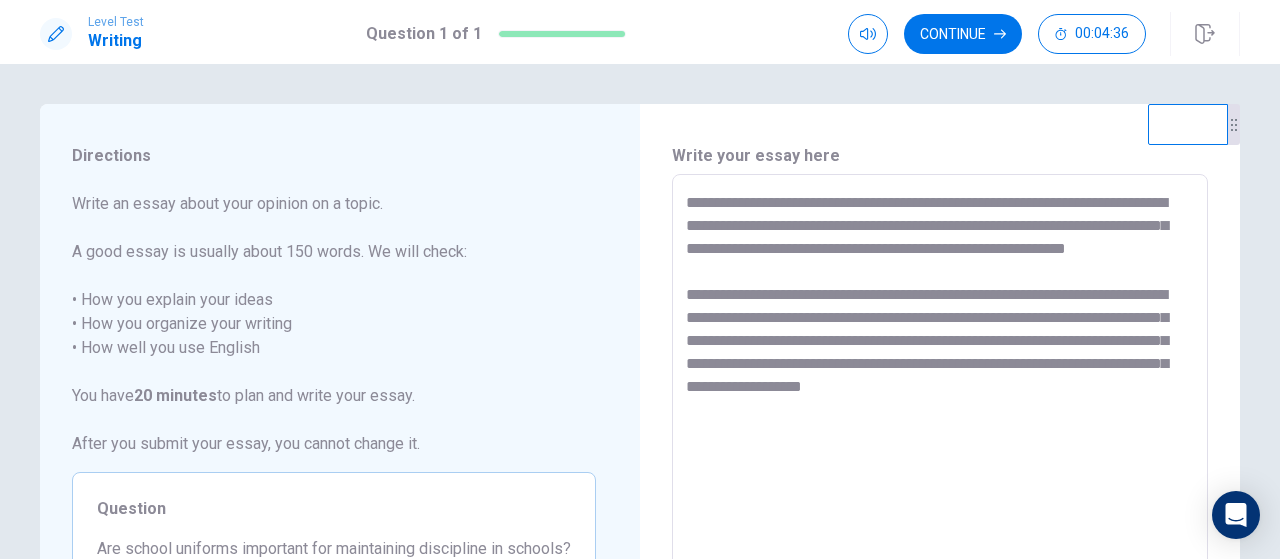 type on "*" 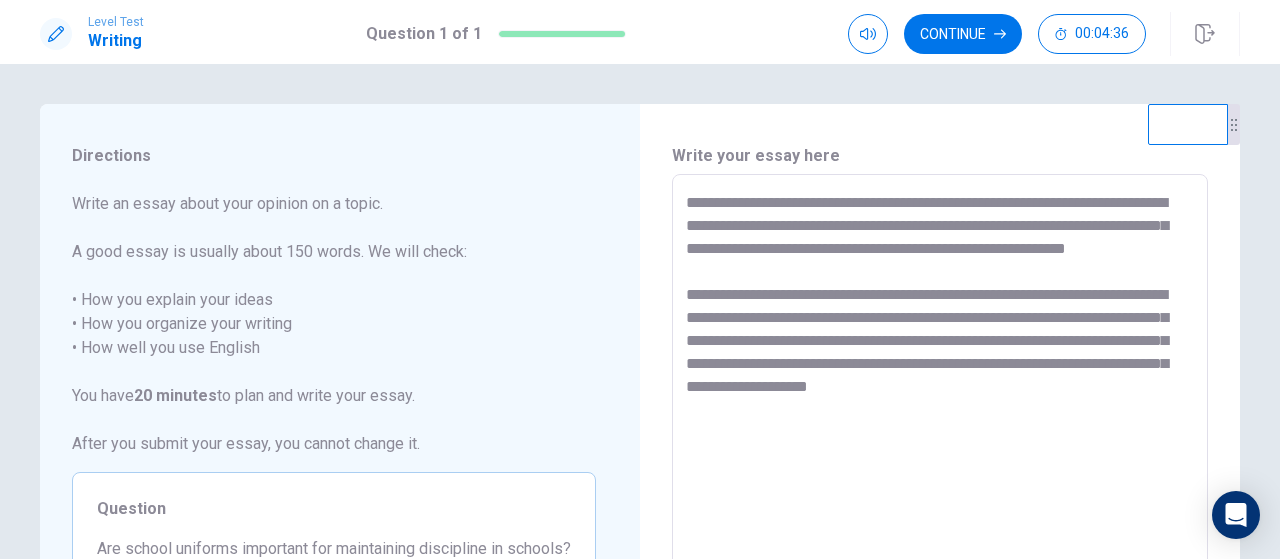 type on "**********" 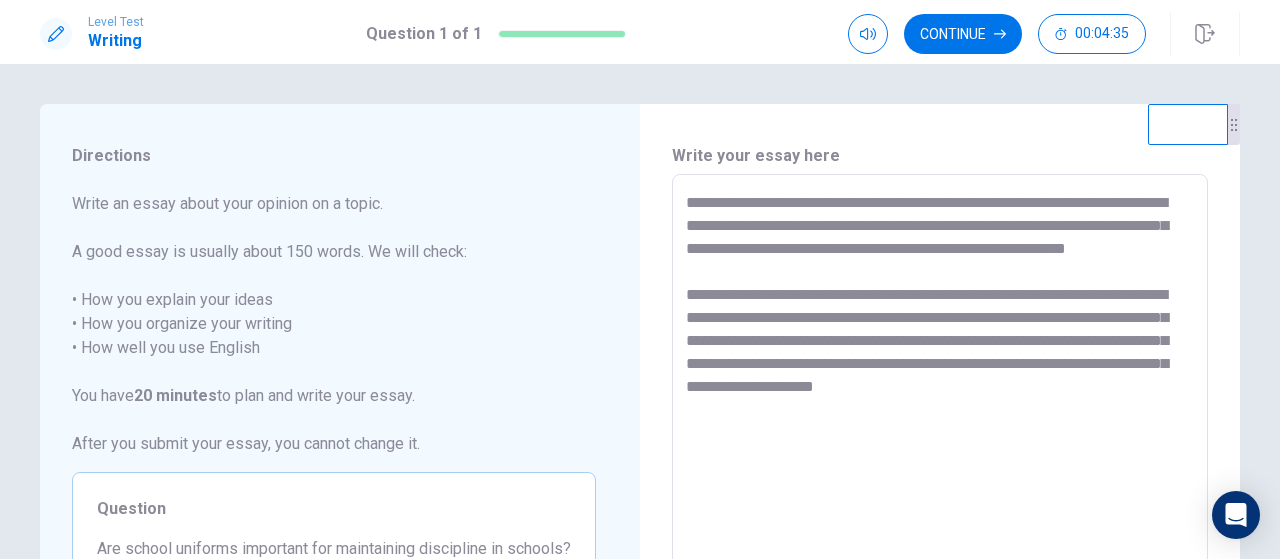 type on "*" 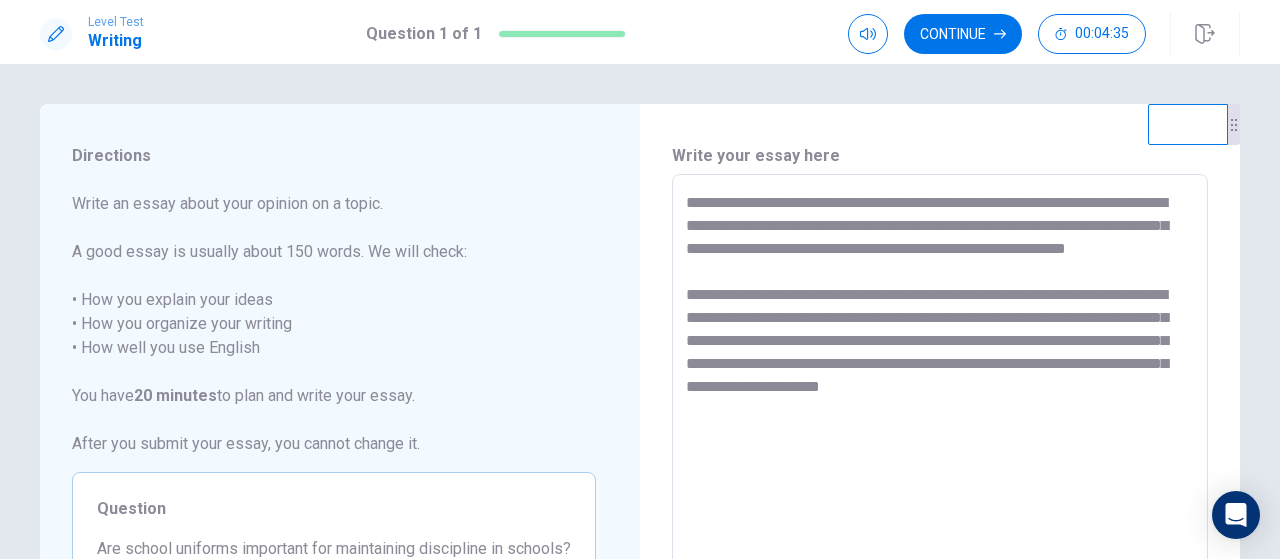 type on "*" 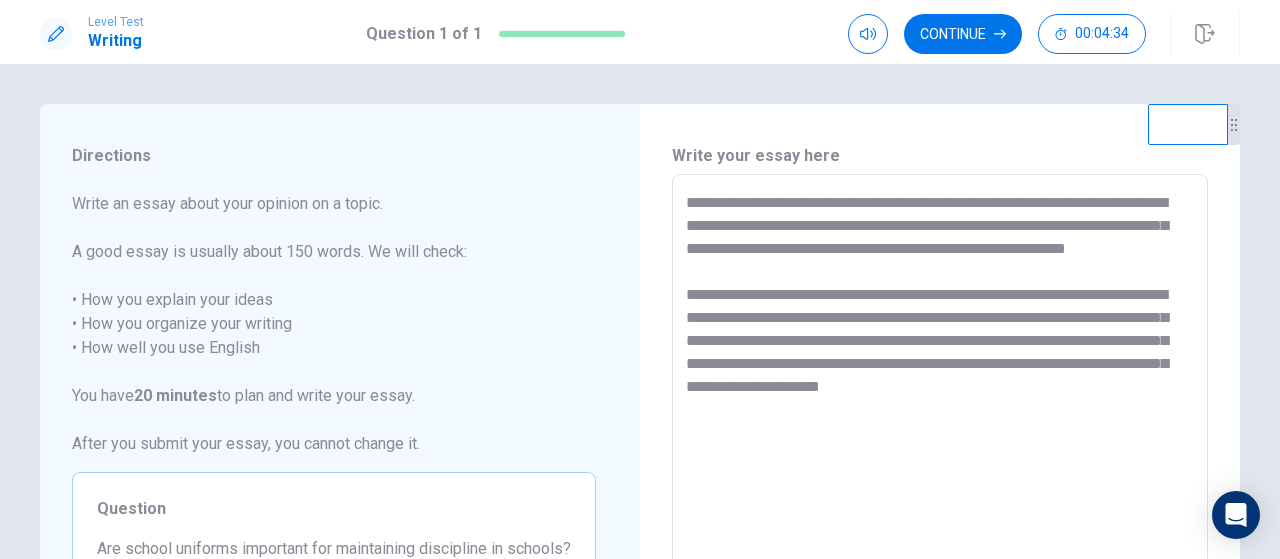 type on "**********" 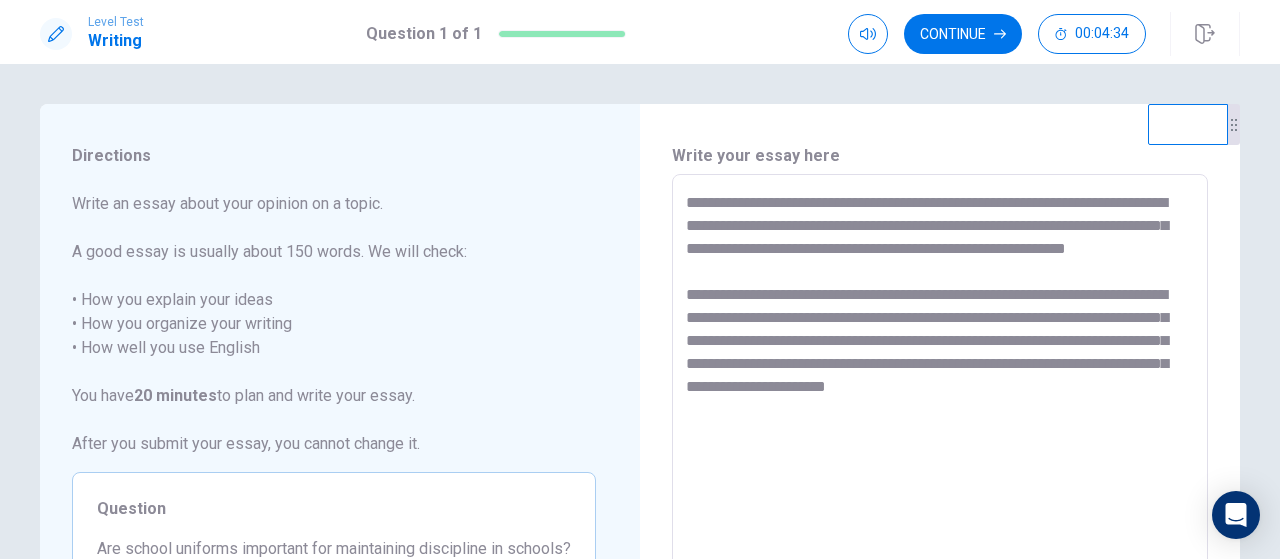 type on "*" 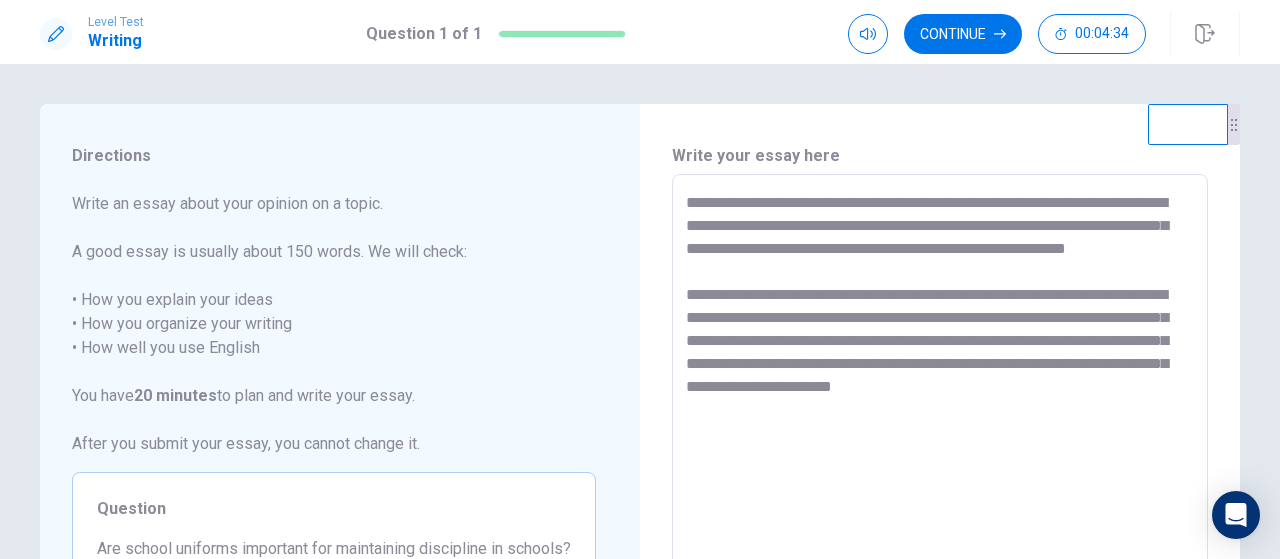 type on "*" 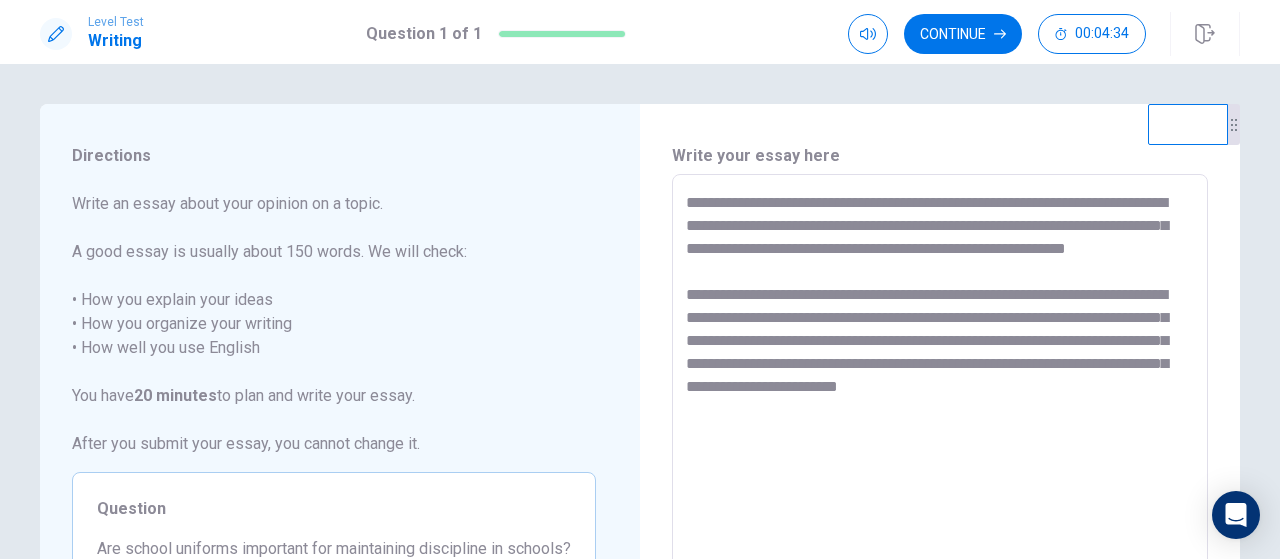 type on "*" 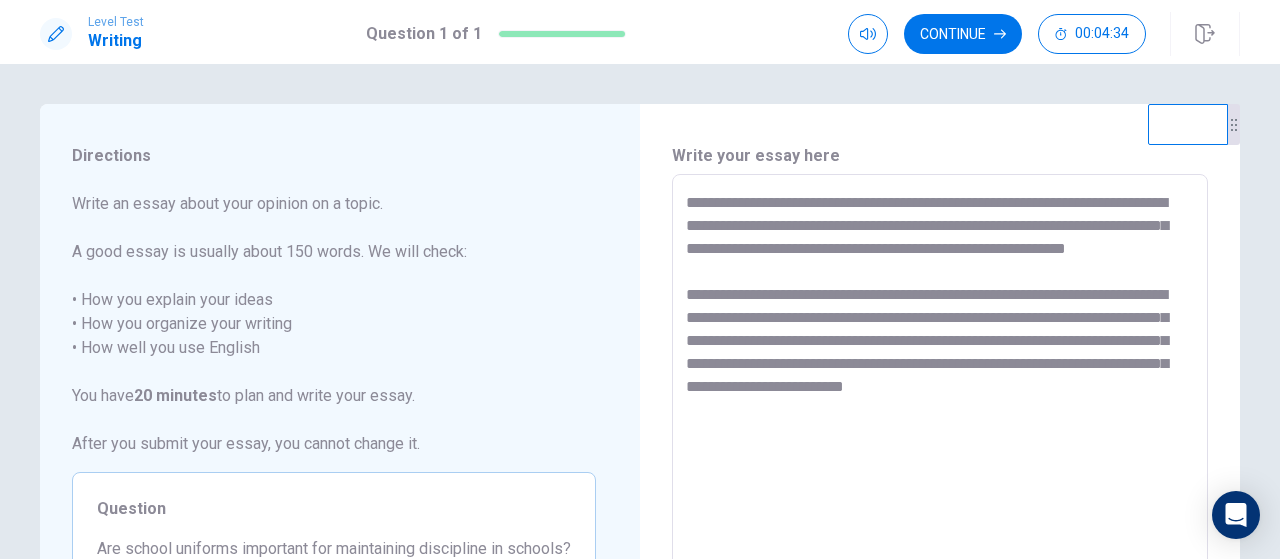 type on "*" 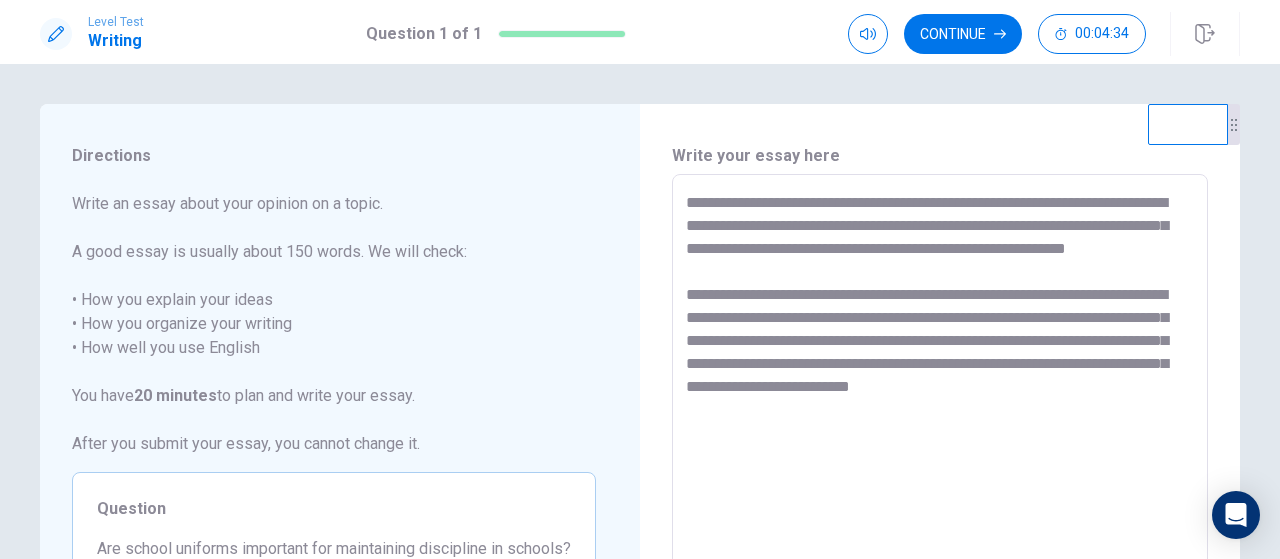 type on "**********" 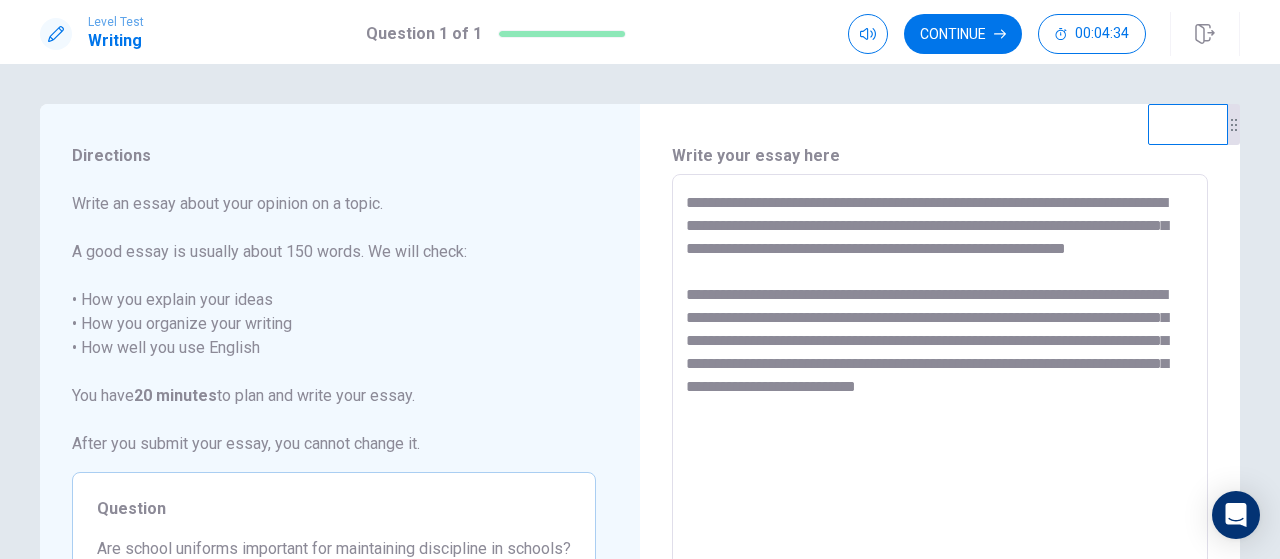 type on "*" 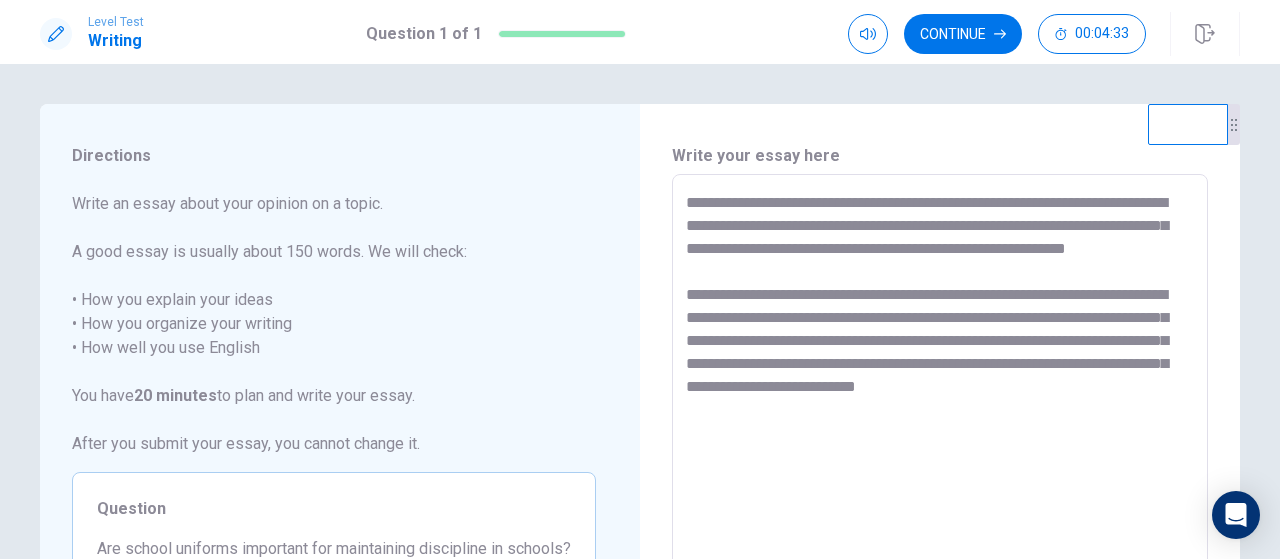 type on "**********" 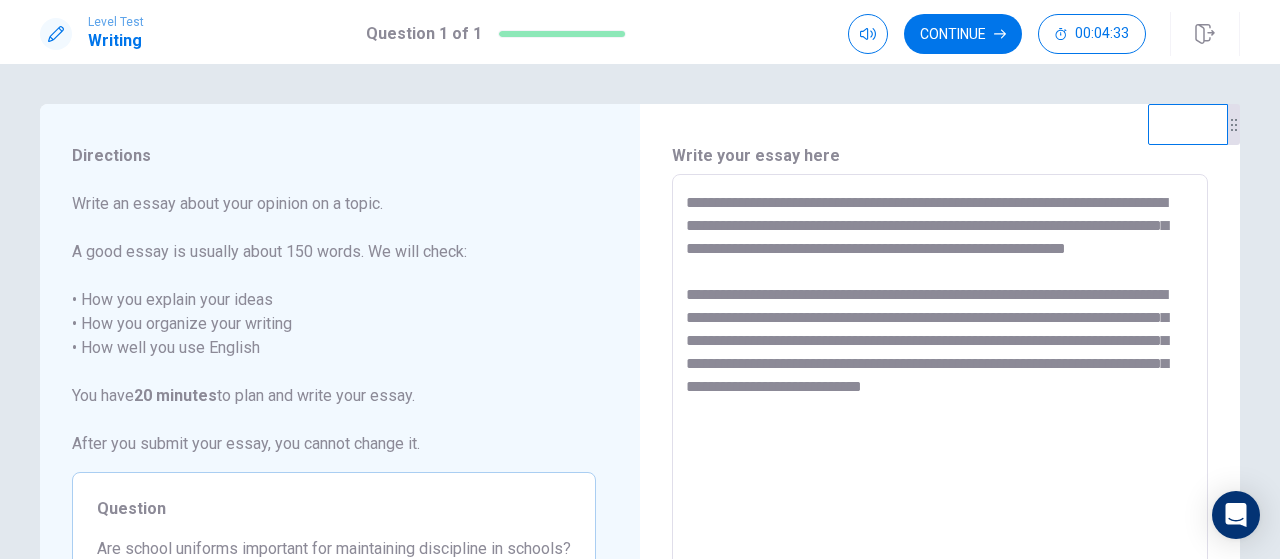 type on "*" 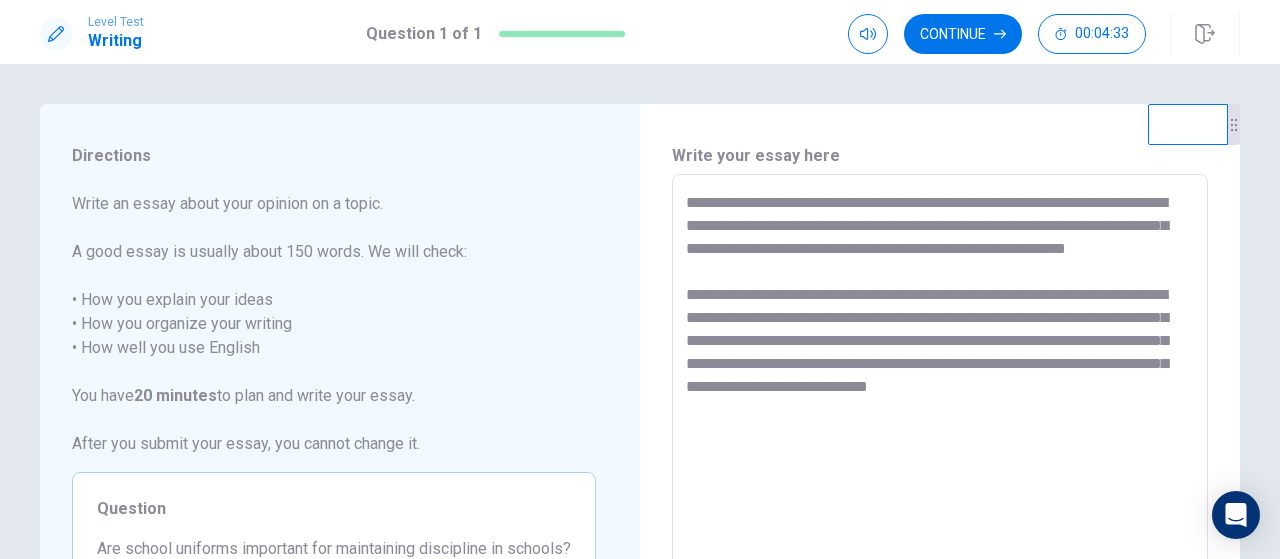 type on "*" 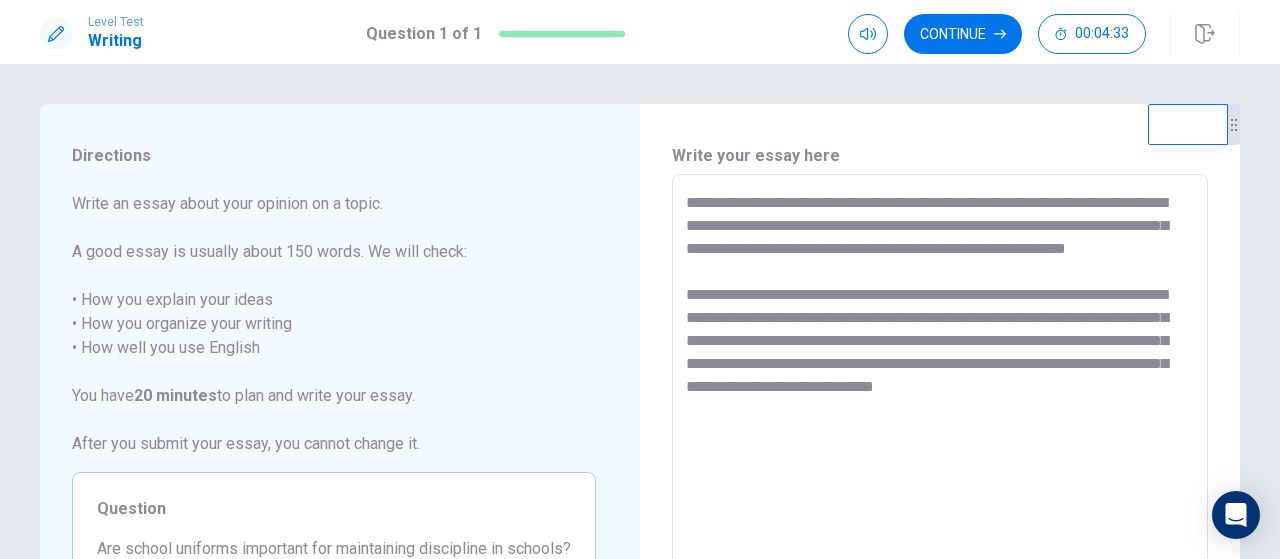 type on "*" 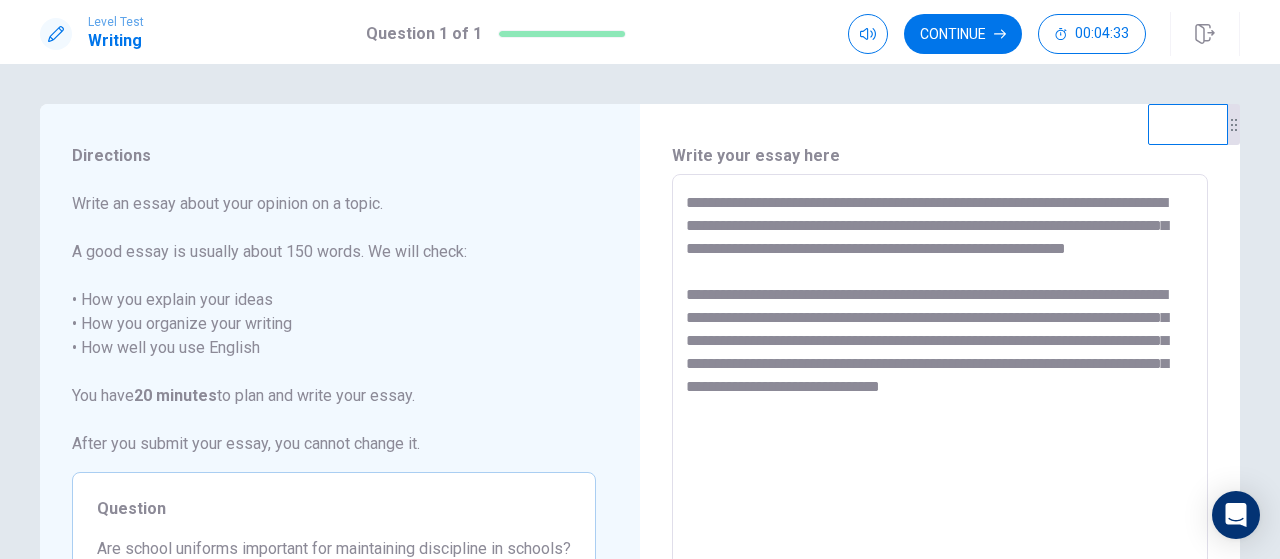 type on "*" 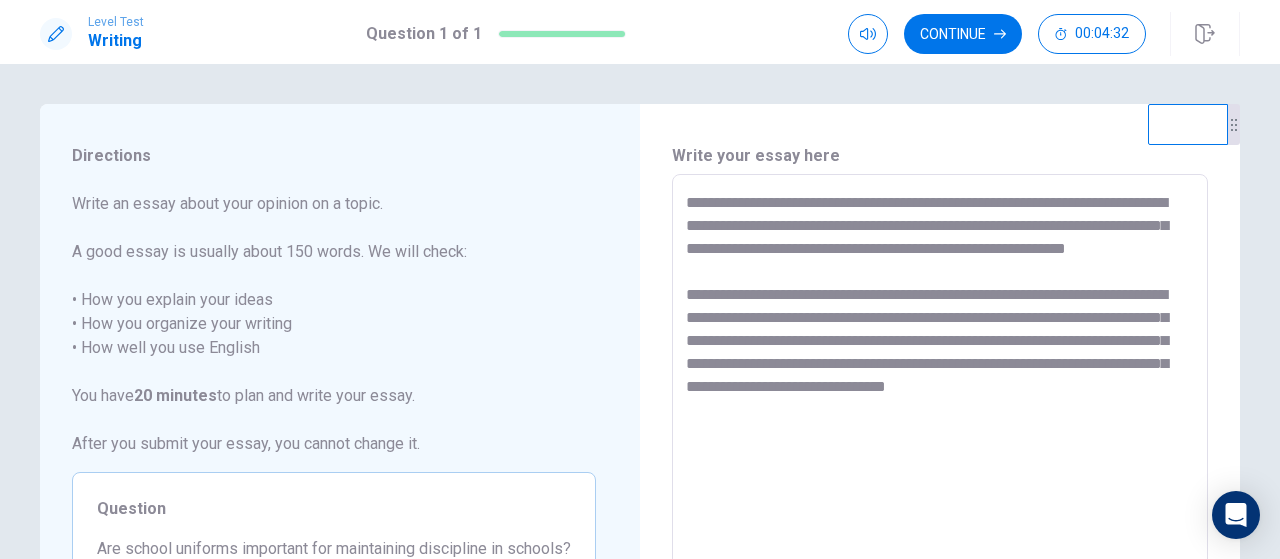 type on "**********" 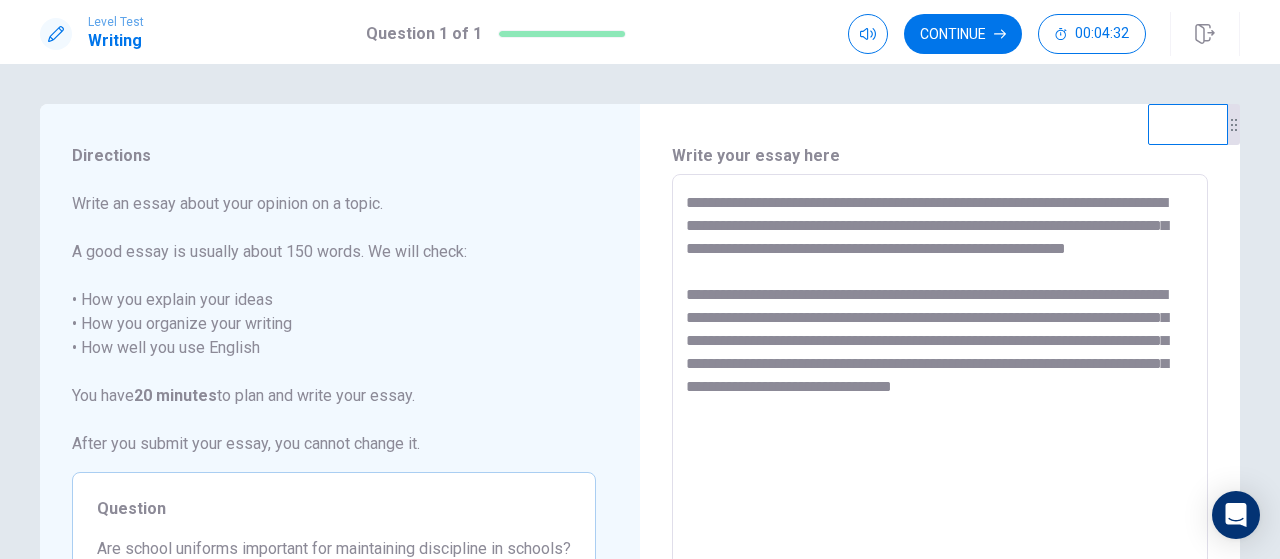 type on "*" 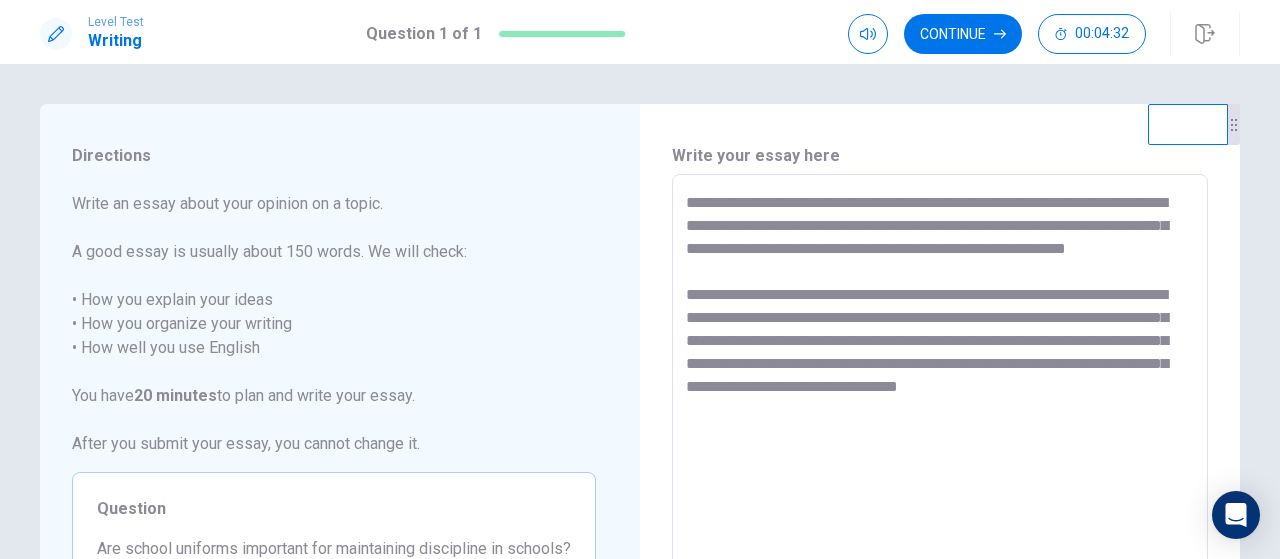 type on "**********" 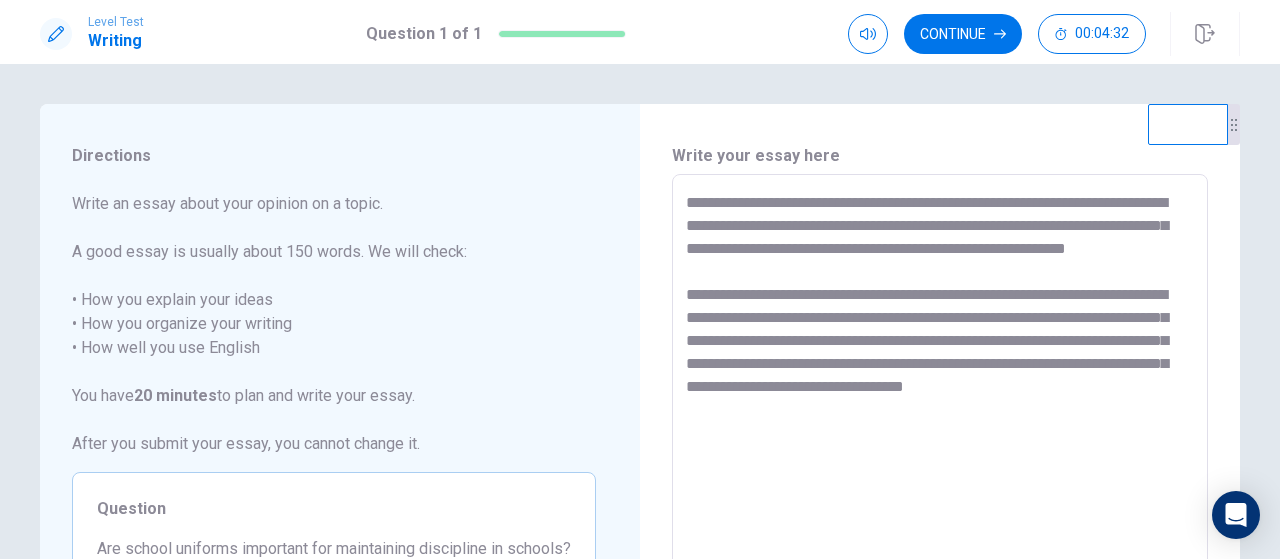 type on "*" 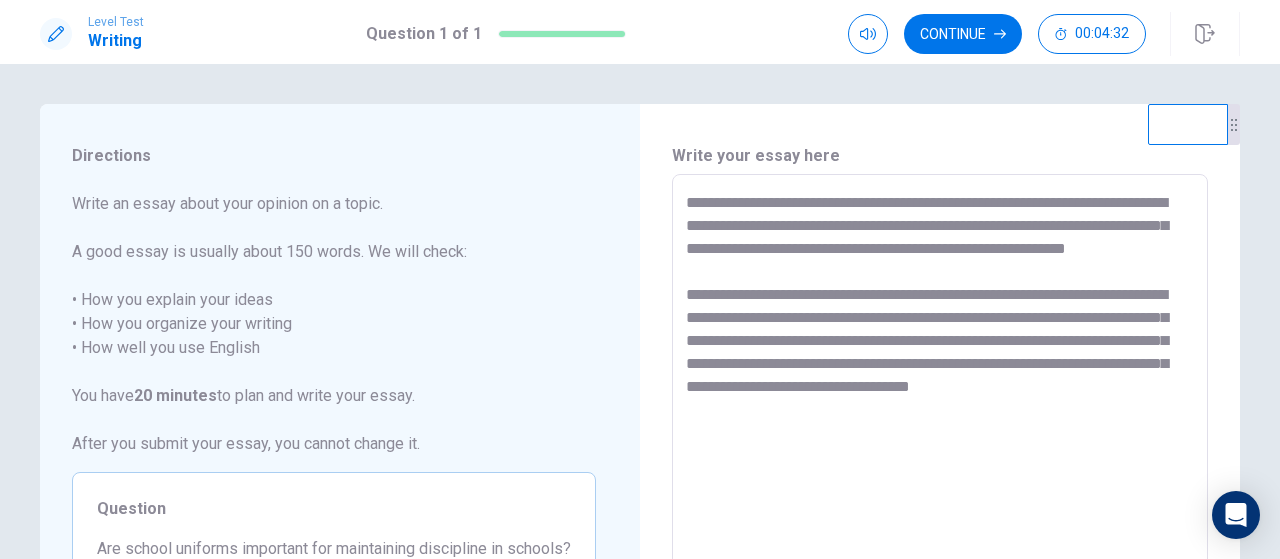 type on "*" 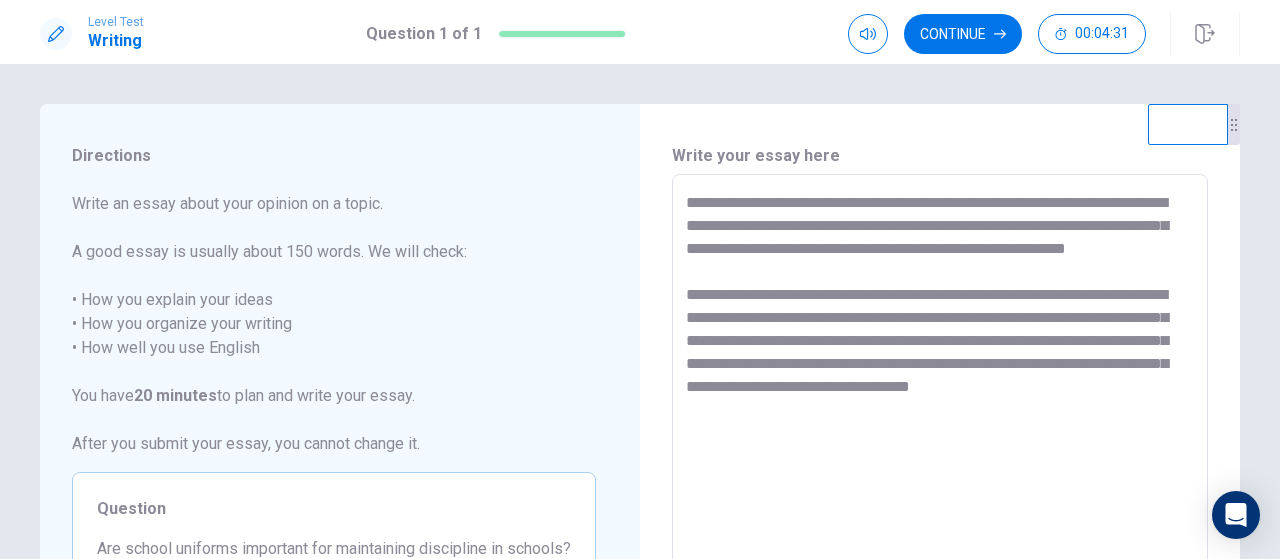 type on "**********" 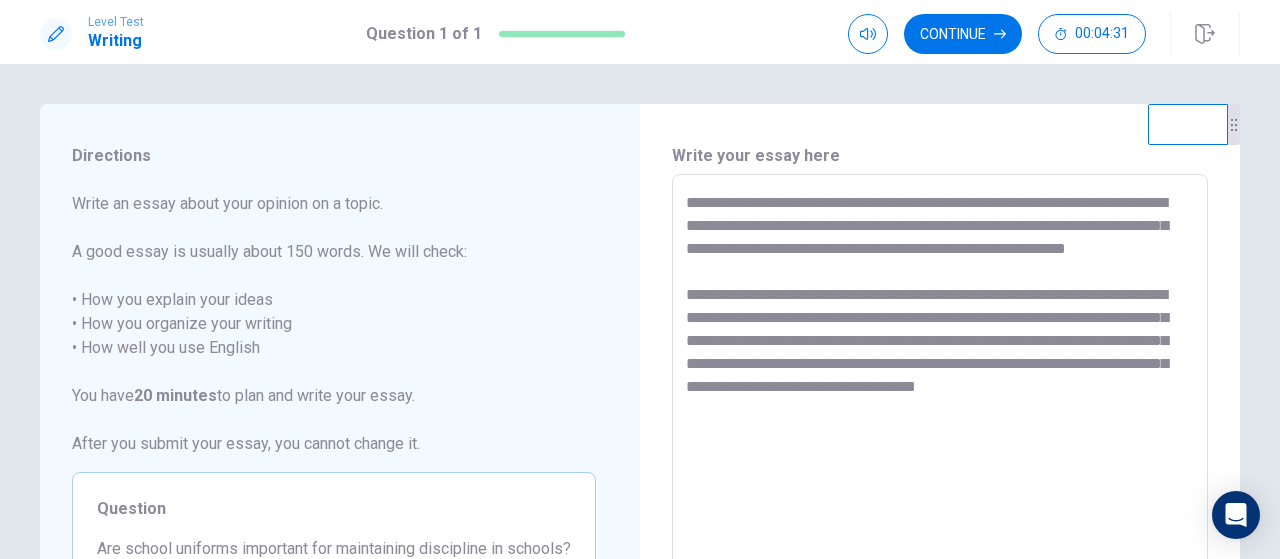 type on "*" 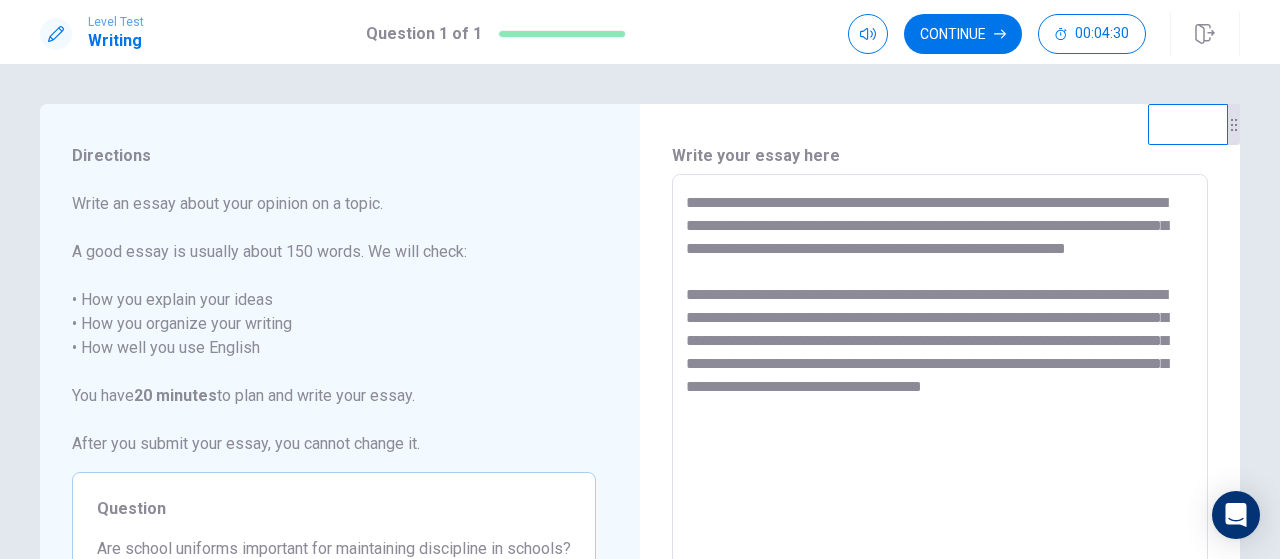type on "*" 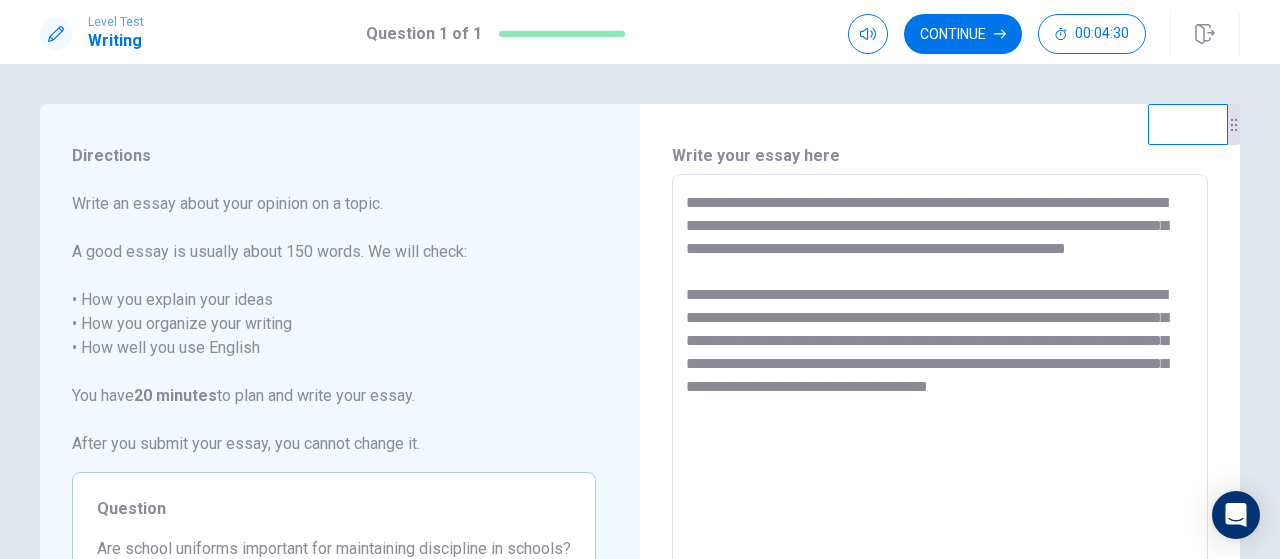 type on "*" 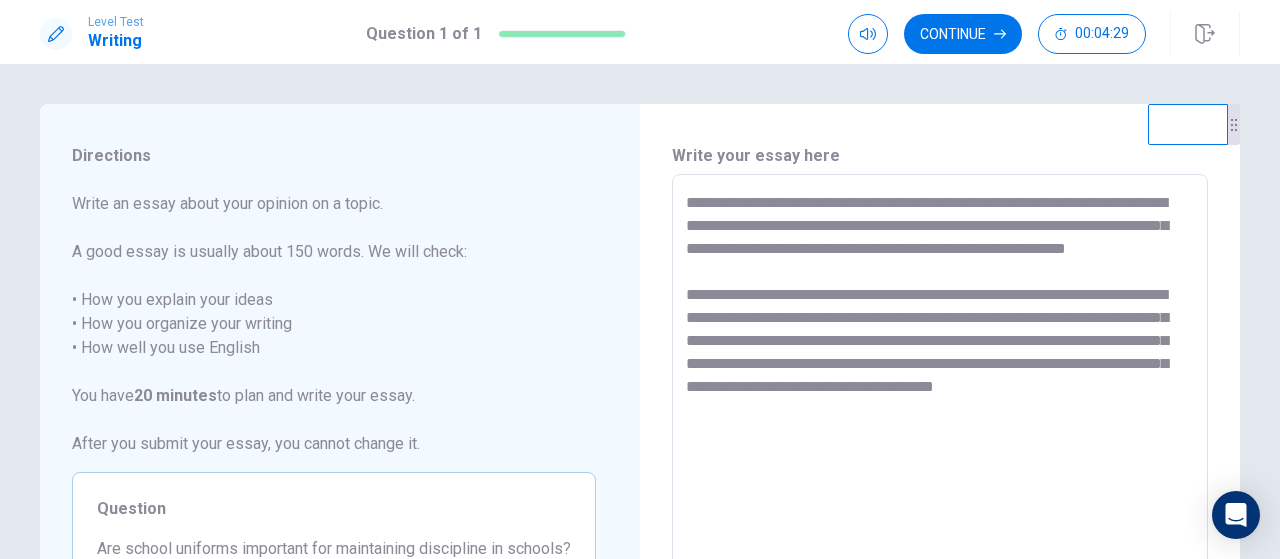 type on "**********" 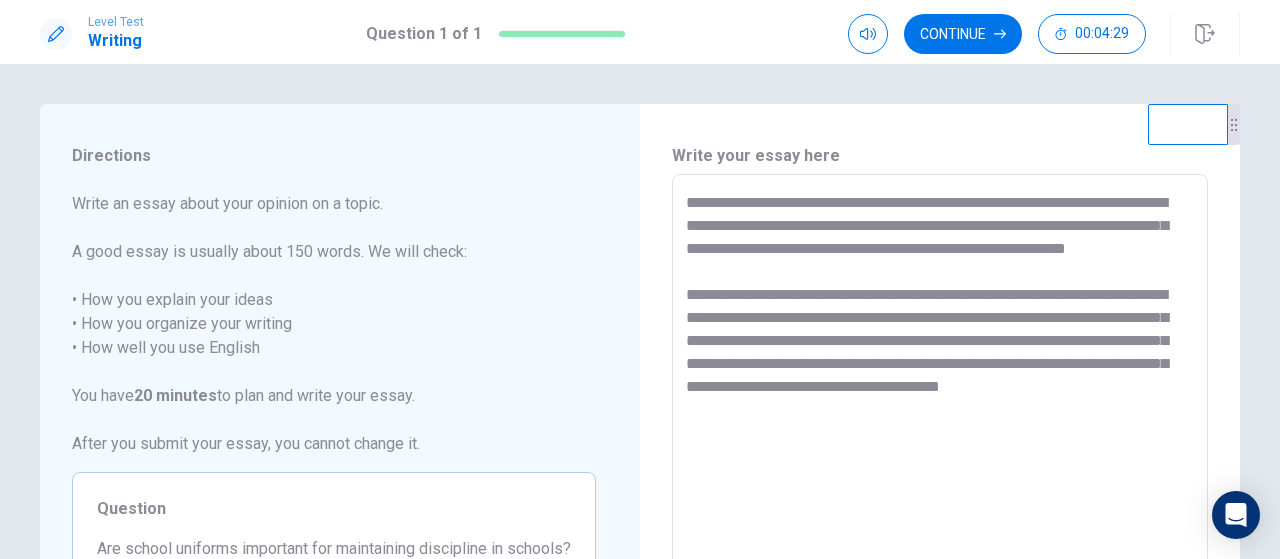 type on "*" 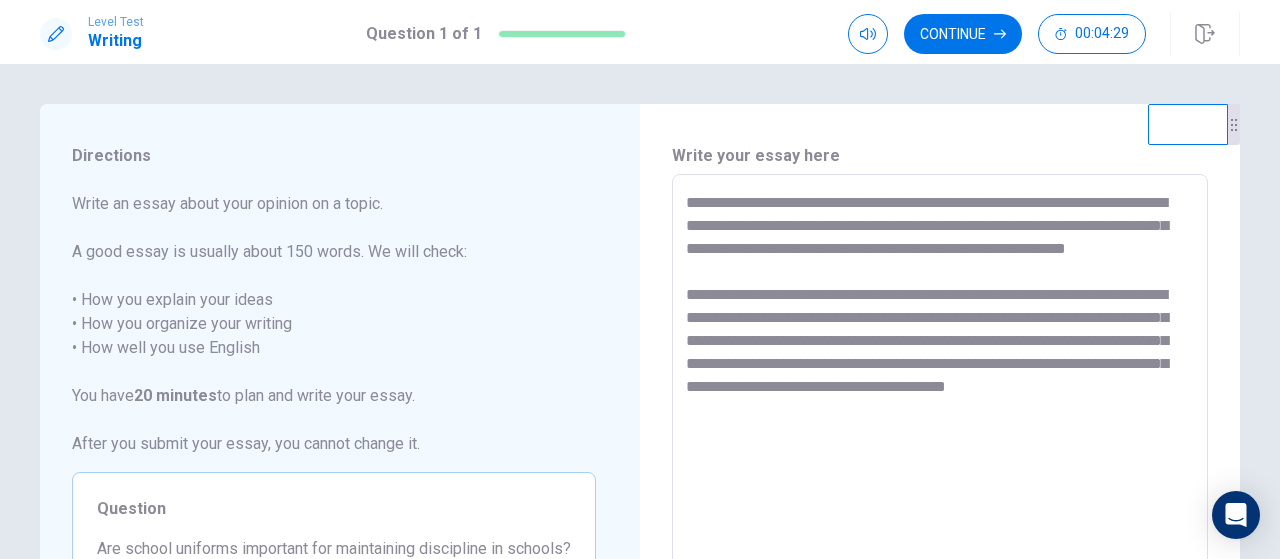 type on "**********" 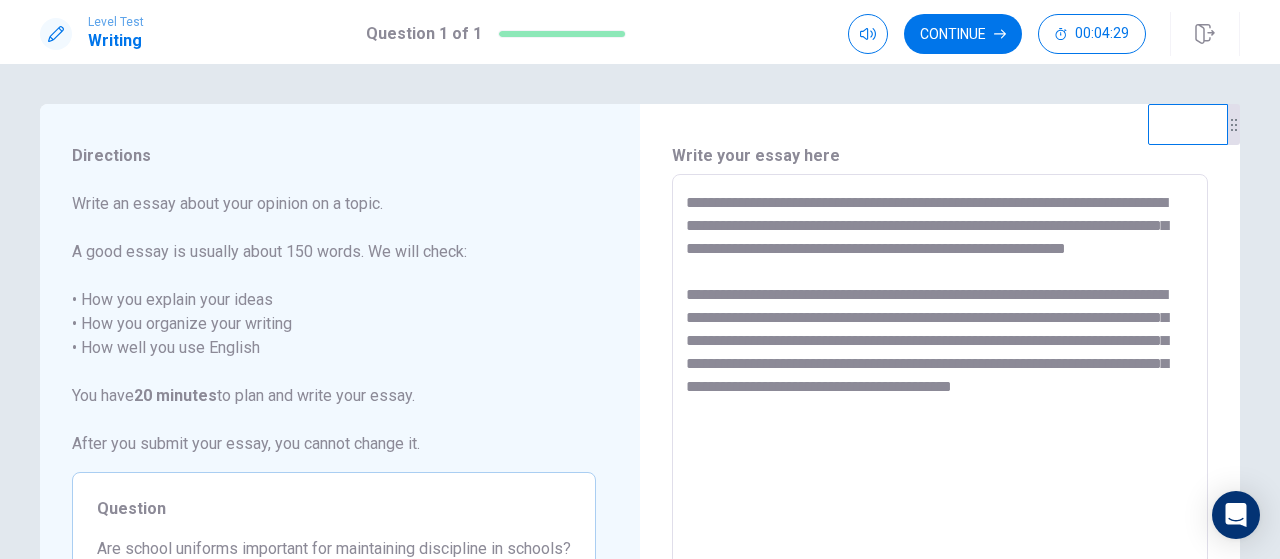 type on "*" 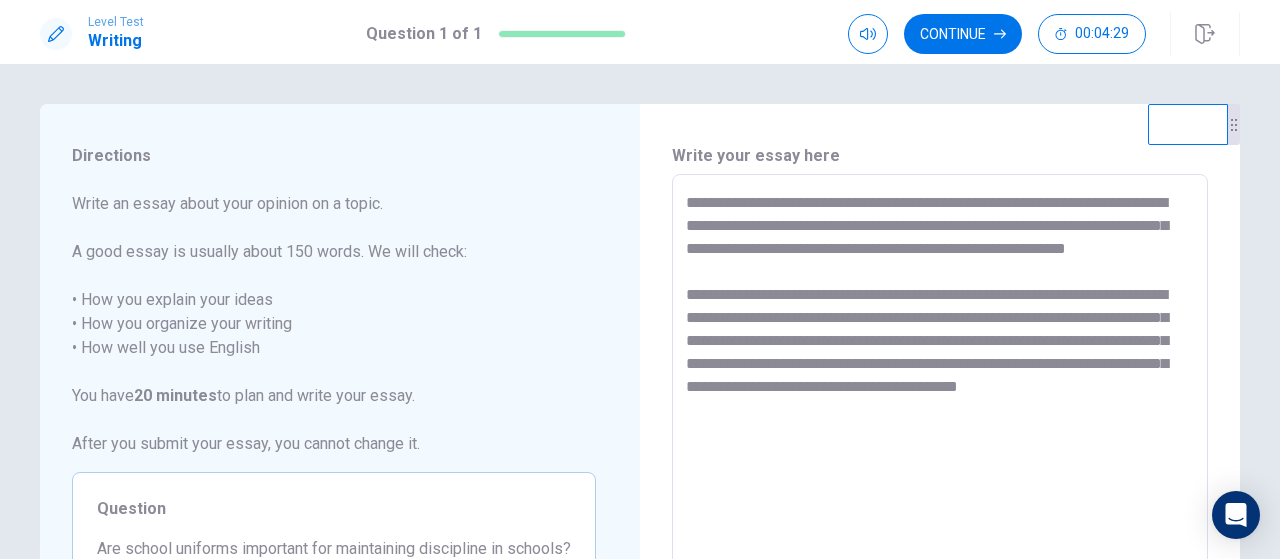 type on "*" 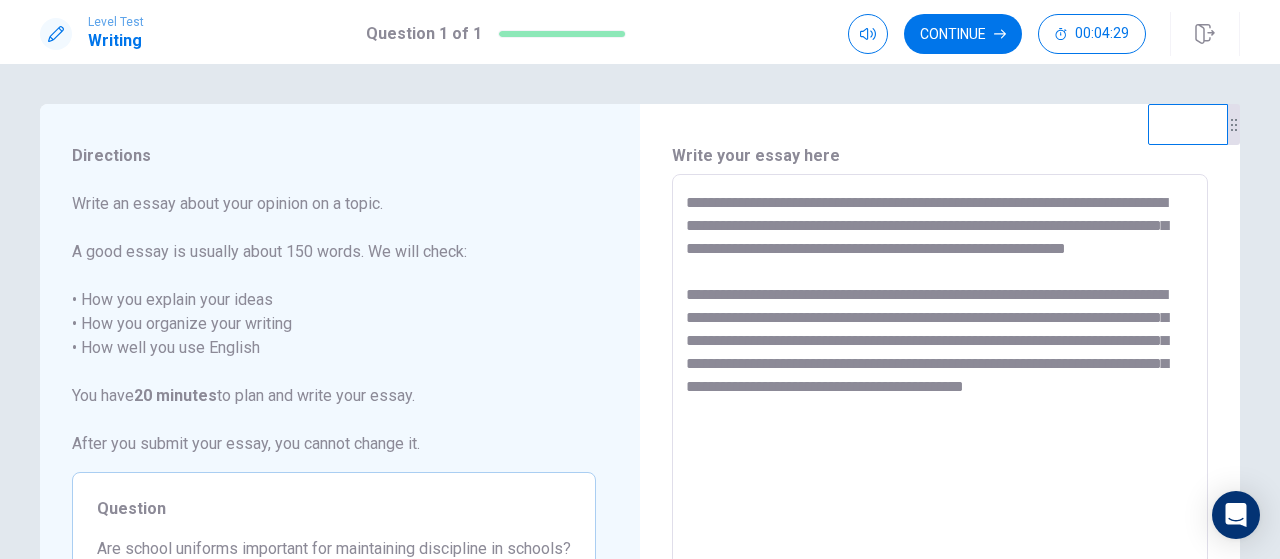 type on "*" 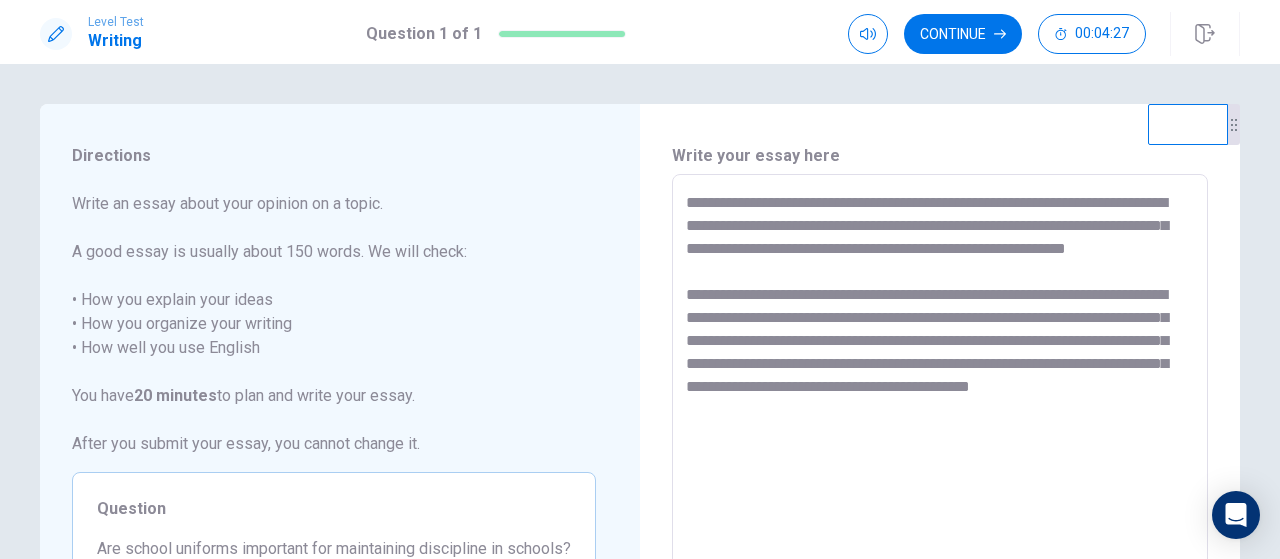 type on "*" 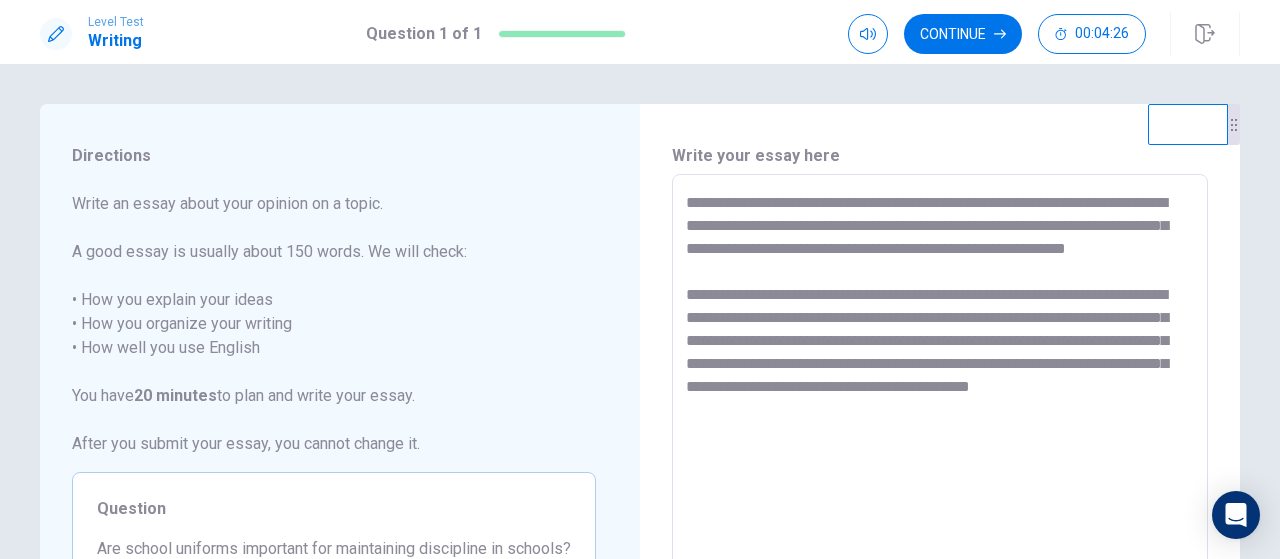 type on "**********" 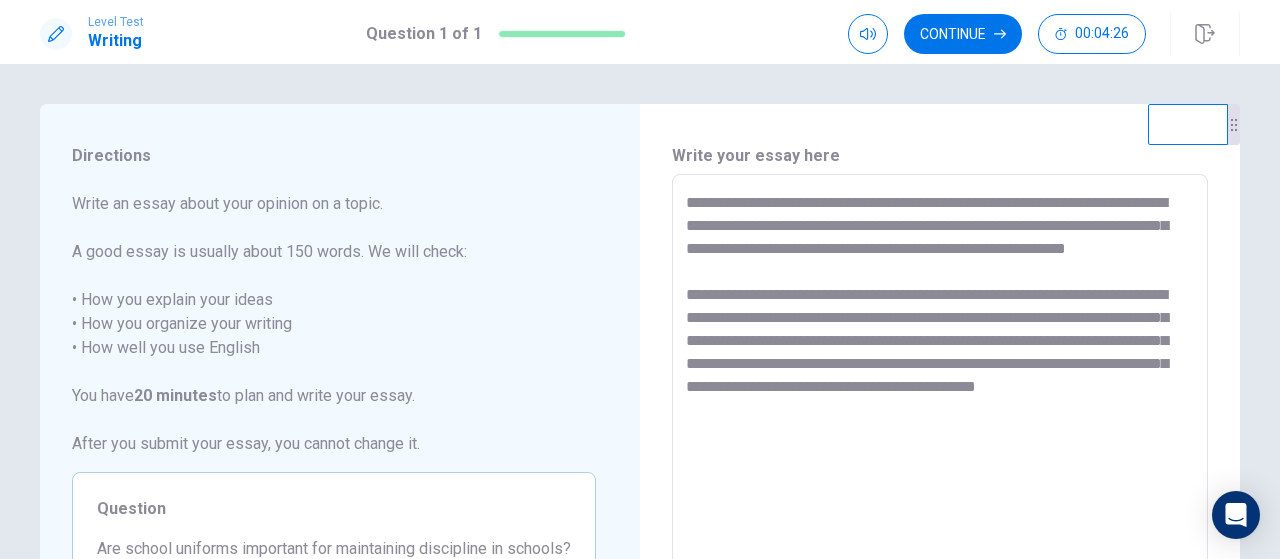 type on "*" 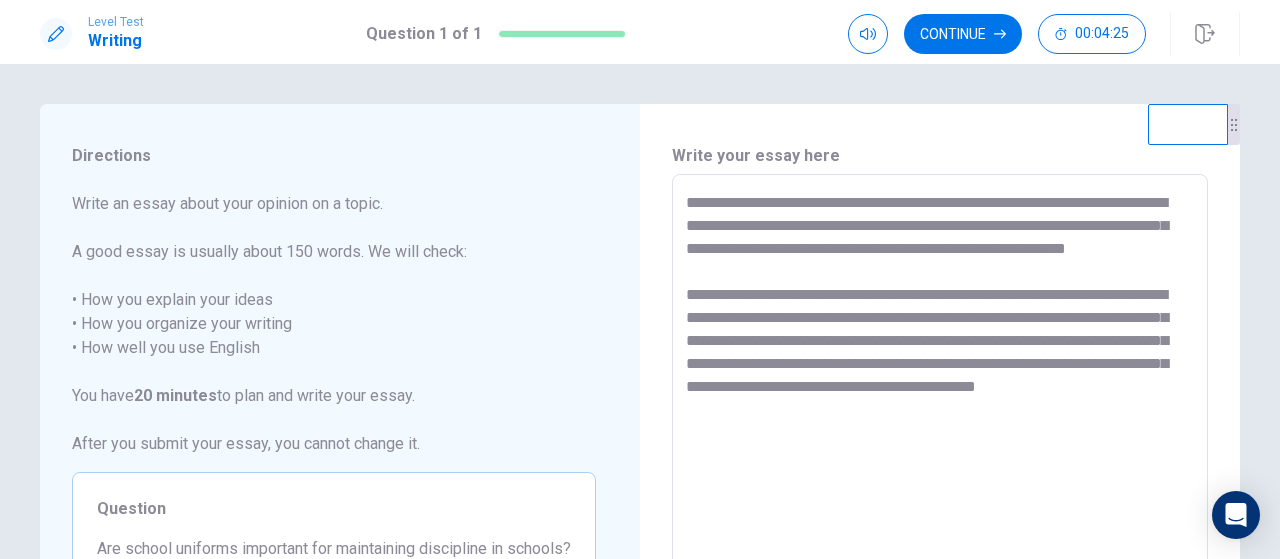 type on "**********" 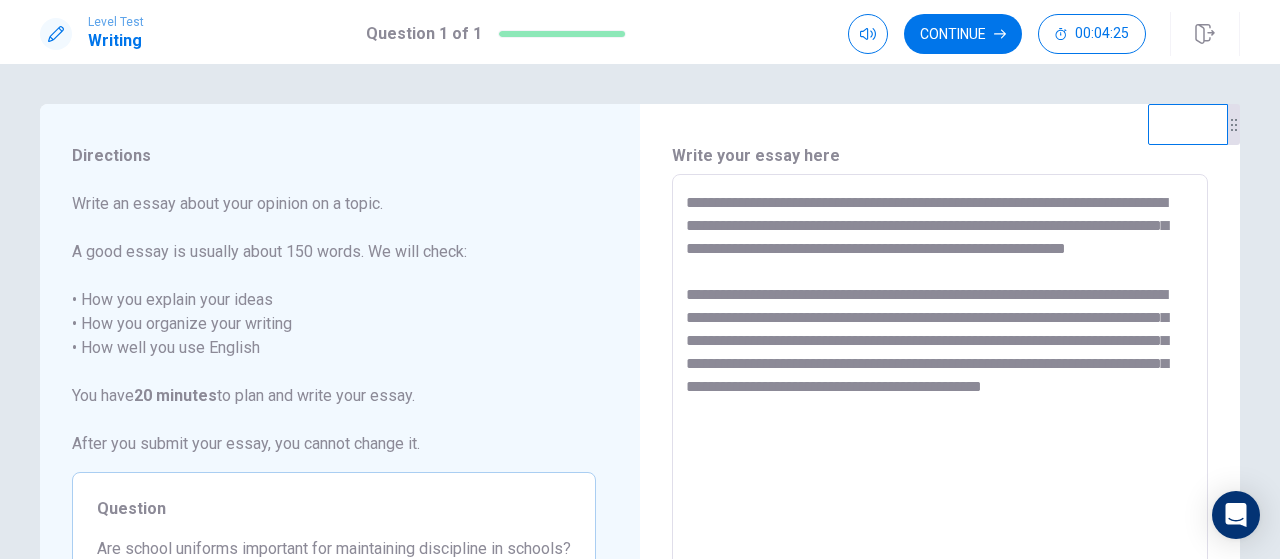 type on "**********" 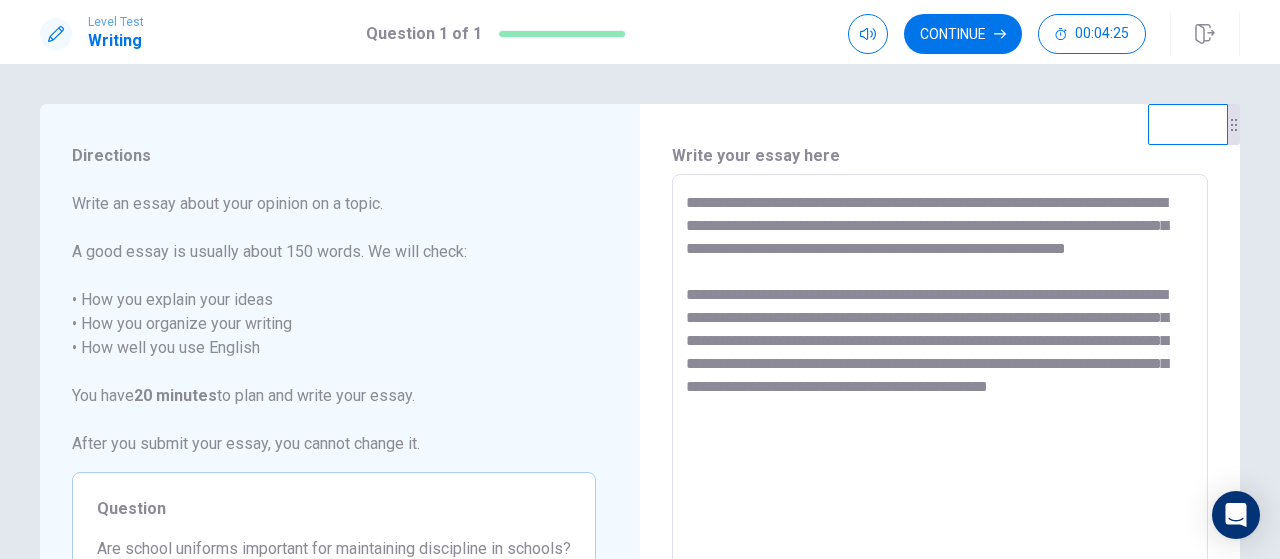 type on "*" 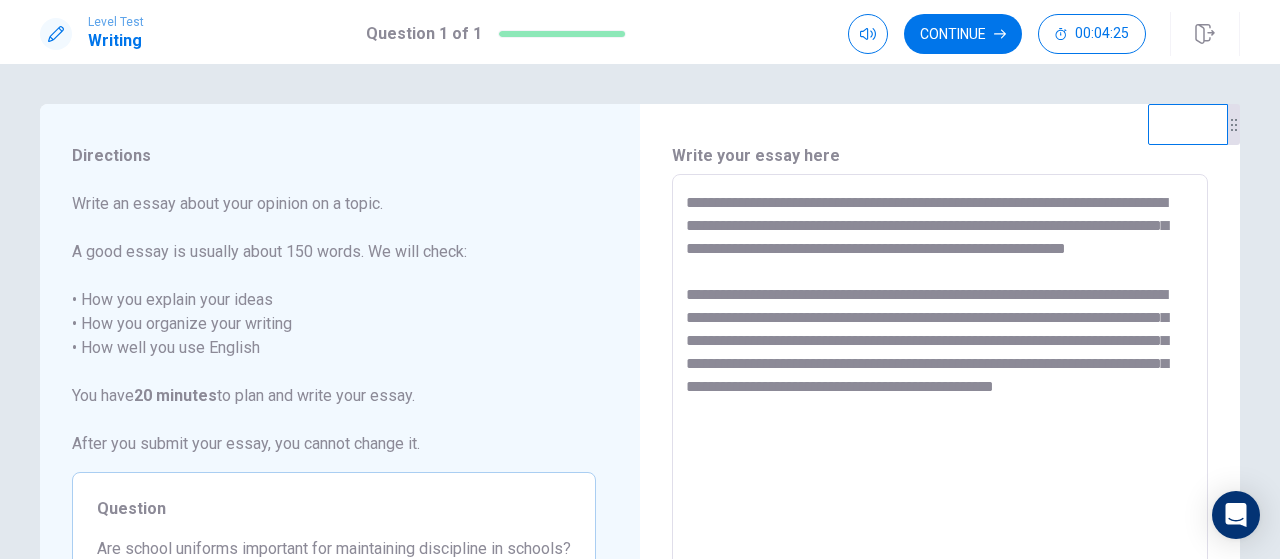 type on "*" 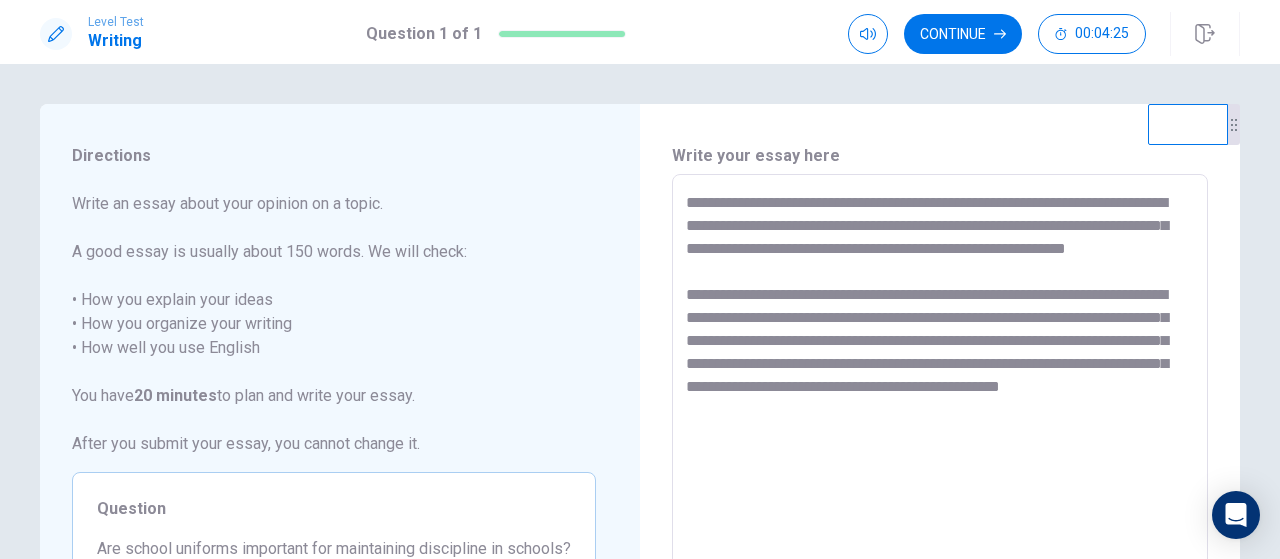 type on "**********" 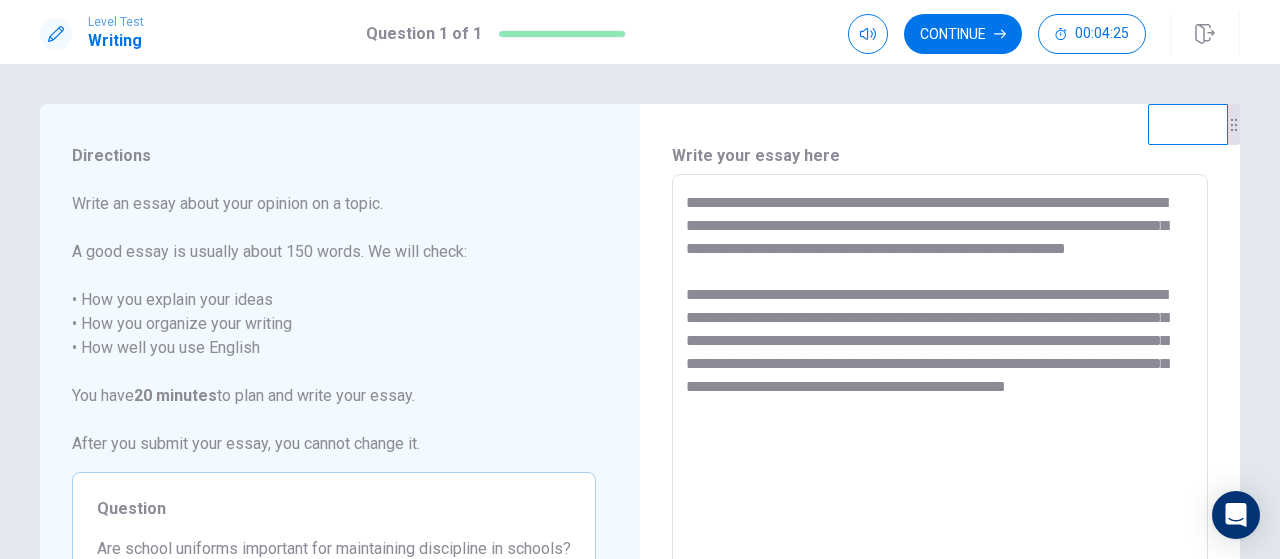 type on "**********" 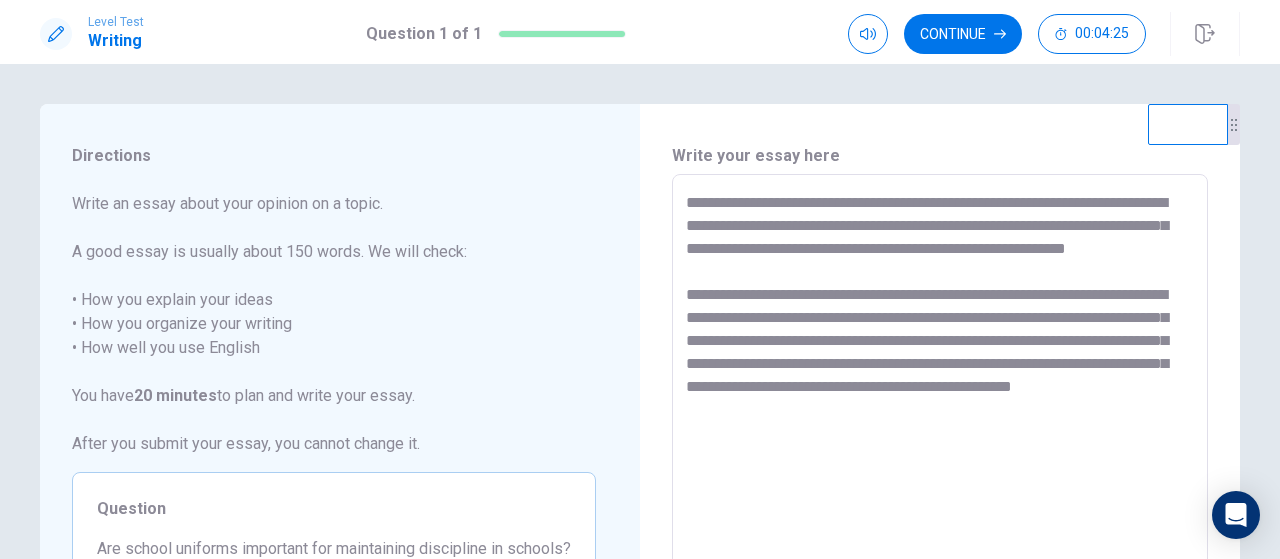 type on "*" 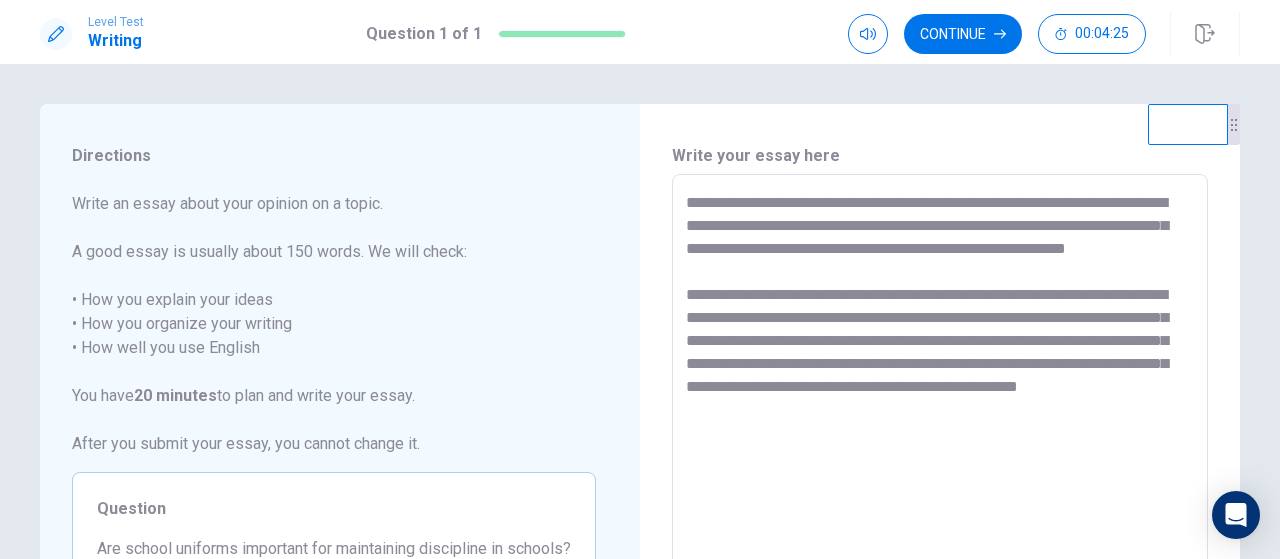 type on "*" 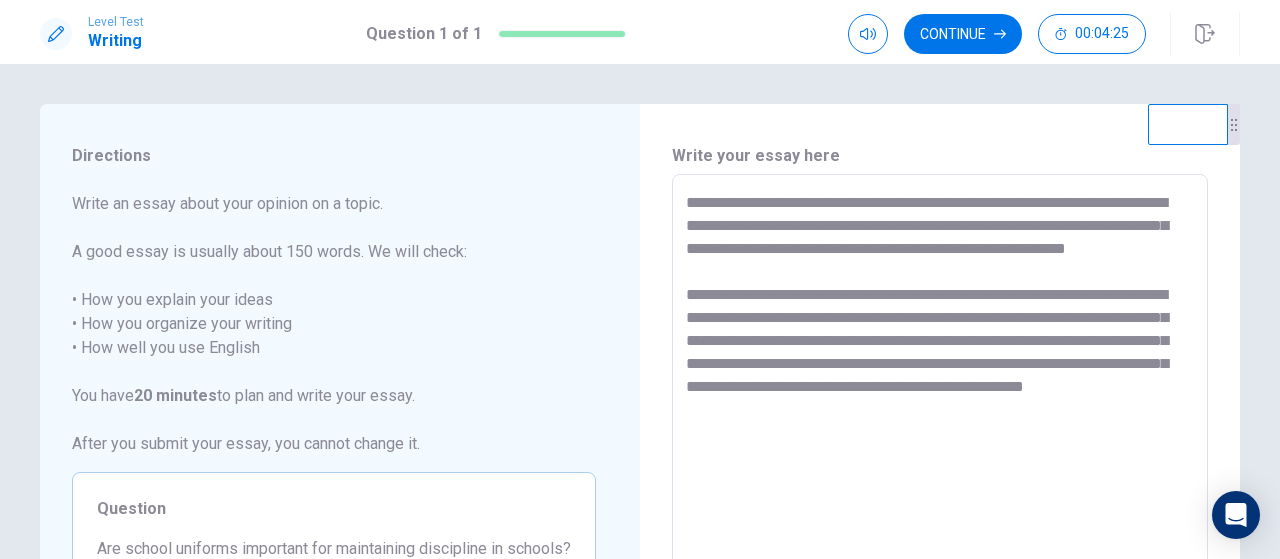 type on "*" 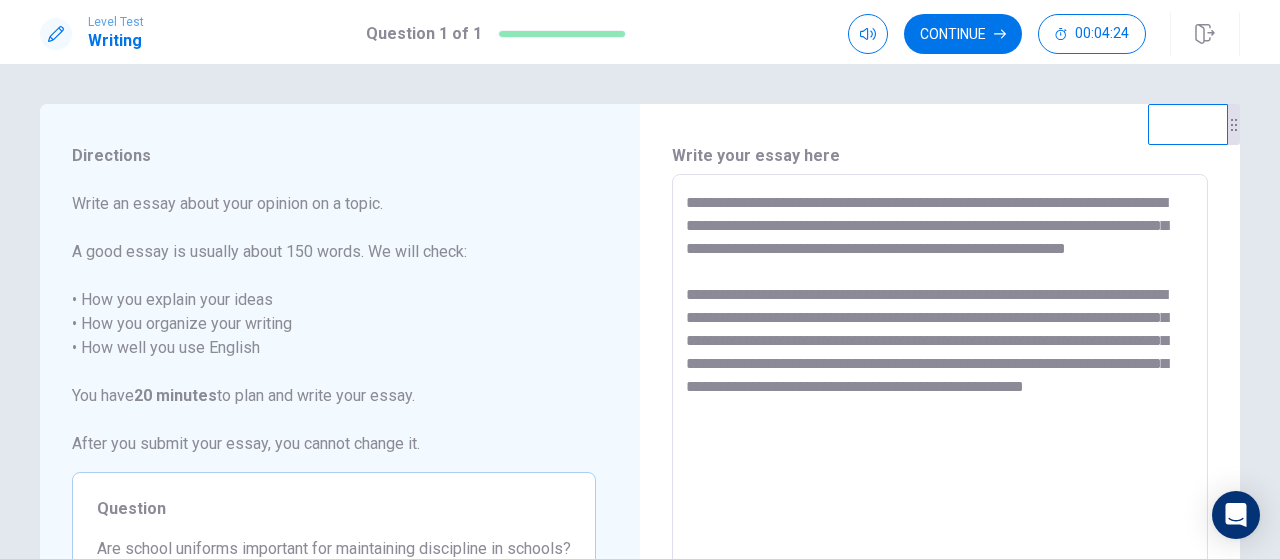 type on "**********" 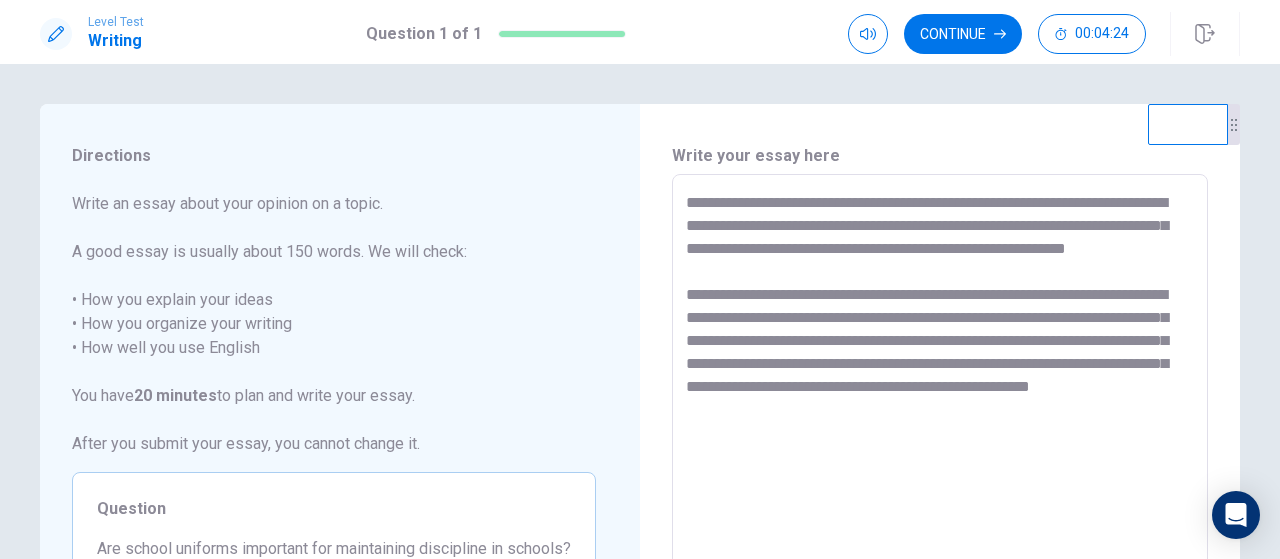 type on "**********" 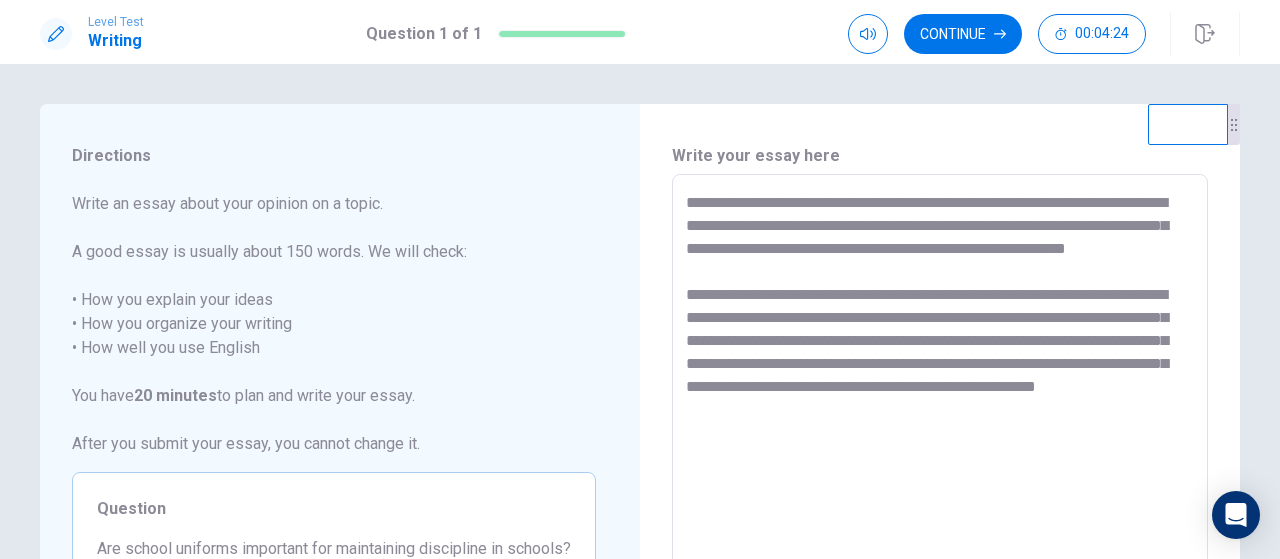 type on "**********" 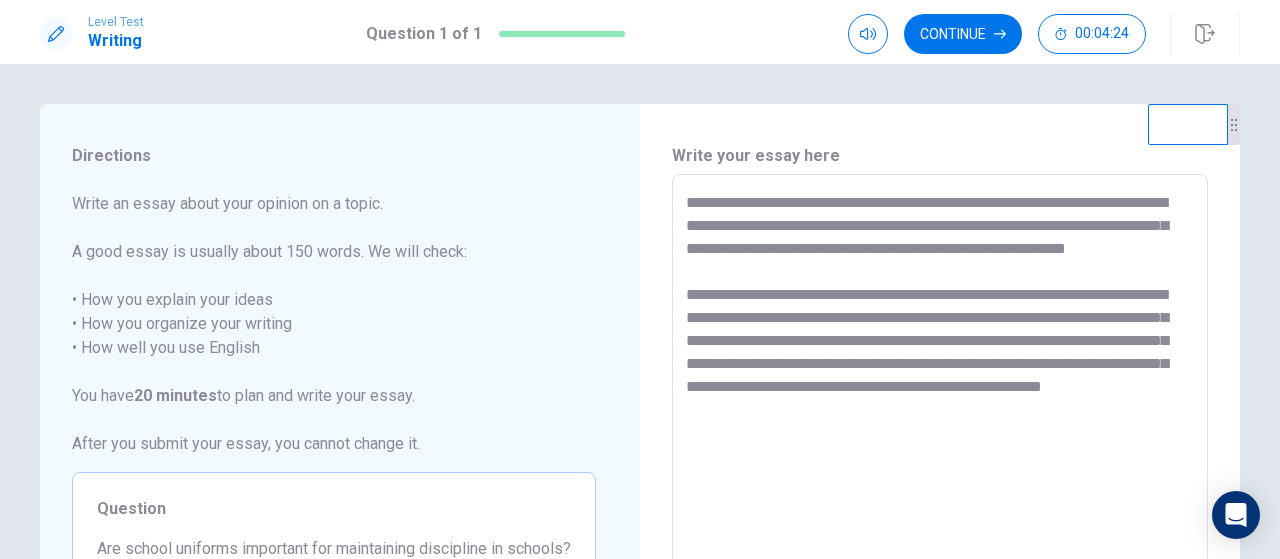 type on "*" 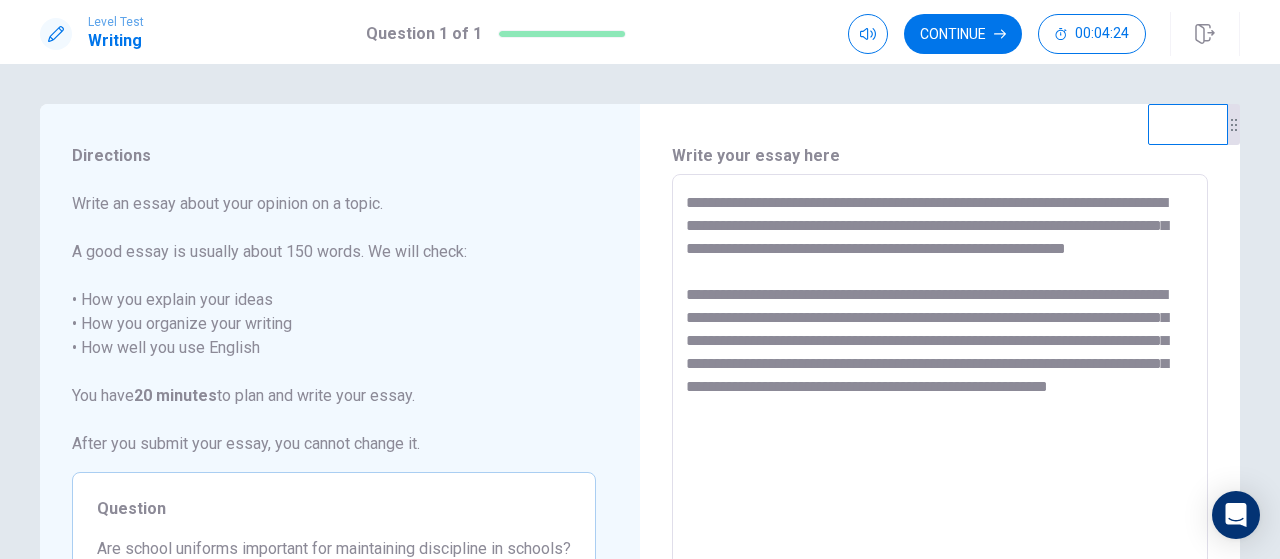 type on "**********" 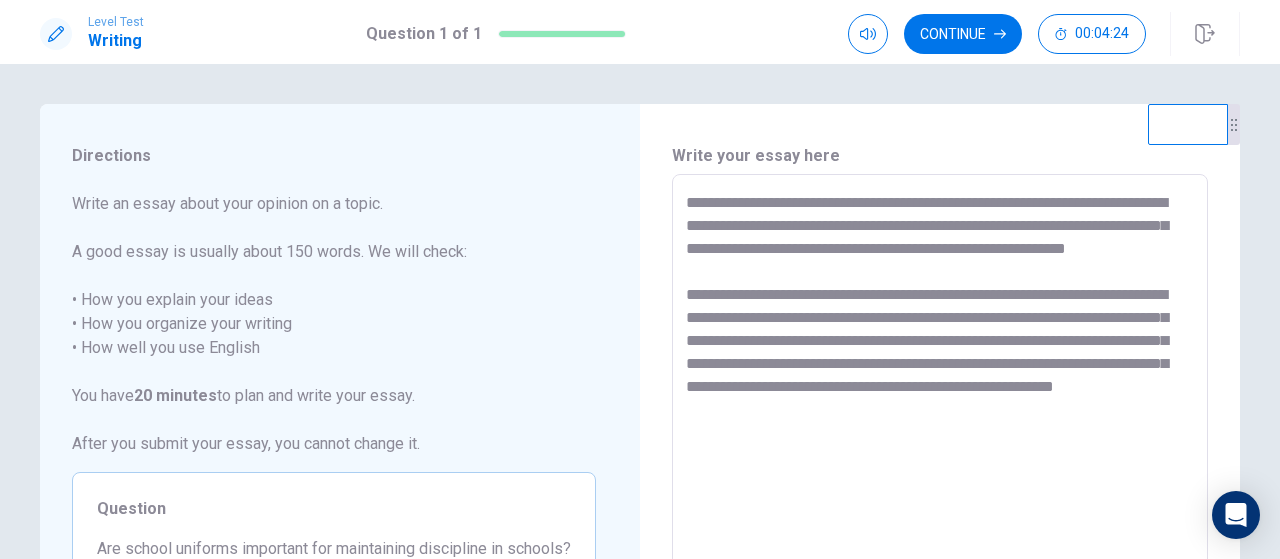 type on "*" 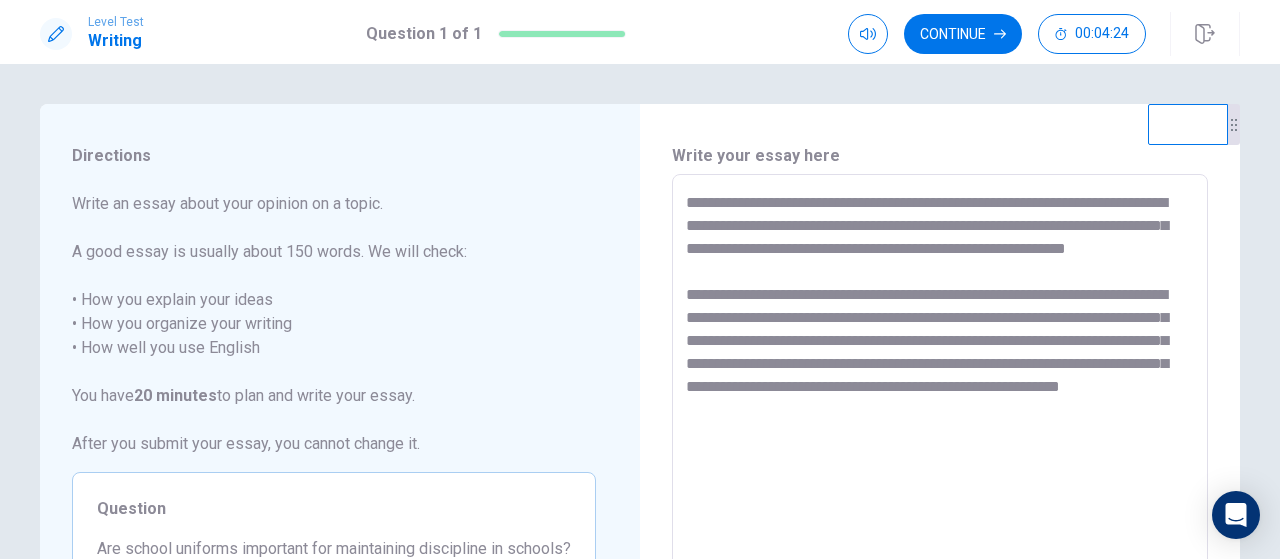 type on "*" 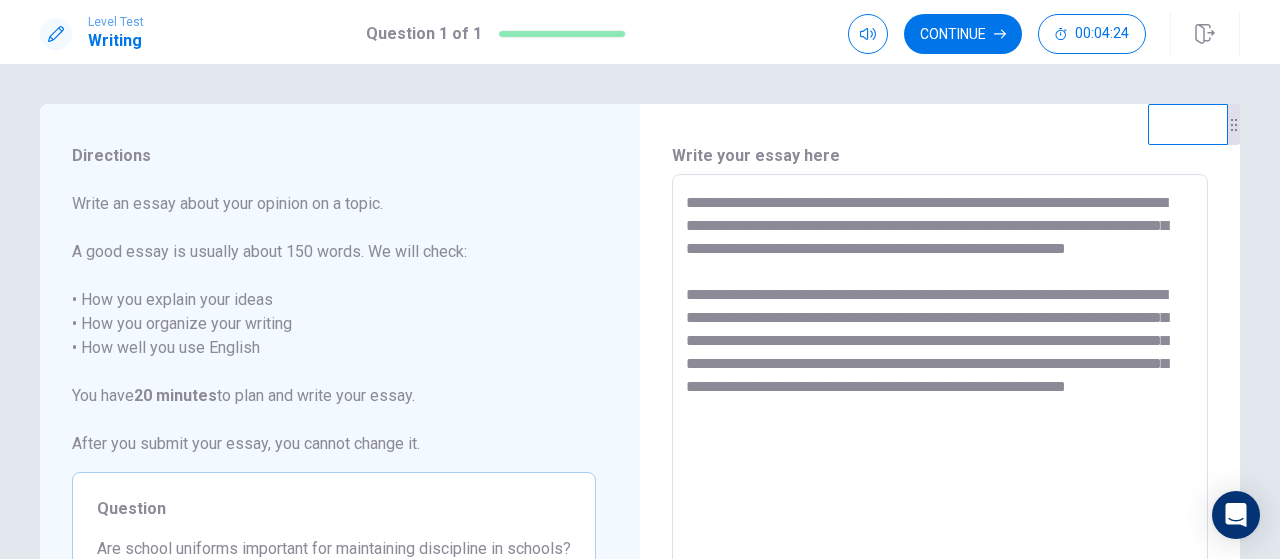 type on "*" 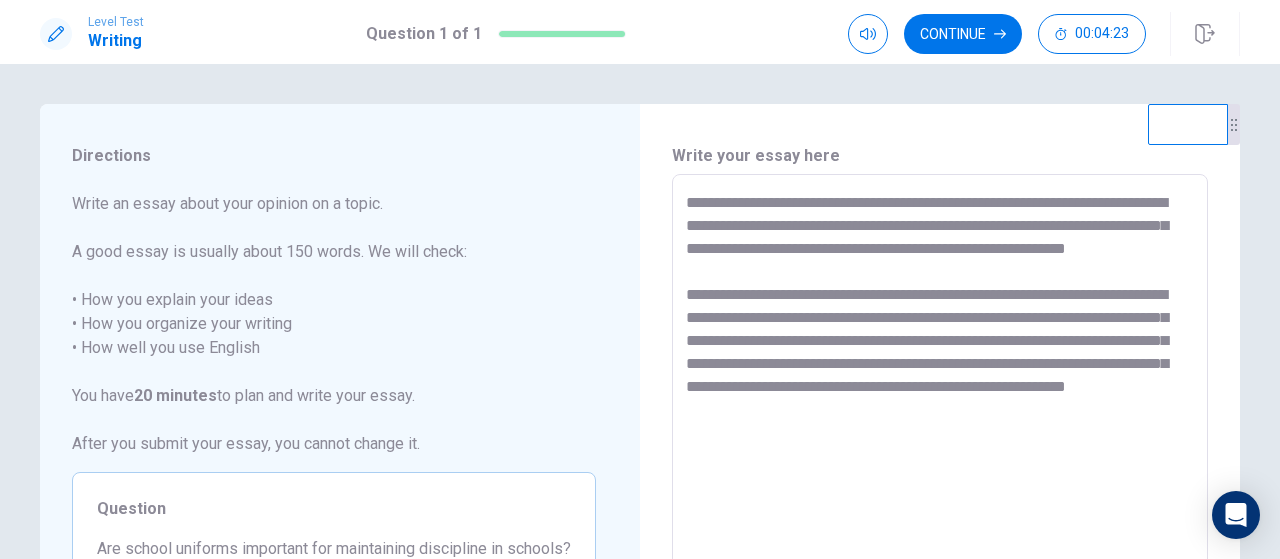 type on "**********" 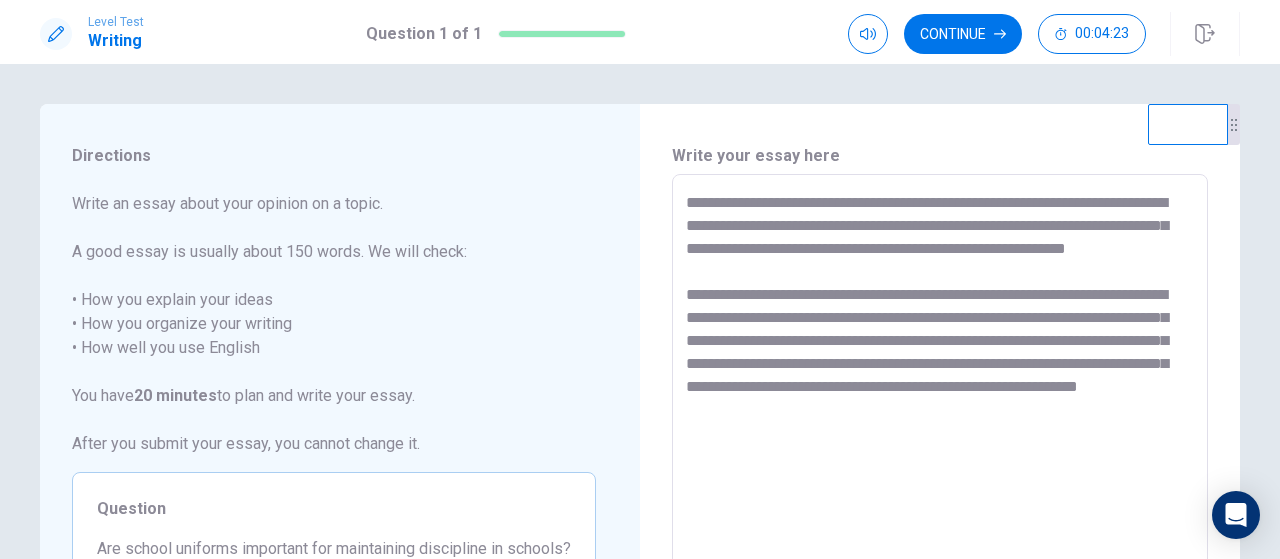 type on "**********" 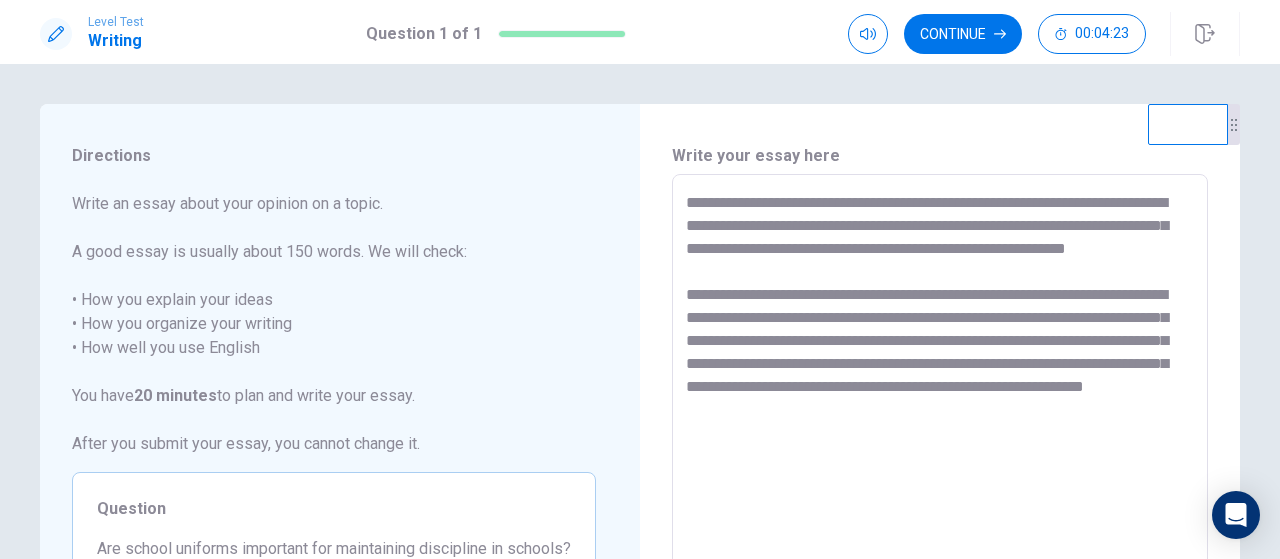 type on "*" 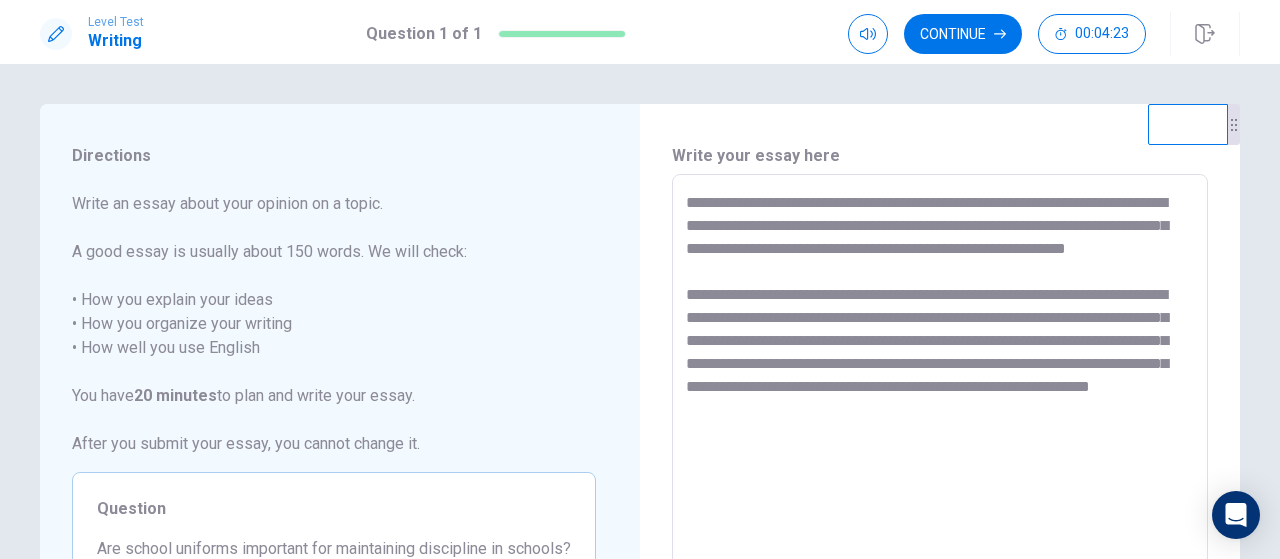 type on "*" 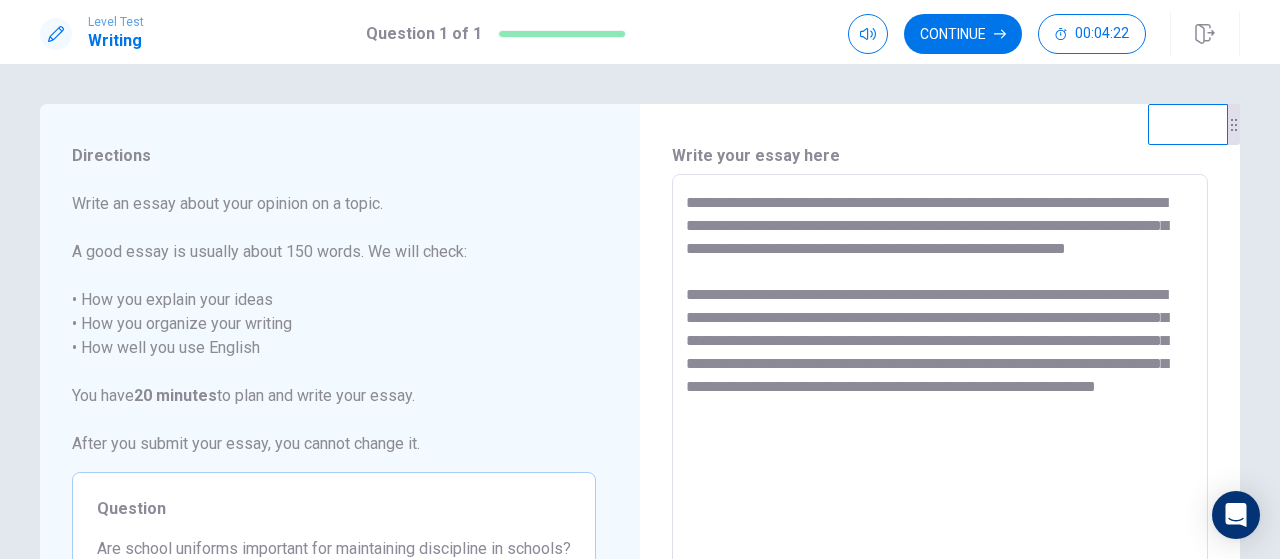 type on "*" 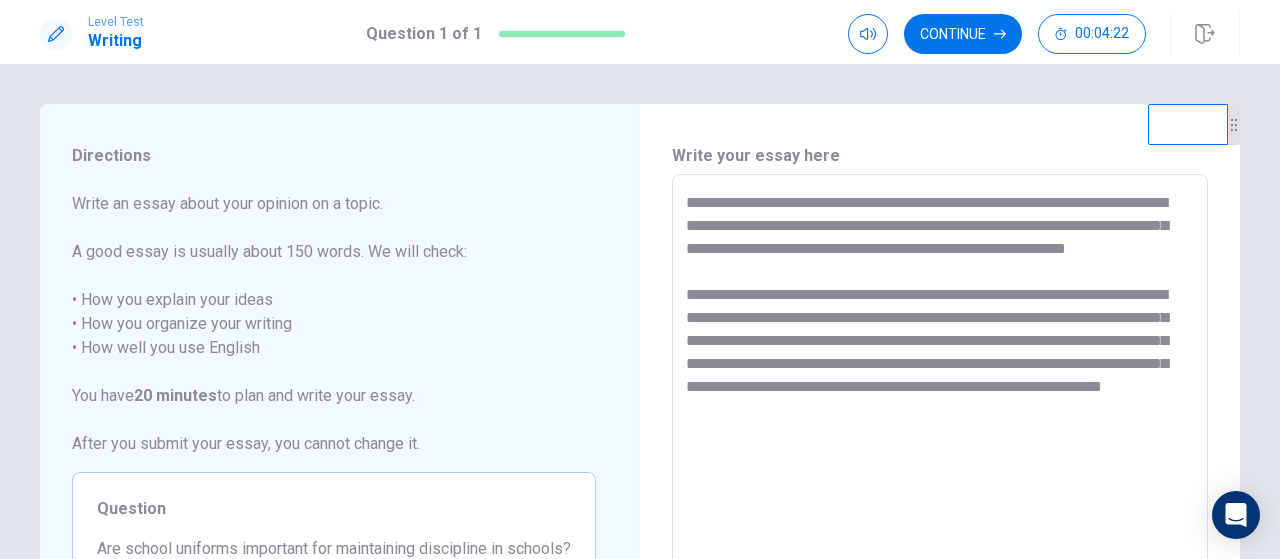 type on "*" 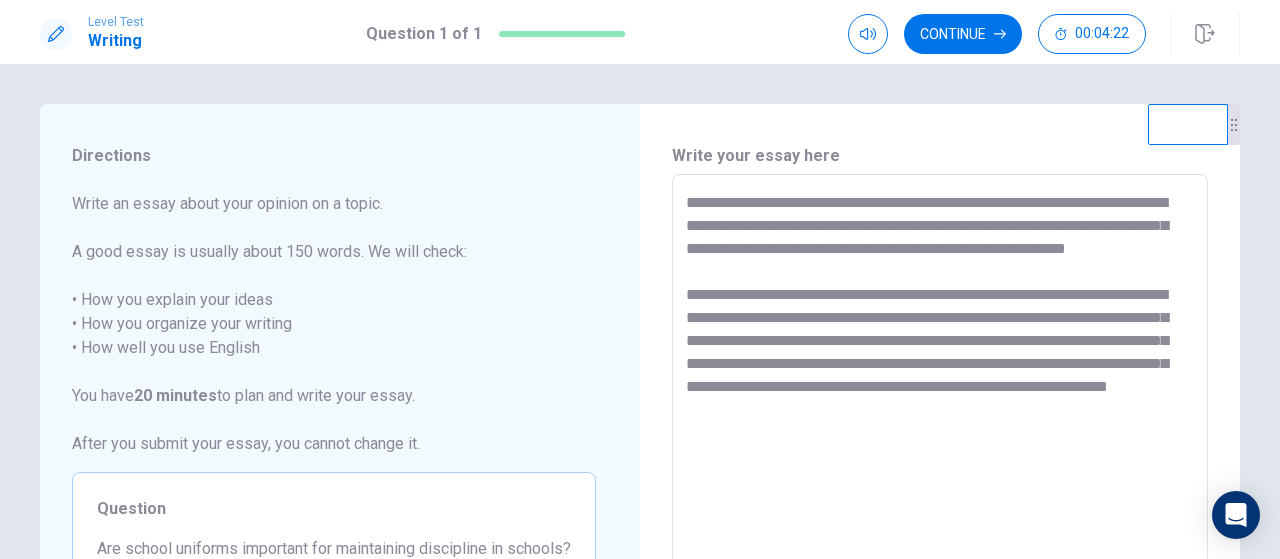 type on "**********" 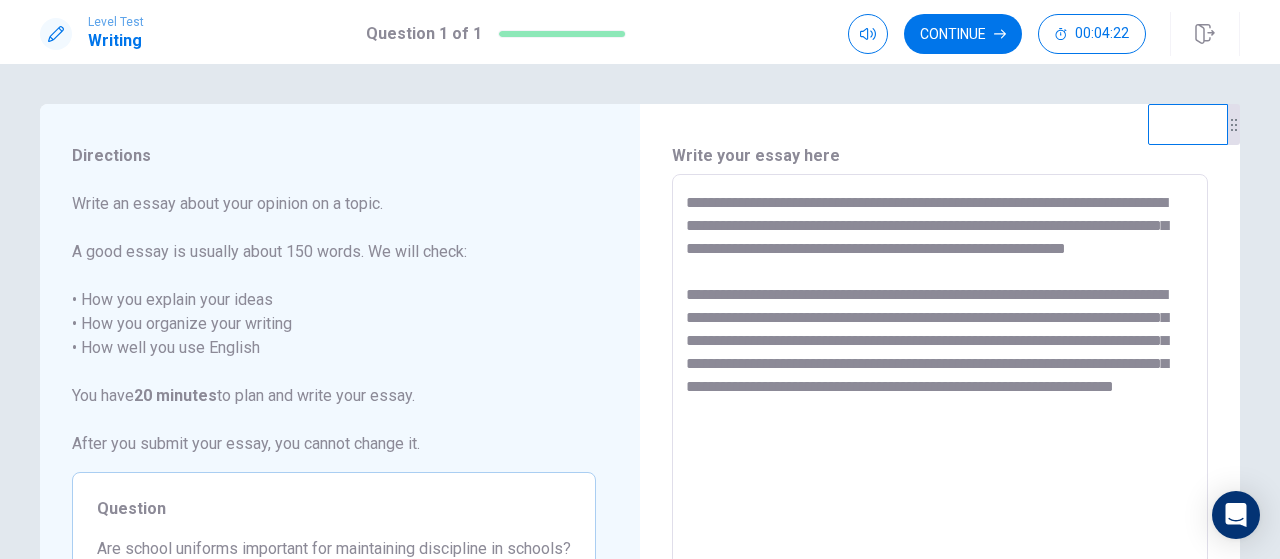 type on "*" 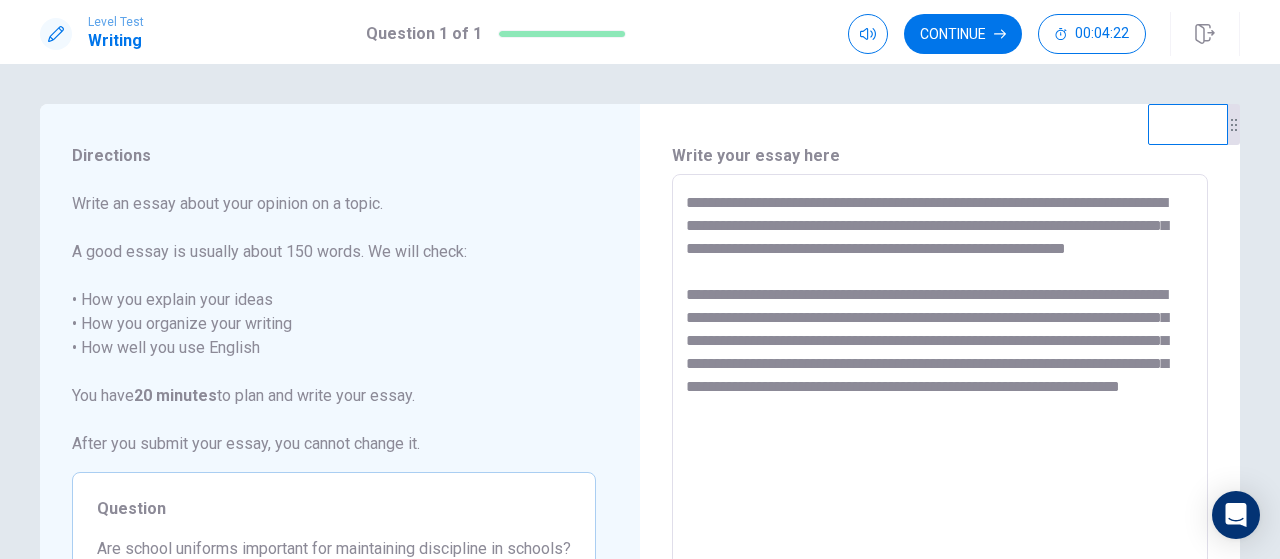 type on "**********" 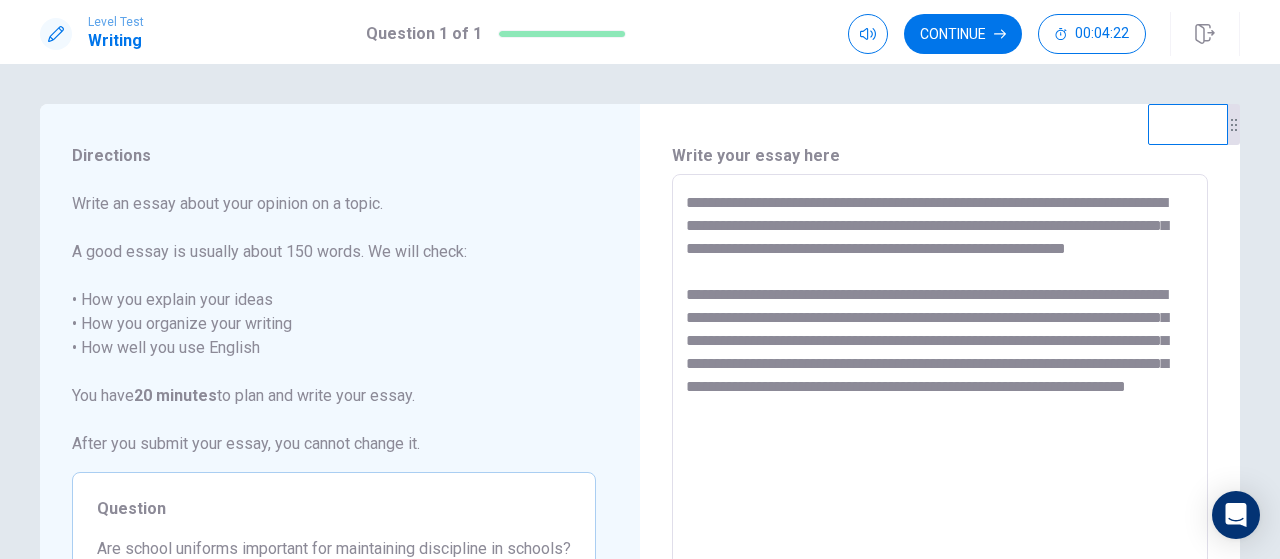 type on "*" 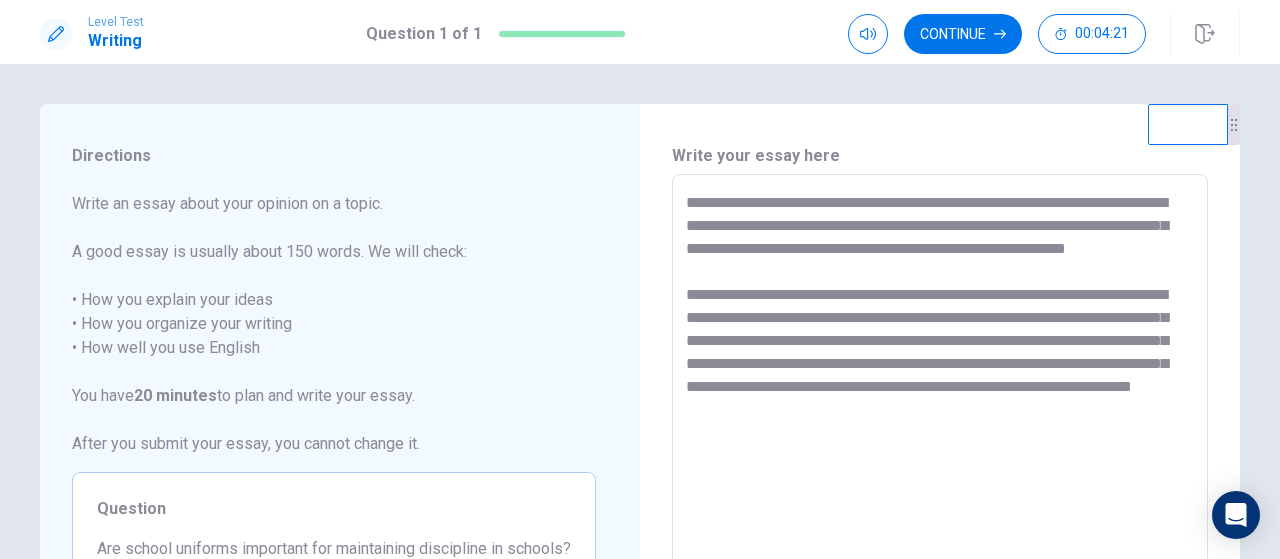 type on "*" 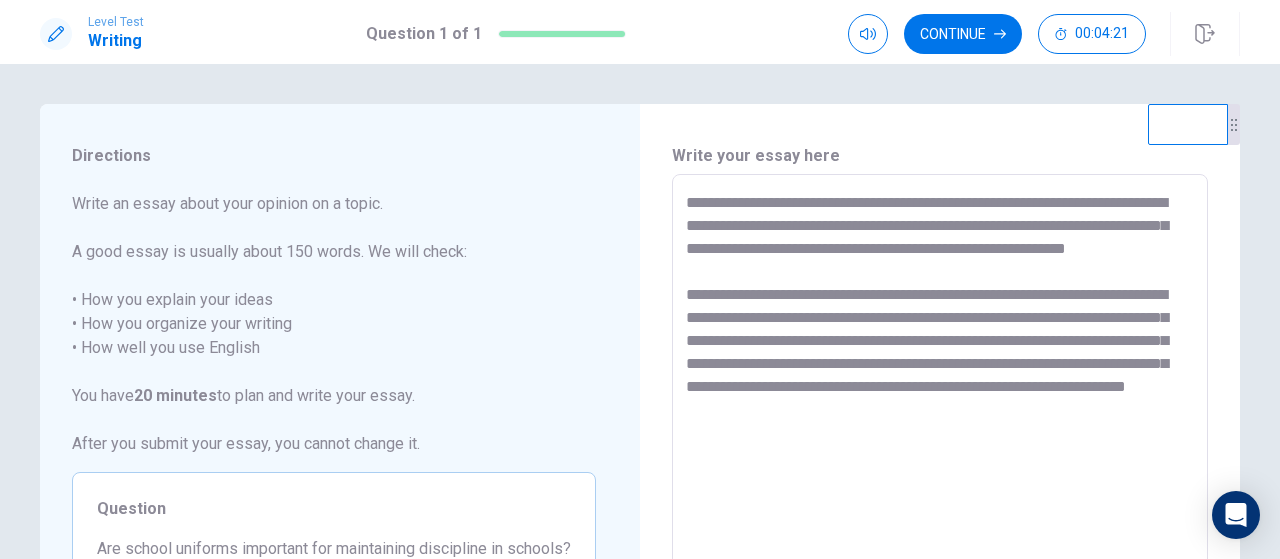 type on "*" 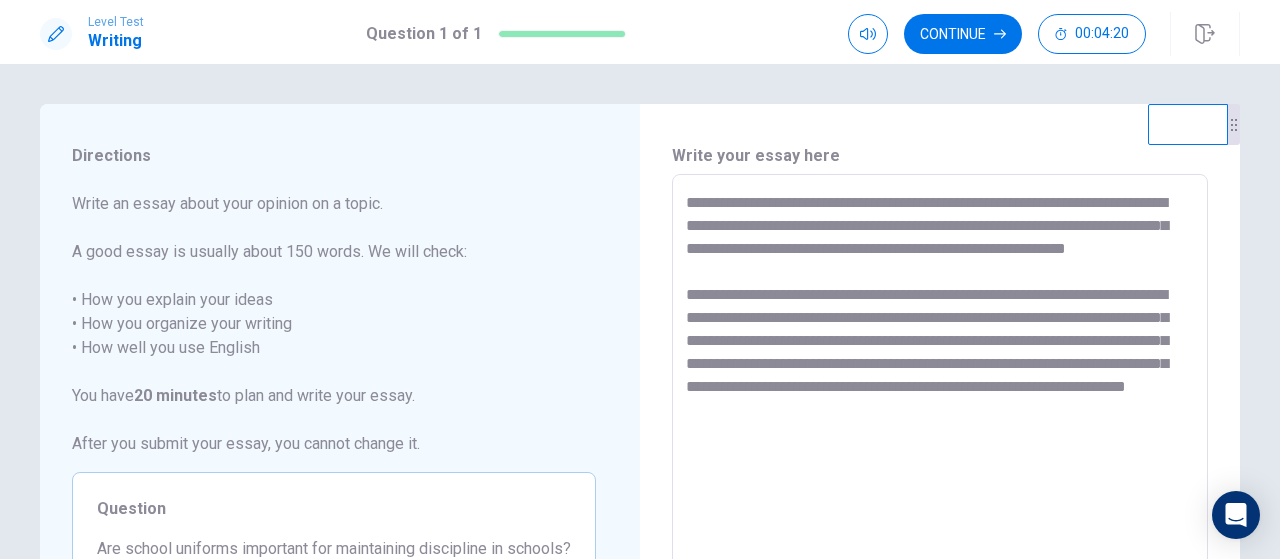 type on "**********" 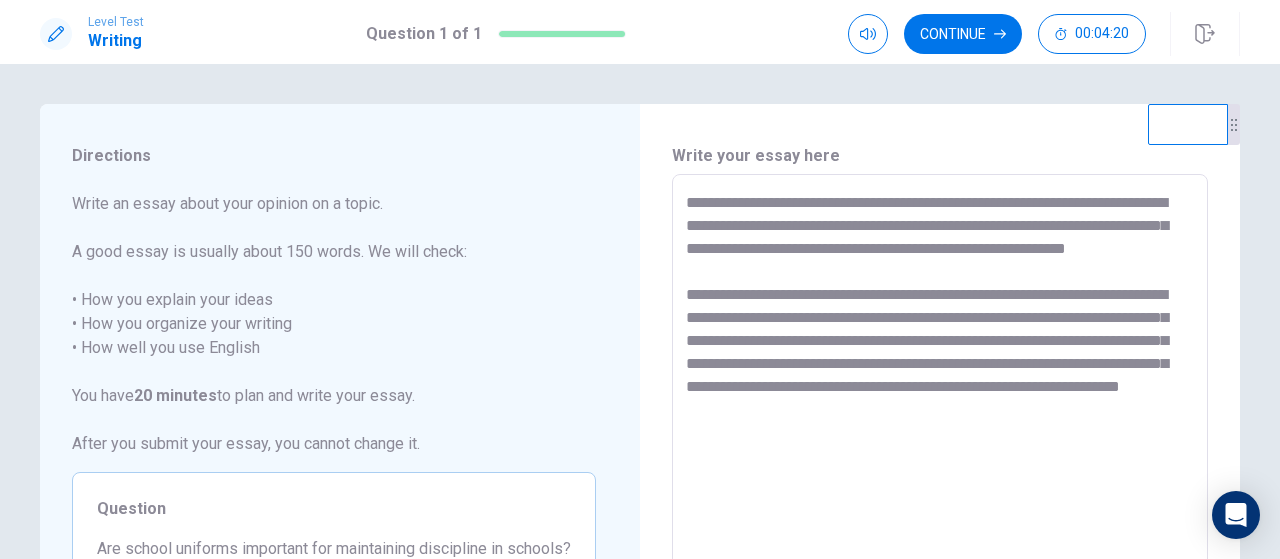 type on "**********" 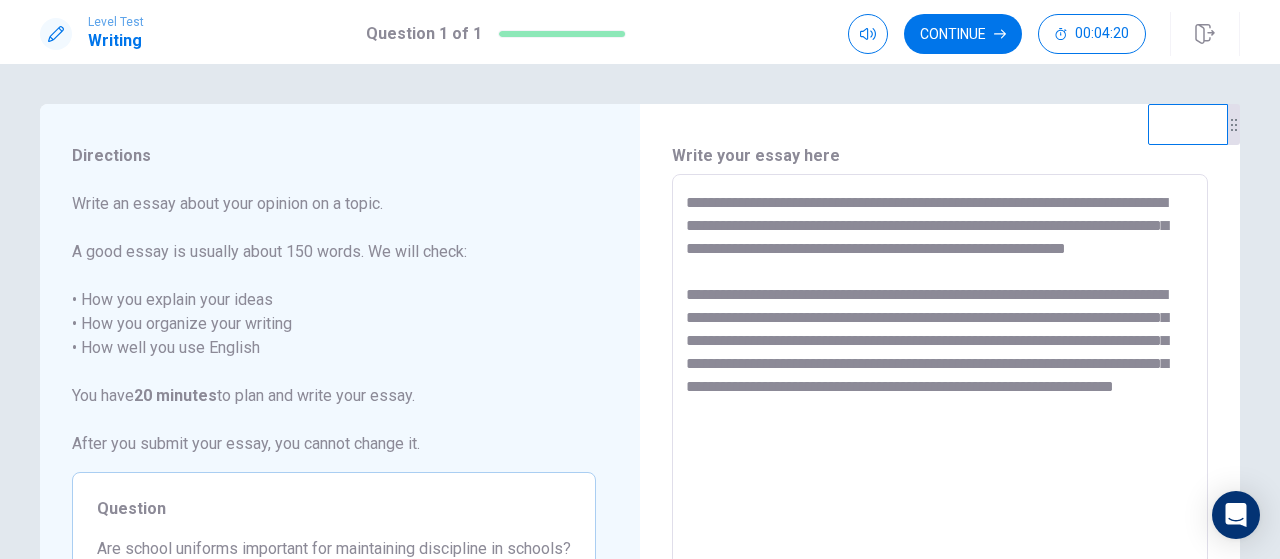 type on "**********" 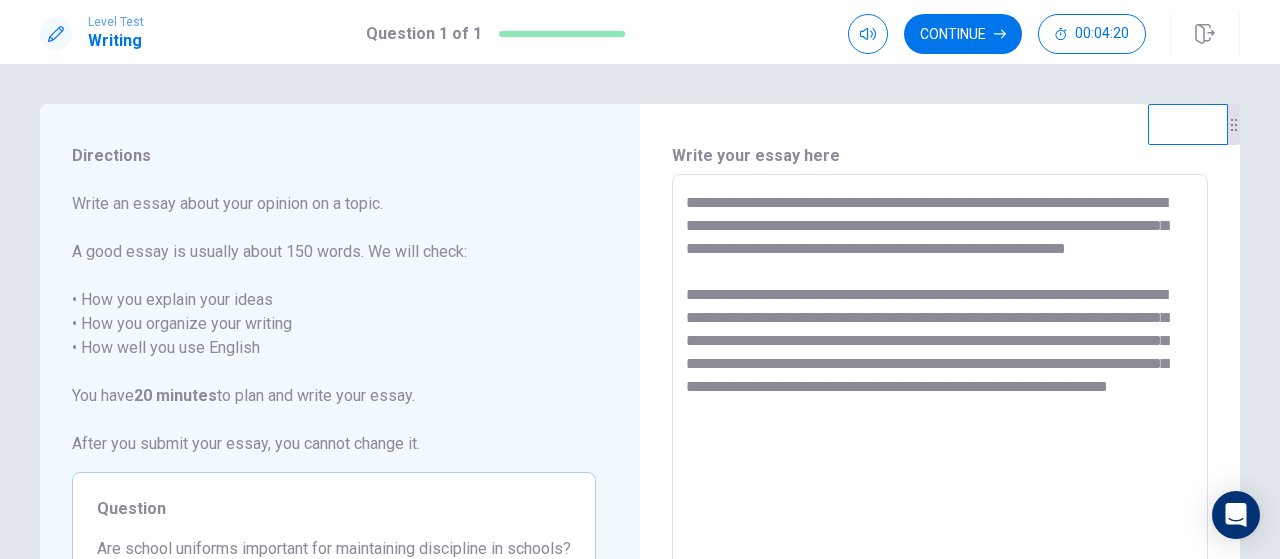 type on "*" 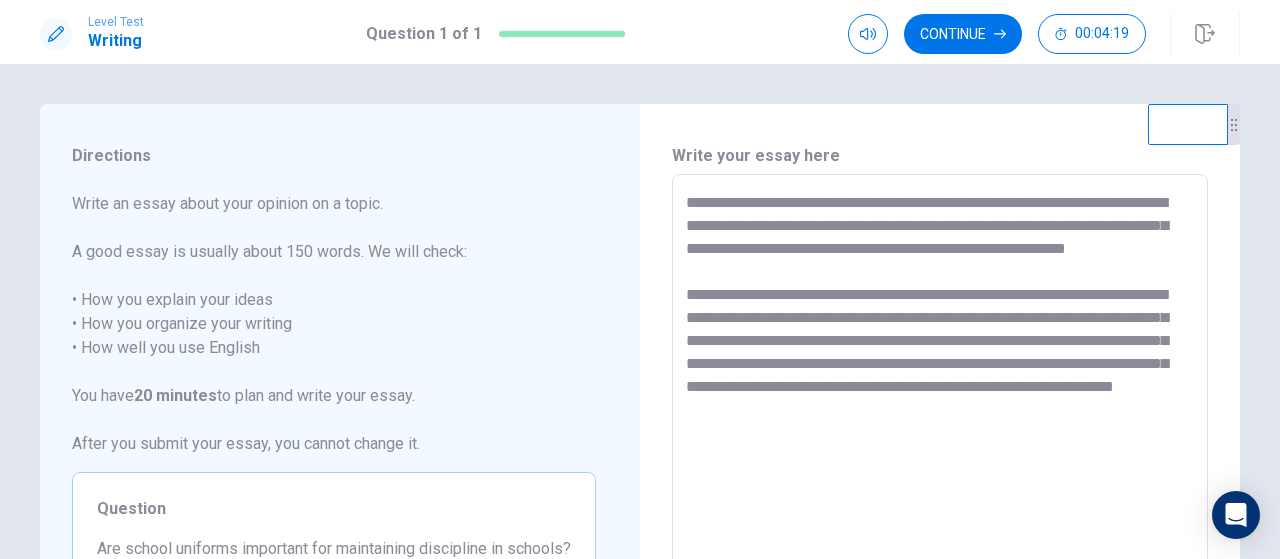 type on "**********" 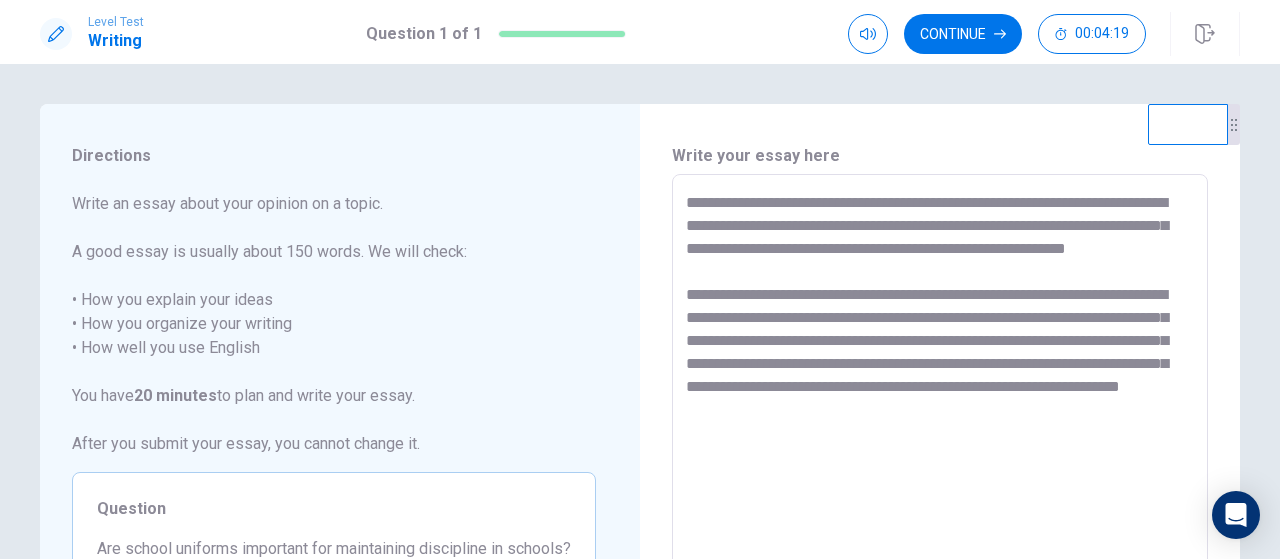 type on "*" 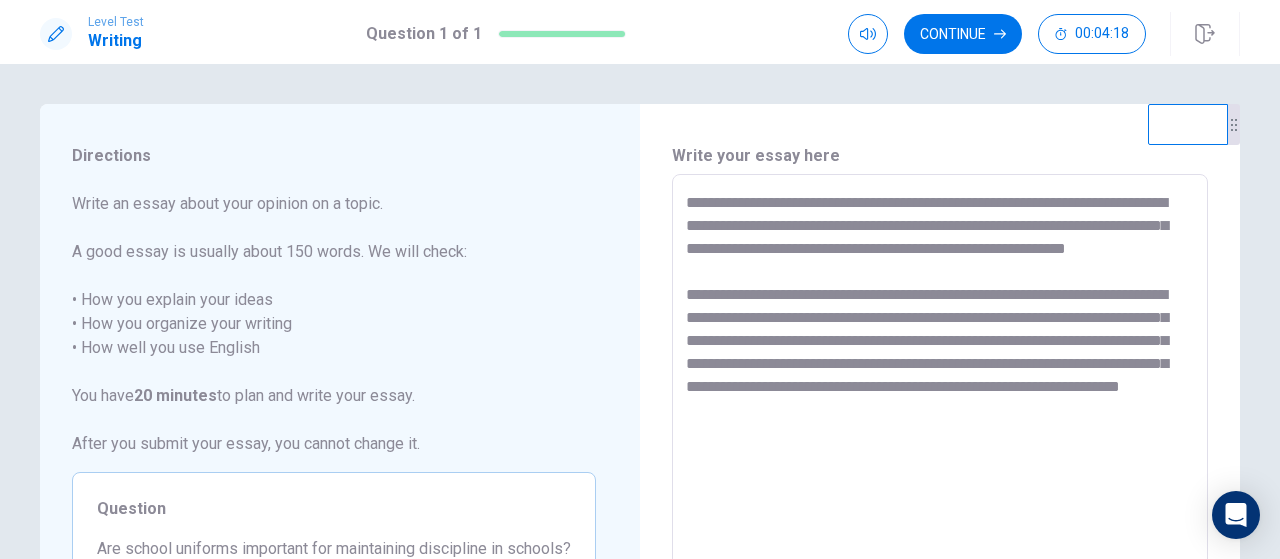 type on "**********" 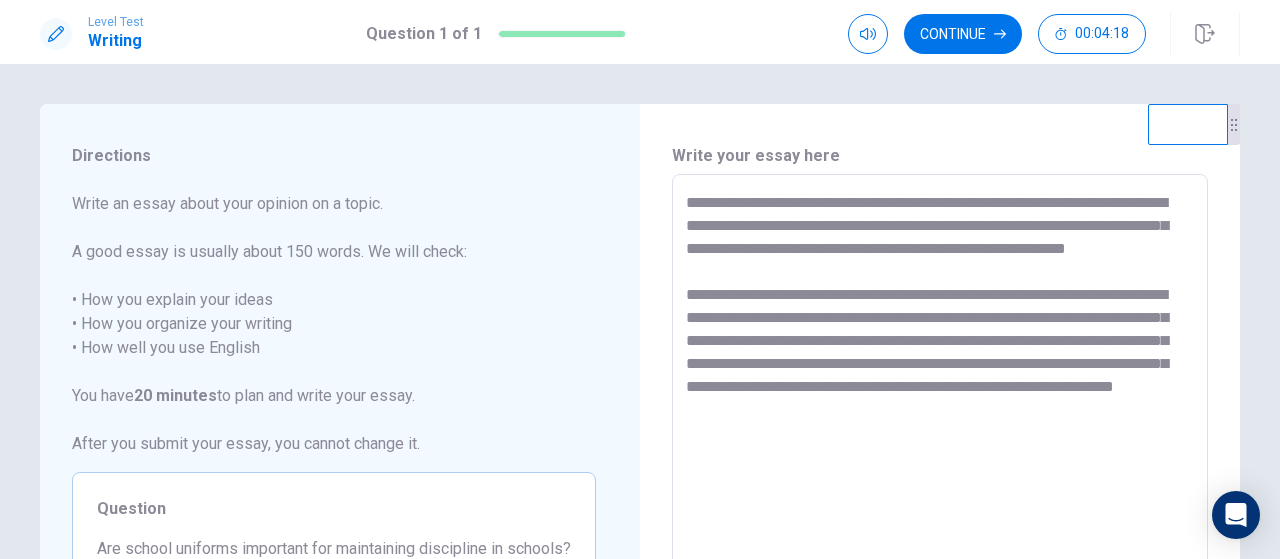 type on "*" 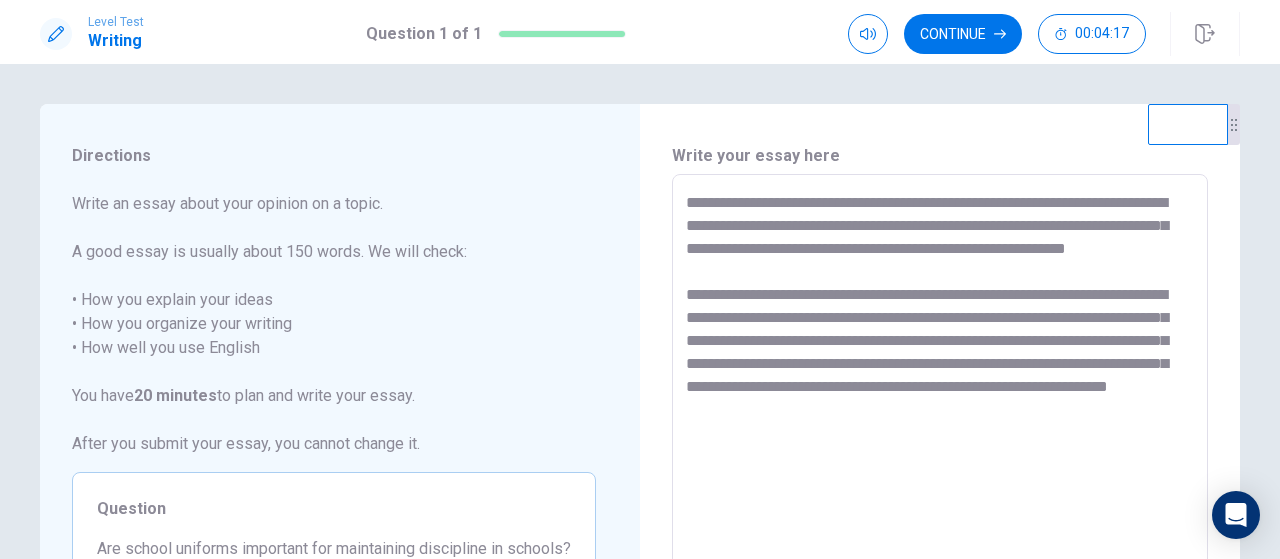 type on "*" 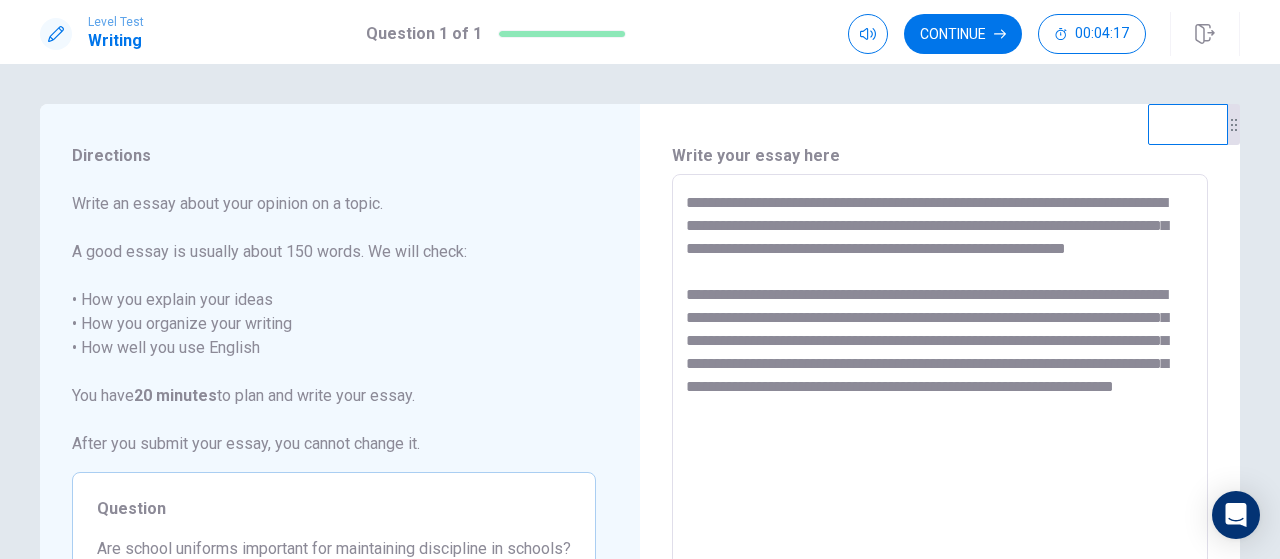 type on "*" 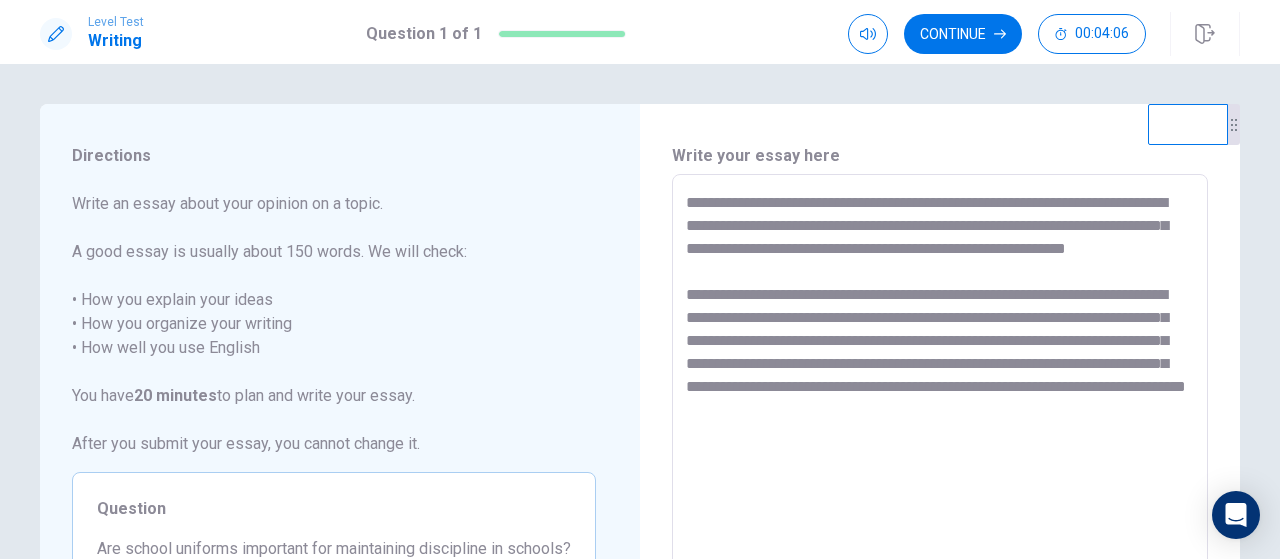 click on "**********" at bounding box center [940, 451] 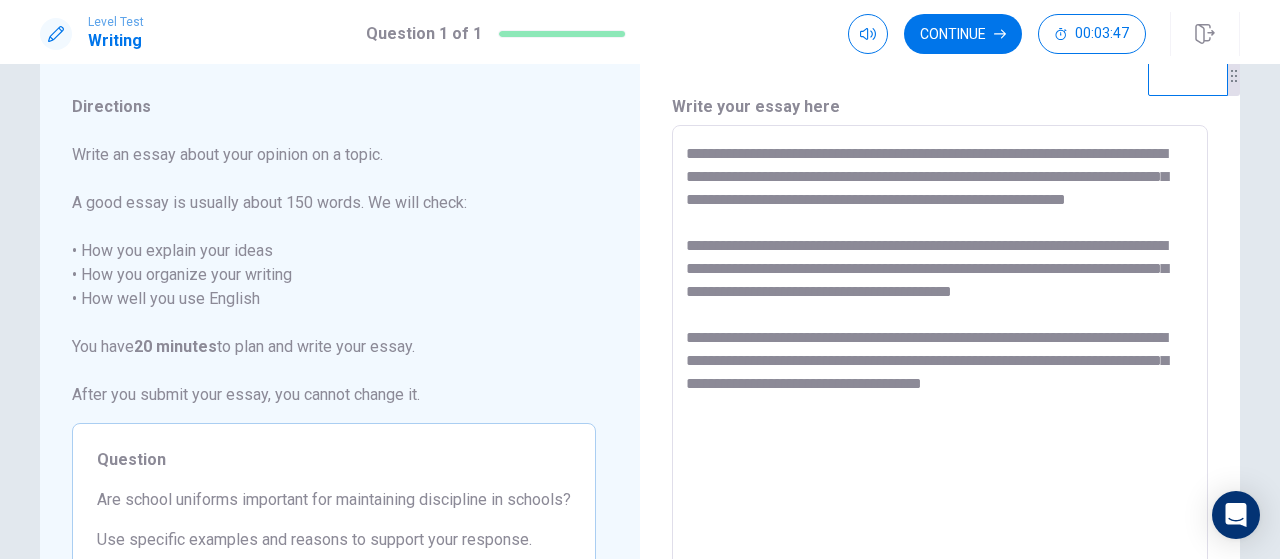 scroll, scrollTop: 0, scrollLeft: 0, axis: both 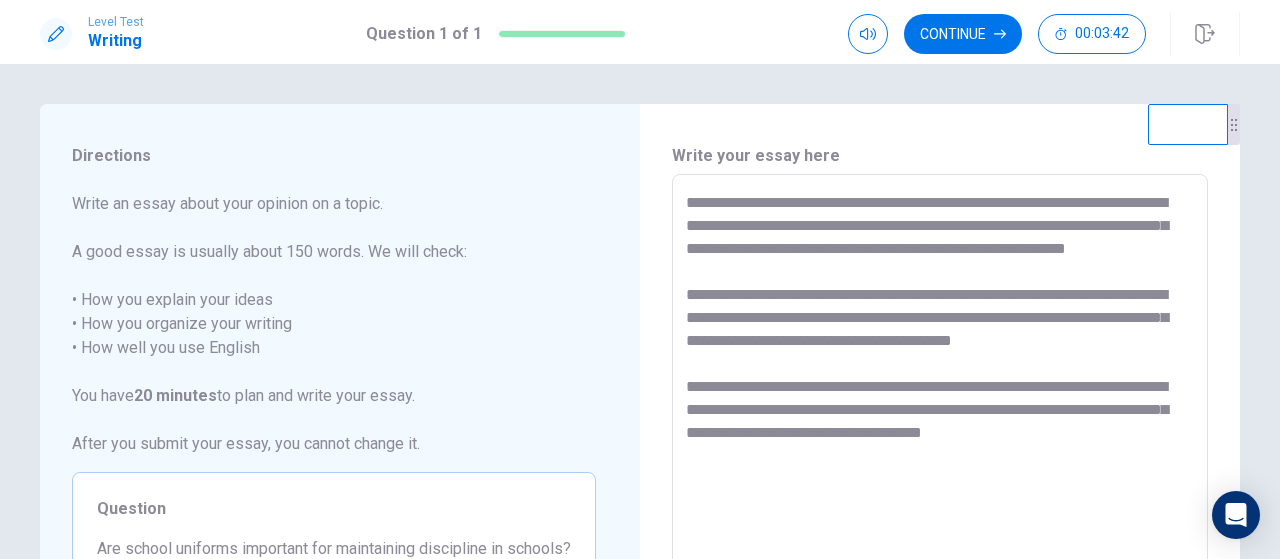 click on "**********" at bounding box center [940, 451] 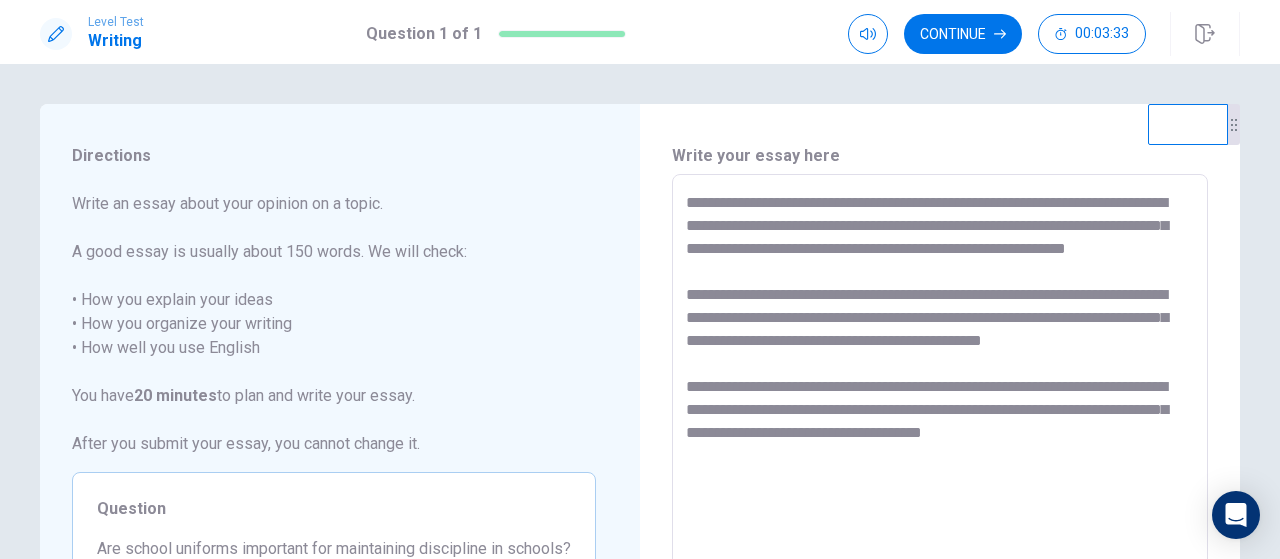 click on "**********" at bounding box center [940, 451] 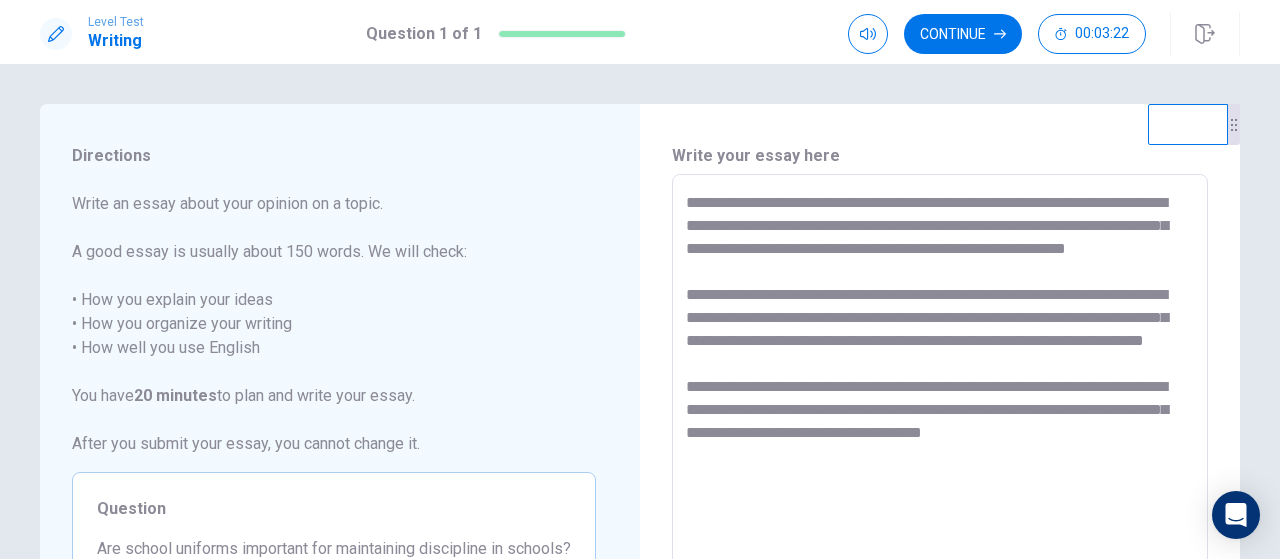 click on "**********" at bounding box center (940, 451) 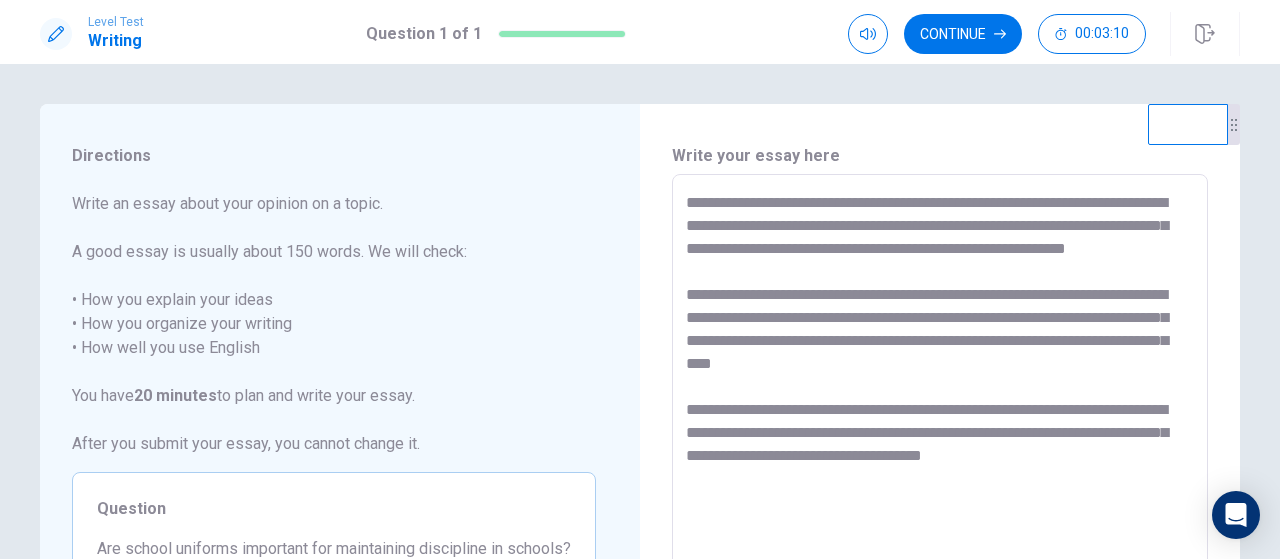 drag, startPoint x: 1105, startPoint y: 363, endPoint x: 1139, endPoint y: 384, distance: 39.962482 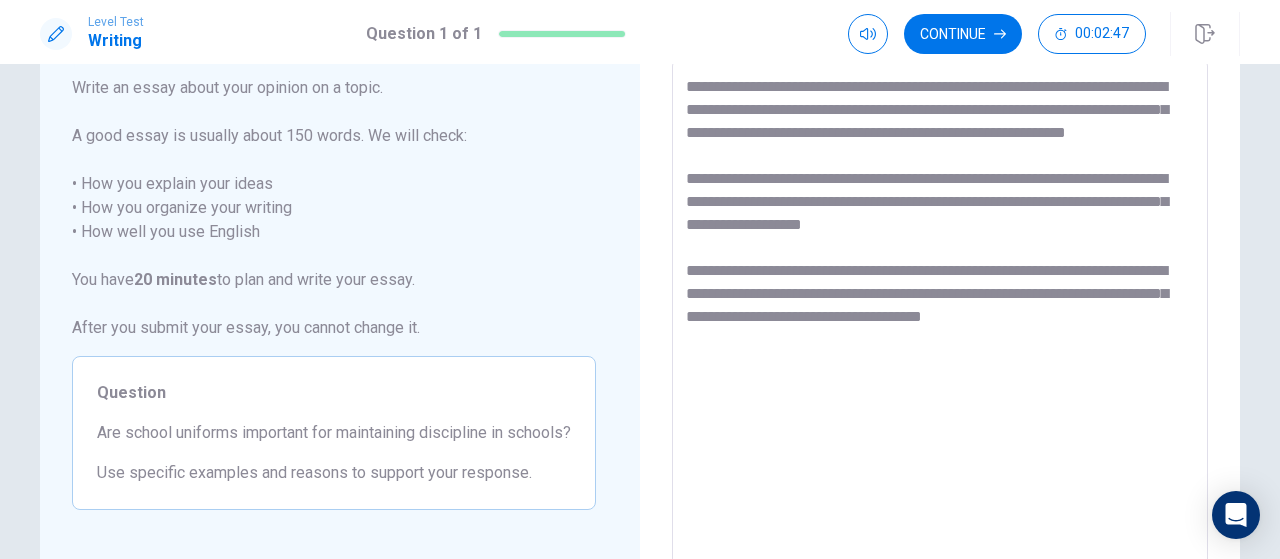 scroll, scrollTop: 0, scrollLeft: 0, axis: both 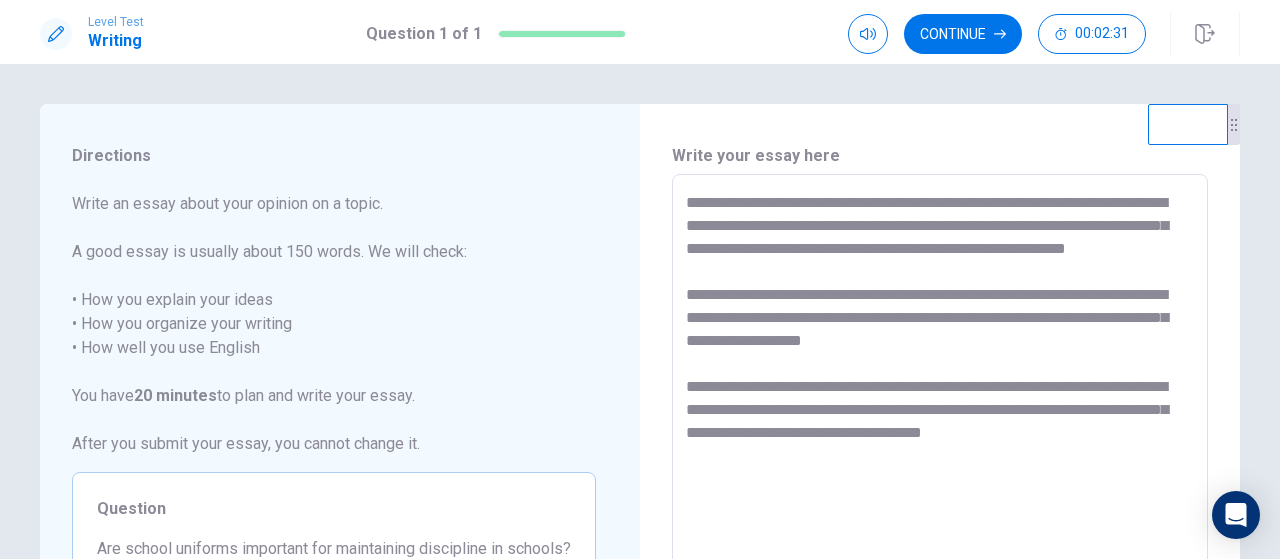 click on "**********" at bounding box center [940, 451] 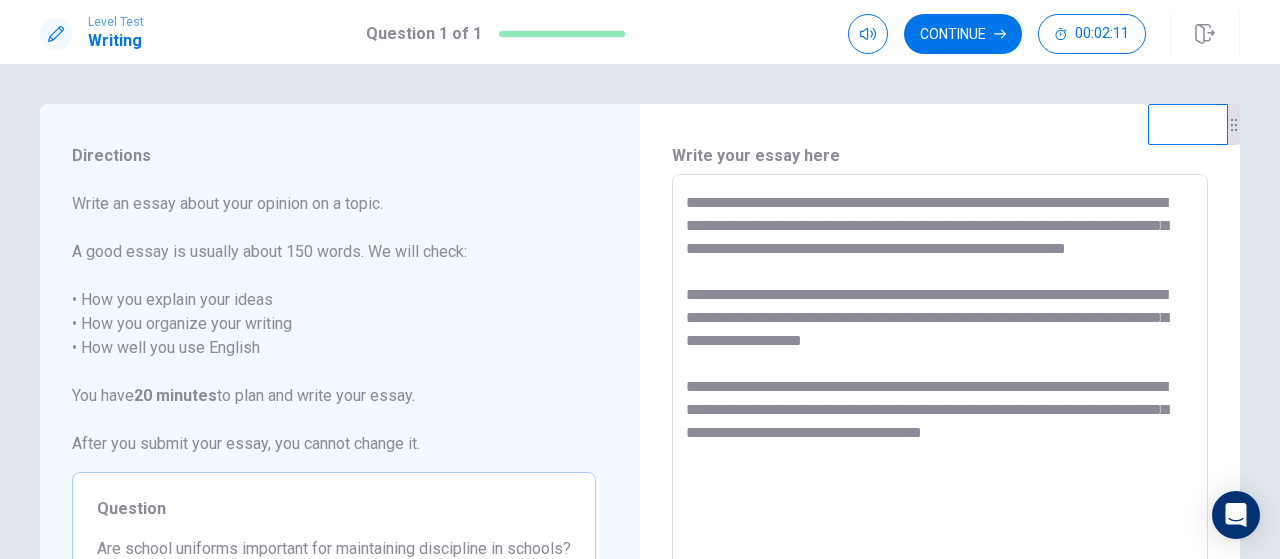 drag, startPoint x: 687, startPoint y: 456, endPoint x: 811, endPoint y: 459, distance: 124.036285 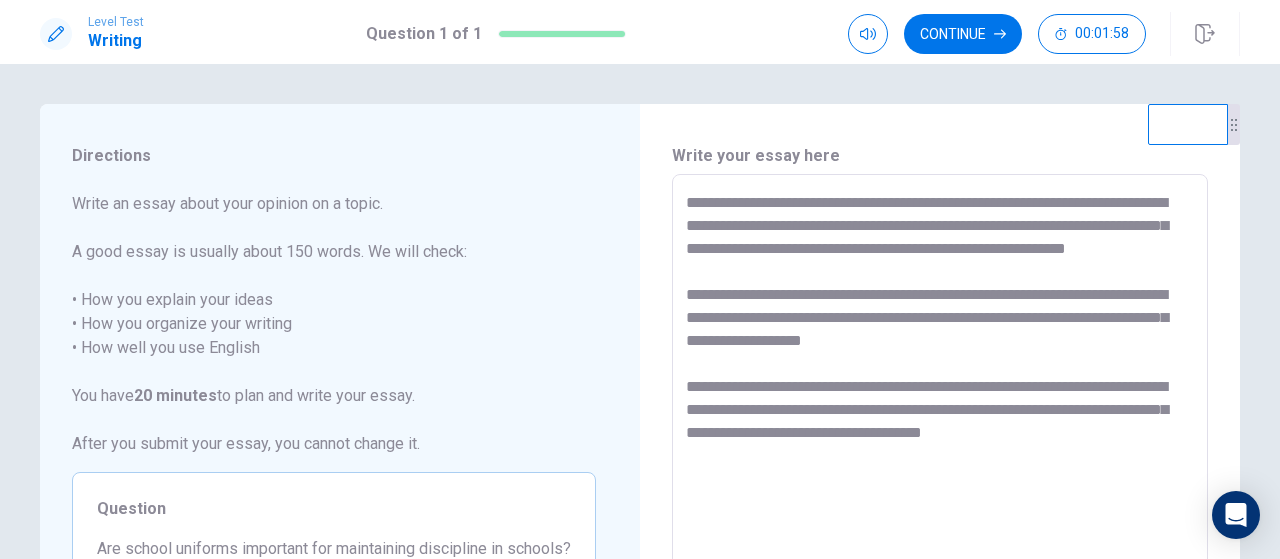 click on "**********" at bounding box center [940, 451] 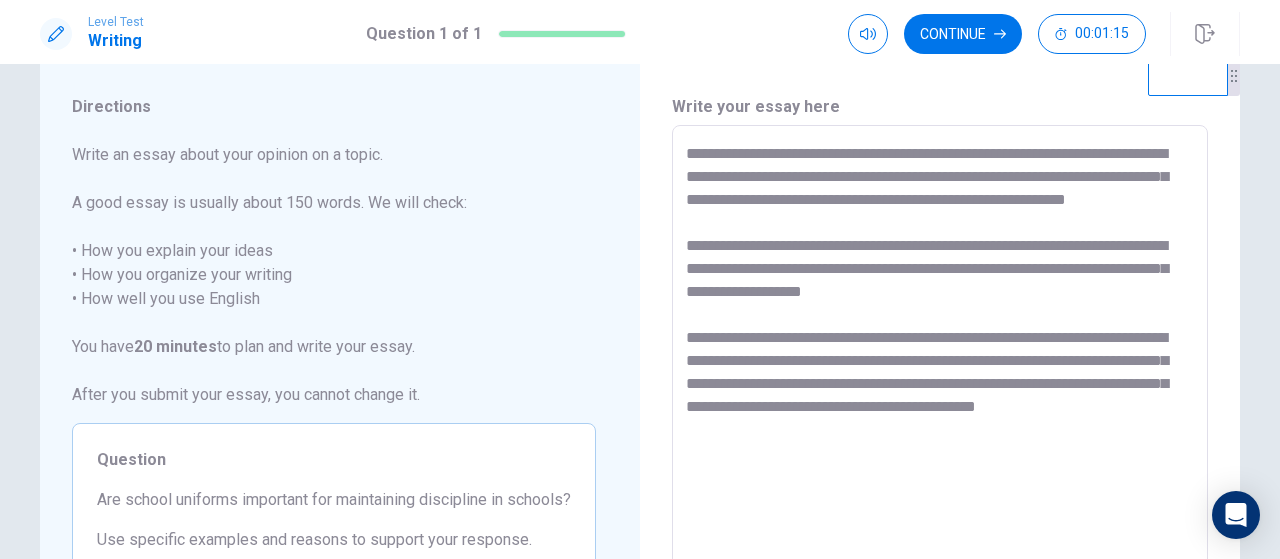 scroll, scrollTop: 0, scrollLeft: 0, axis: both 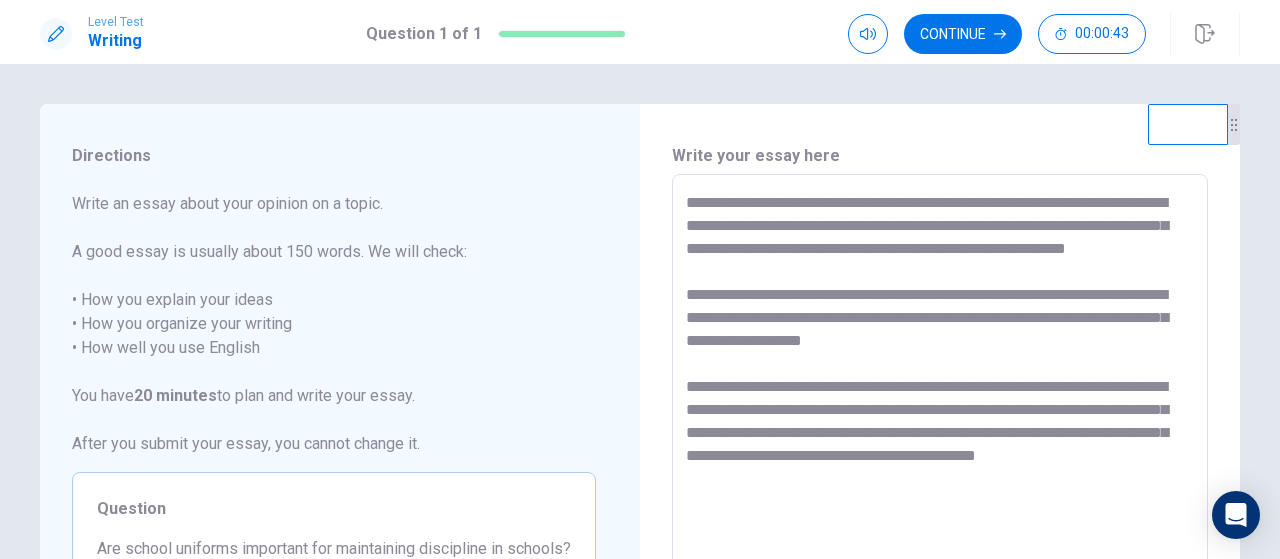 click on "**********" at bounding box center (940, 451) 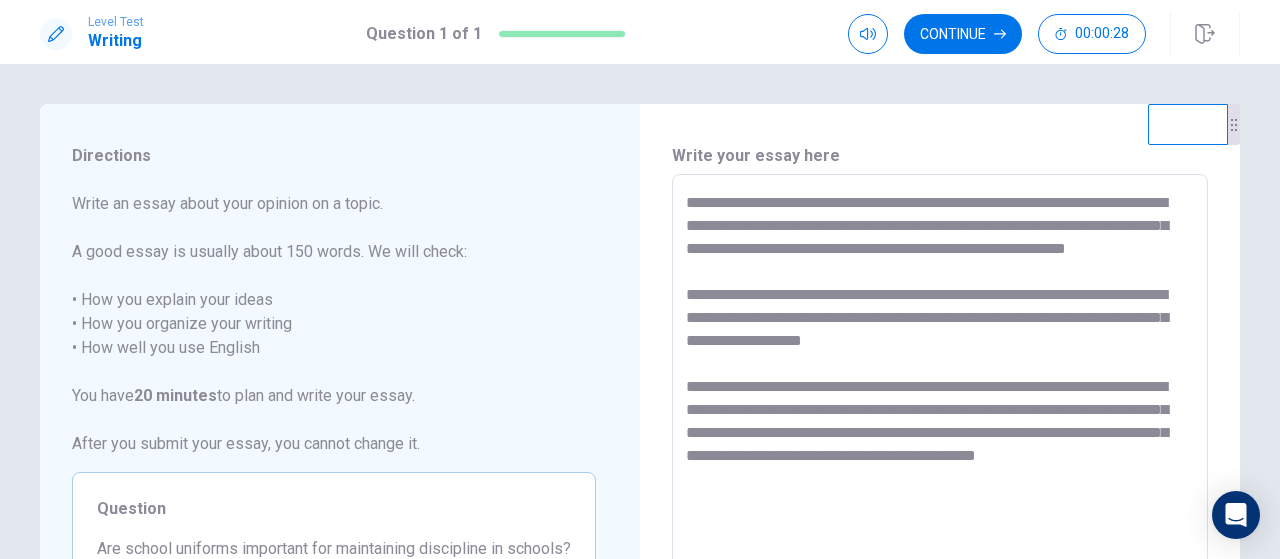 click on "**********" at bounding box center [940, 451] 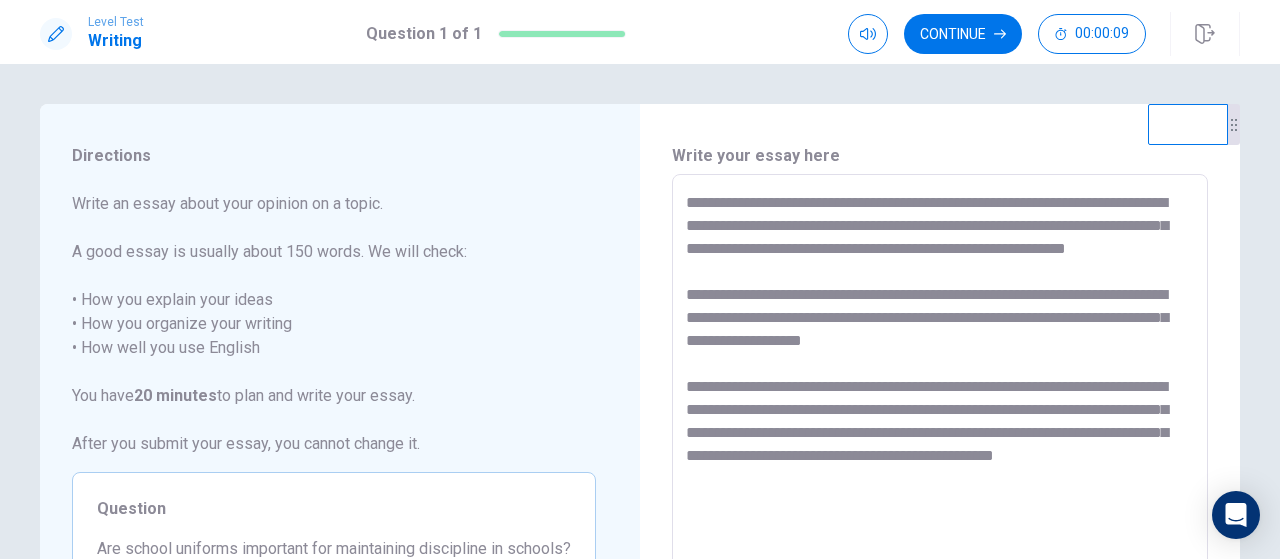 click on "**********" at bounding box center [940, 451] 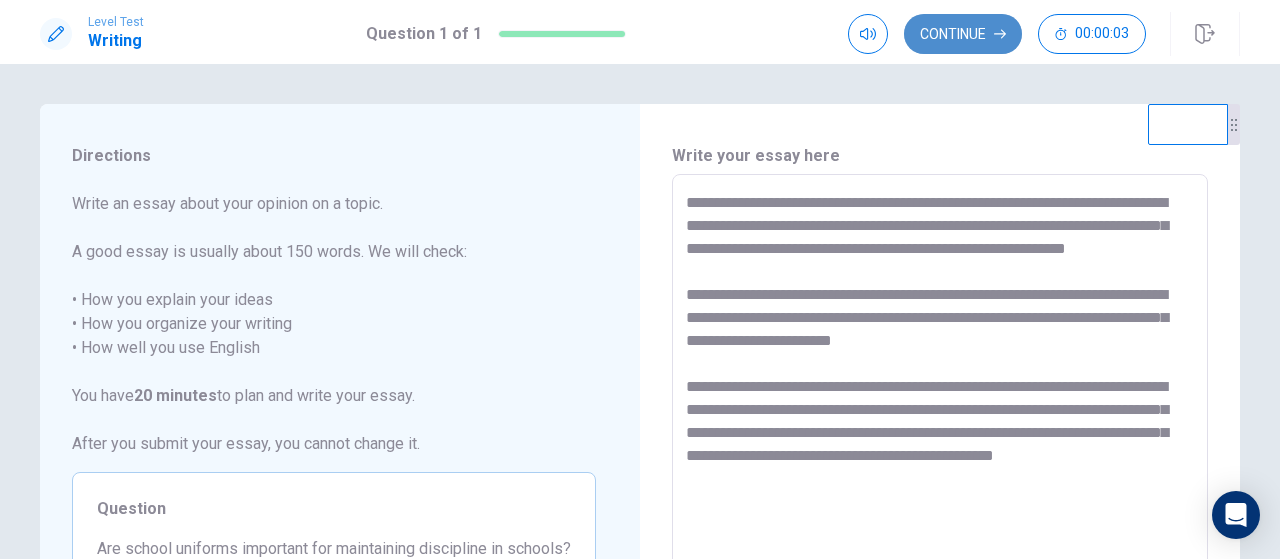 click on "Continue" at bounding box center (963, 34) 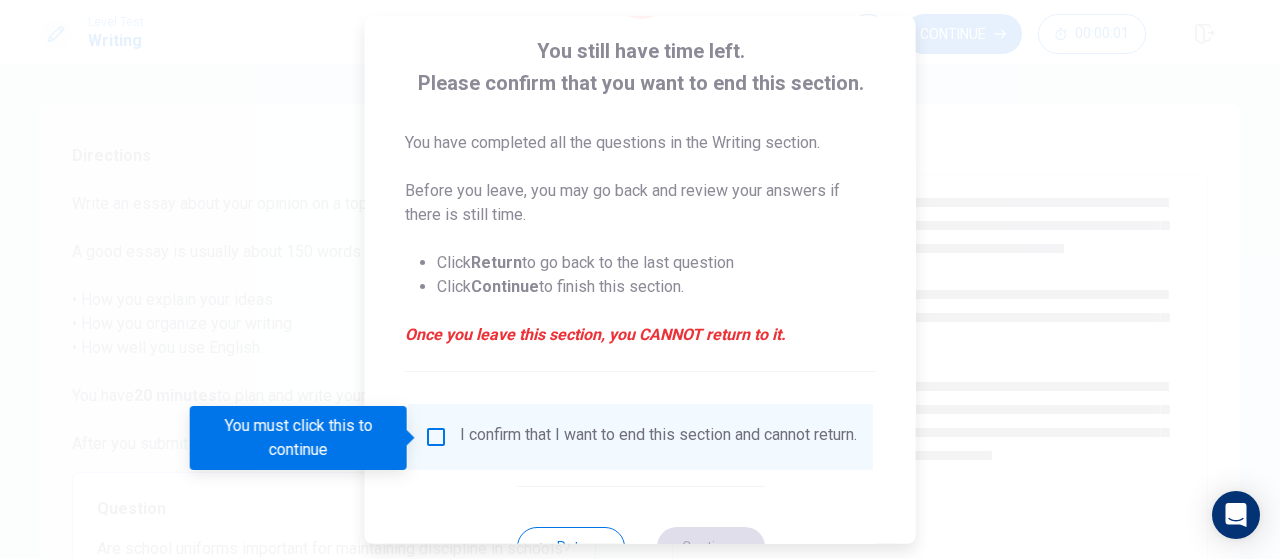 scroll, scrollTop: 116, scrollLeft: 0, axis: vertical 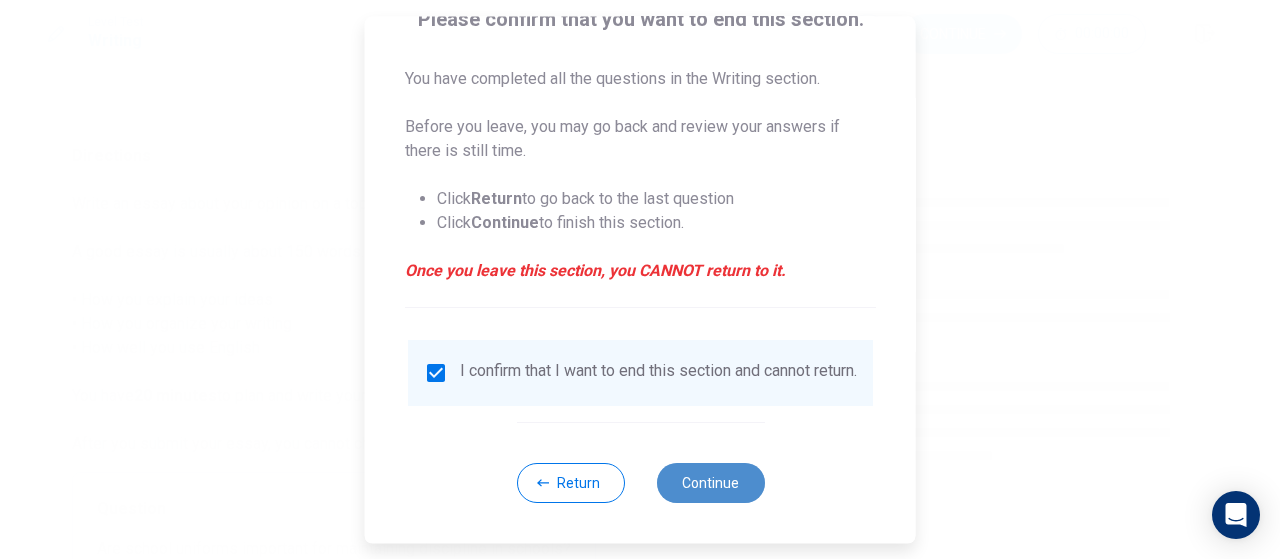 click on "Continue" at bounding box center (710, 483) 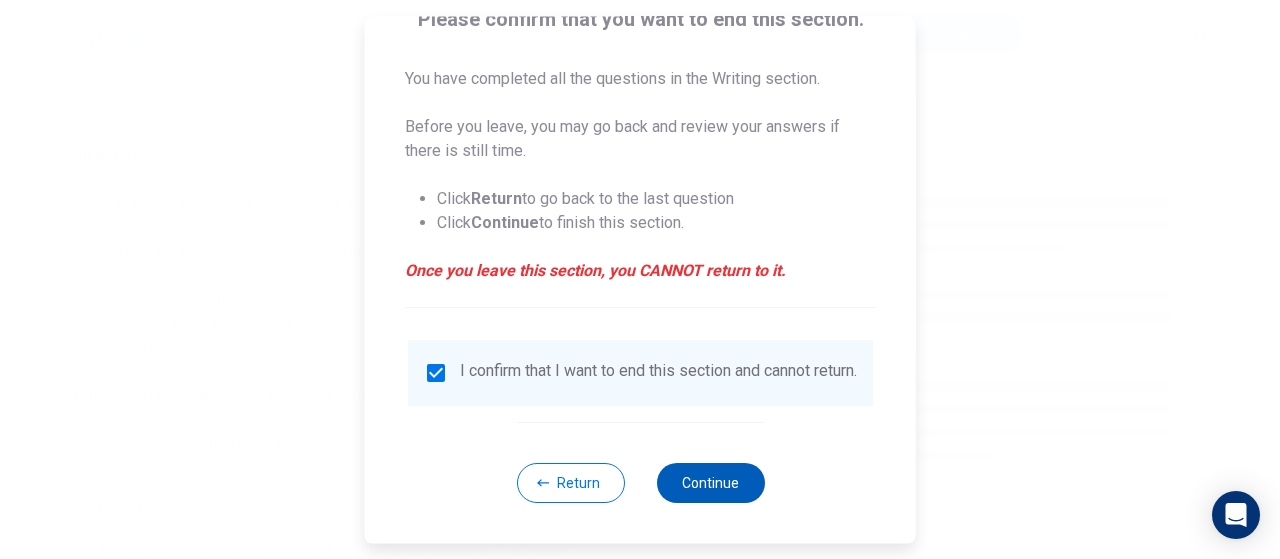 click on "Continue" at bounding box center [710, 483] 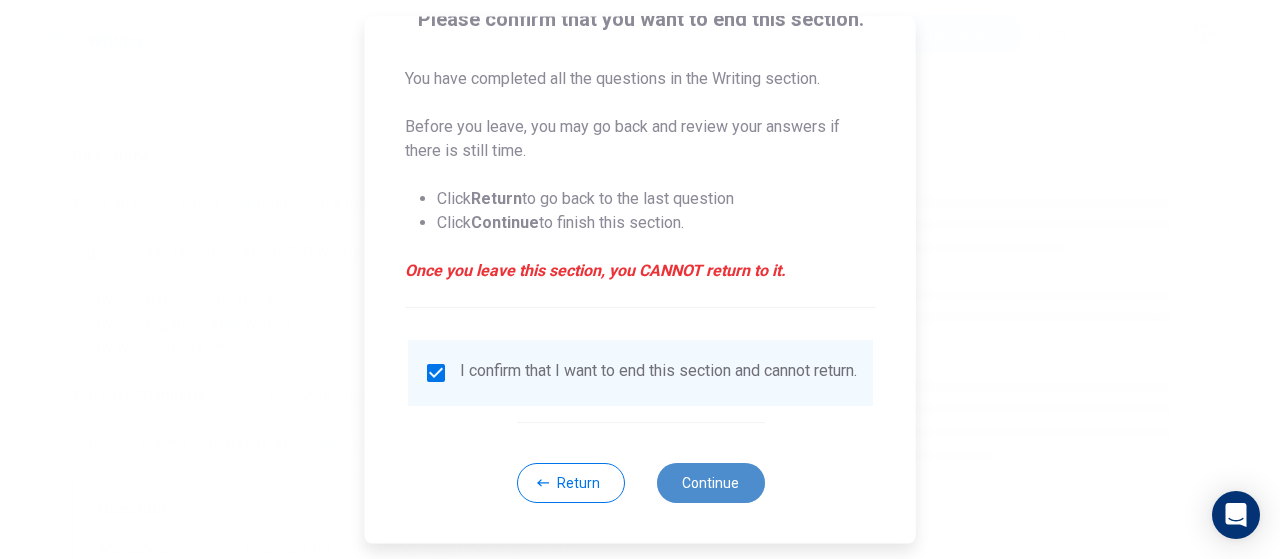 click on "Continue" at bounding box center [710, 483] 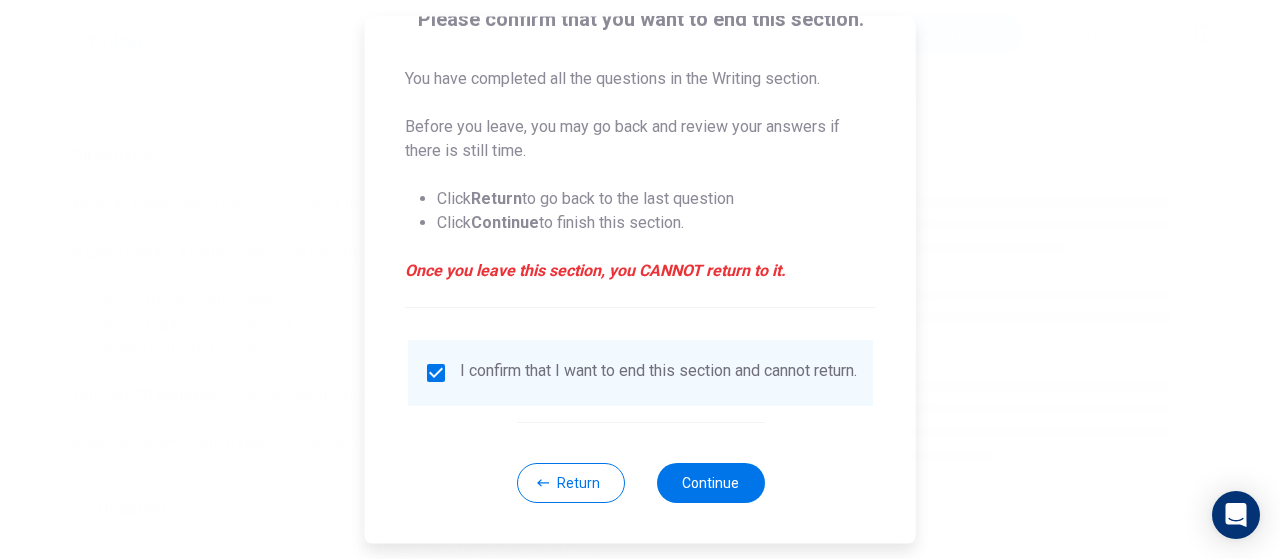 scroll, scrollTop: 188, scrollLeft: 0, axis: vertical 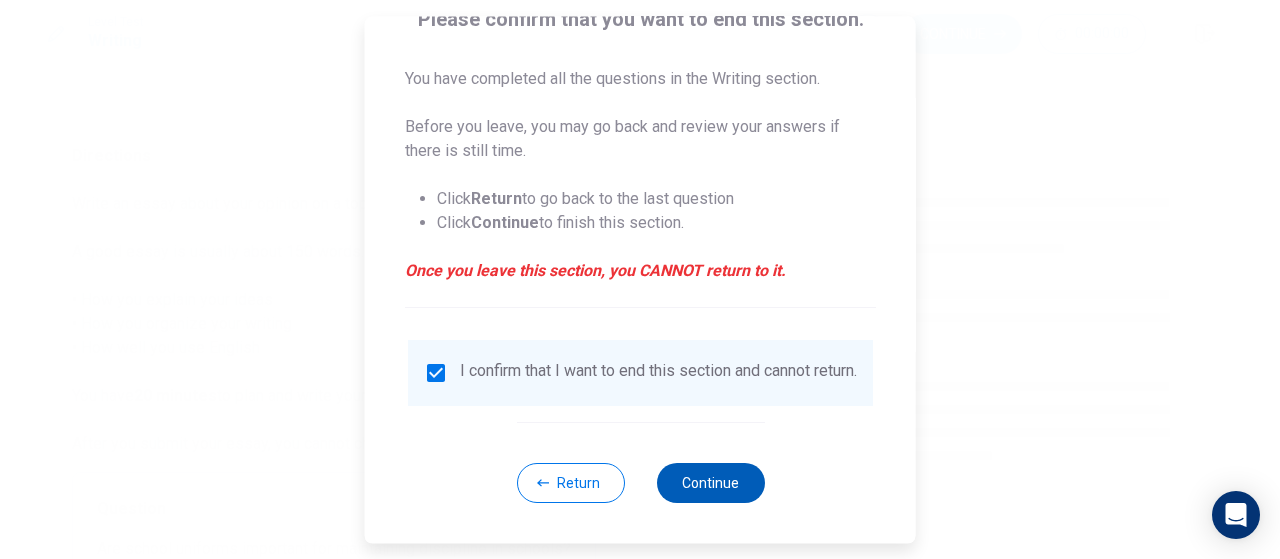 click on "Continue" at bounding box center [710, 483] 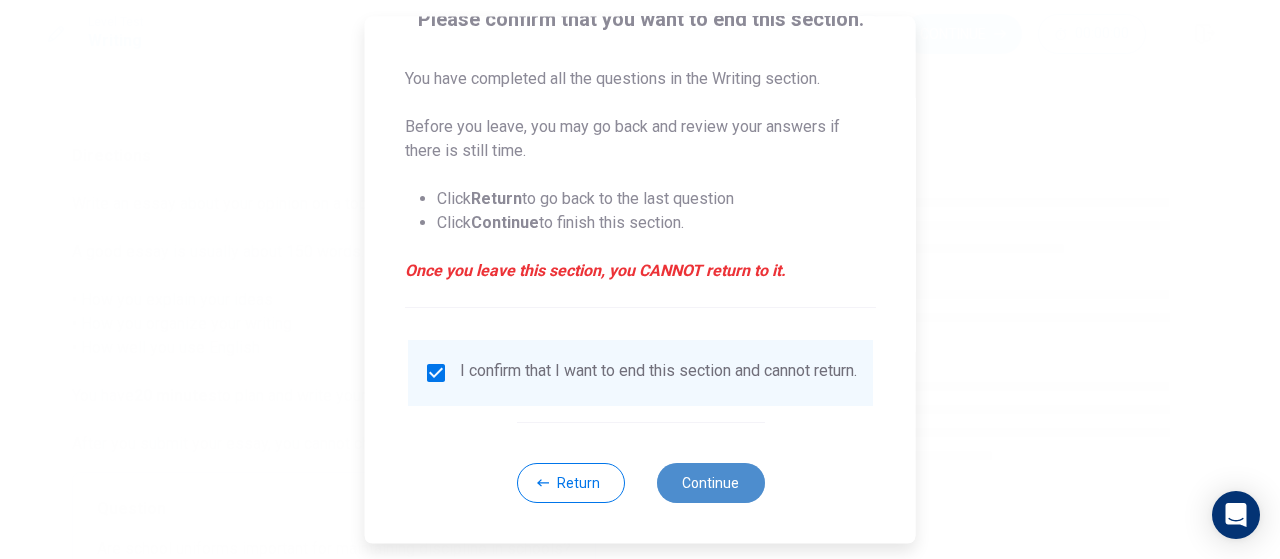 click on "Continue" at bounding box center [710, 483] 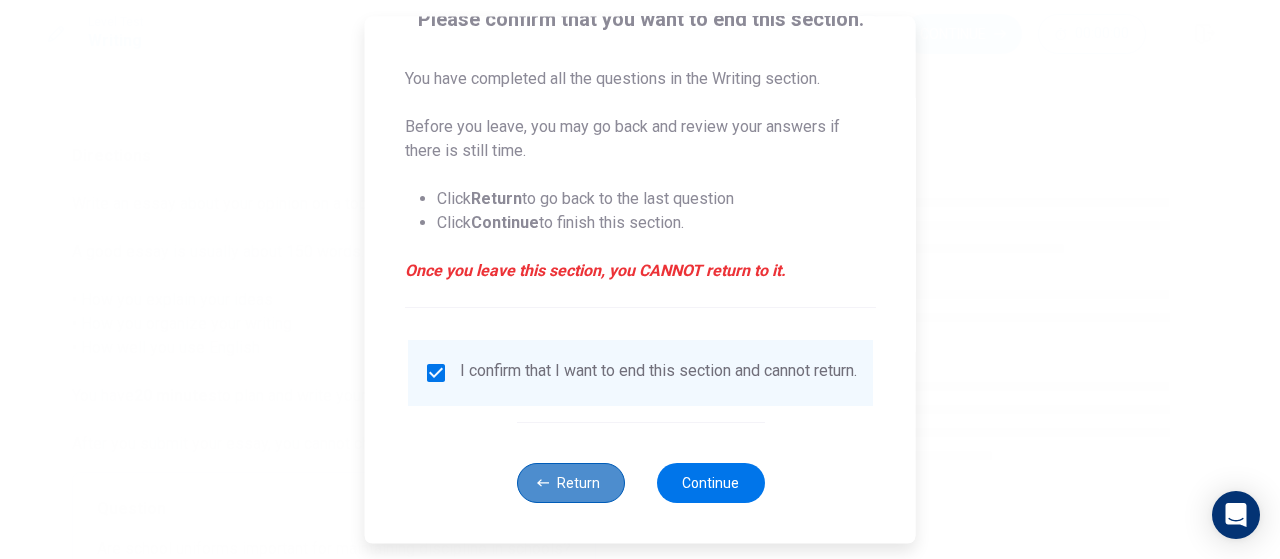 click on "Return" at bounding box center (570, 483) 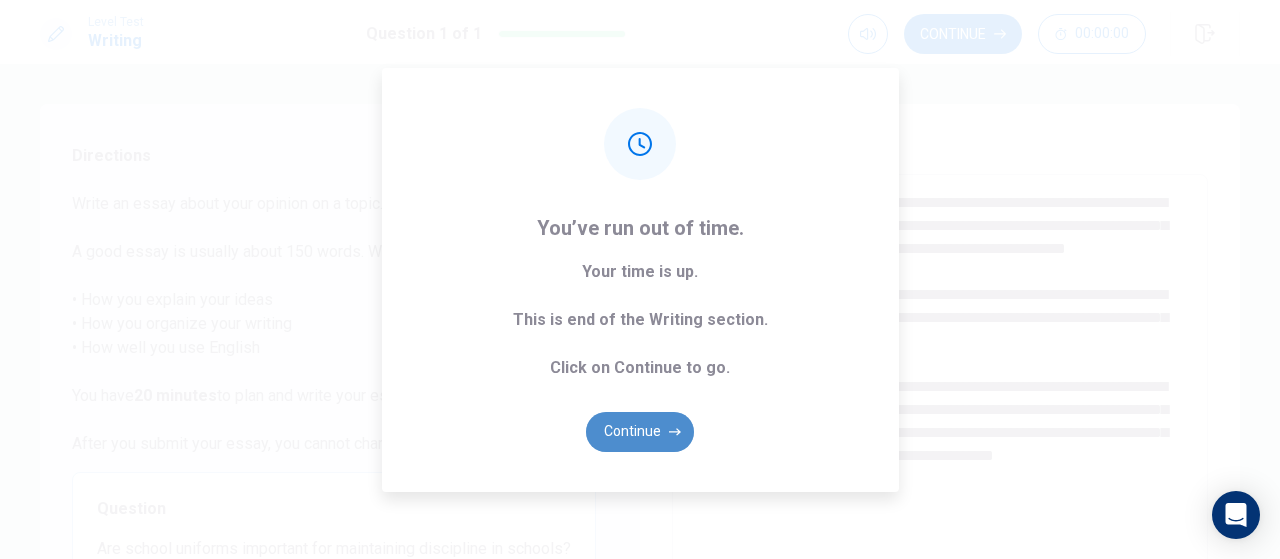click on "Continue" at bounding box center [640, 432] 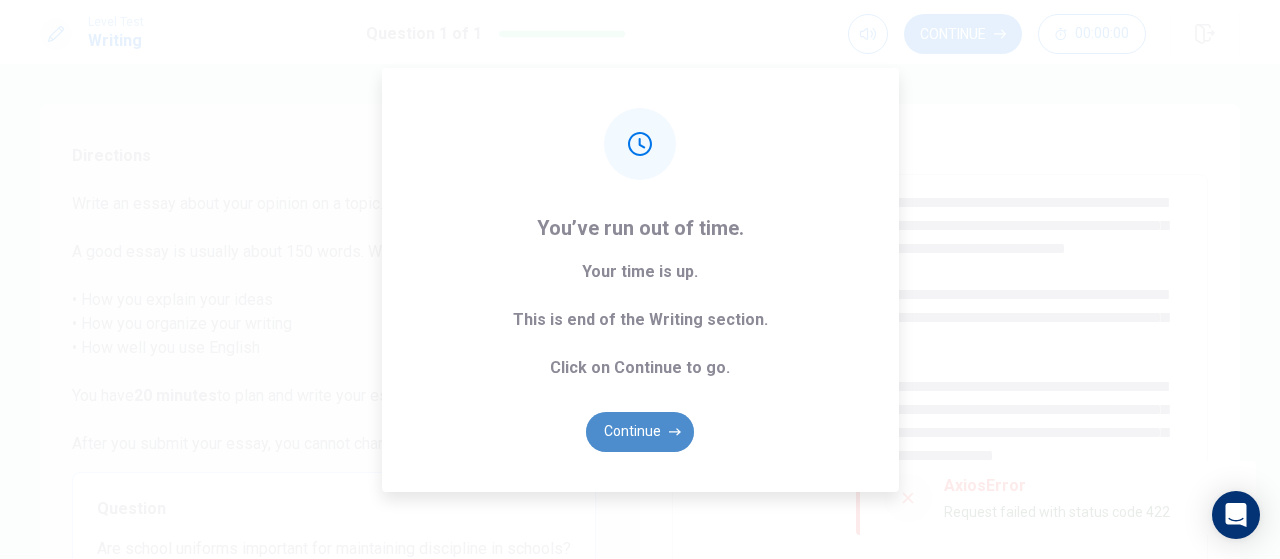 click on "Continue" at bounding box center [640, 432] 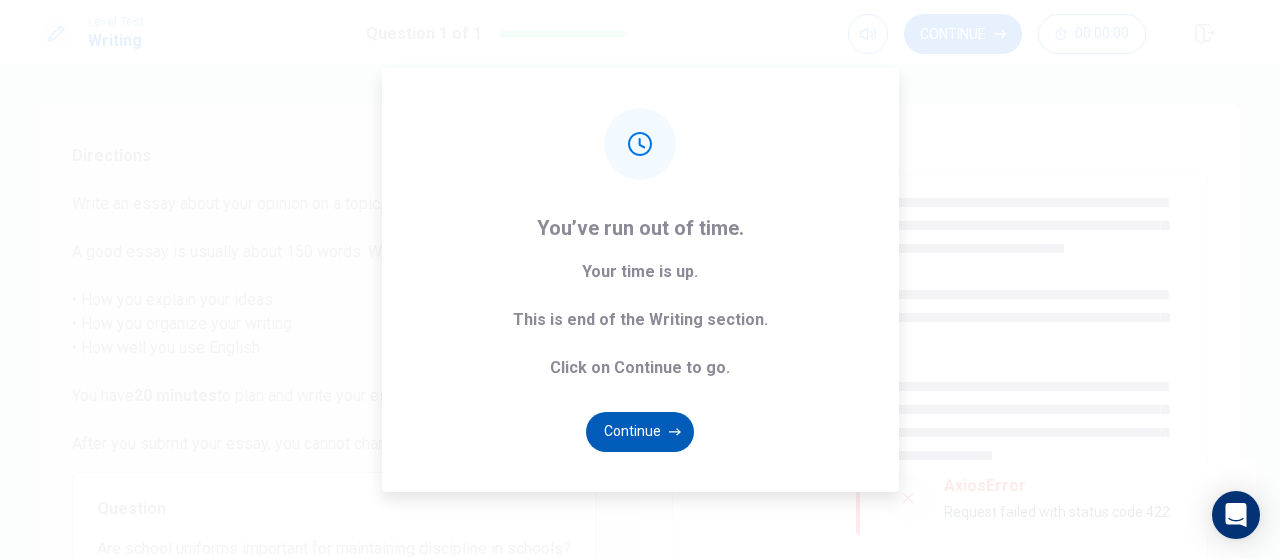 click on "Continue" at bounding box center [640, 432] 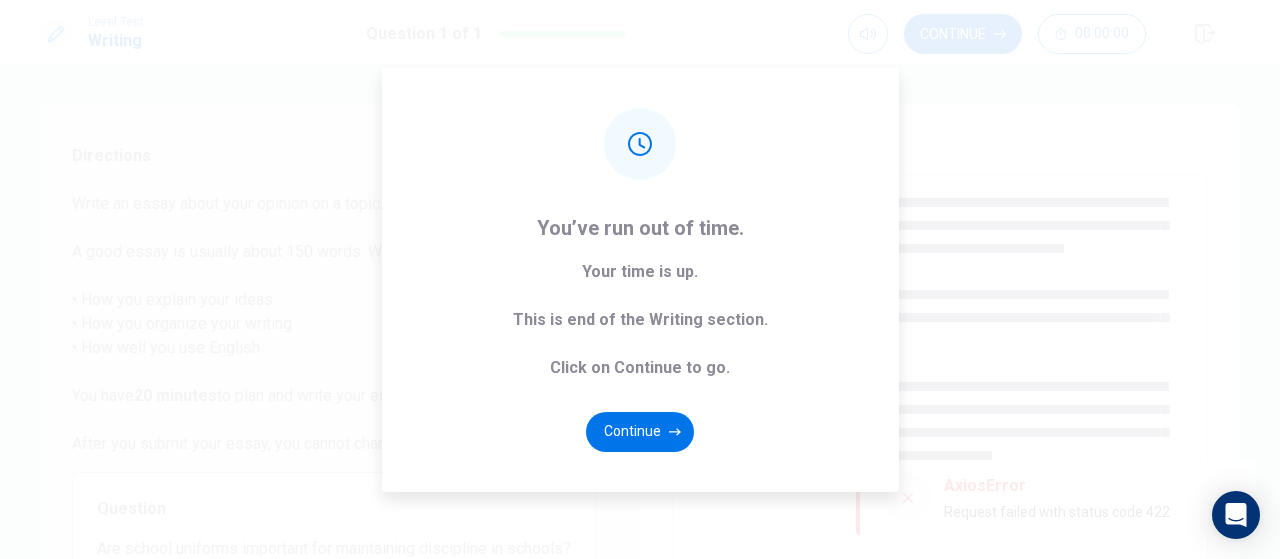 click on "You’ve run out of time. Your time is up. This is end of the Writing section. Click on Continue to go. Continue" at bounding box center (640, 279) 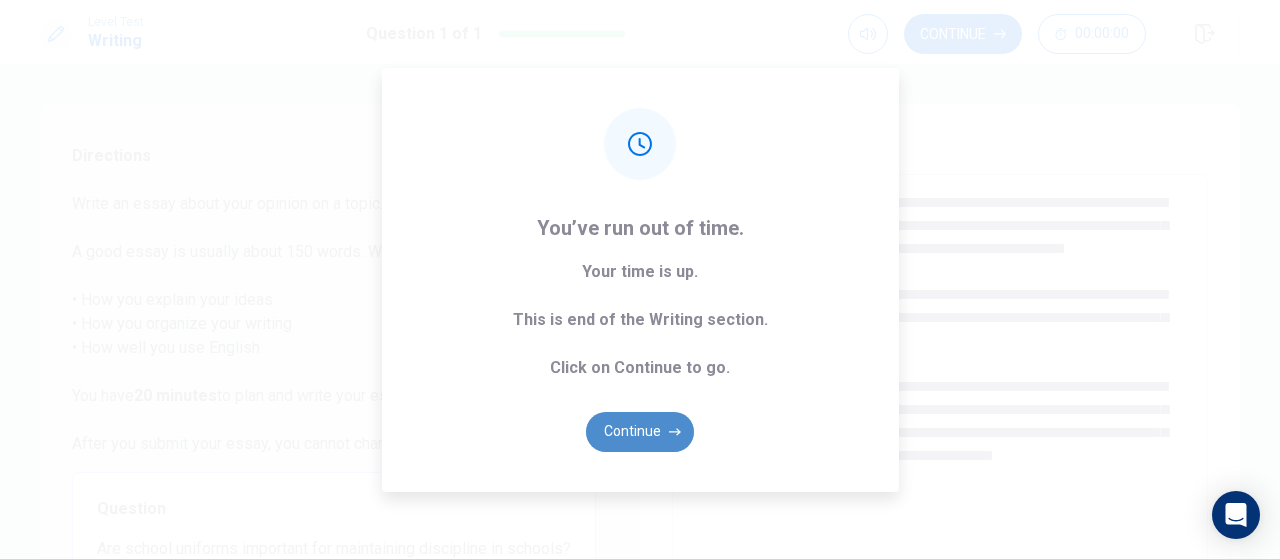 click on "Continue" at bounding box center [640, 432] 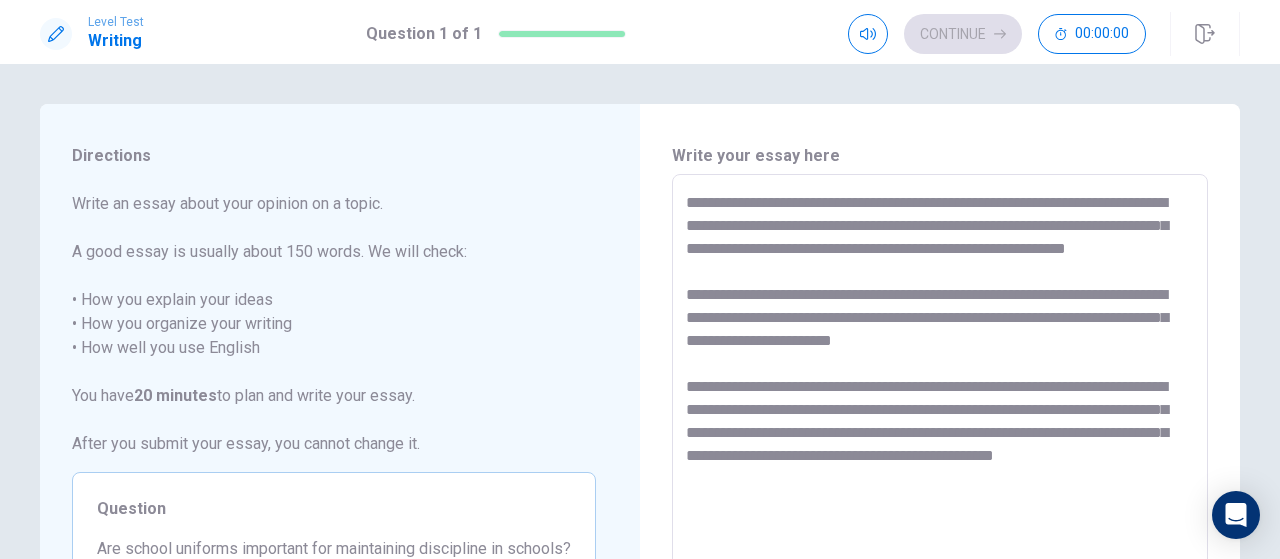 click on "Directions Write an essay about your opinion on a topic.
A good essay is usually about 150 words. We will check:
• How you explain your ideas
• How you organize your writing
• How well you use English
You have  20 minutes  to plan and write your essay.
After you submit your essay, you cannot change it. Question Are school uniforms important for maintaining discipline in schools? Use specific examples and reasons to support your response." at bounding box center (334, 451) 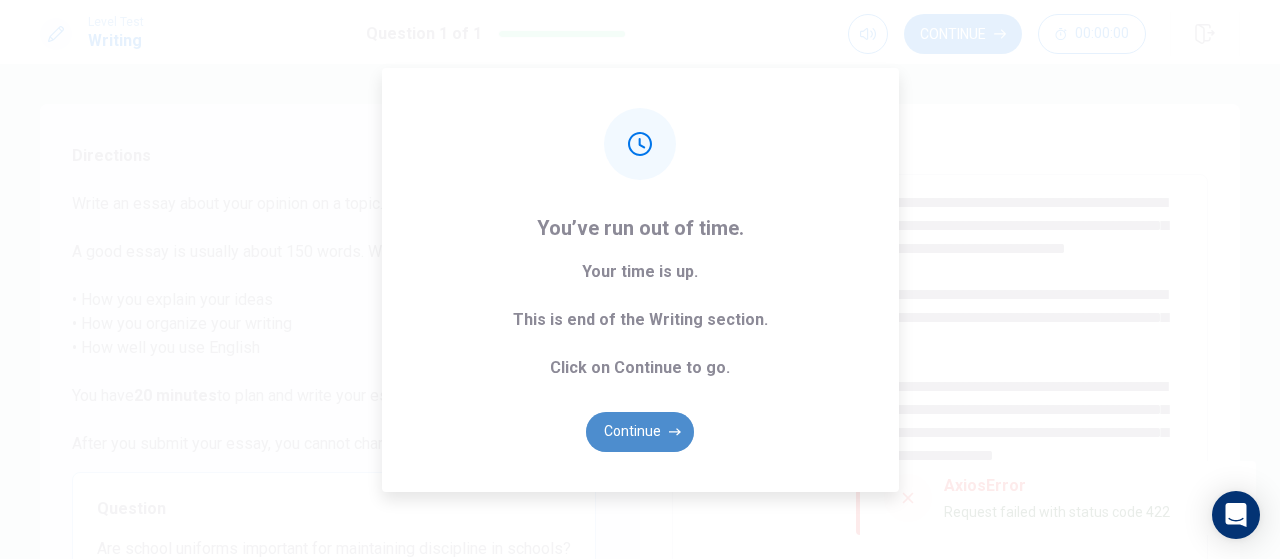 click on "Continue" at bounding box center (640, 432) 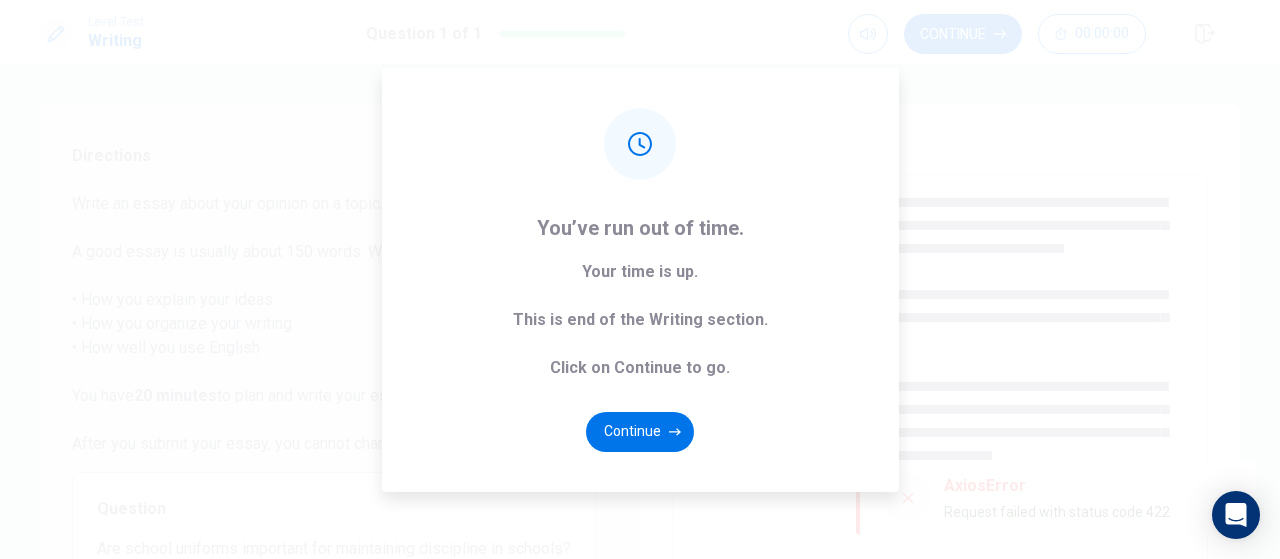 click on "You’ve run out of time. Your time is up. This is end of the Writing section. Click on Continue to go. Continue" at bounding box center [640, 279] 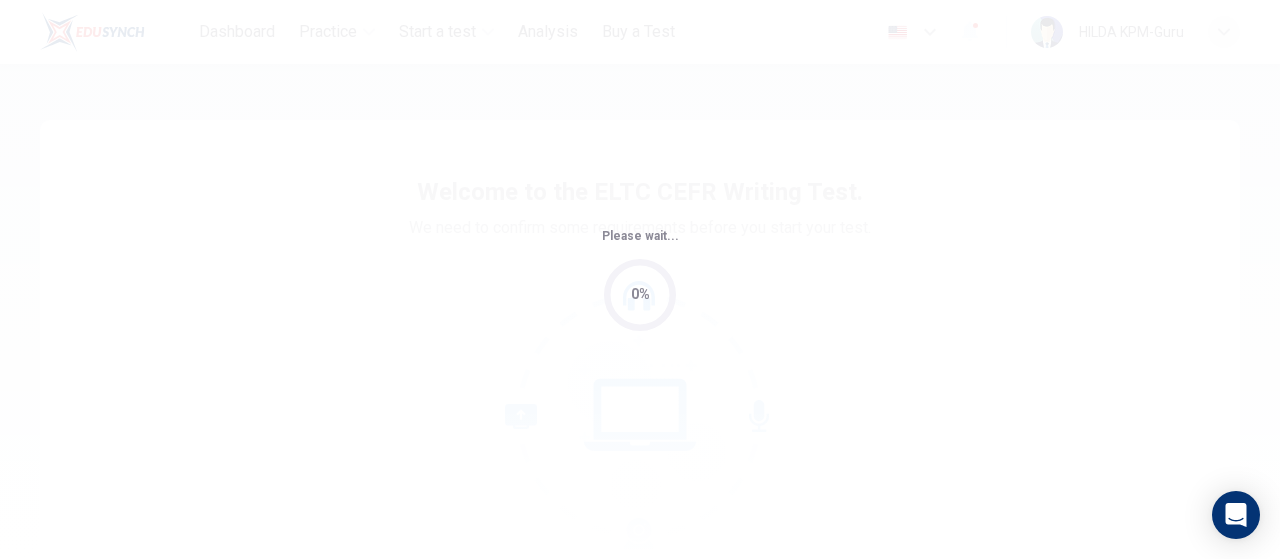 scroll, scrollTop: 0, scrollLeft: 0, axis: both 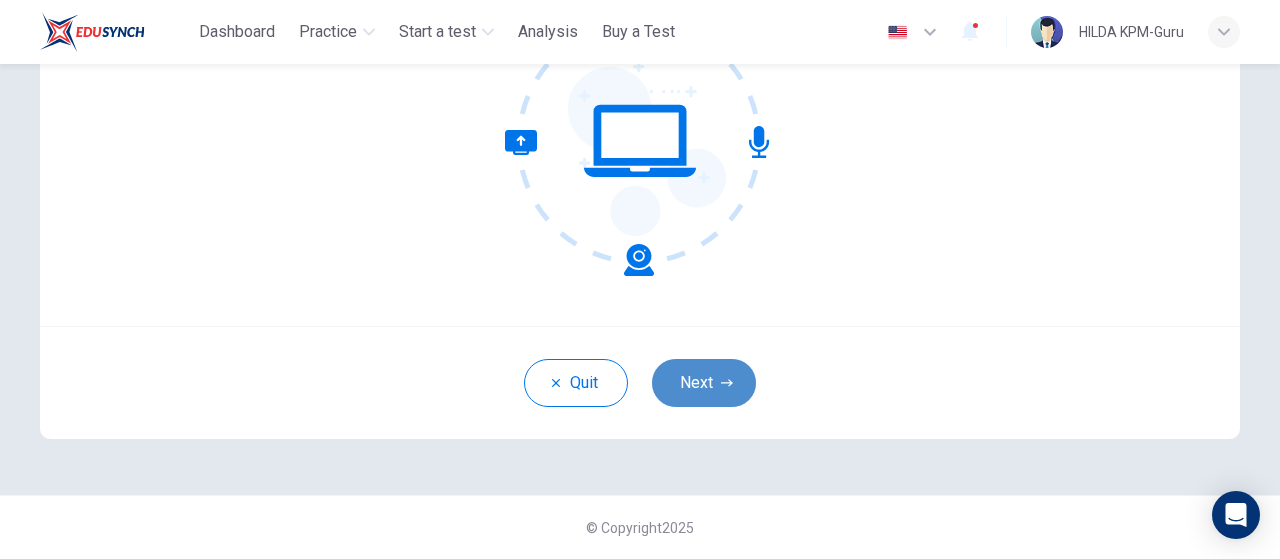 click on "Next" at bounding box center (704, 383) 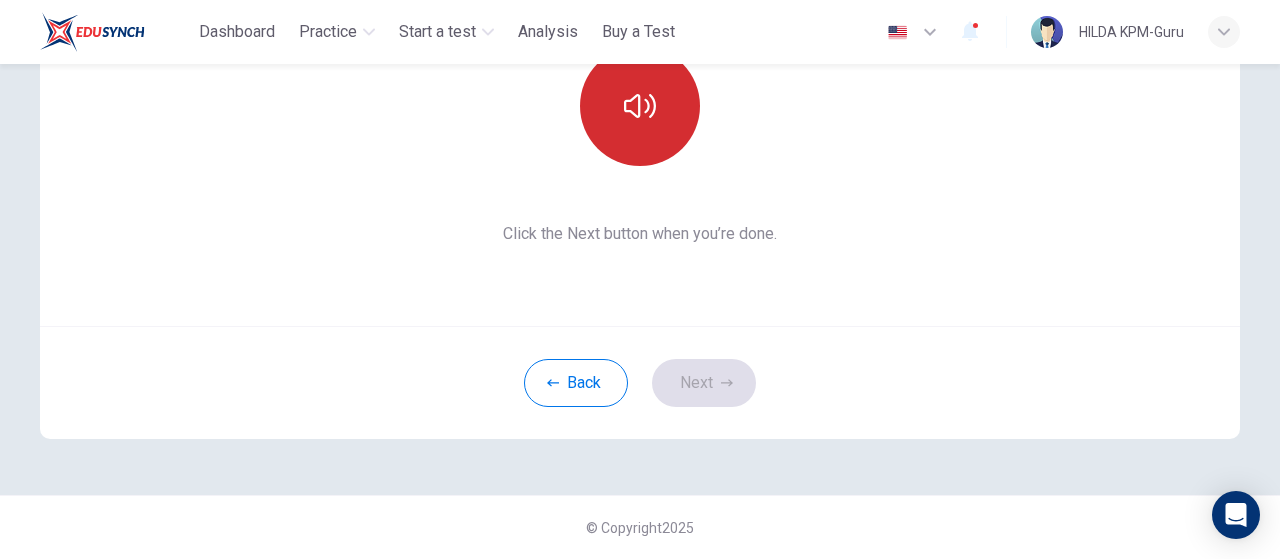 click at bounding box center (640, 106) 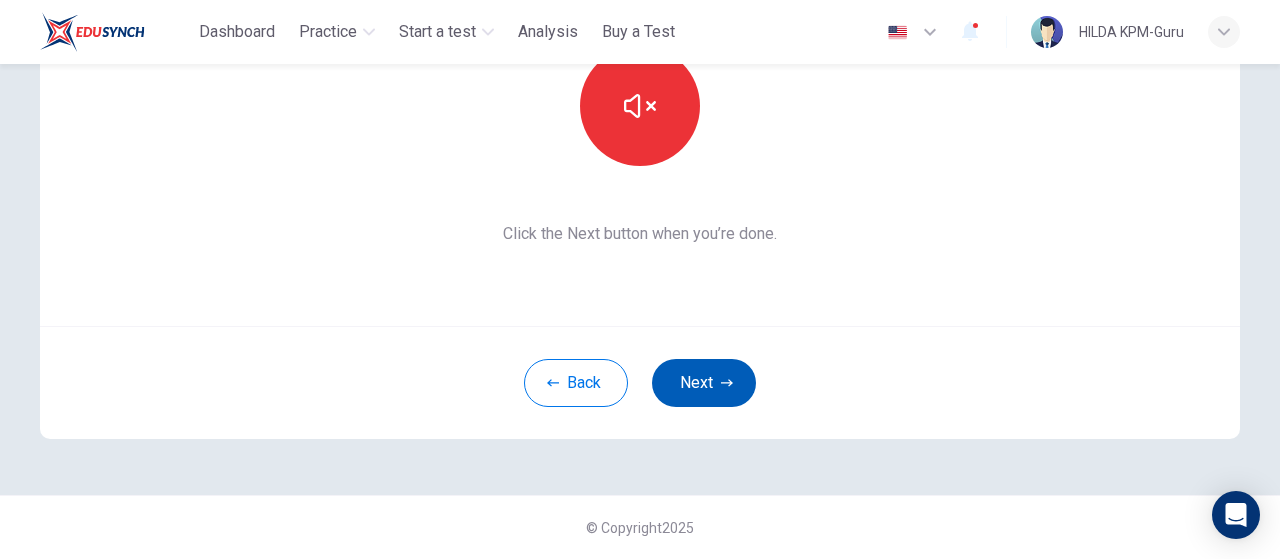 click on "Next" at bounding box center [704, 383] 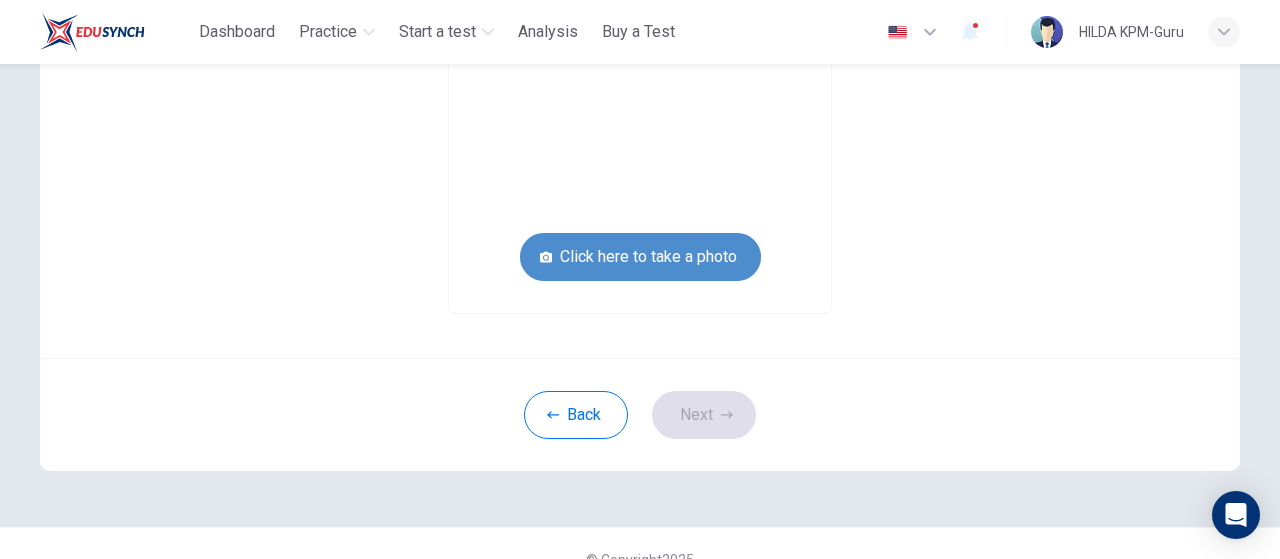 click on "Click here to take a photo" at bounding box center [640, 257] 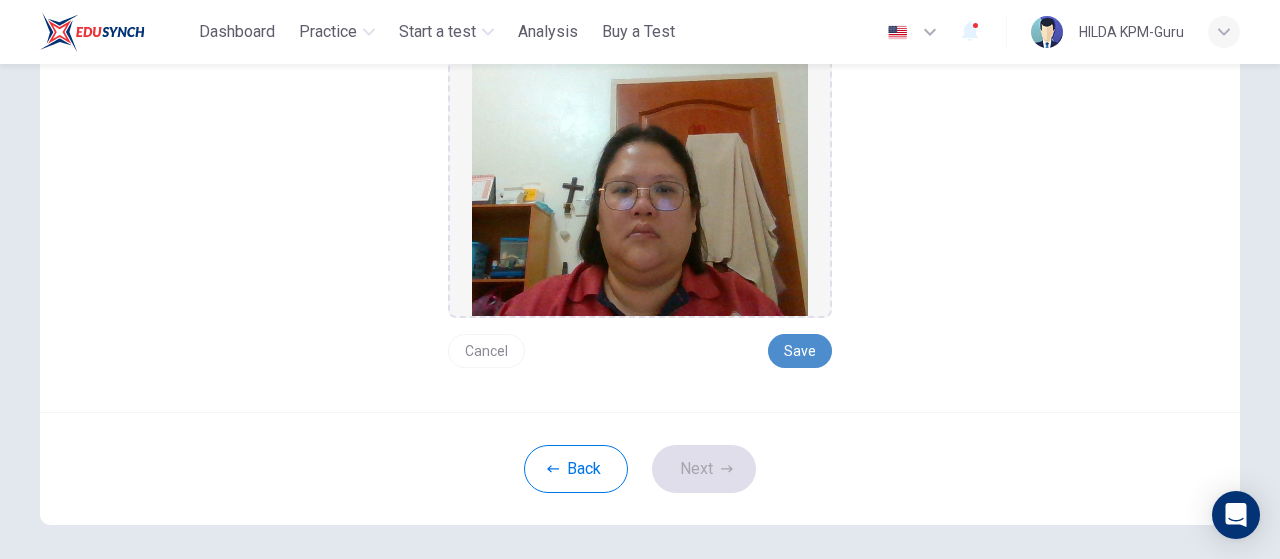 click on "Save" at bounding box center (800, 351) 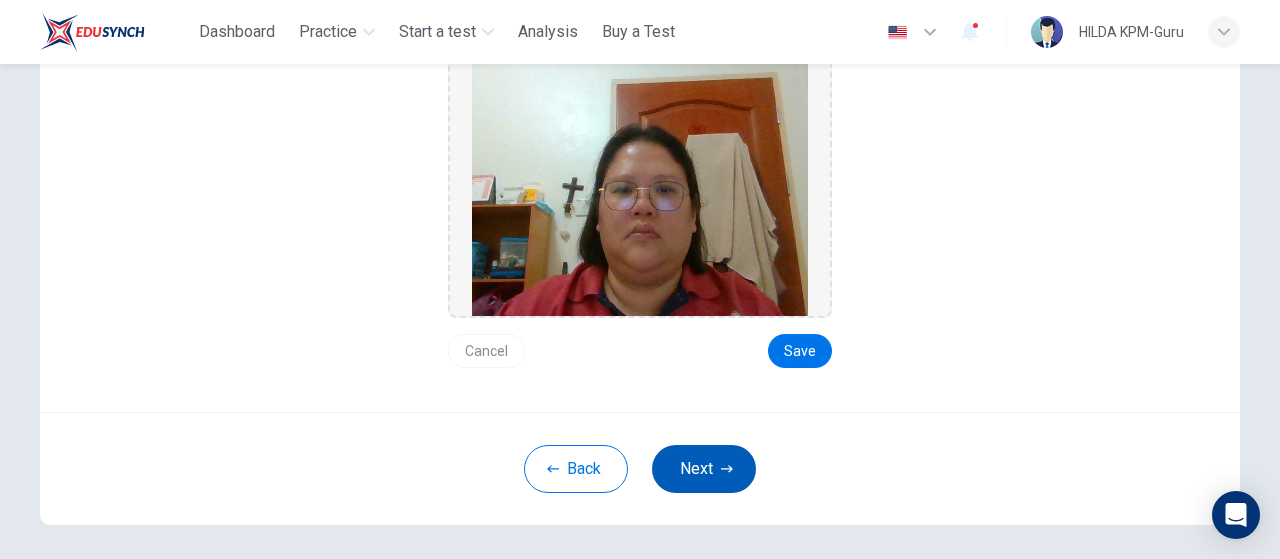 click on "Next" at bounding box center [704, 469] 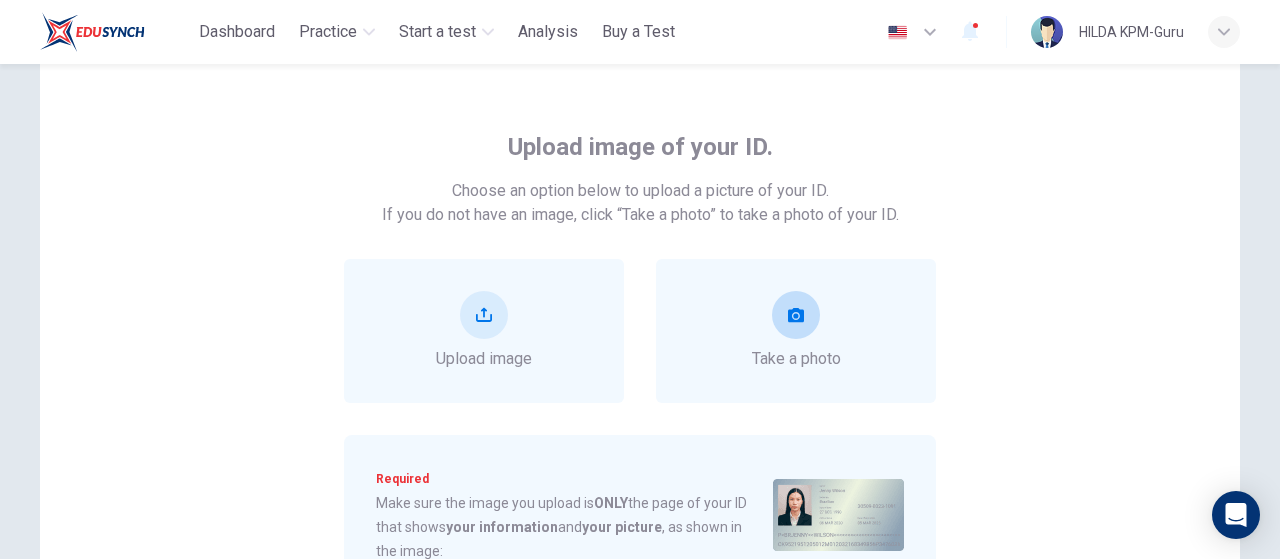 scroll, scrollTop: 42, scrollLeft: 0, axis: vertical 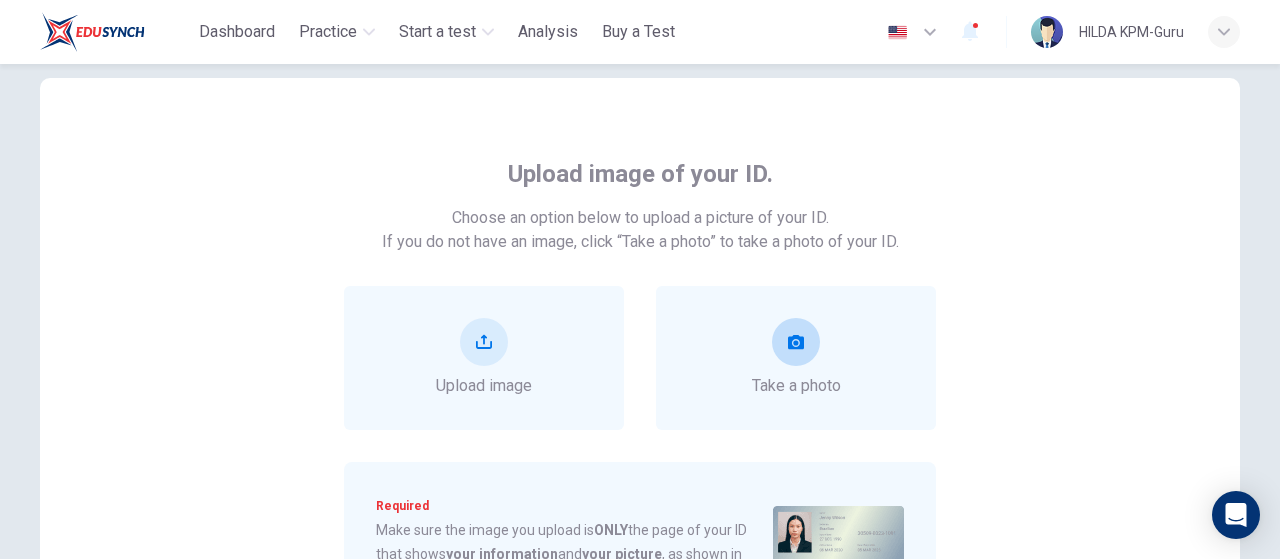 click 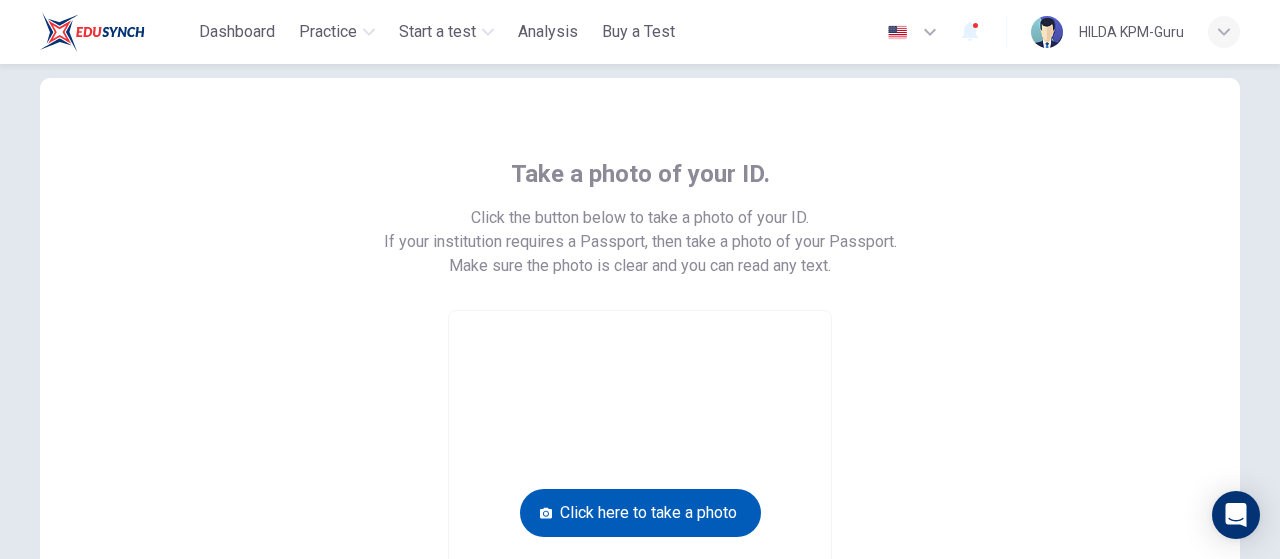 click on "Click here to take a photo" at bounding box center [640, 513] 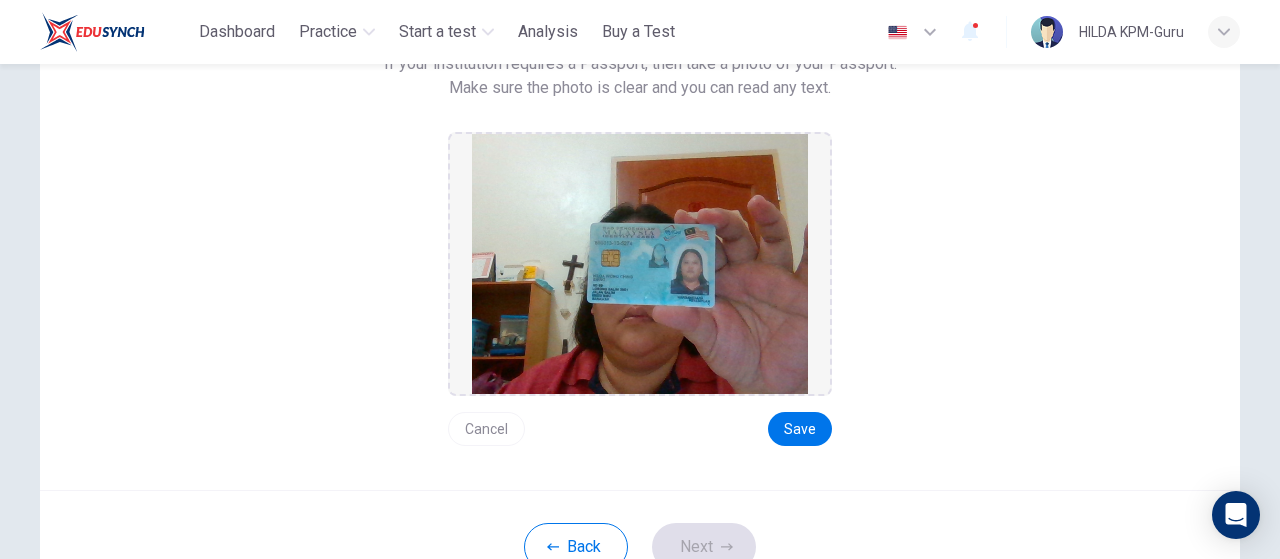 scroll, scrollTop: 383, scrollLeft: 0, axis: vertical 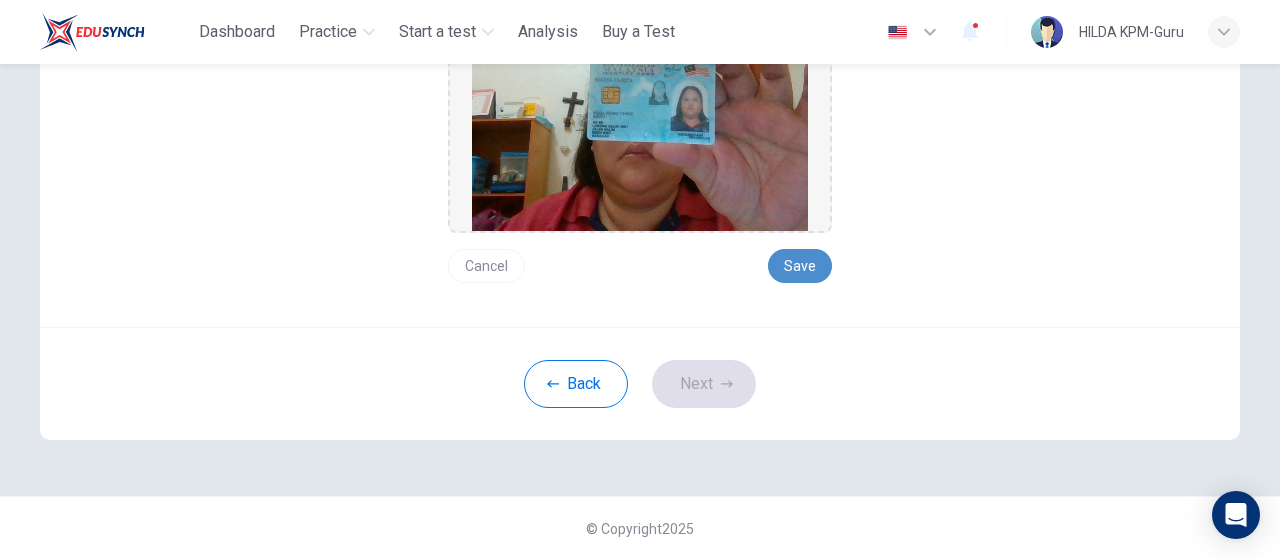 click on "Save" at bounding box center [800, 266] 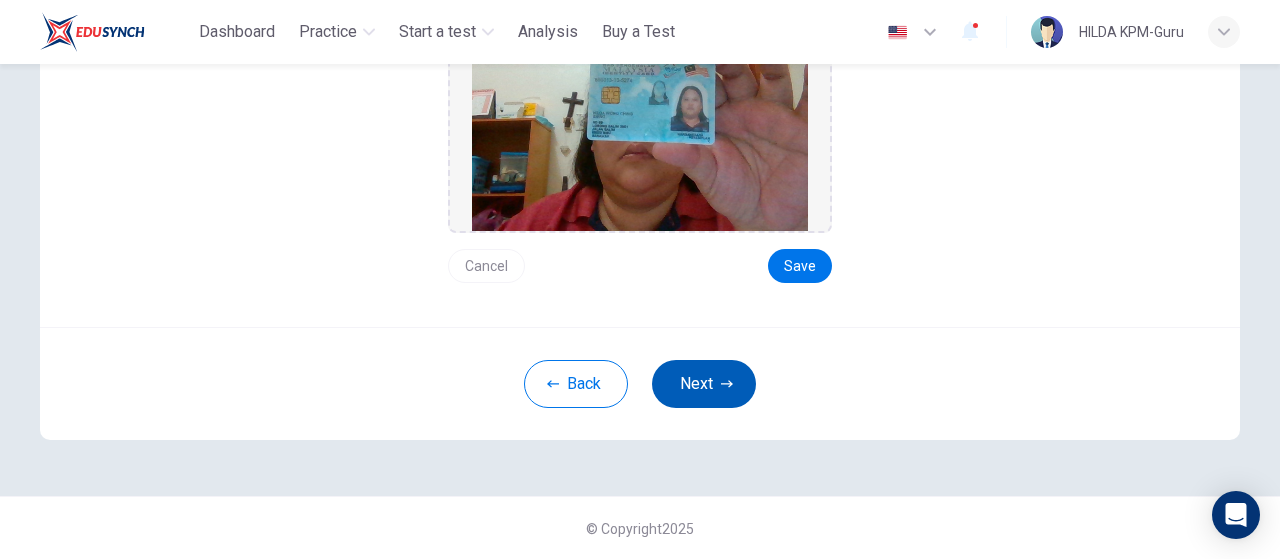 click on "Next" at bounding box center [704, 384] 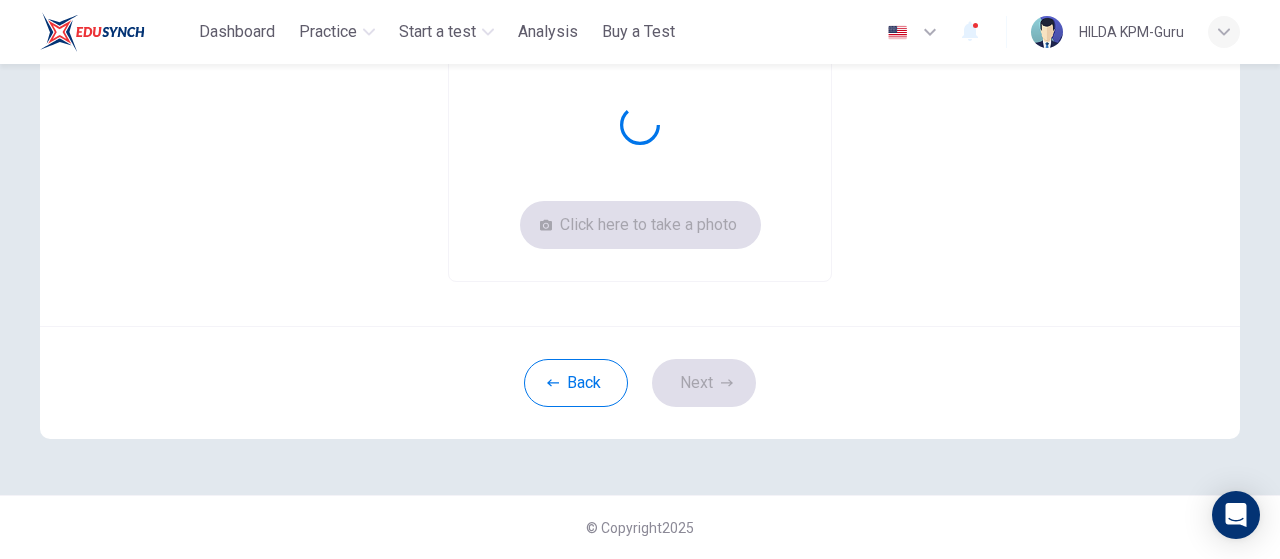 scroll, scrollTop: 306, scrollLeft: 0, axis: vertical 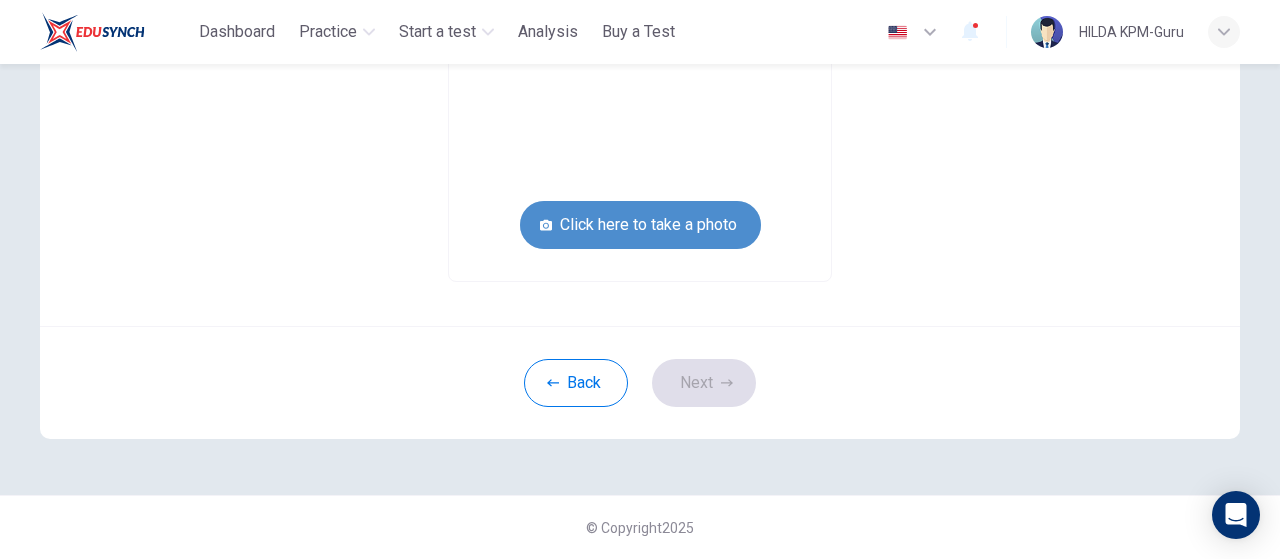 click on "Click here to take a photo" at bounding box center (640, 225) 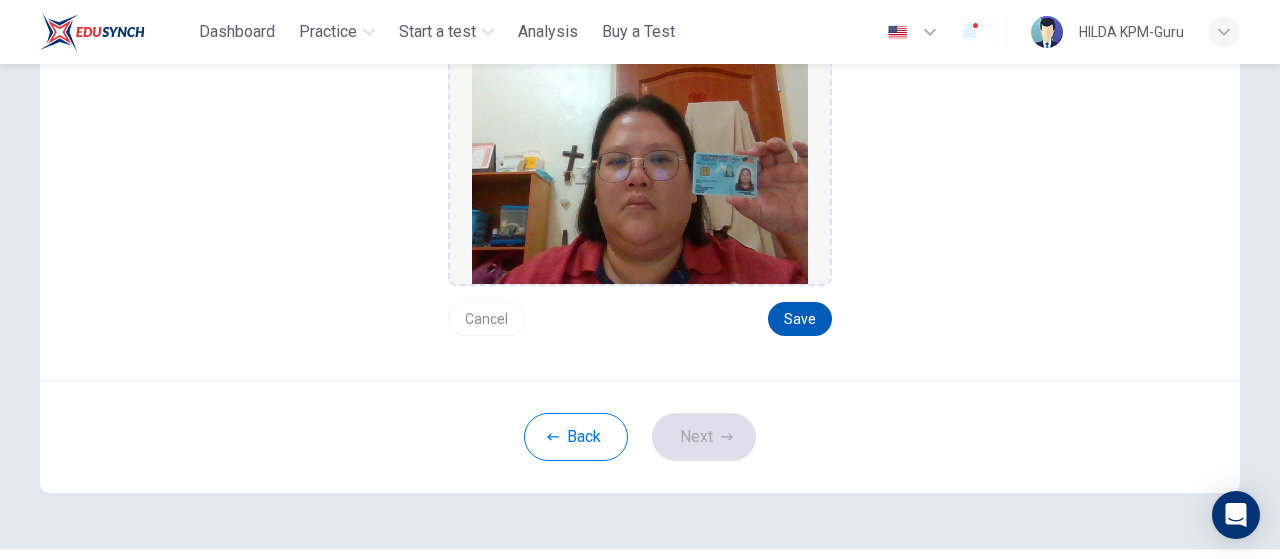 click on "Save" at bounding box center (800, 319) 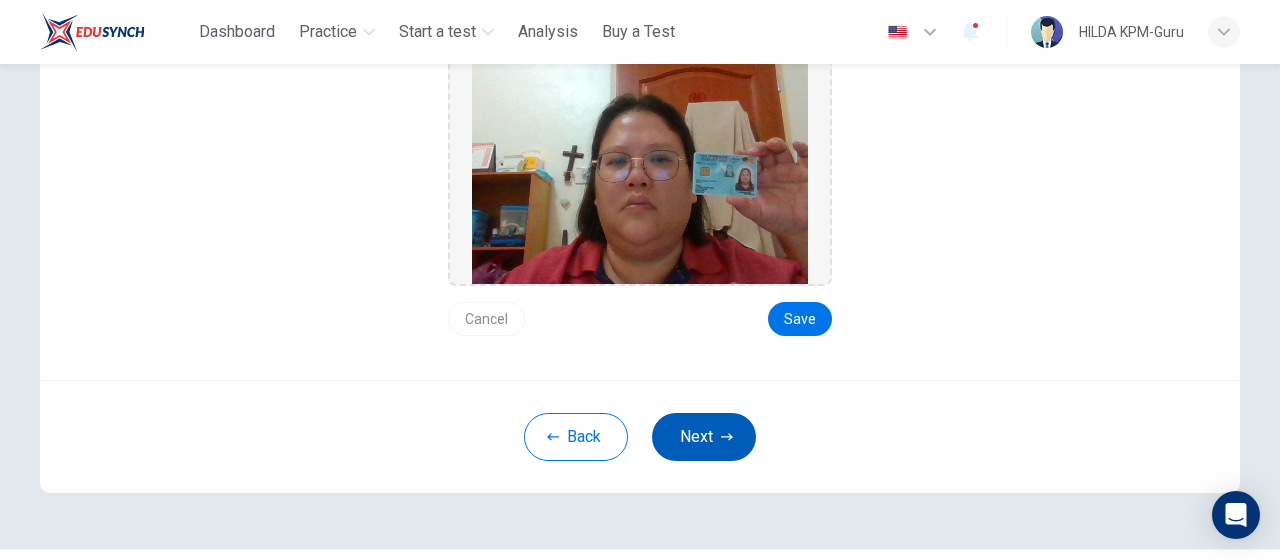 click on "Next" at bounding box center (704, 437) 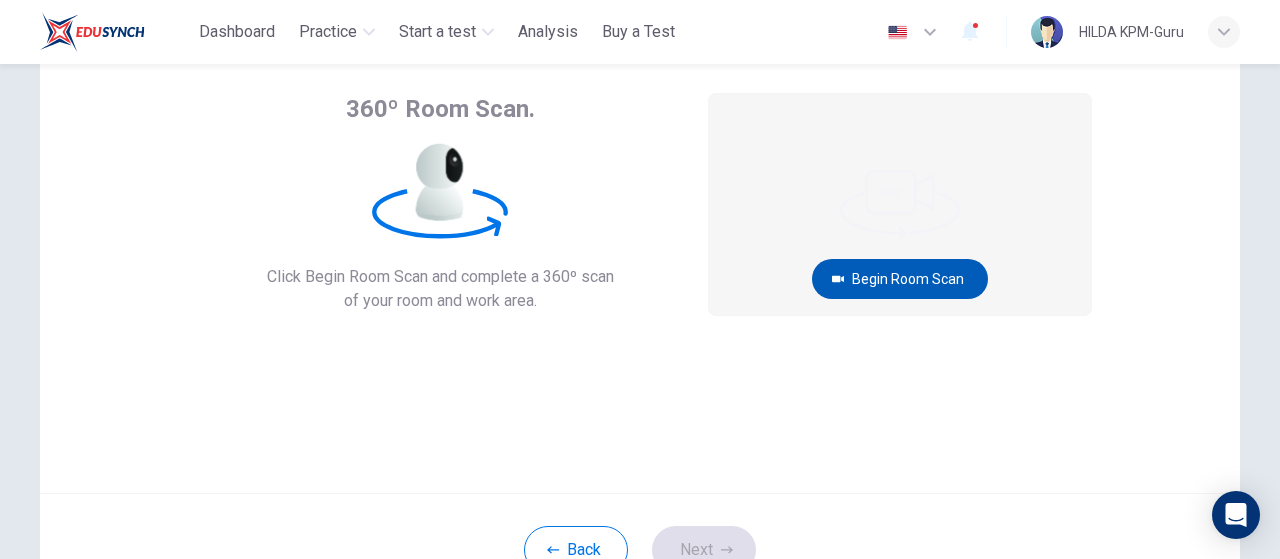 scroll, scrollTop: 42, scrollLeft: 0, axis: vertical 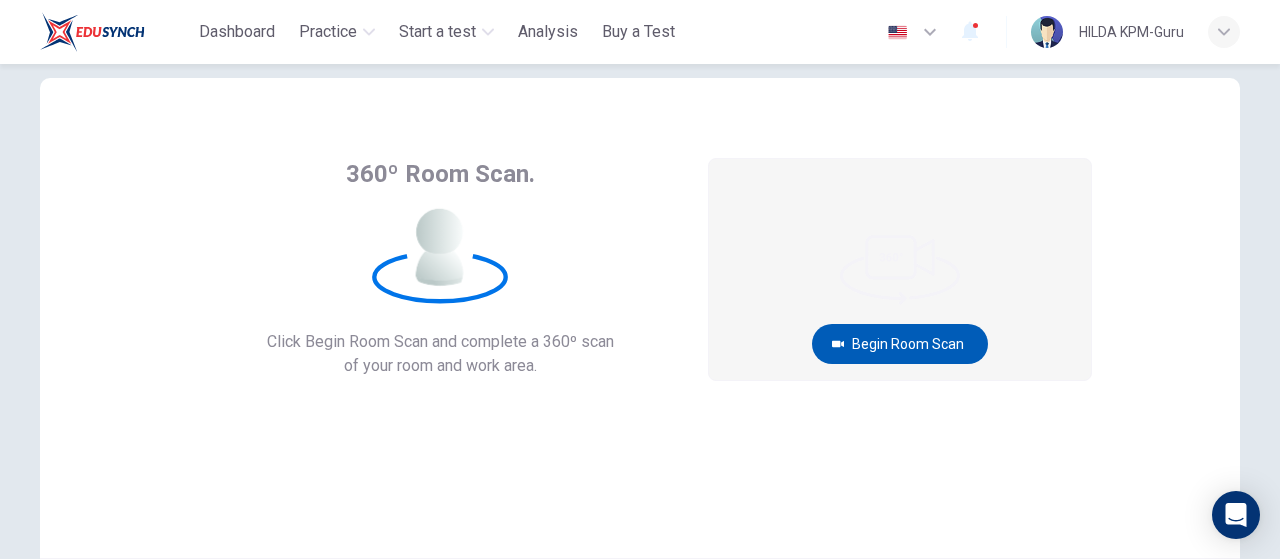 click on "Begin Room Scan" at bounding box center [900, 344] 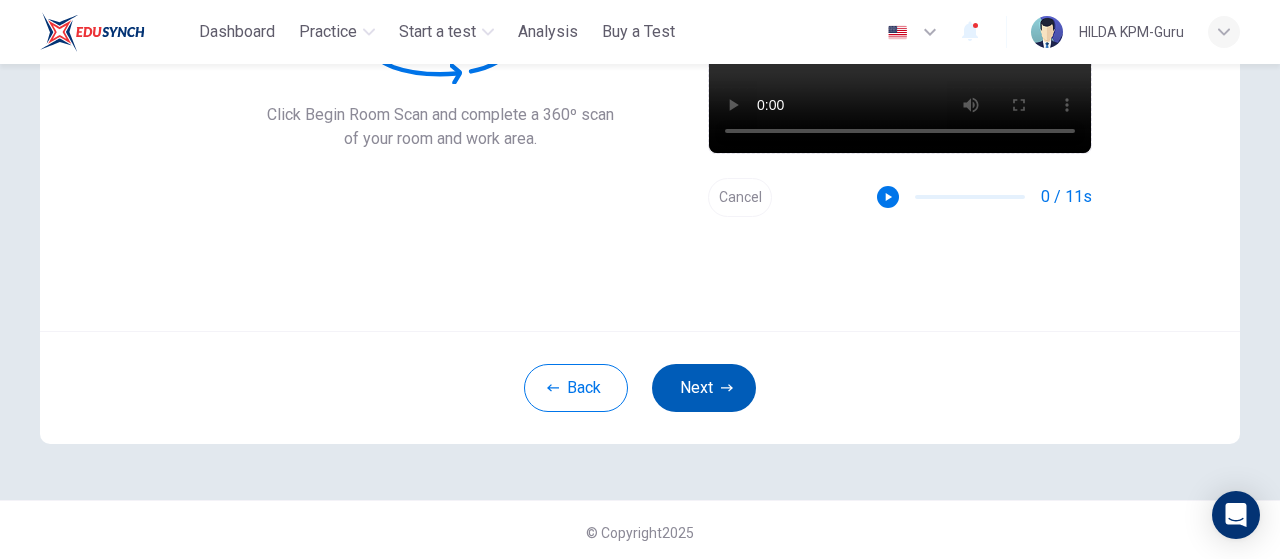 scroll, scrollTop: 274, scrollLeft: 0, axis: vertical 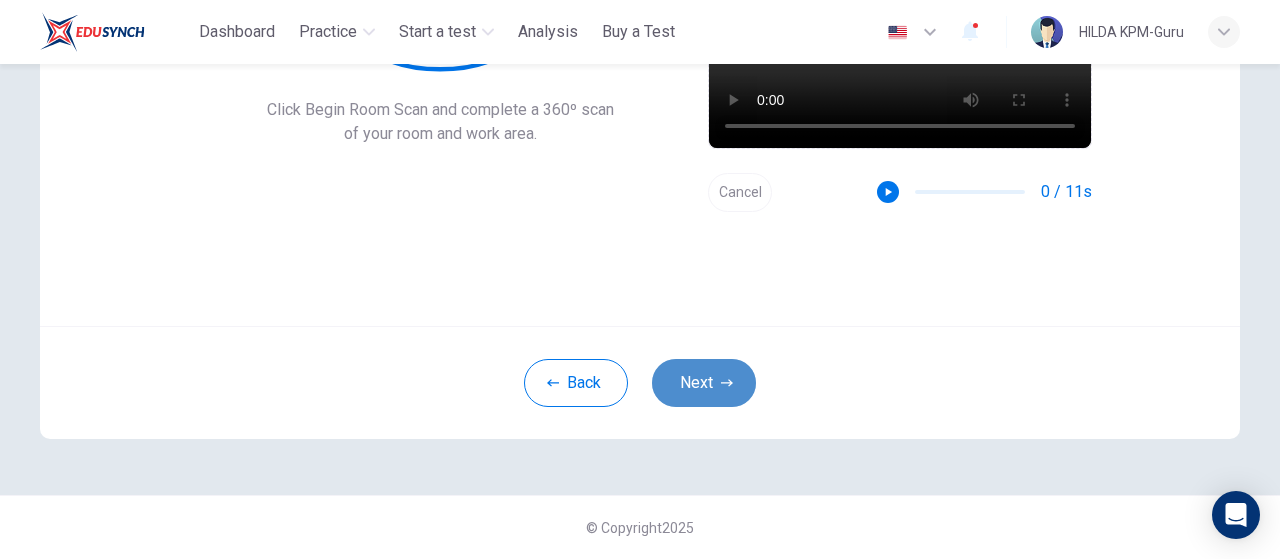 click on "Next" at bounding box center (704, 383) 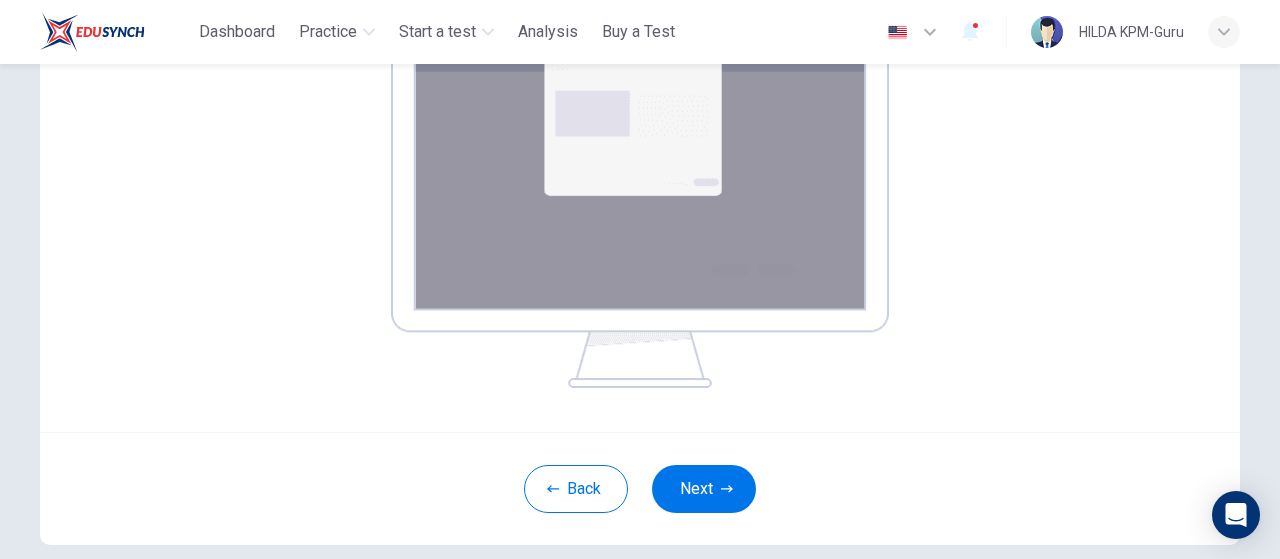 scroll, scrollTop: 390, scrollLeft: 0, axis: vertical 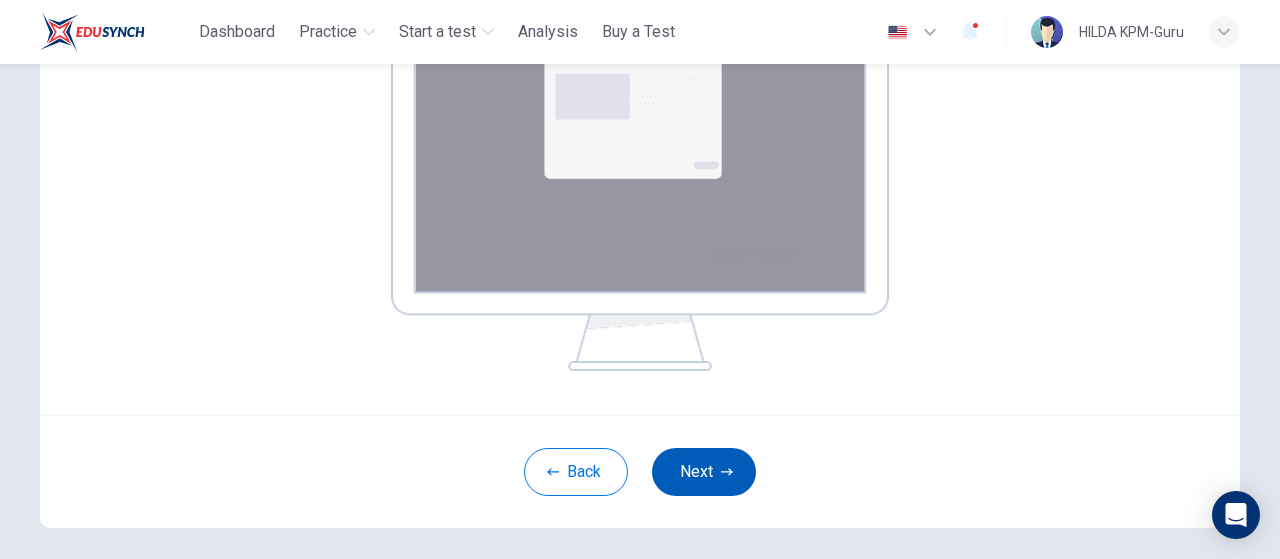 click on "Next" at bounding box center [704, 472] 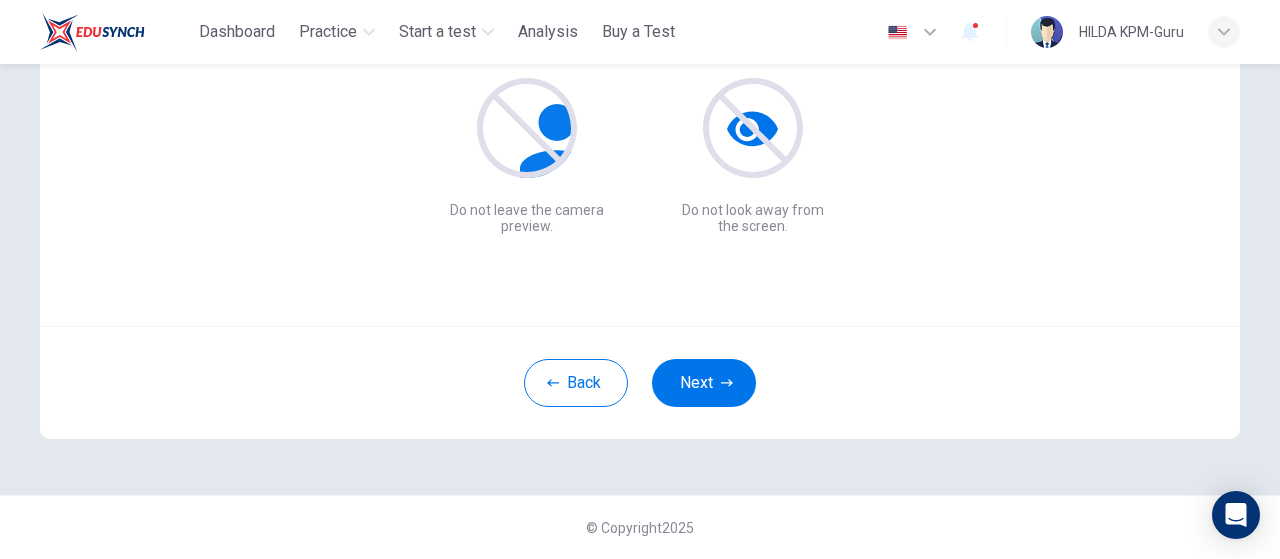 scroll, scrollTop: 274, scrollLeft: 0, axis: vertical 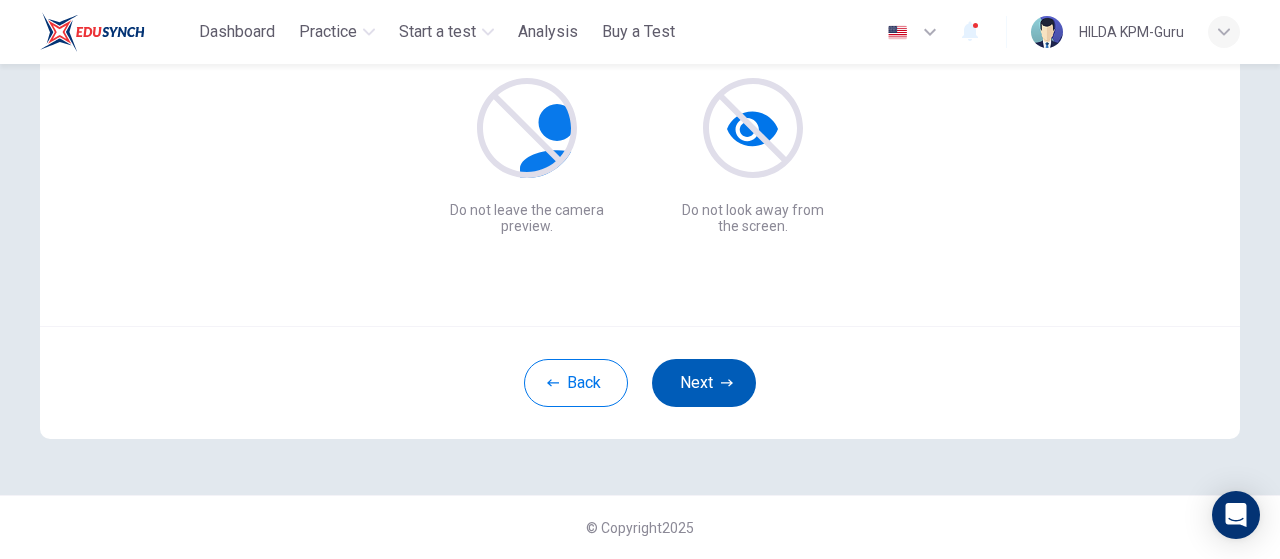 click on "Next" at bounding box center [704, 383] 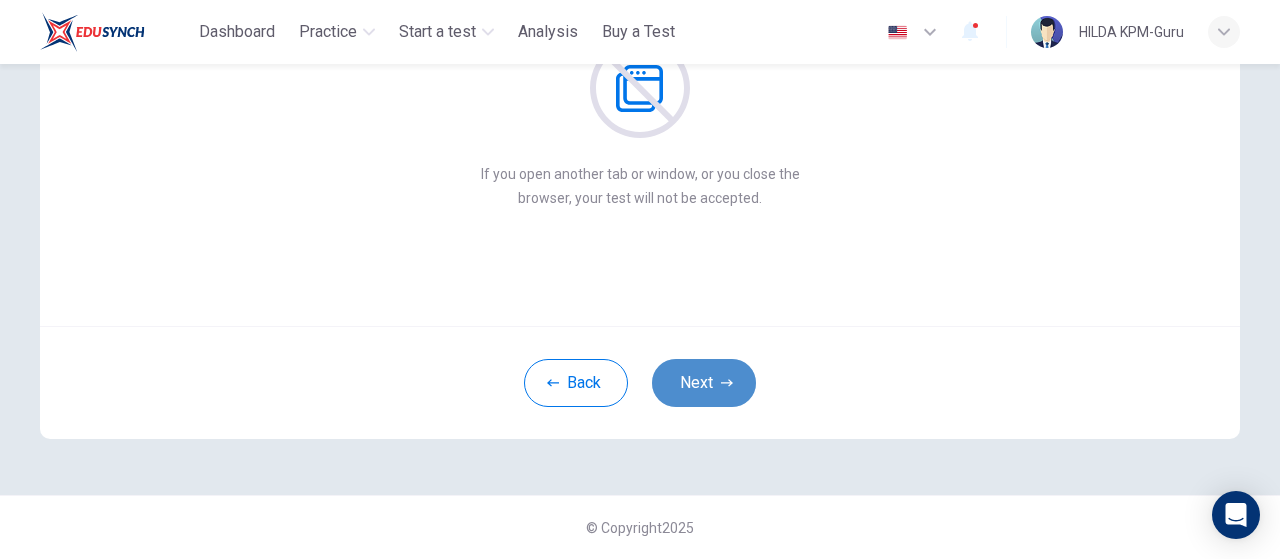 click on "Next" at bounding box center (704, 383) 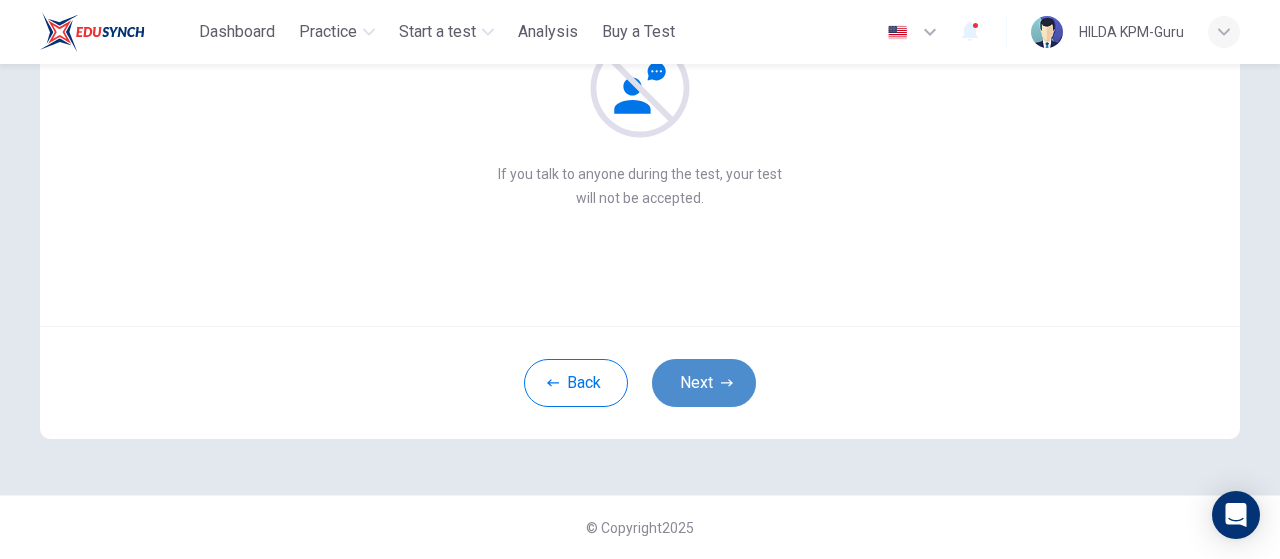 click on "Next" at bounding box center (704, 383) 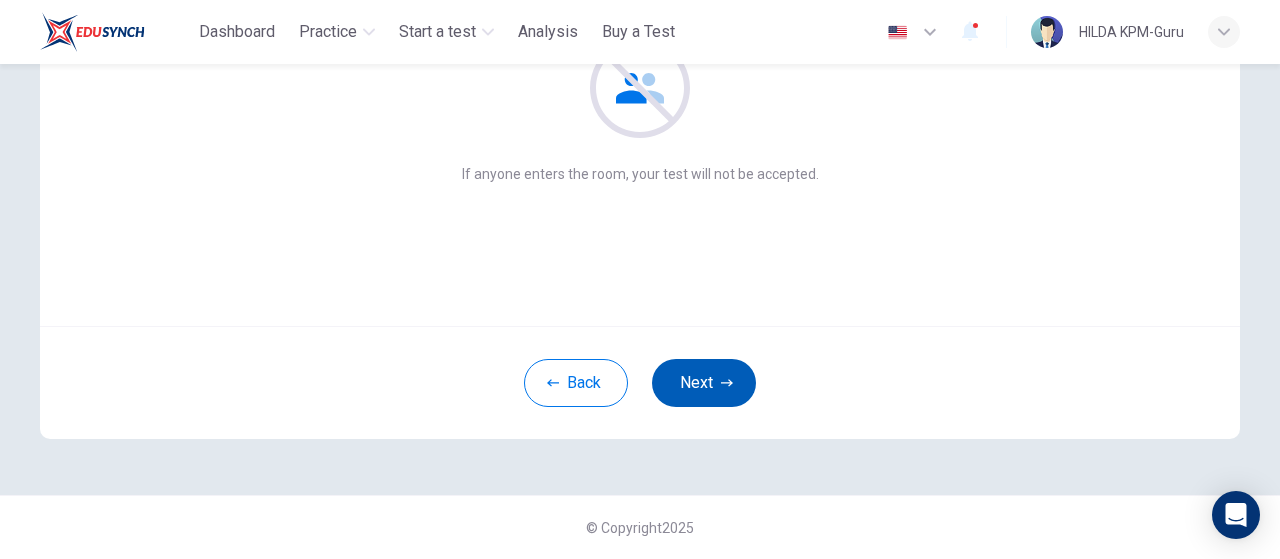 click on "Next" at bounding box center (704, 383) 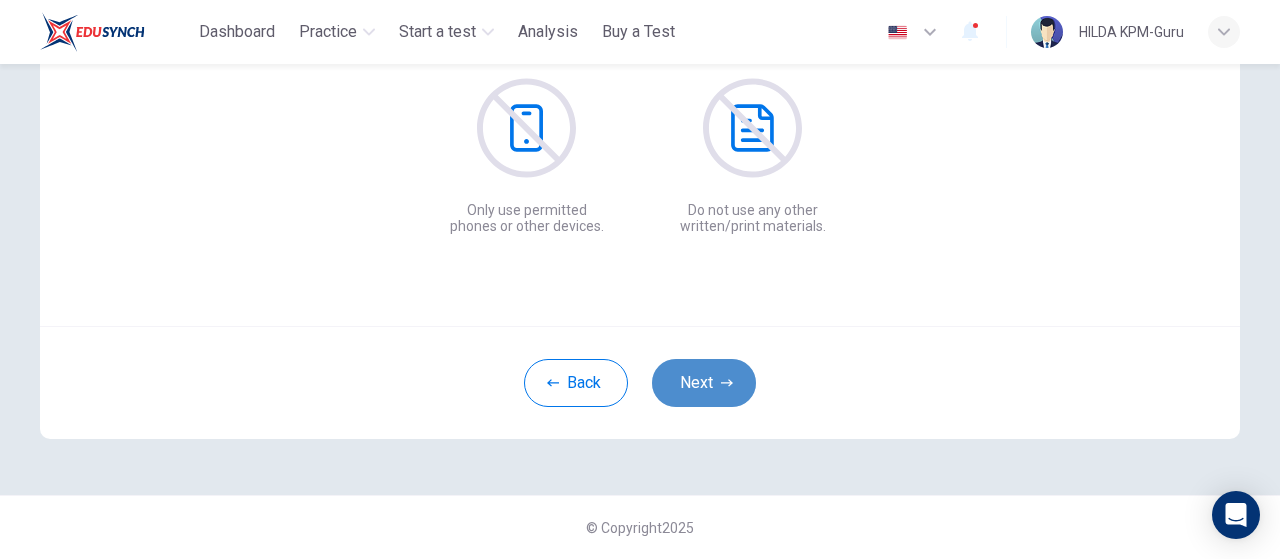 click on "Next" at bounding box center (704, 383) 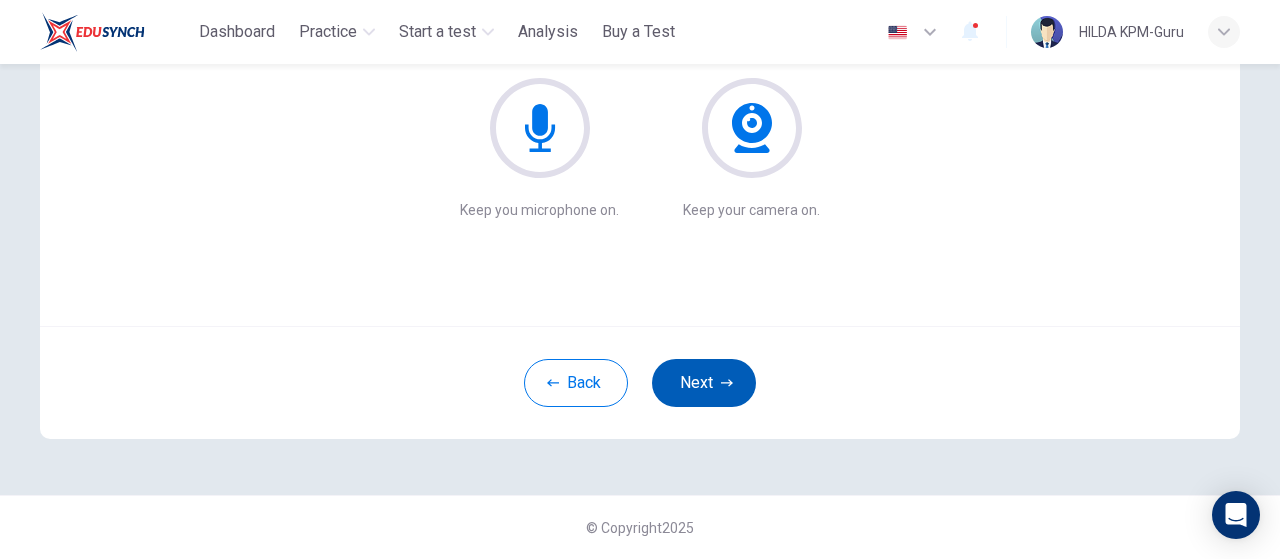 click on "Next" at bounding box center [704, 383] 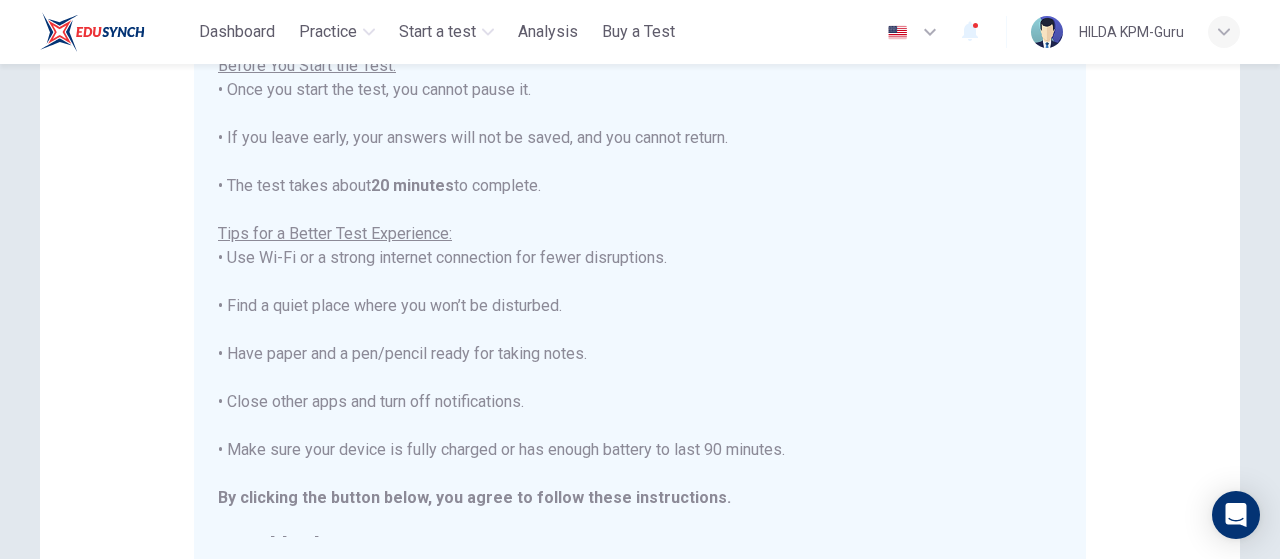 scroll, scrollTop: 23, scrollLeft: 0, axis: vertical 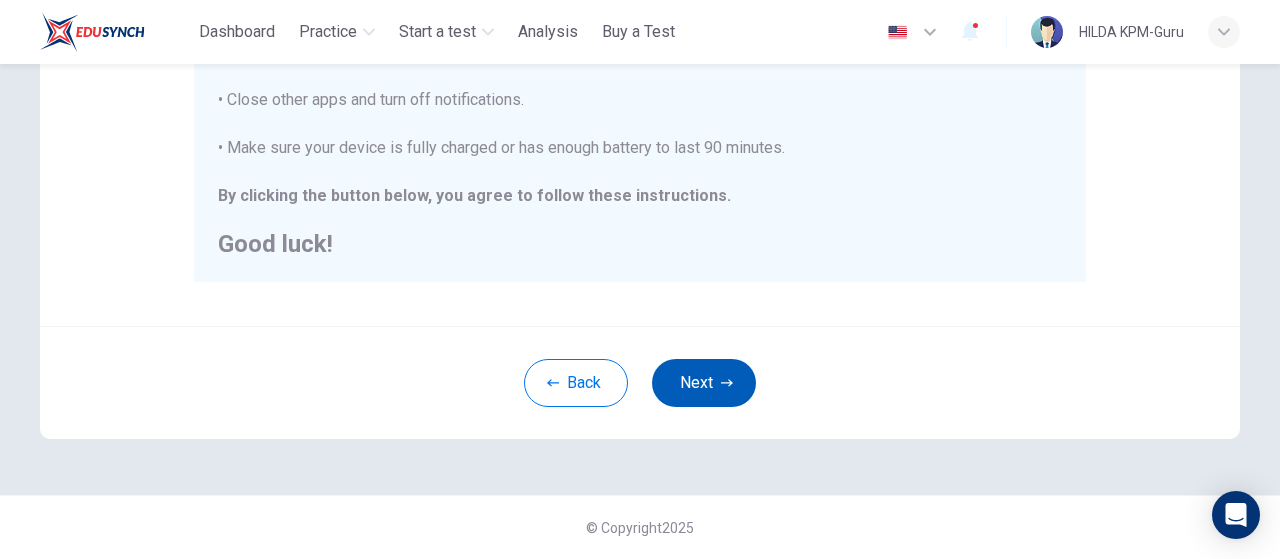 click on "Next" at bounding box center [704, 383] 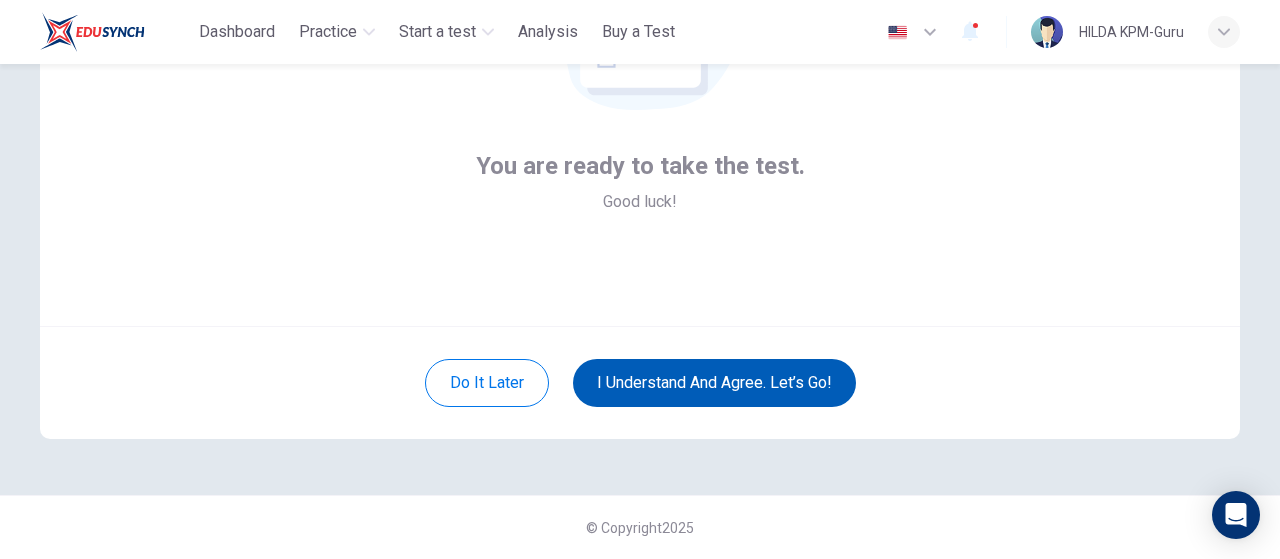 scroll, scrollTop: 274, scrollLeft: 0, axis: vertical 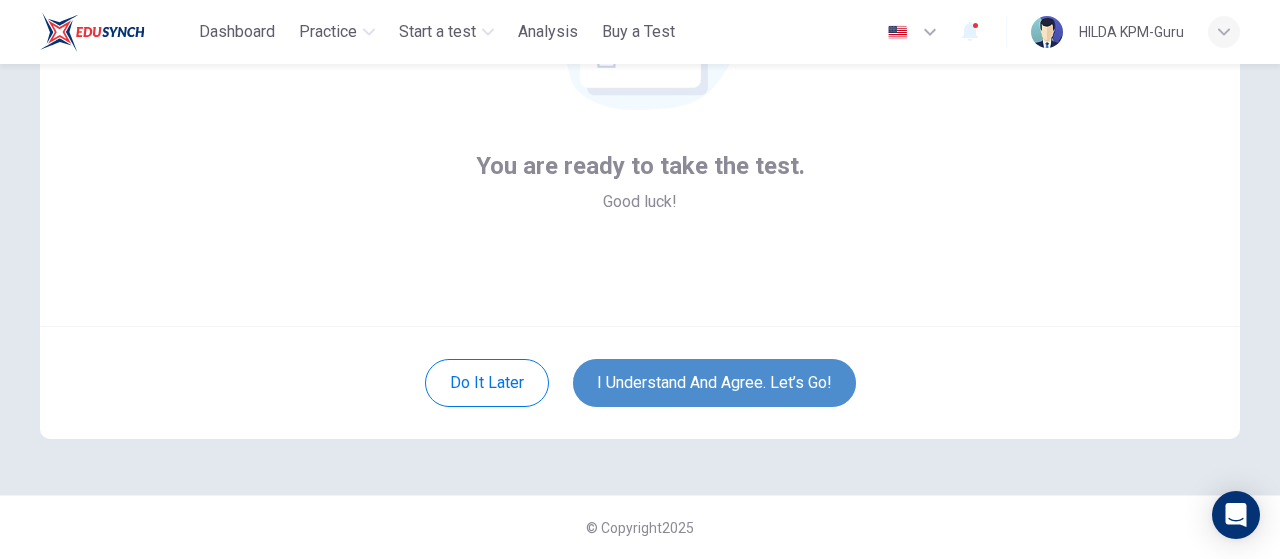 click on "I understand and agree. Let’s go!" at bounding box center [714, 383] 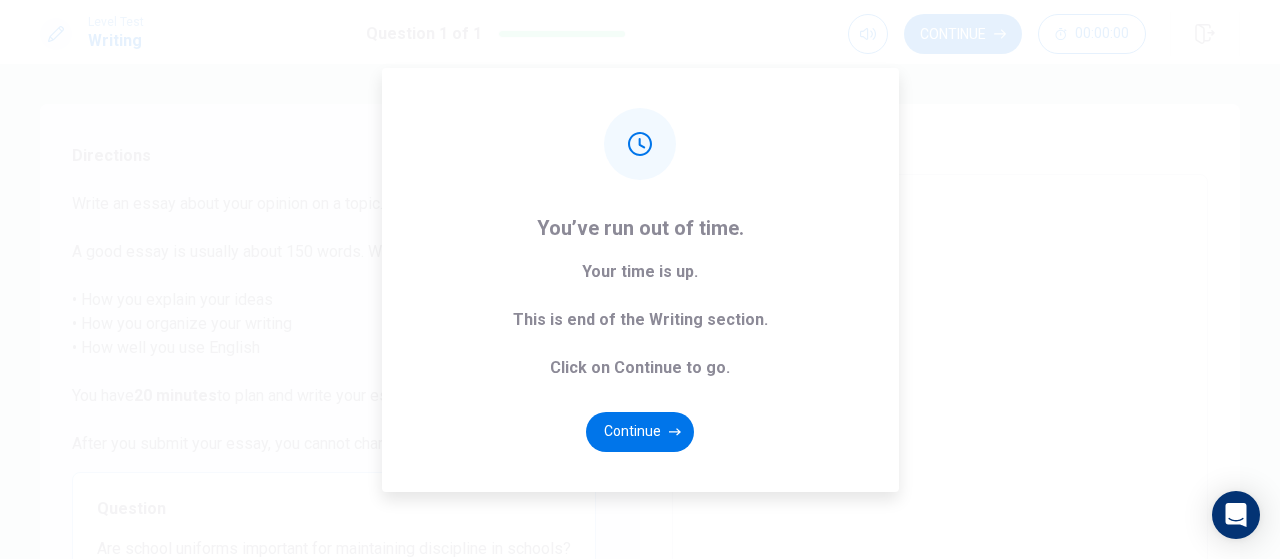 type on "**********" 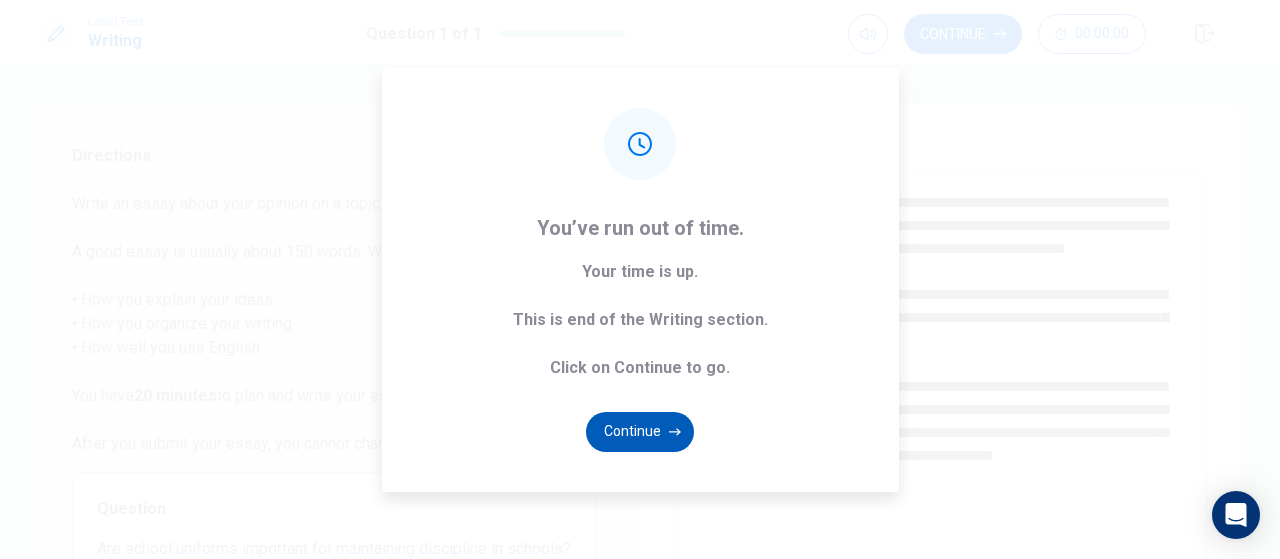 click on "Continue" at bounding box center (640, 432) 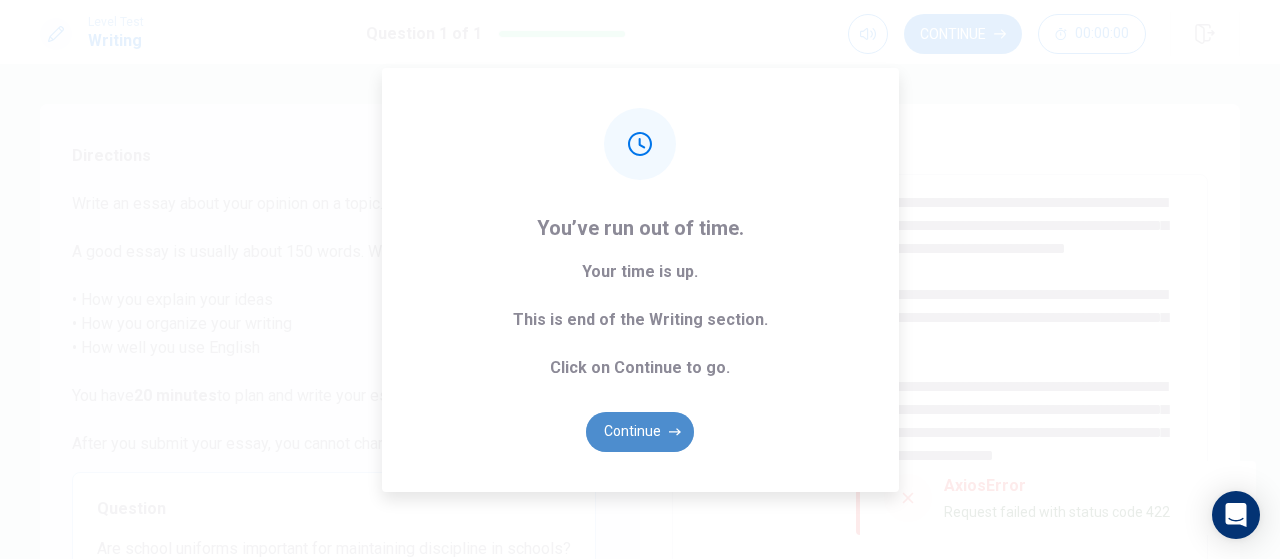 click on "Continue" at bounding box center (640, 432) 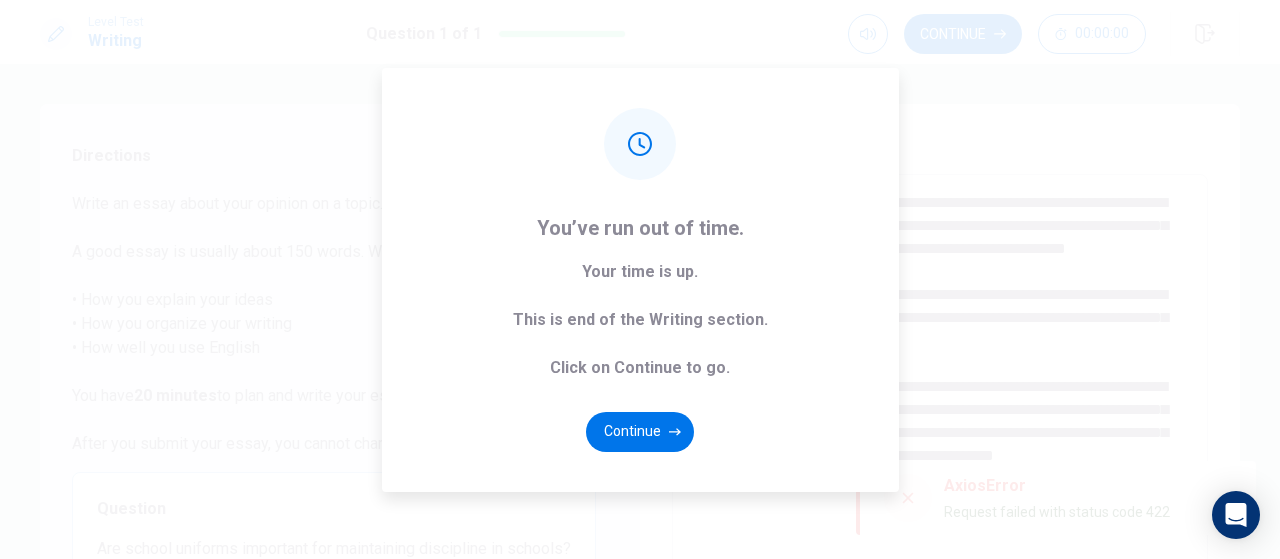 click on "You’ve run out of time. Your time is up. This is end of the Writing section. Click on Continue to go. Continue" at bounding box center (640, 279) 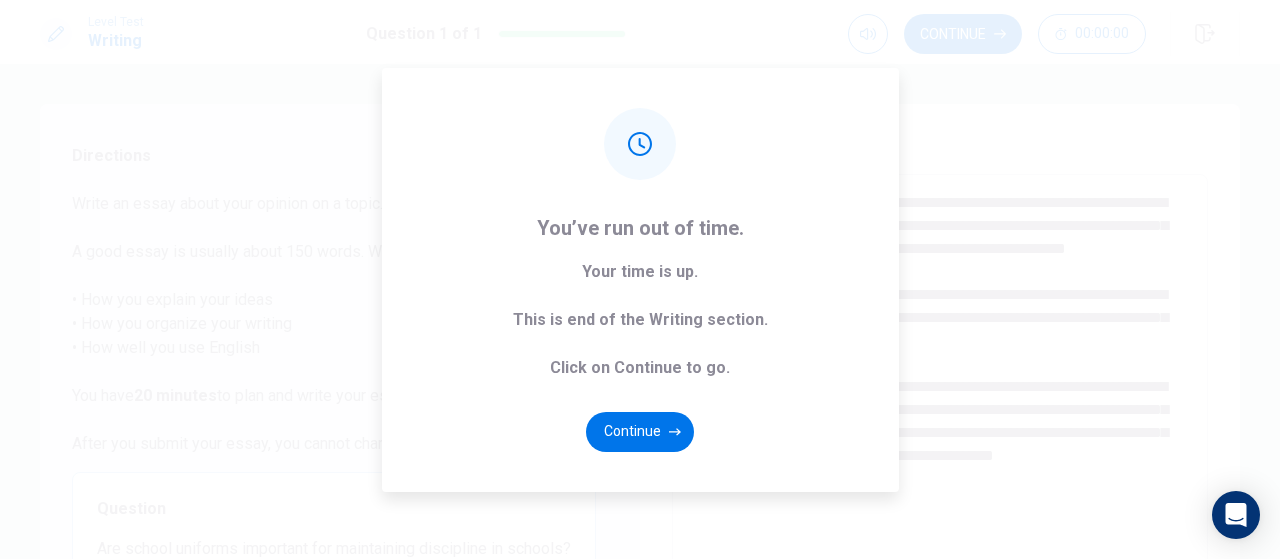 click on "You’ve run out of time. Your time is up. This is end of the Writing section. Click on Continue to go. Continue" at bounding box center [640, 279] 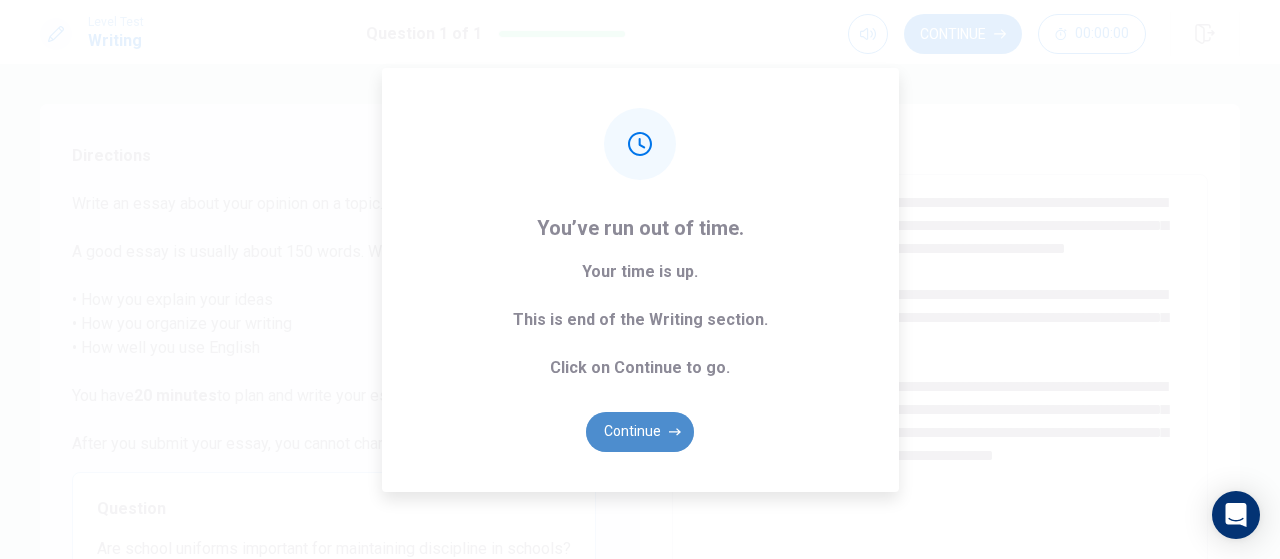click on "Continue" at bounding box center [640, 432] 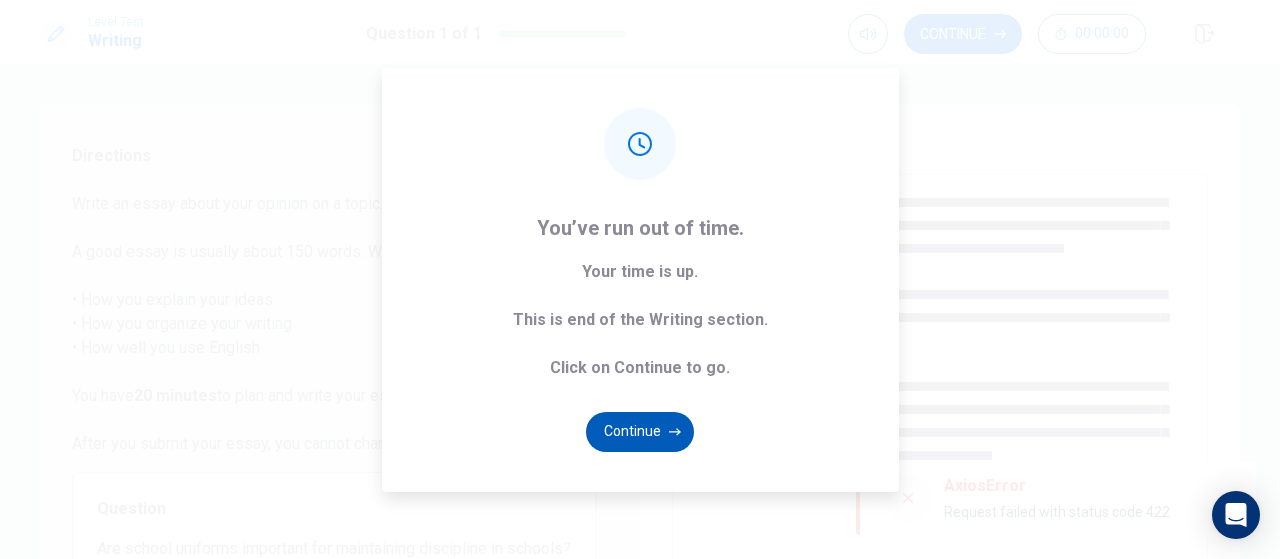 click on "Continue" at bounding box center [640, 432] 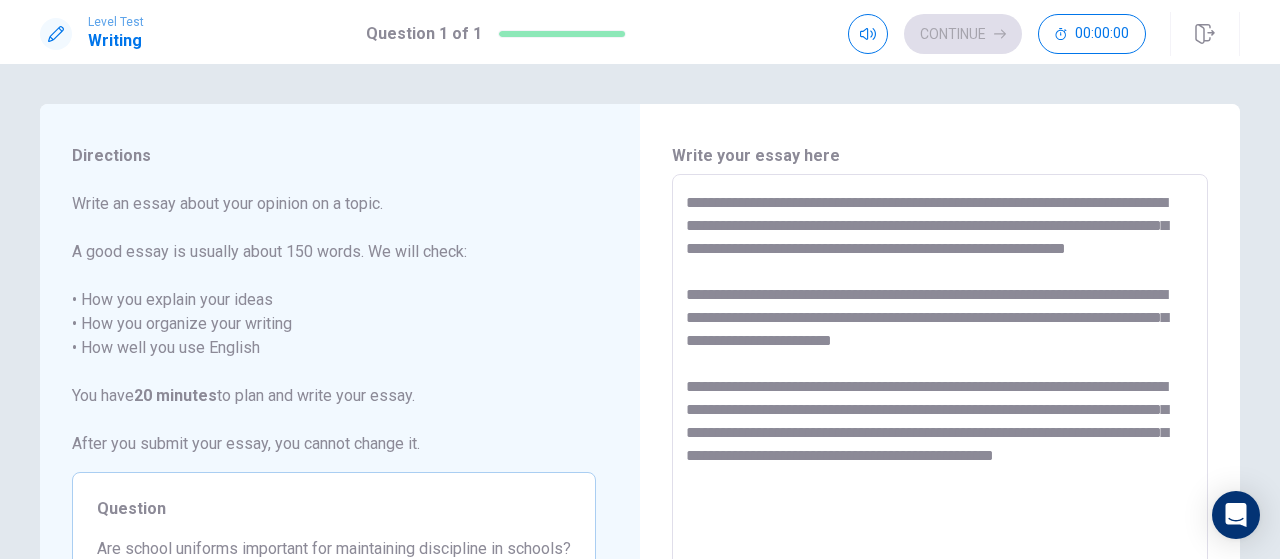 type on "*" 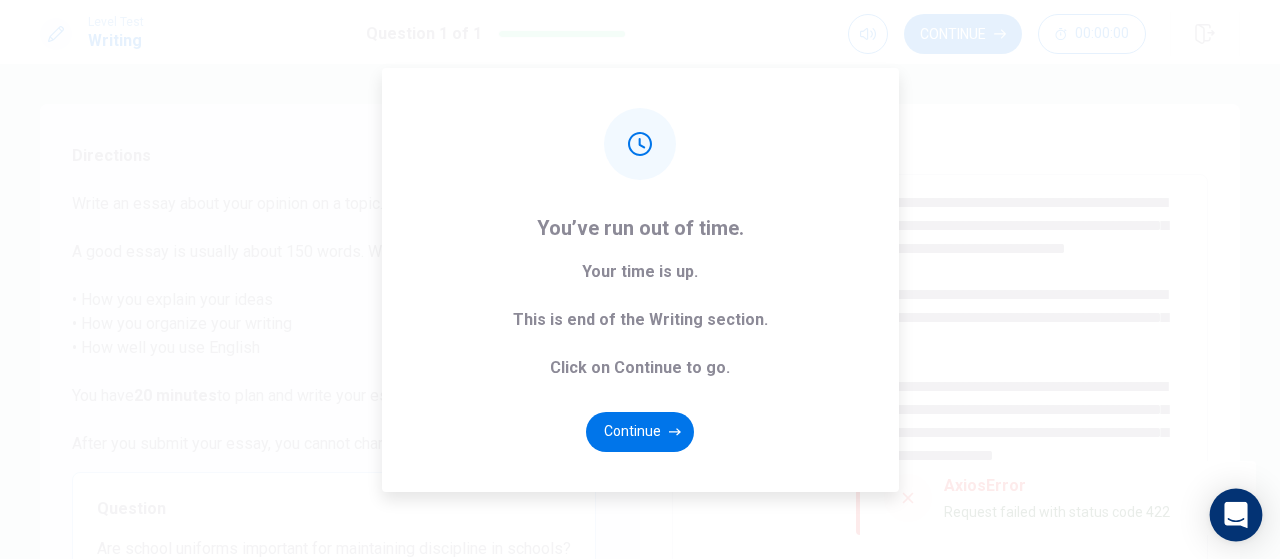 click 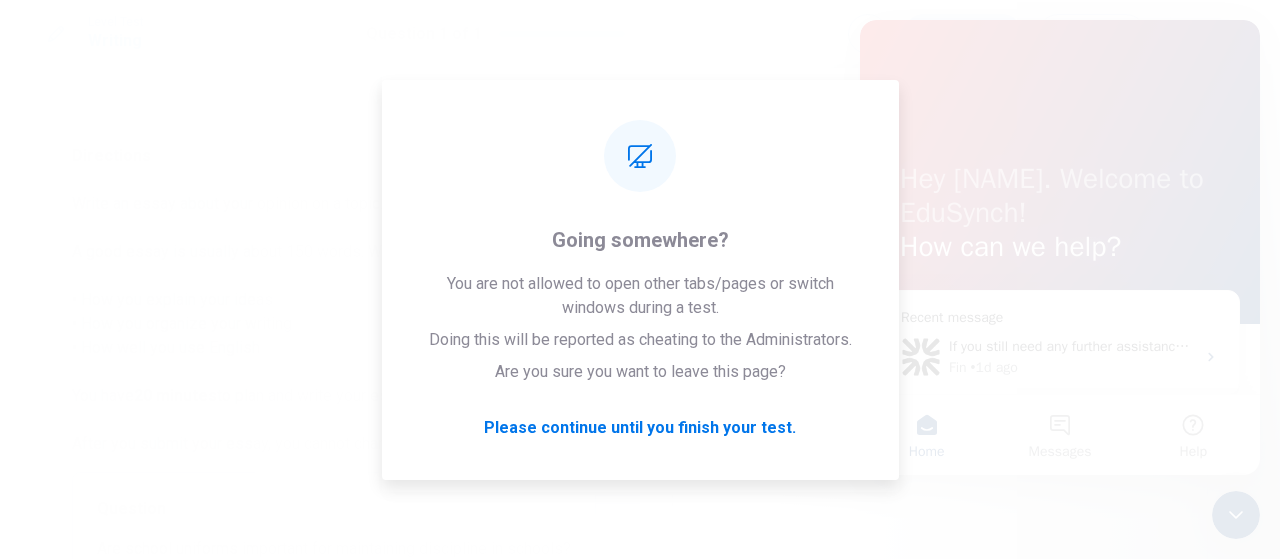 scroll, scrollTop: 0, scrollLeft: 0, axis: both 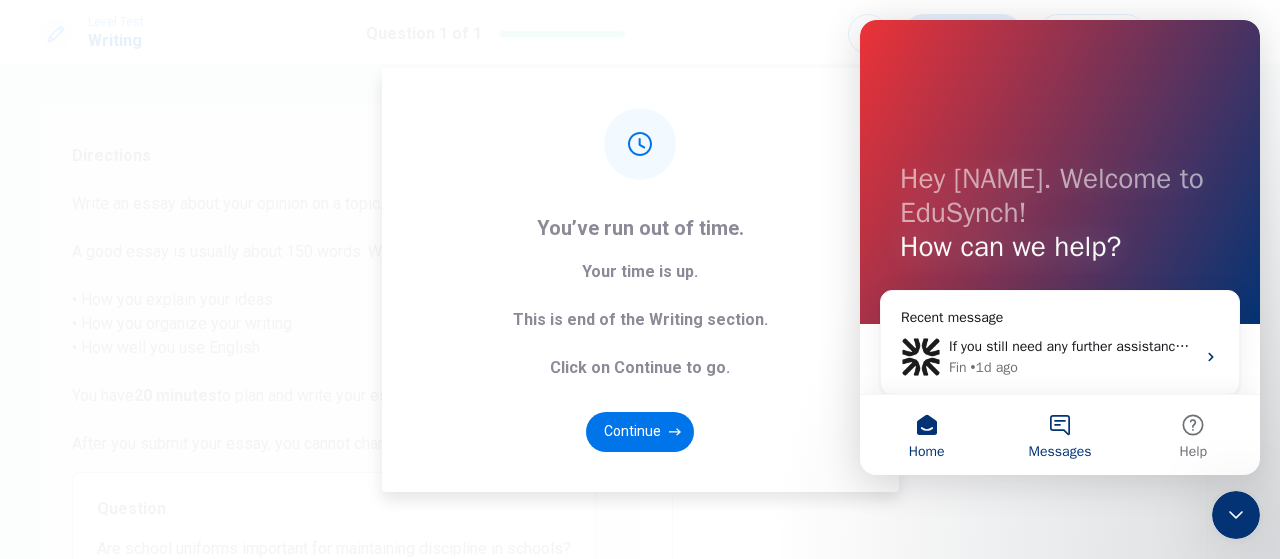 click on "Messages" at bounding box center (1059, 435) 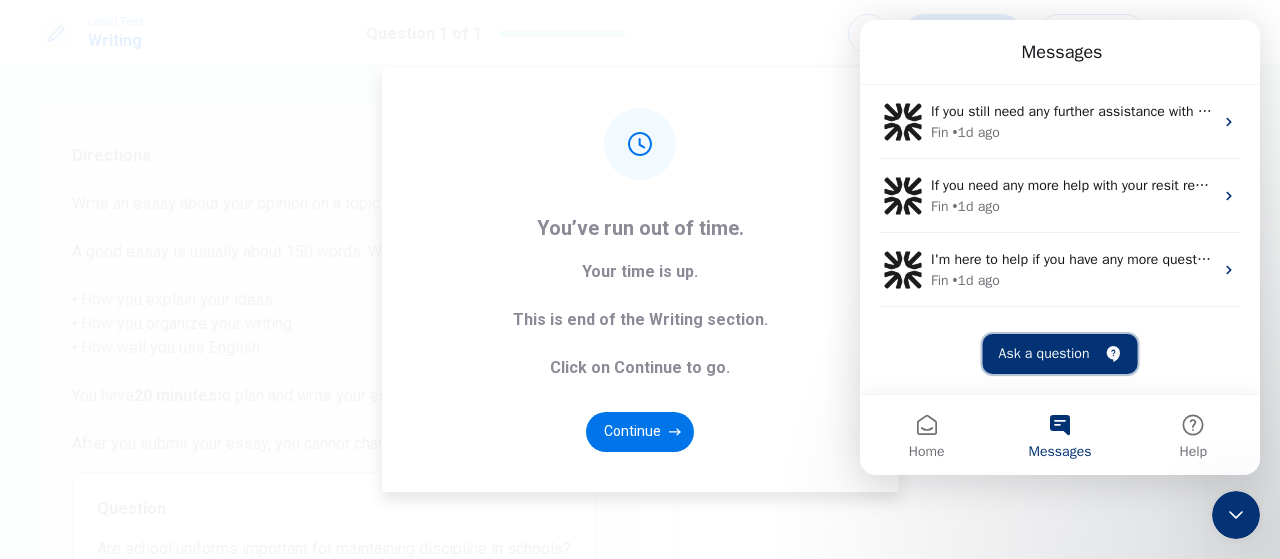 click on "Ask a question" at bounding box center (1060, 354) 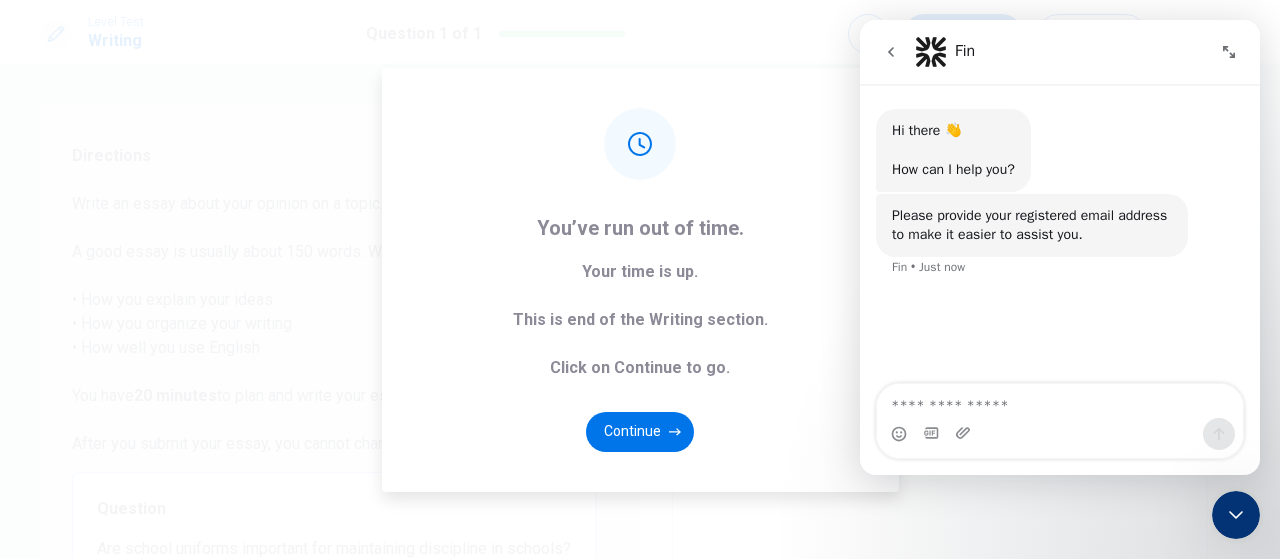 click at bounding box center (1060, 401) 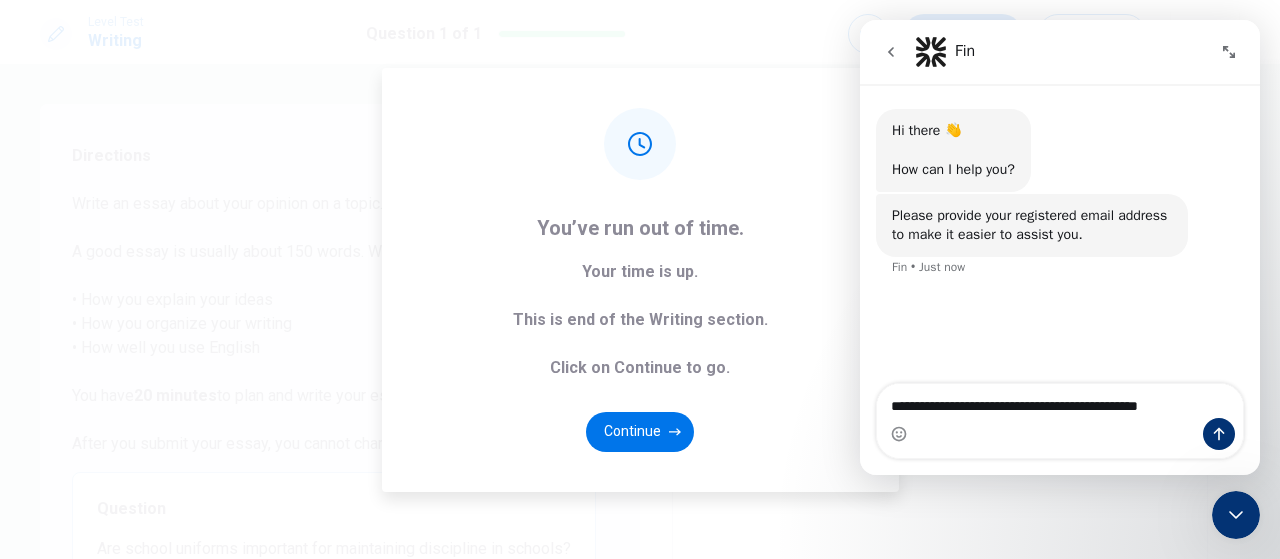 type on "**********" 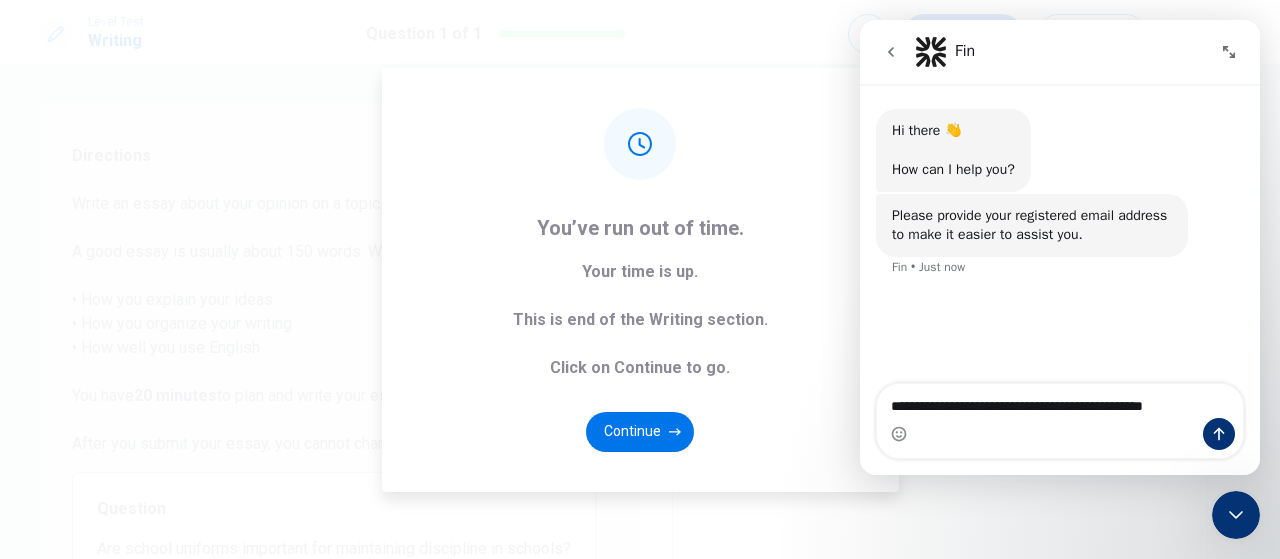 type 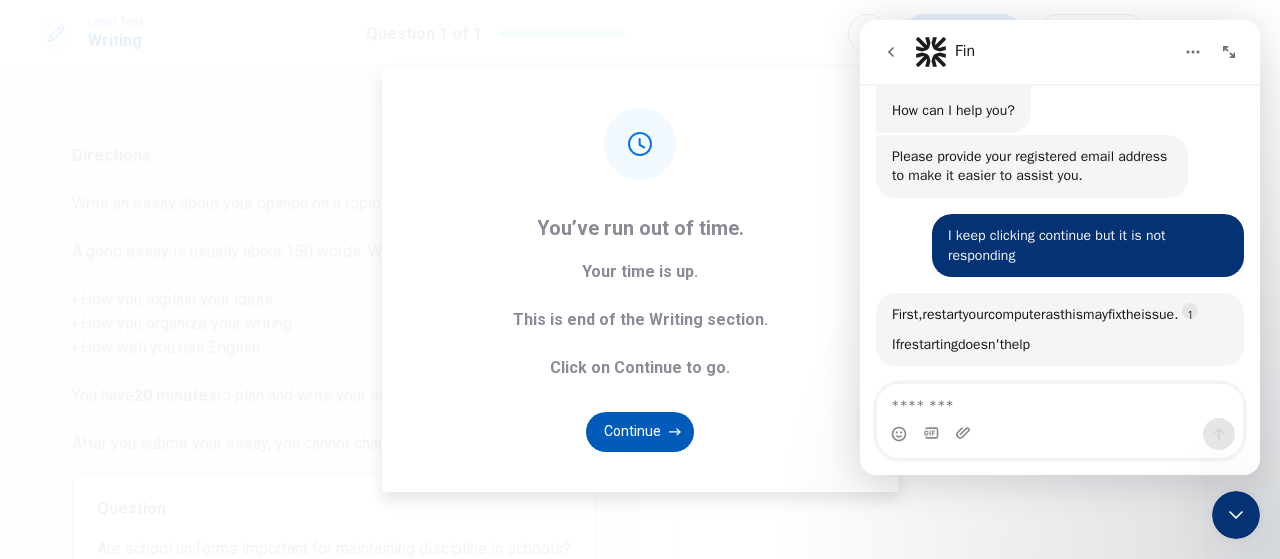 scroll, scrollTop: 61, scrollLeft: 0, axis: vertical 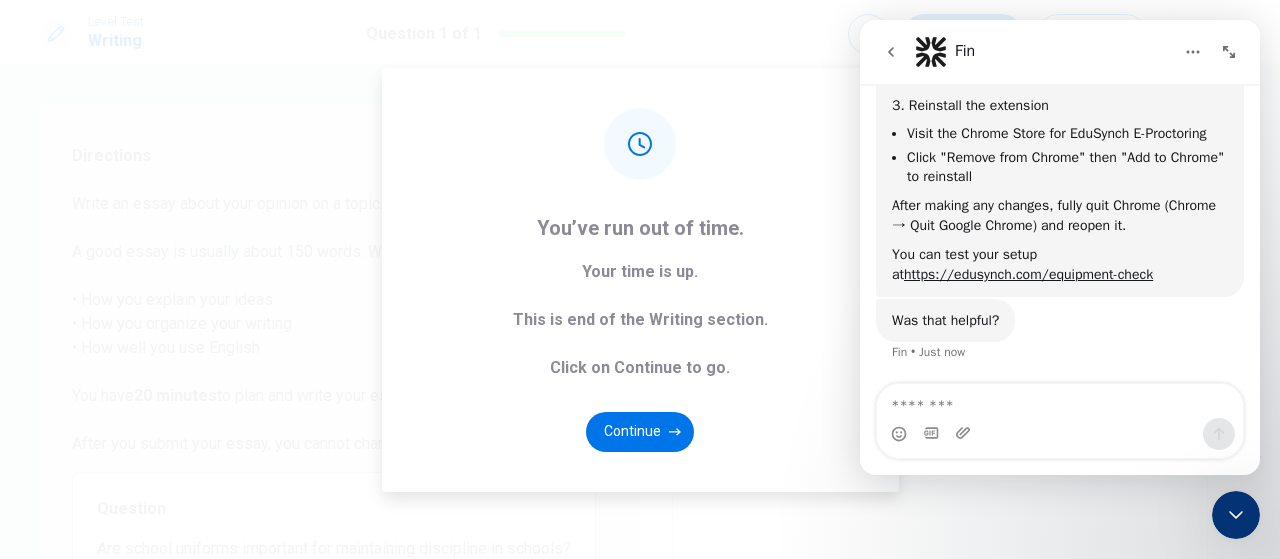 click 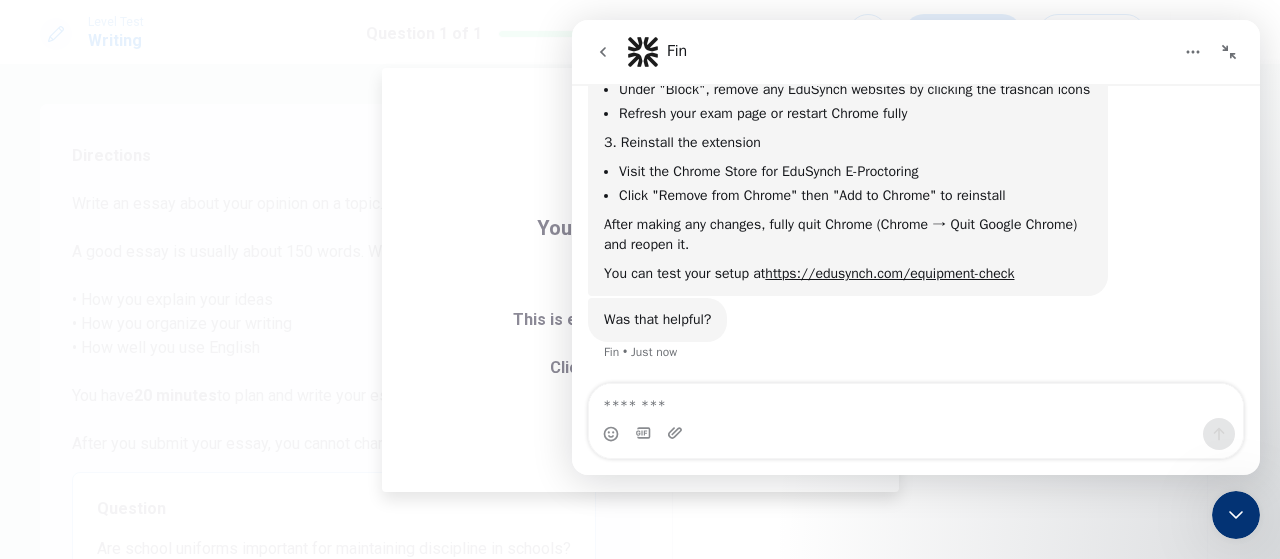 scroll, scrollTop: 471, scrollLeft: 0, axis: vertical 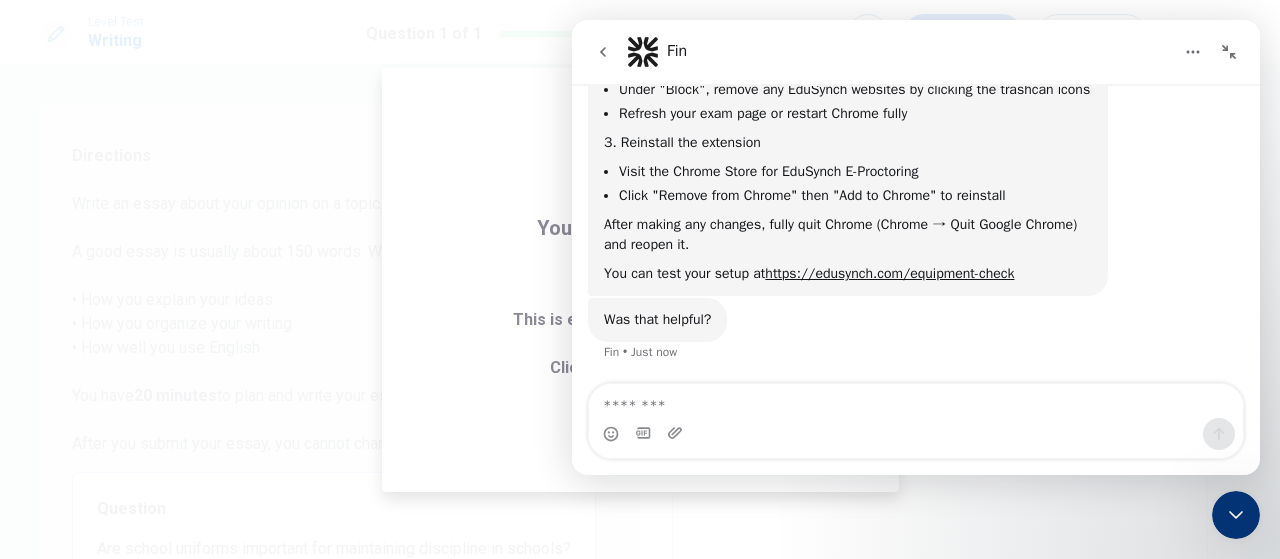 click at bounding box center [1229, 52] 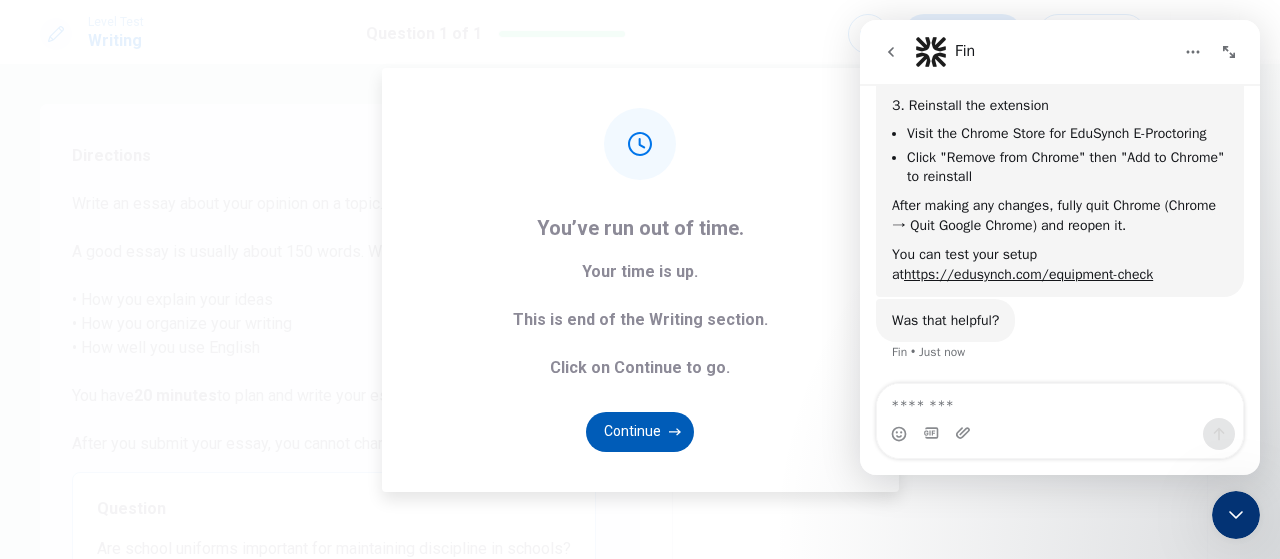 scroll, scrollTop: 586, scrollLeft: 0, axis: vertical 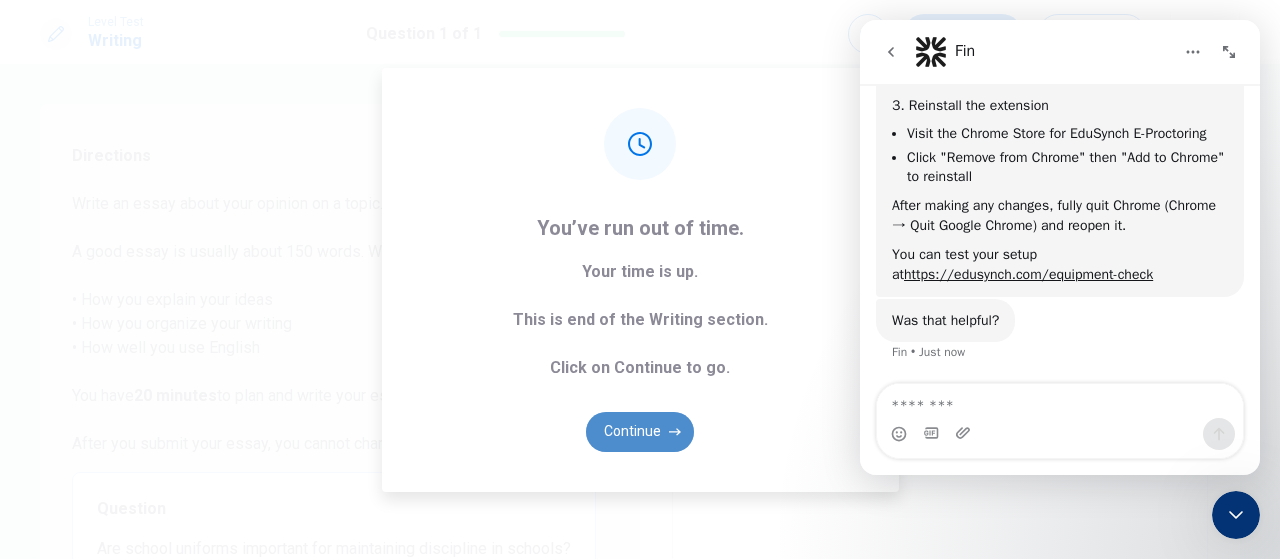 click on "Continue" at bounding box center [640, 432] 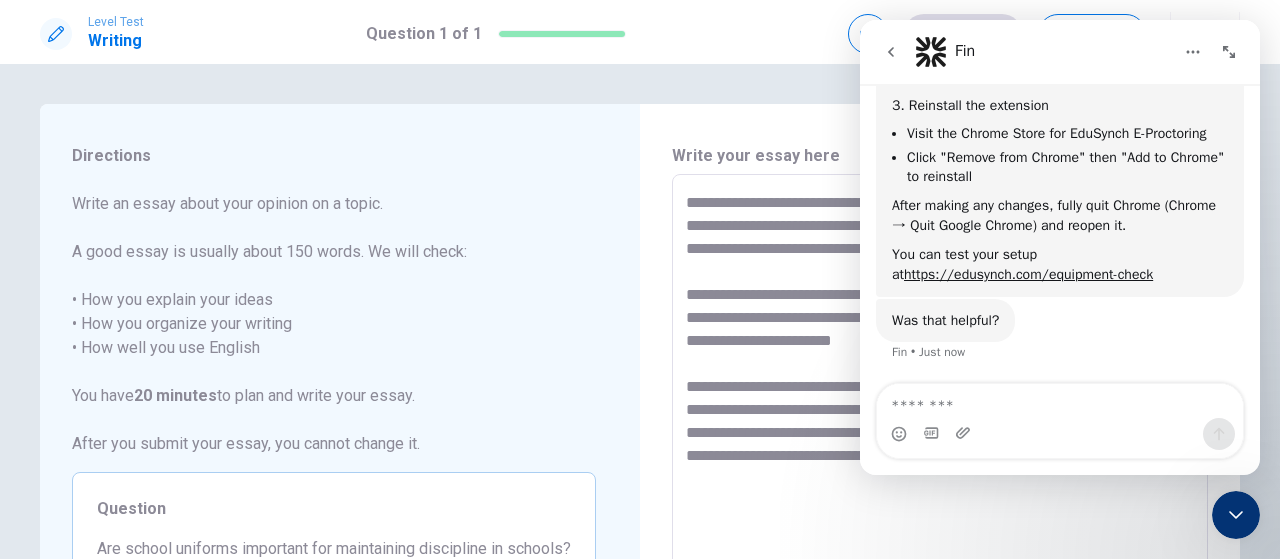 type on "*" 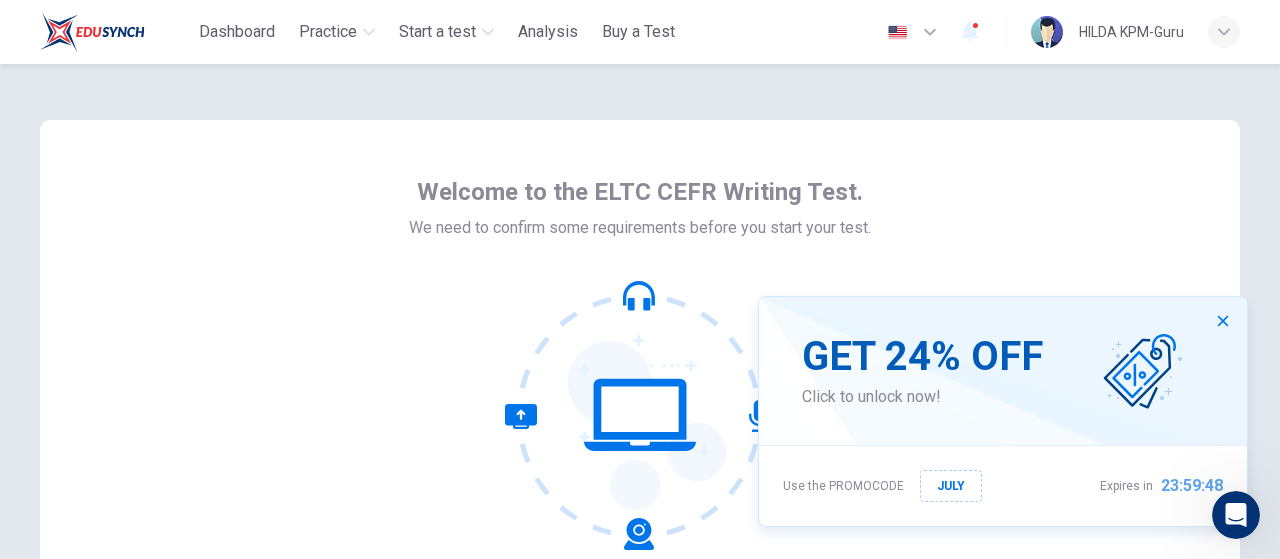 scroll, scrollTop: 0, scrollLeft: 0, axis: both 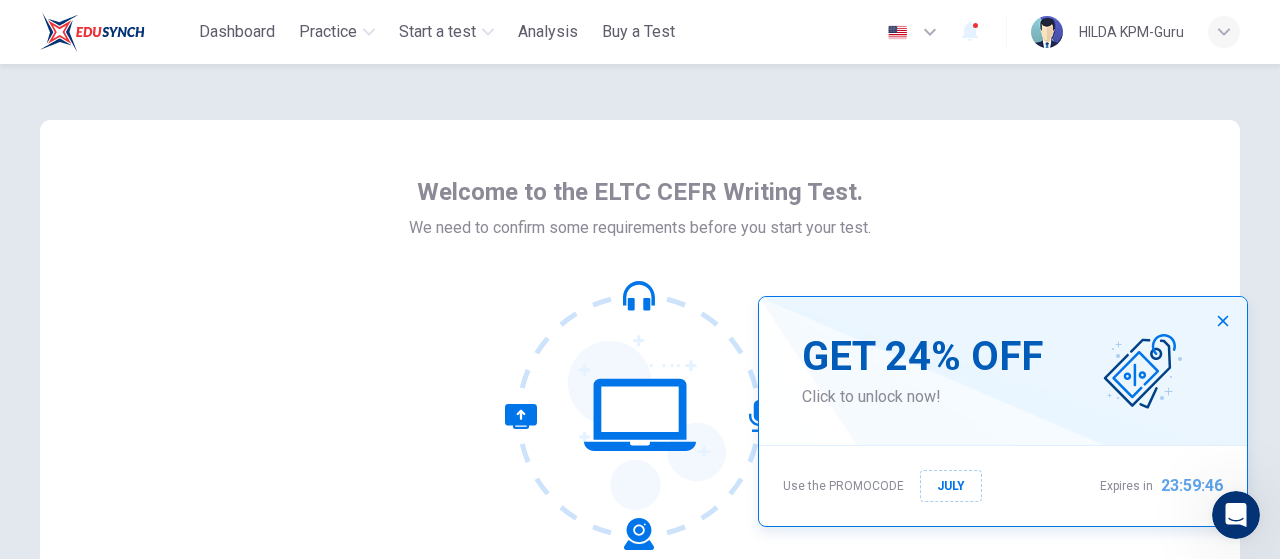 click 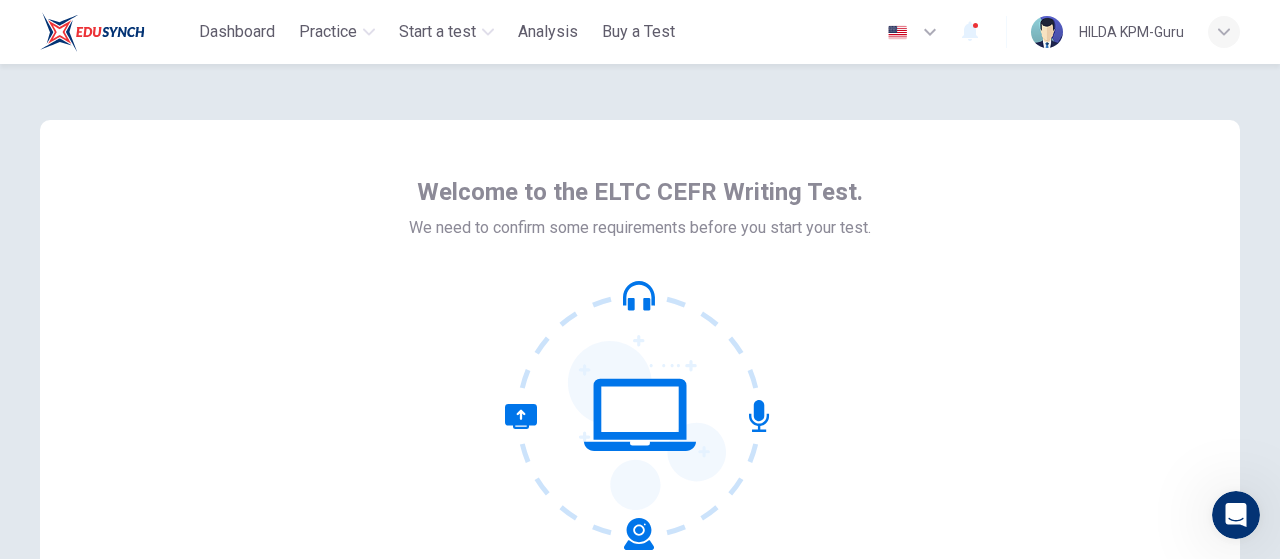scroll, scrollTop: 553, scrollLeft: 0, axis: vertical 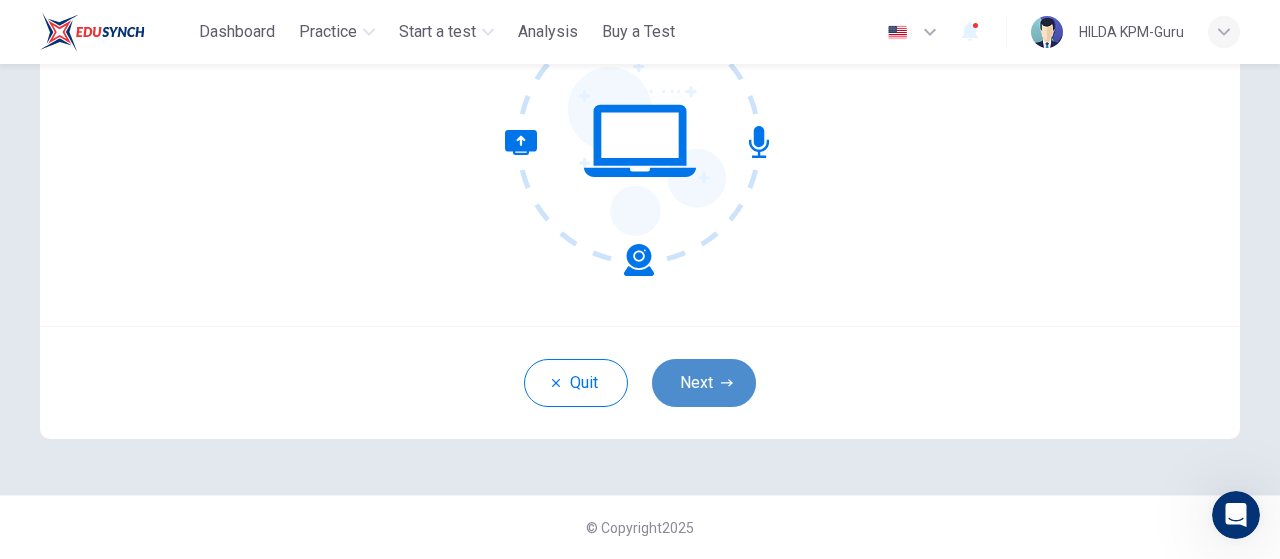 click on "Next" at bounding box center (704, 383) 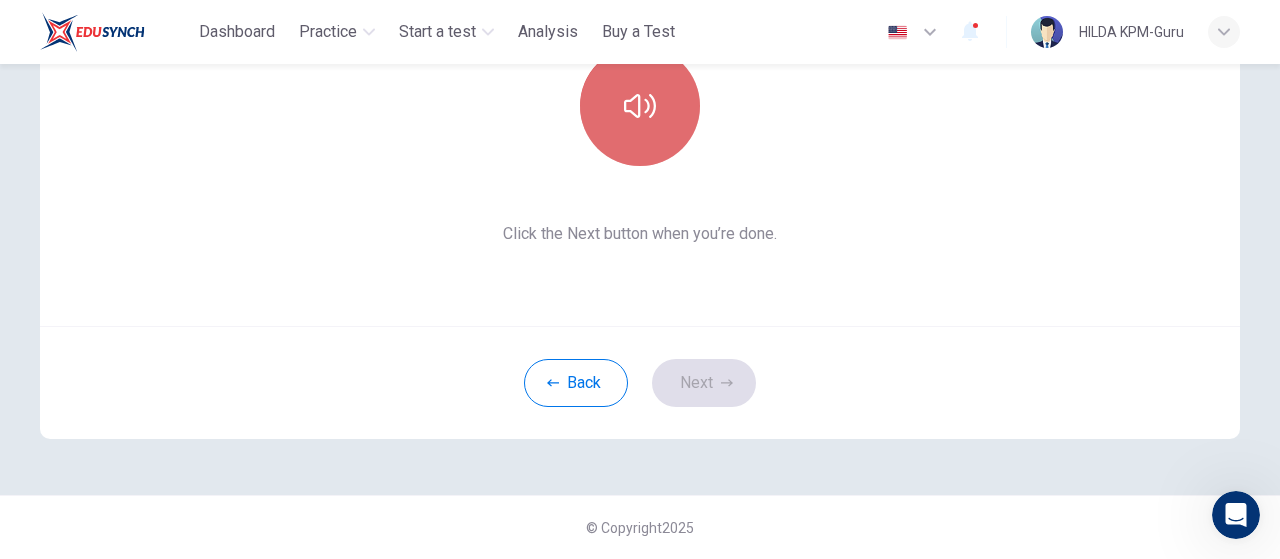 click 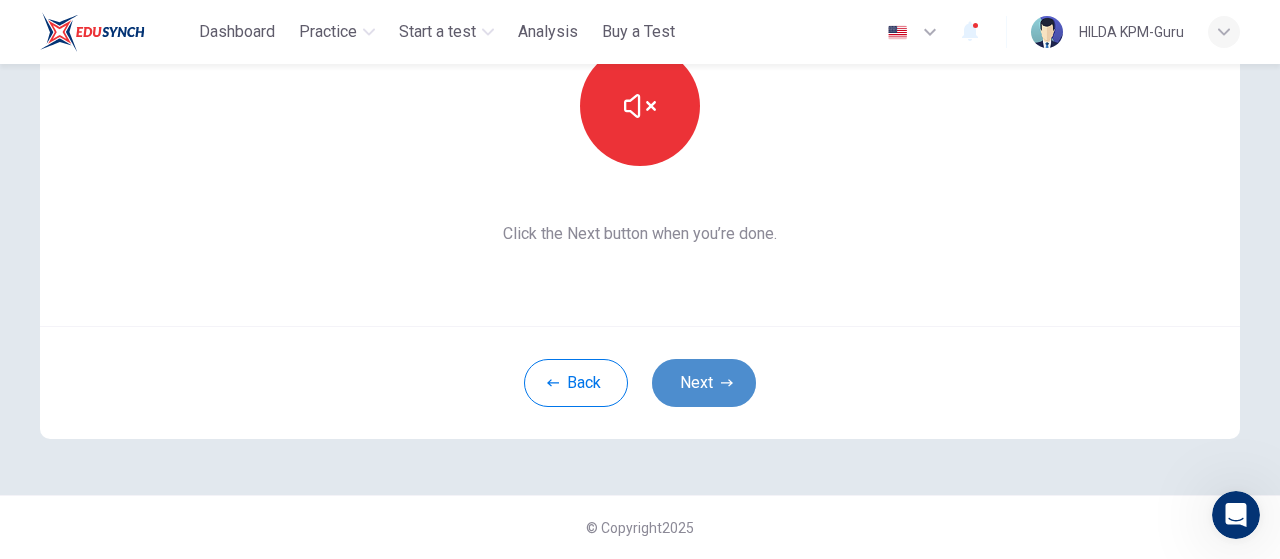 click on "Next" at bounding box center (704, 383) 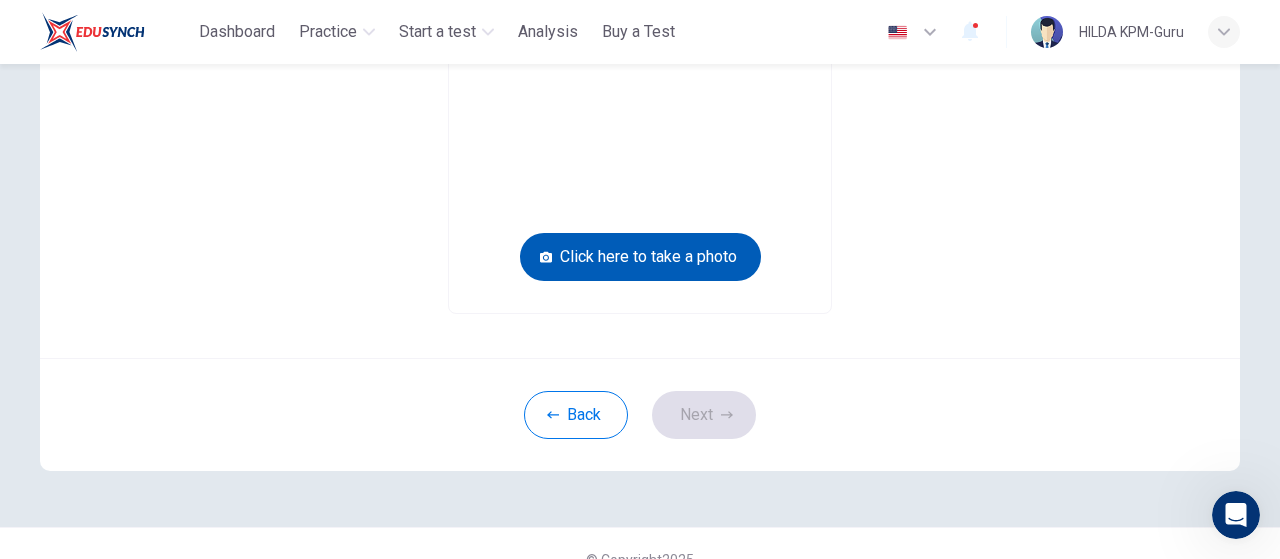 click on "Click here to take a photo" at bounding box center [640, 257] 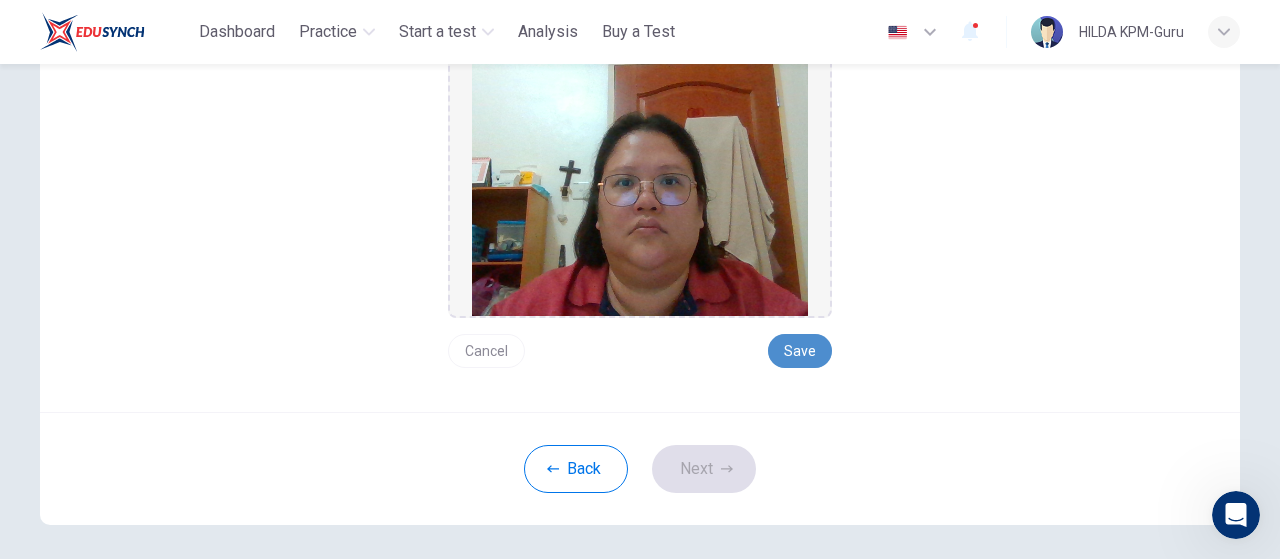 click on "Save" at bounding box center (800, 351) 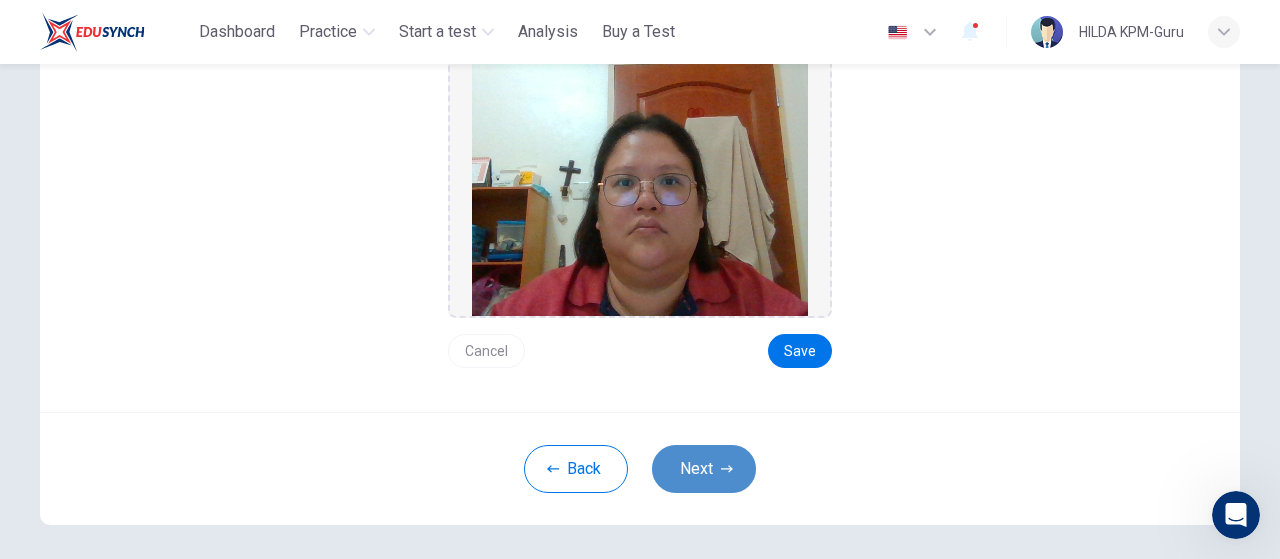 click on "Next" at bounding box center [704, 469] 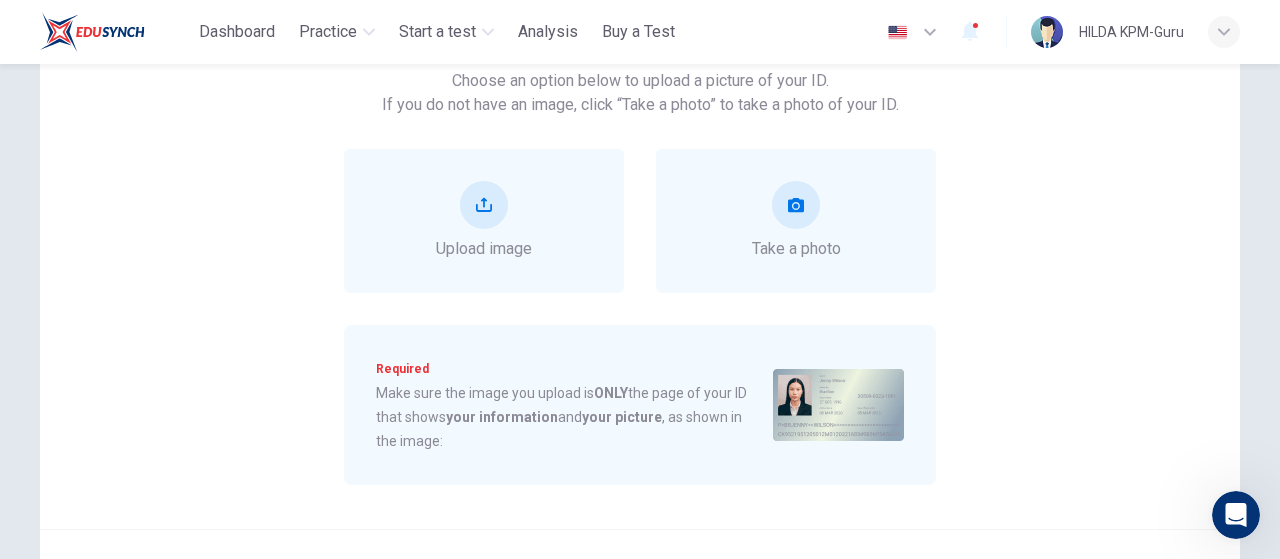 scroll, scrollTop: 158, scrollLeft: 0, axis: vertical 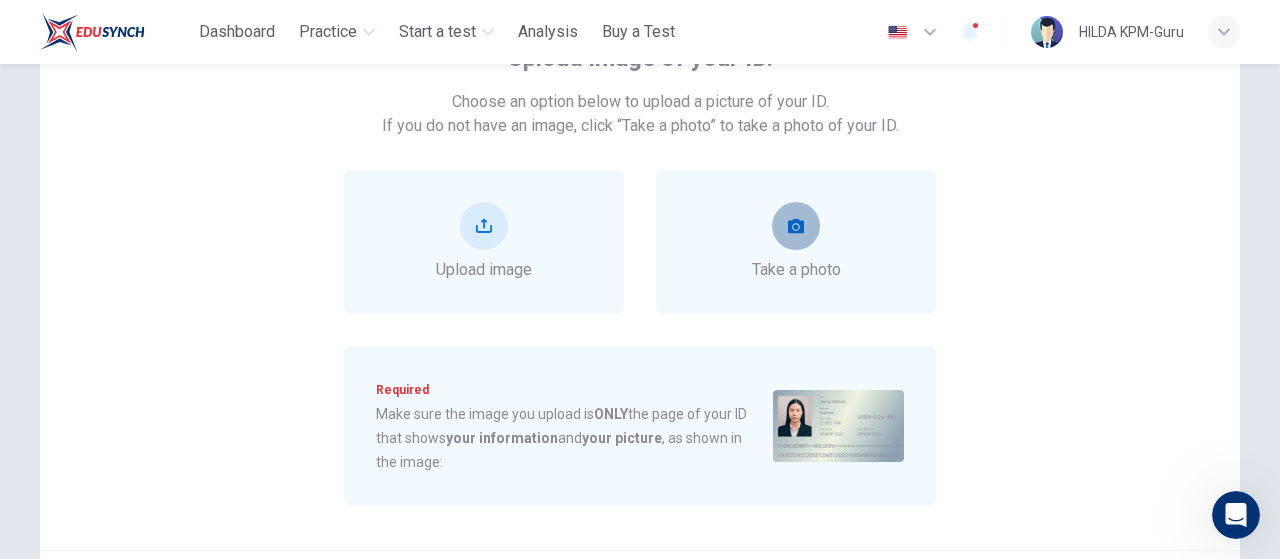 click at bounding box center (796, 226) 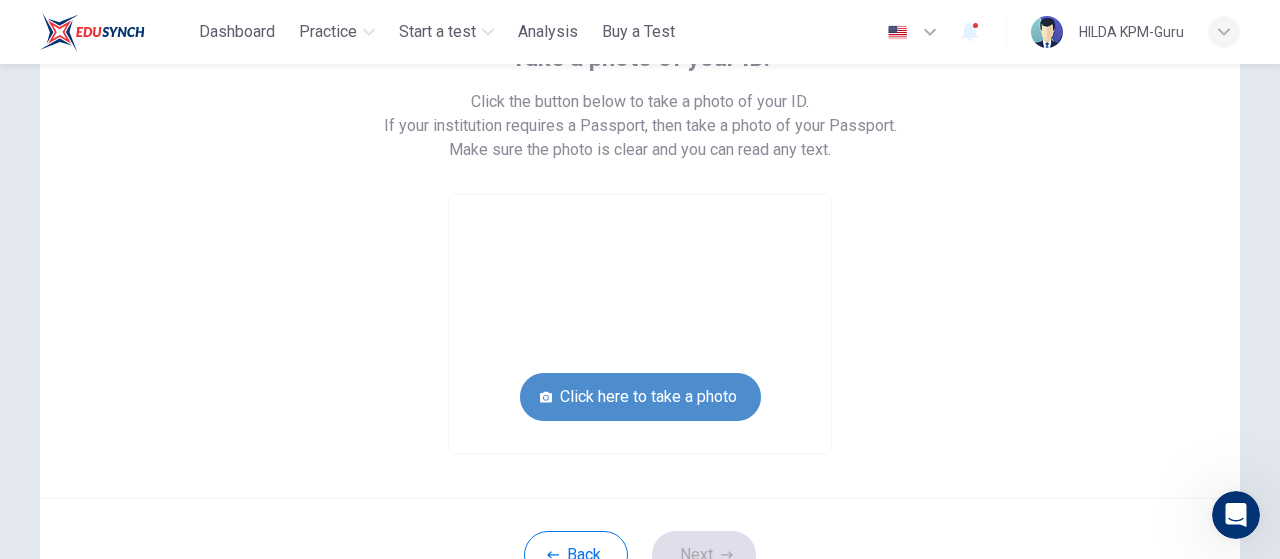 click on "Click here to take a photo" at bounding box center [640, 397] 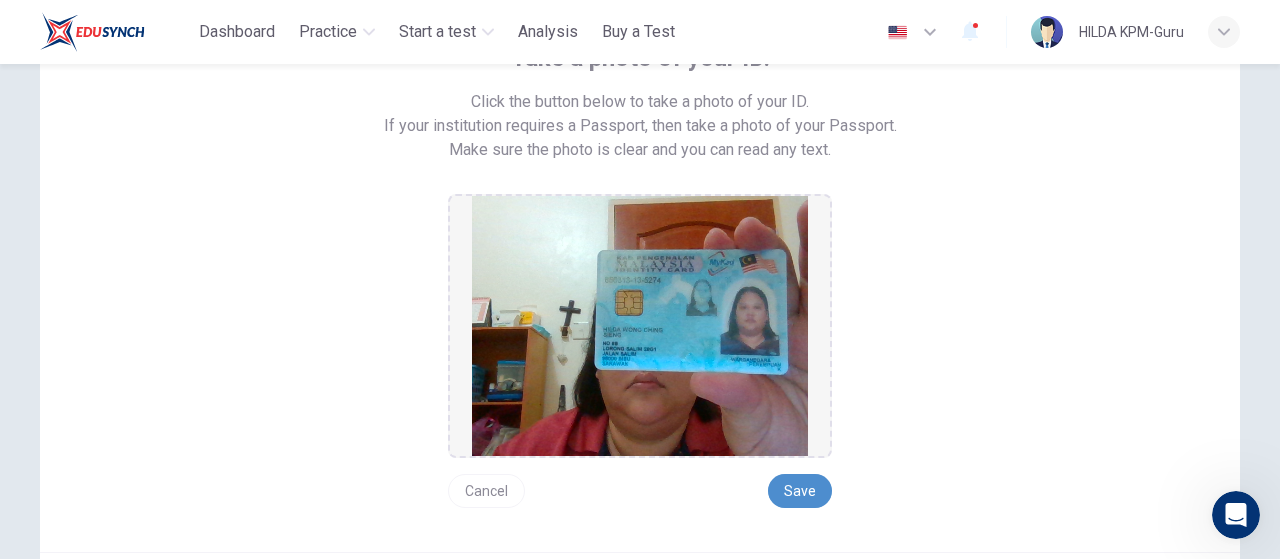 click on "Save" at bounding box center (800, 491) 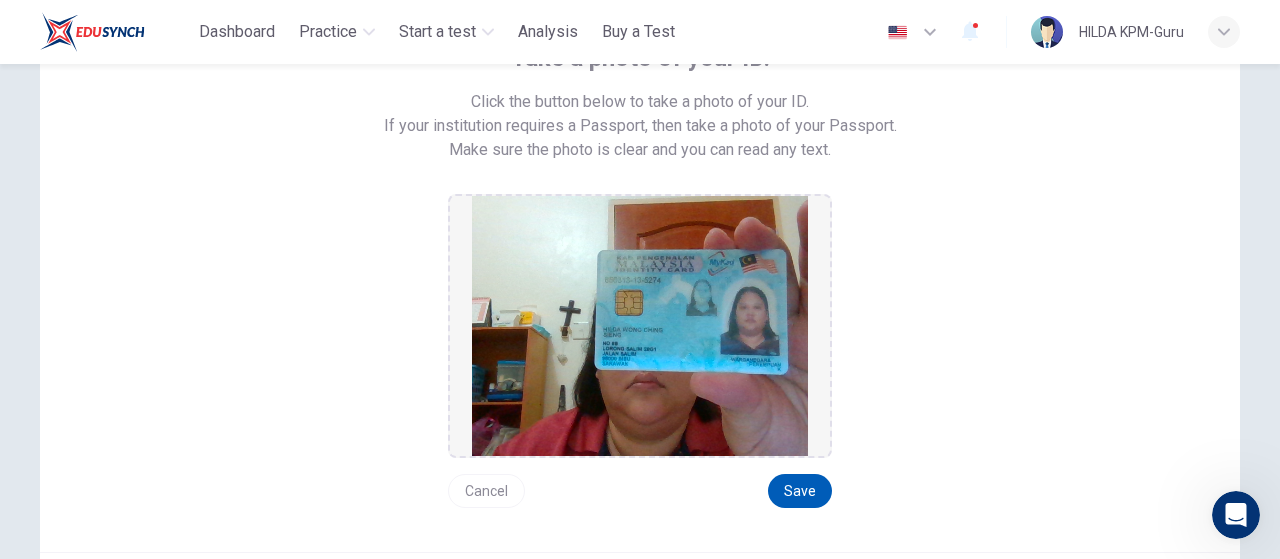 scroll, scrollTop: 274, scrollLeft: 0, axis: vertical 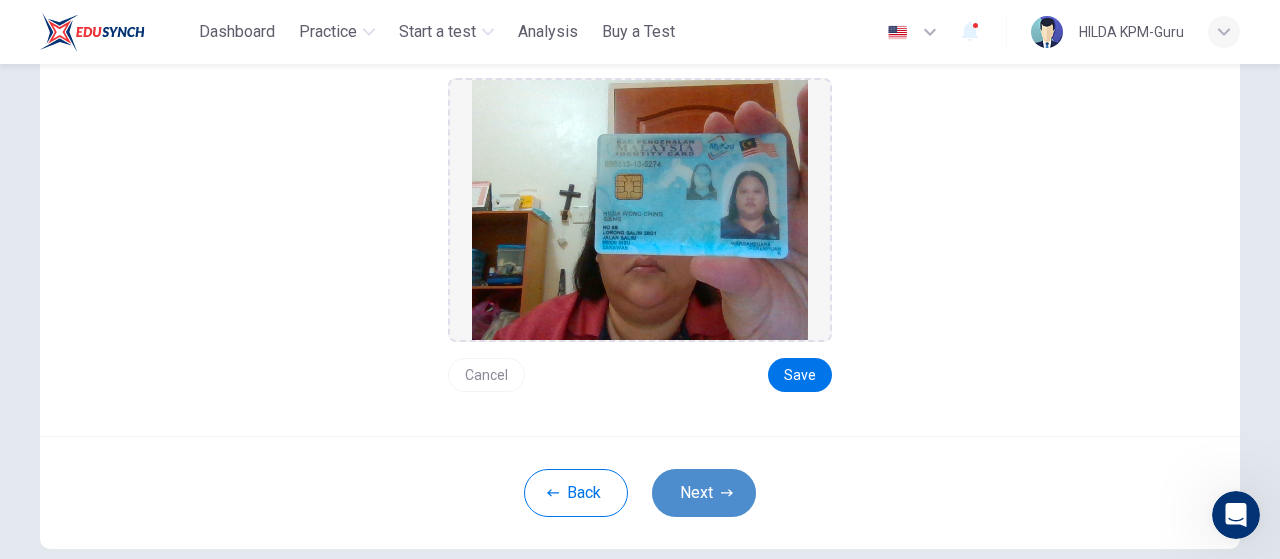 click on "Next" at bounding box center [704, 493] 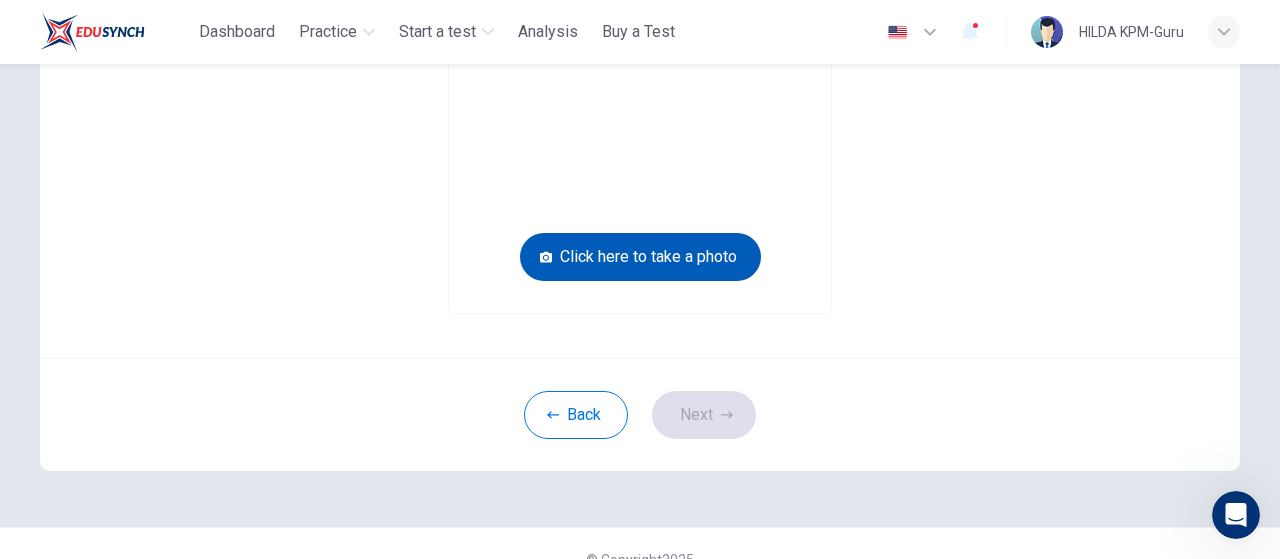 click on "Click here to take a photo" at bounding box center [640, 257] 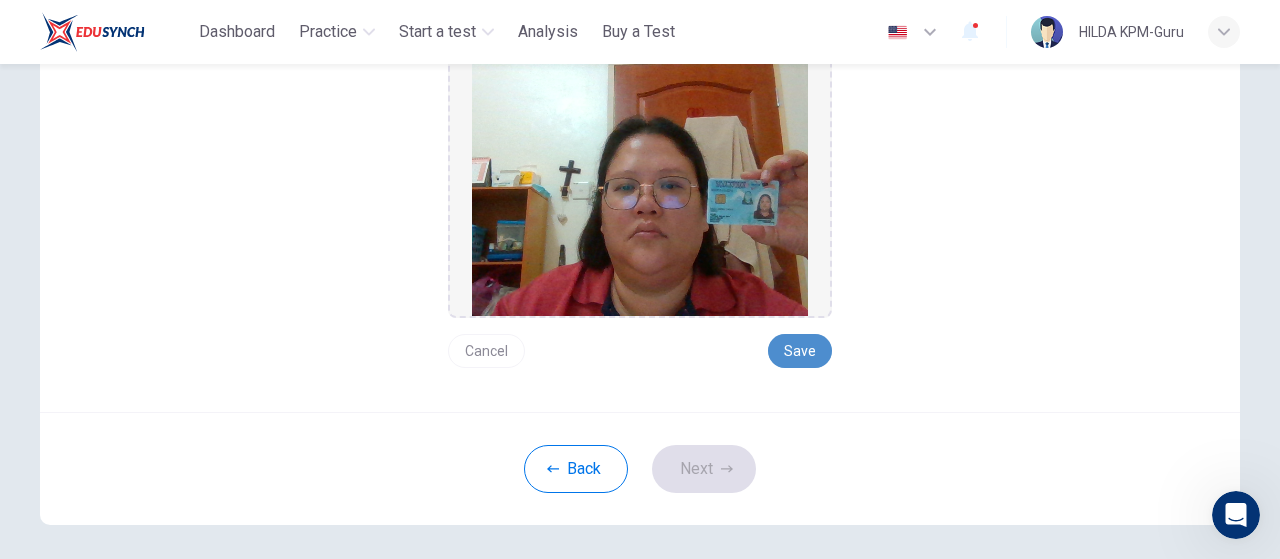 click on "Save" at bounding box center [800, 351] 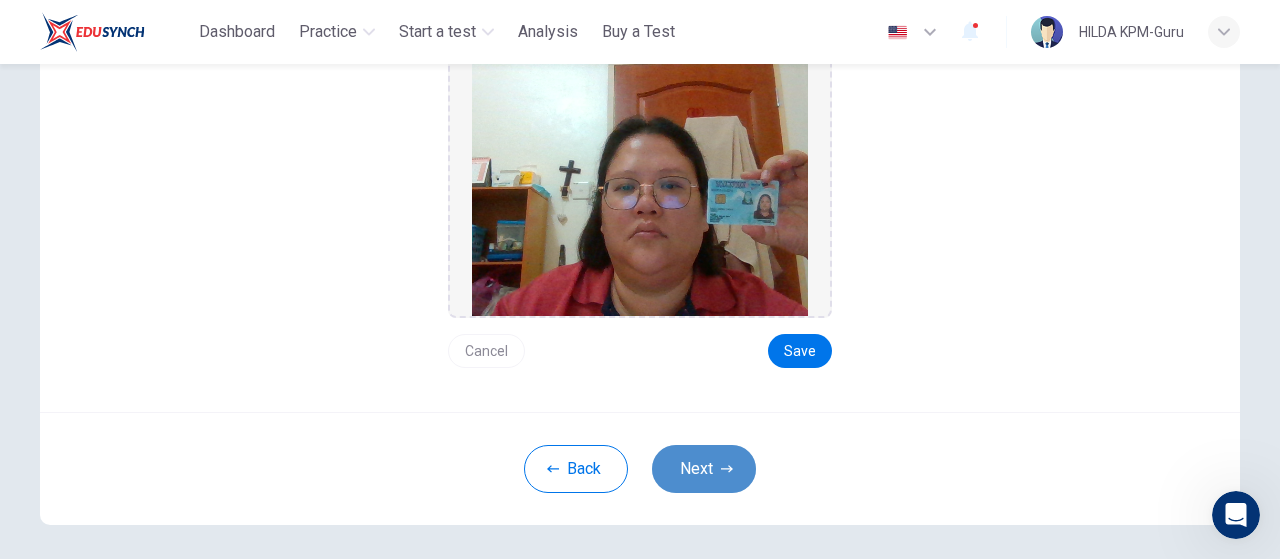 click on "Next" at bounding box center [704, 469] 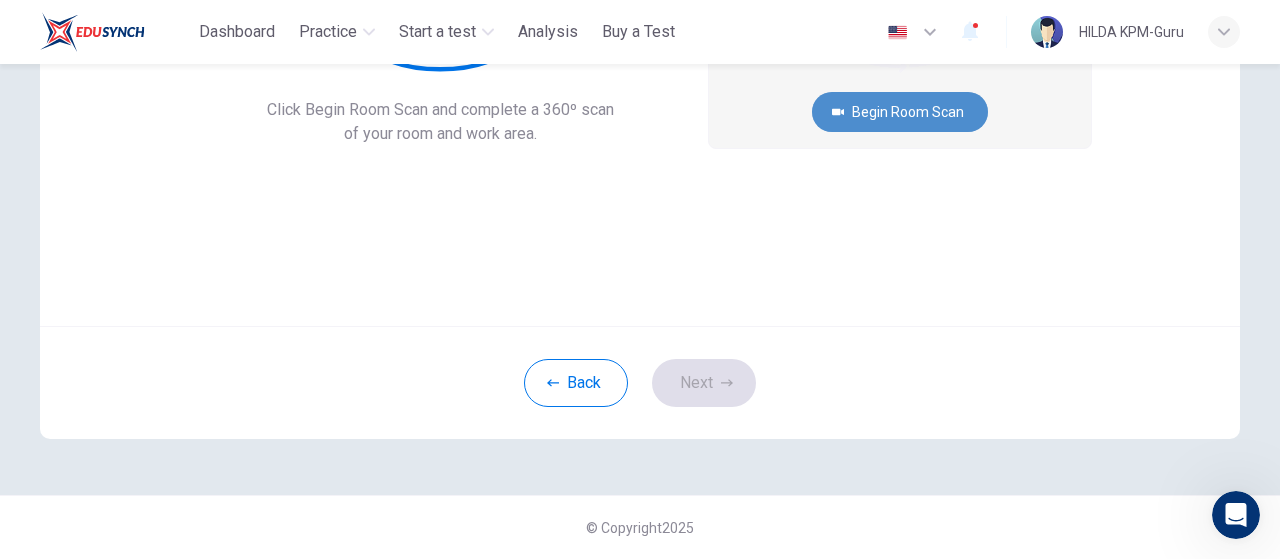 click on "Begin Room Scan" at bounding box center [900, 112] 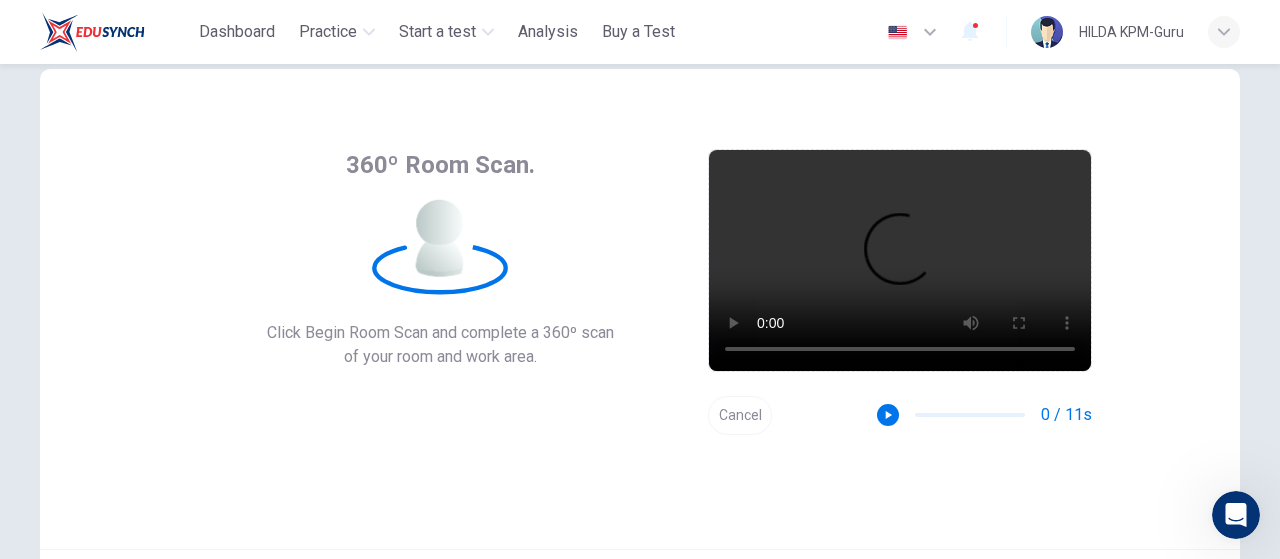 scroll, scrollTop: 274, scrollLeft: 0, axis: vertical 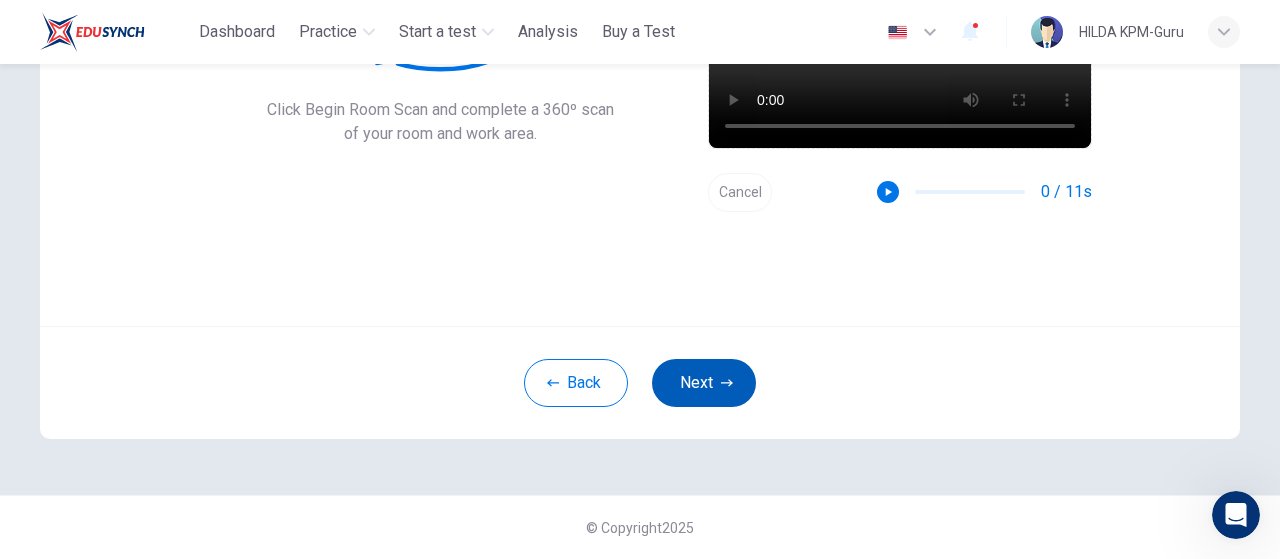 click on "Next" at bounding box center [704, 383] 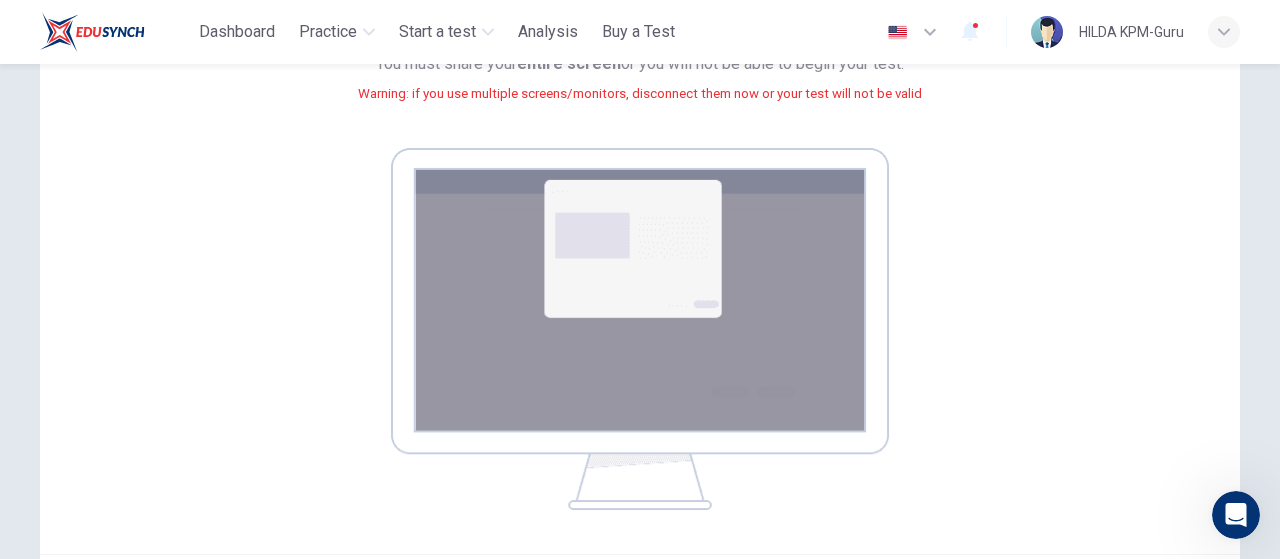 scroll, scrollTop: 479, scrollLeft: 0, axis: vertical 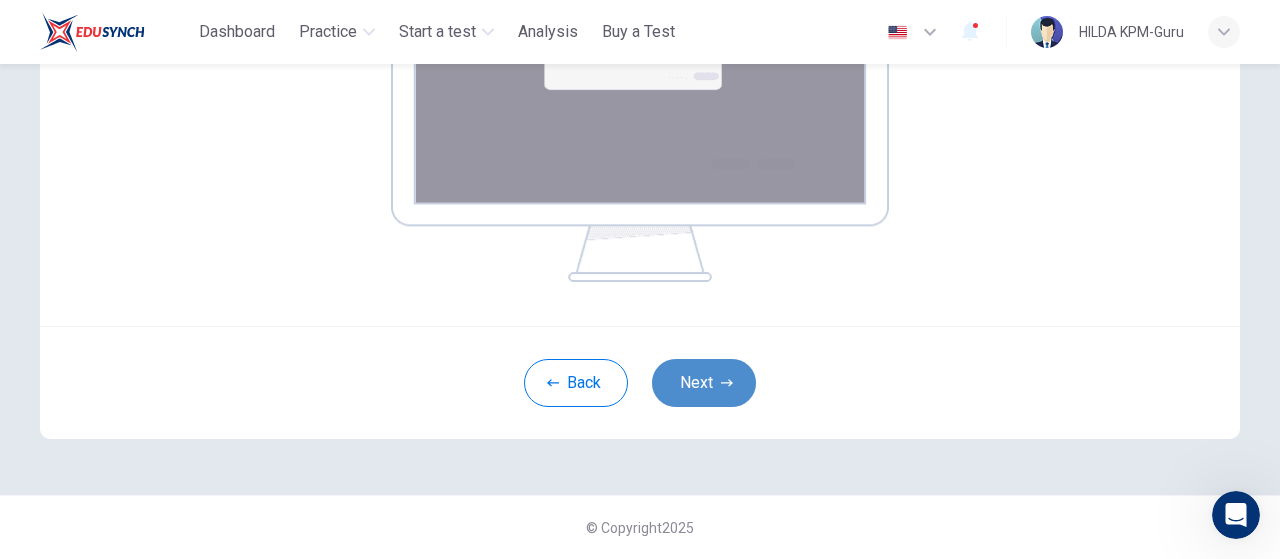 click on "Next" at bounding box center [704, 383] 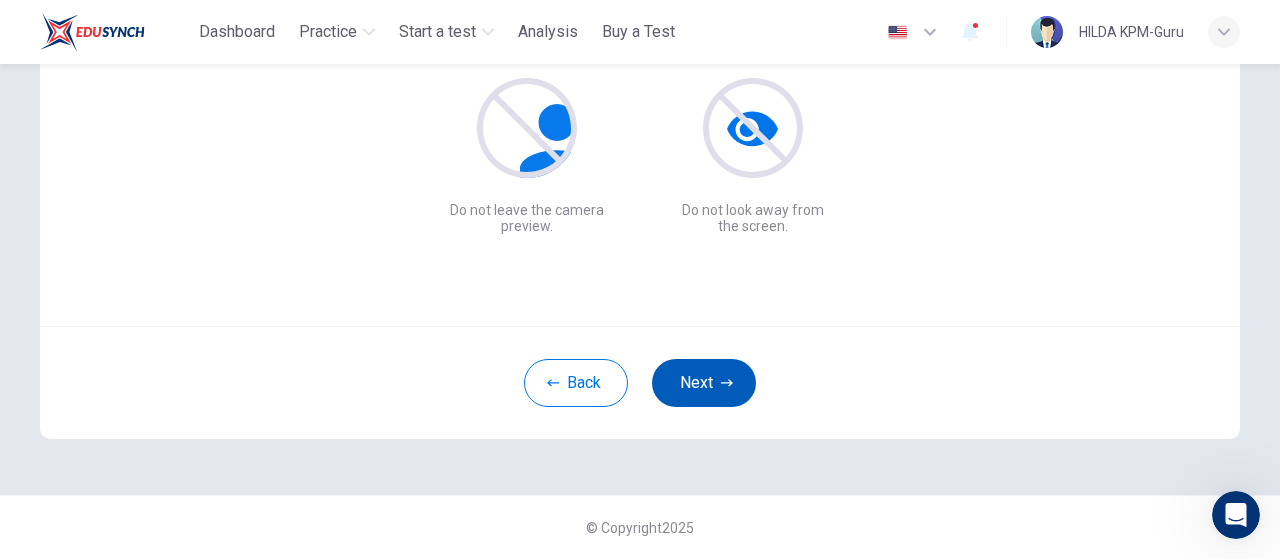 scroll, scrollTop: 274, scrollLeft: 0, axis: vertical 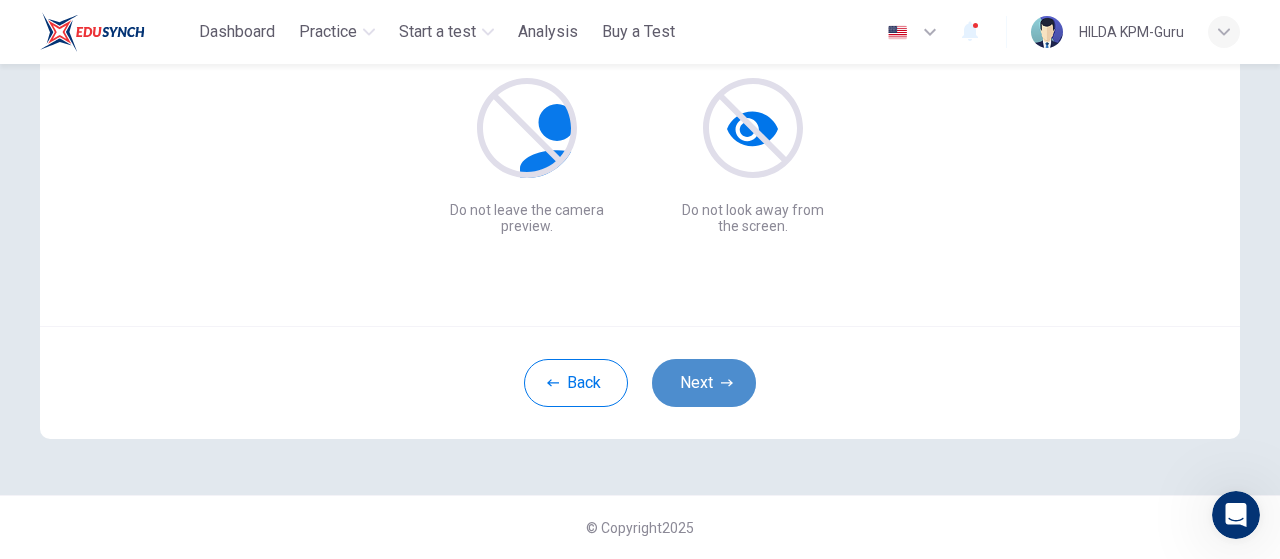 click on "Next" at bounding box center [704, 383] 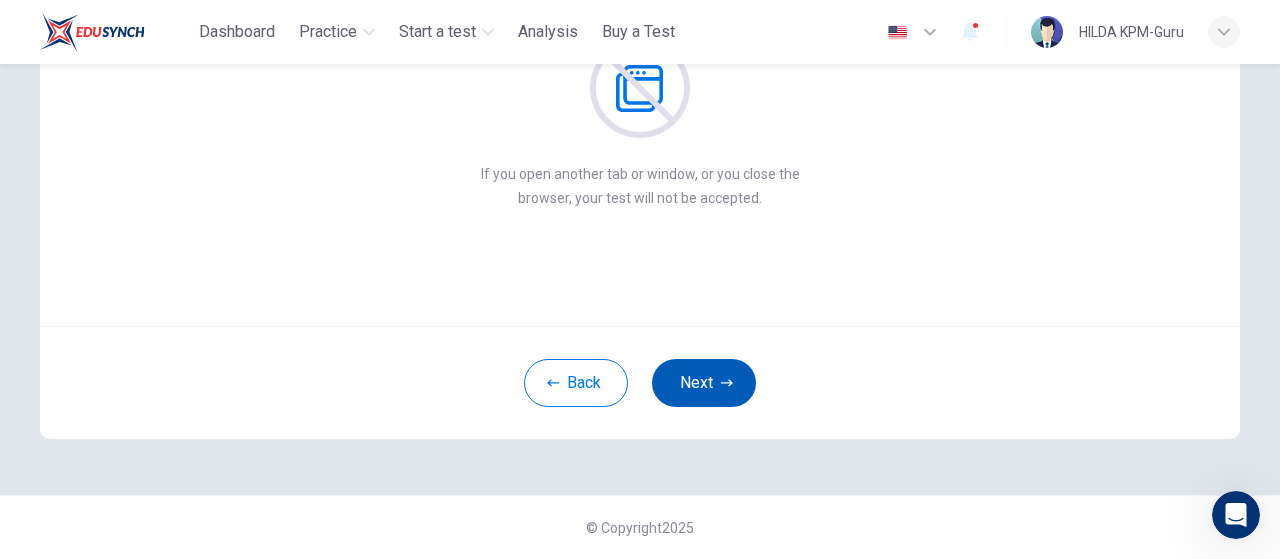 click on "Next" at bounding box center (704, 383) 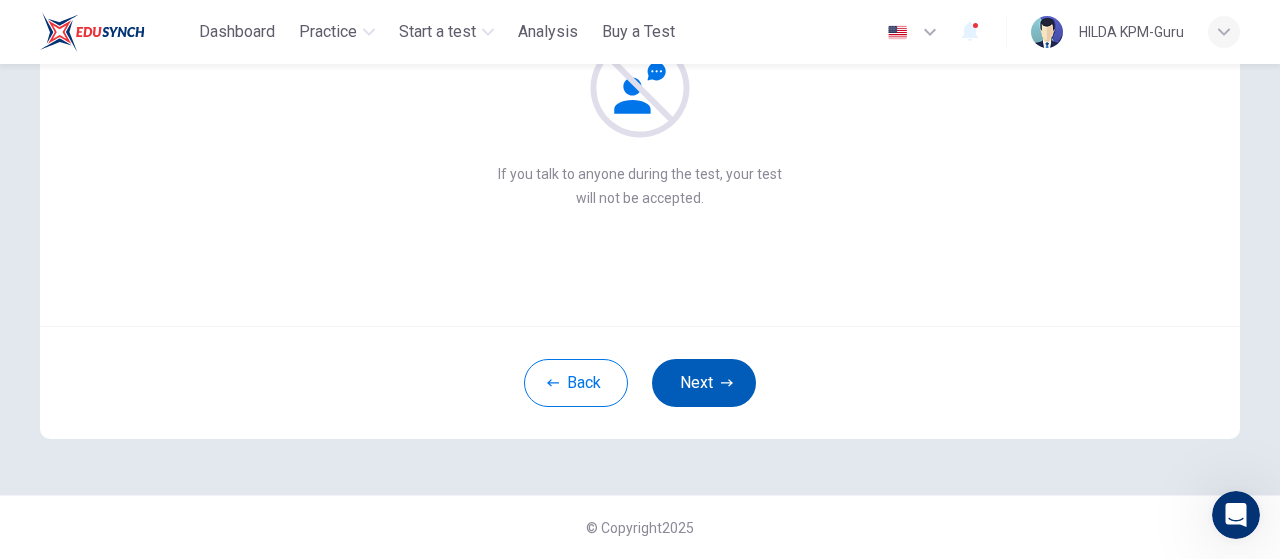 click on "Next" at bounding box center (704, 383) 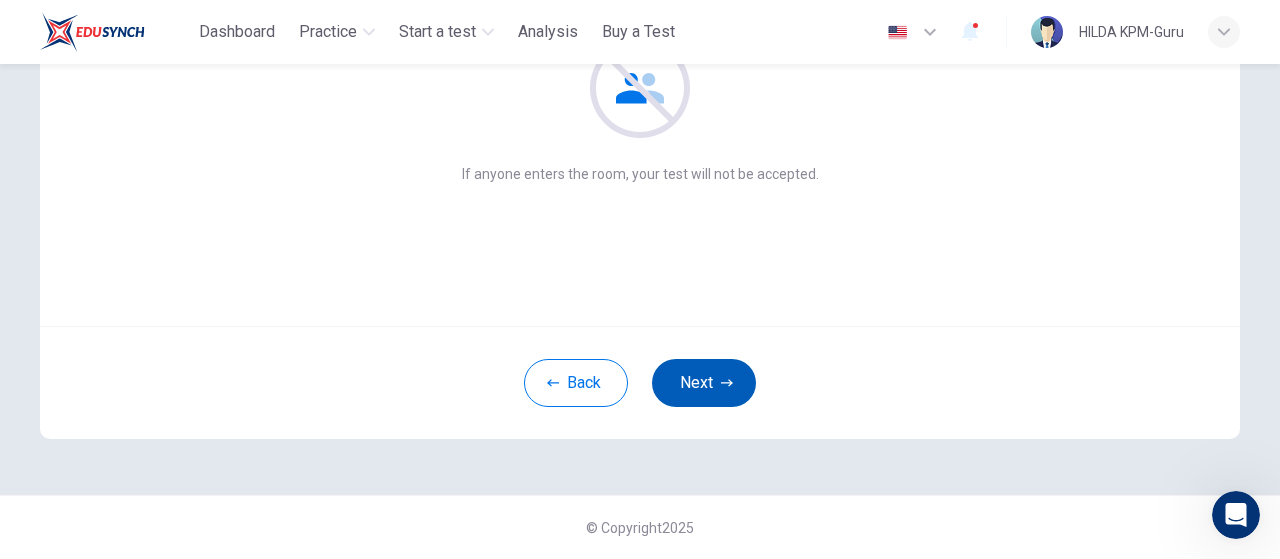 click on "Next" at bounding box center [704, 383] 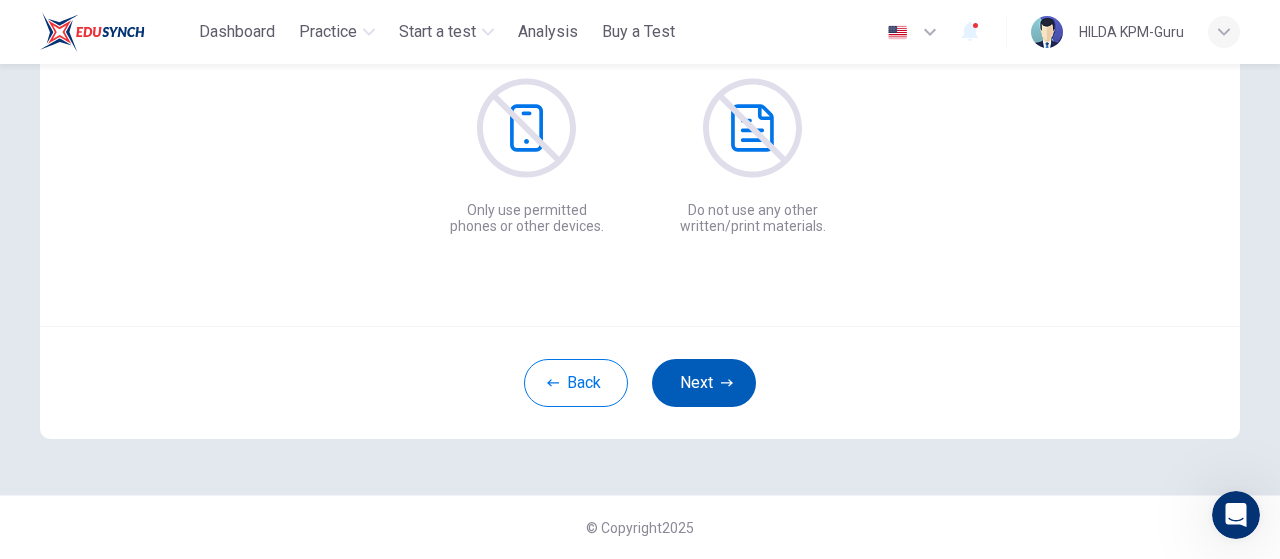 click on "Next" at bounding box center (704, 383) 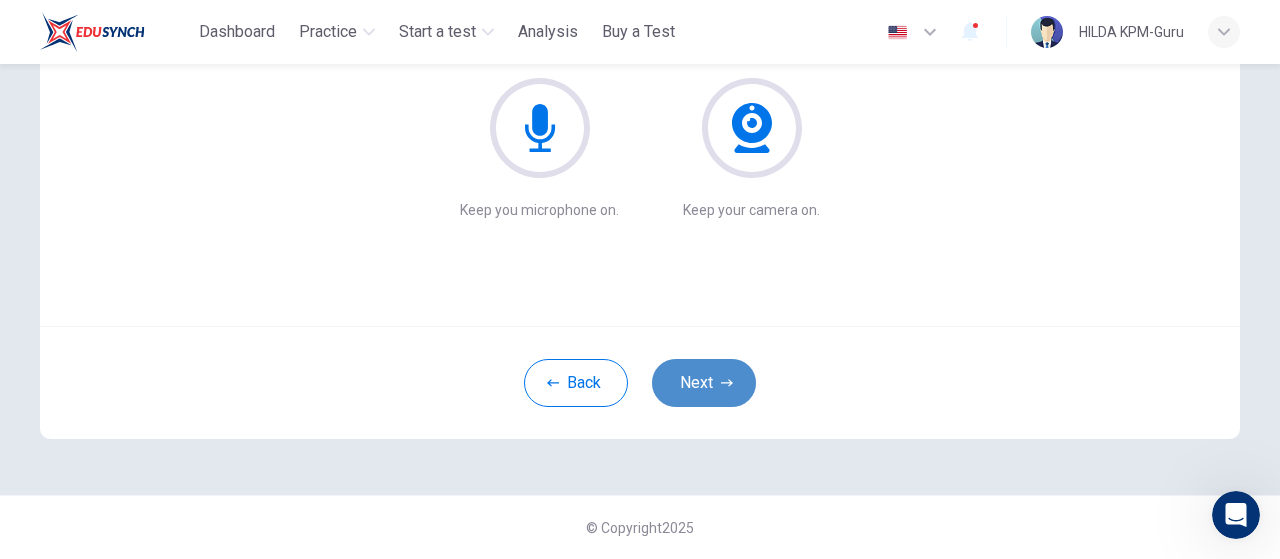 click on "Next" at bounding box center [704, 383] 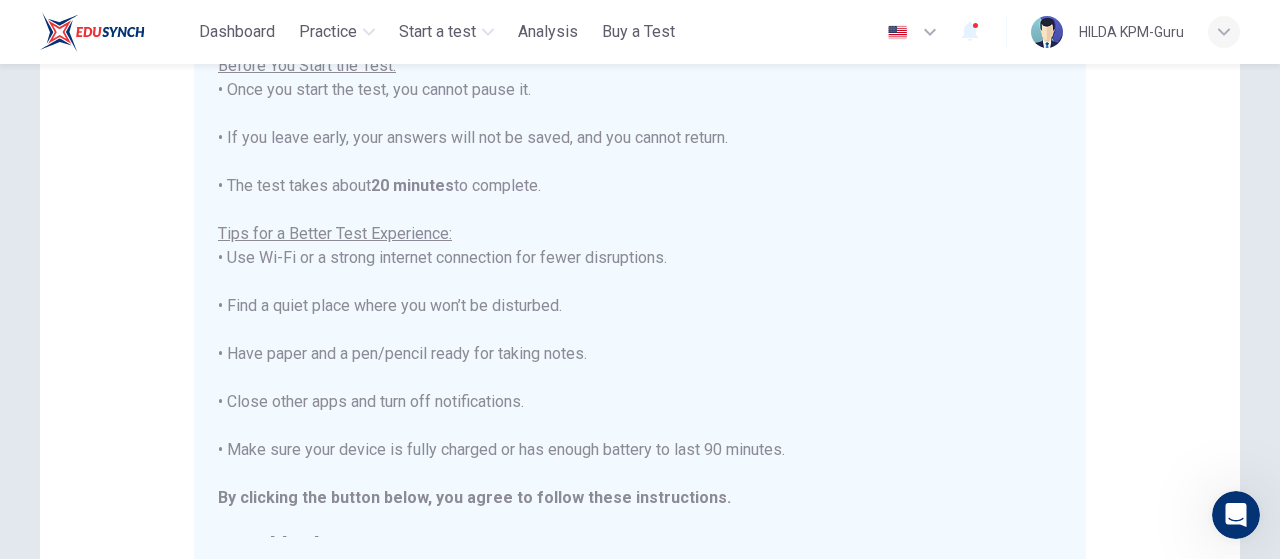 scroll, scrollTop: 23, scrollLeft: 0, axis: vertical 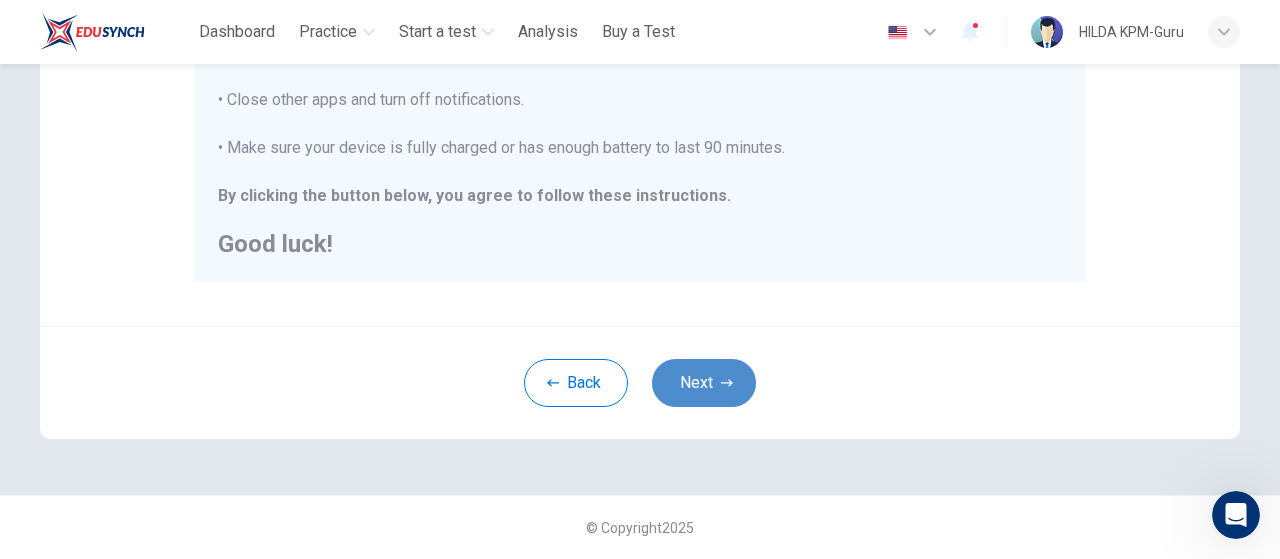 click on "Next" at bounding box center (704, 383) 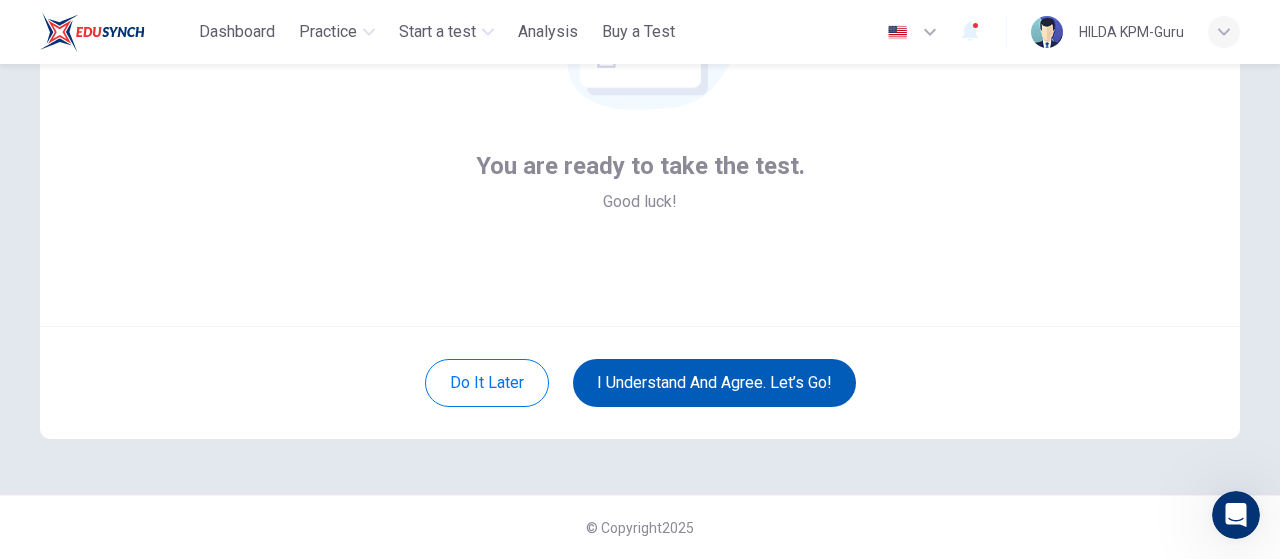 scroll, scrollTop: 274, scrollLeft: 0, axis: vertical 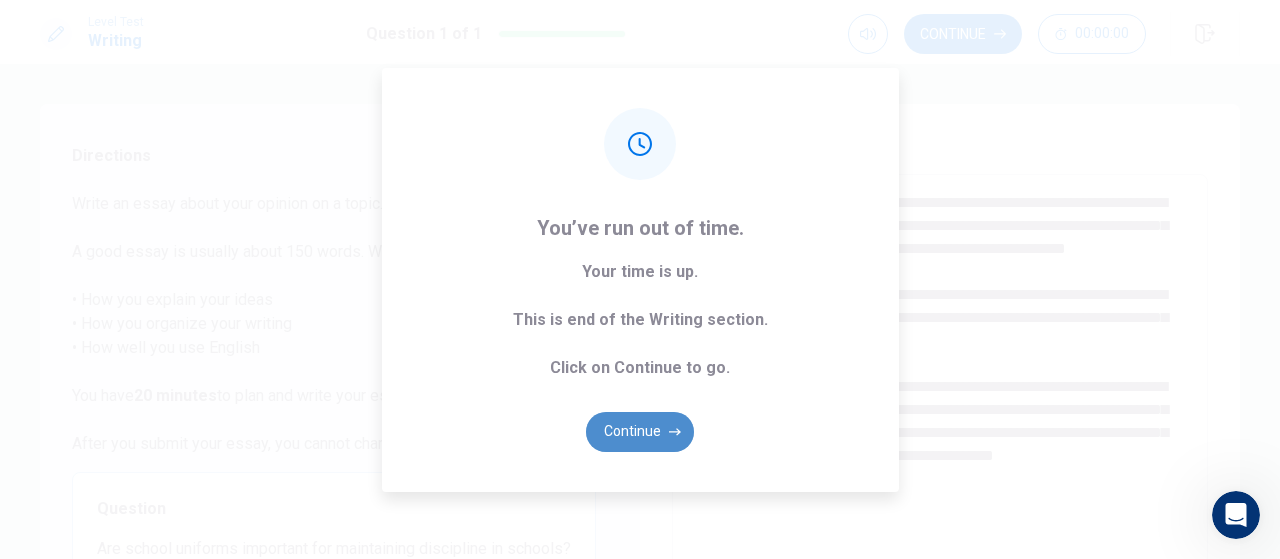 click on "Continue" at bounding box center (640, 432) 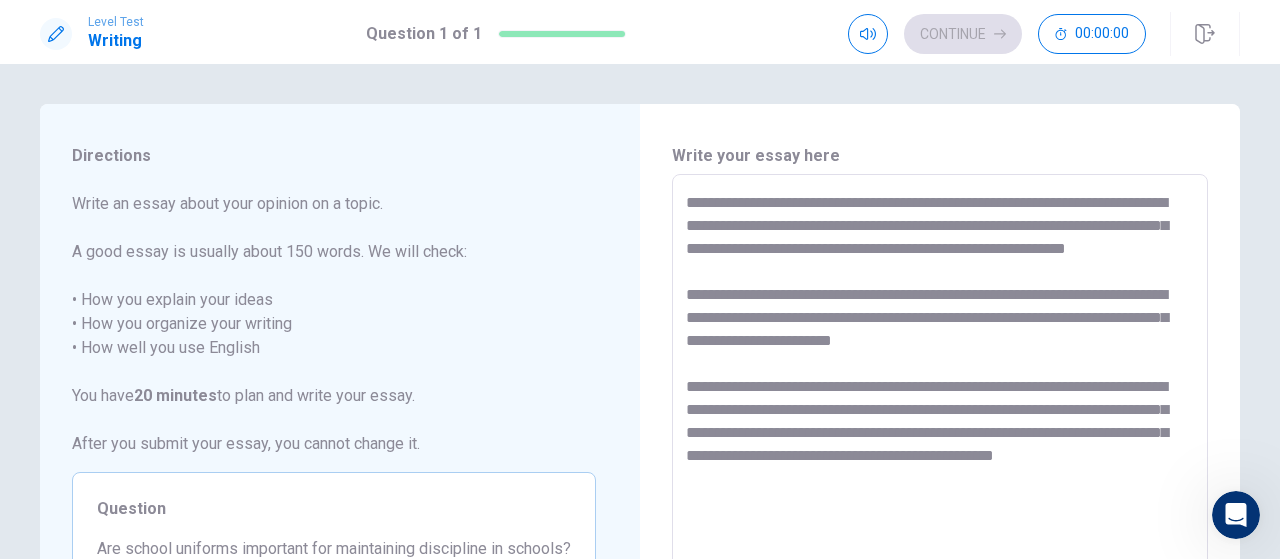 type on "*" 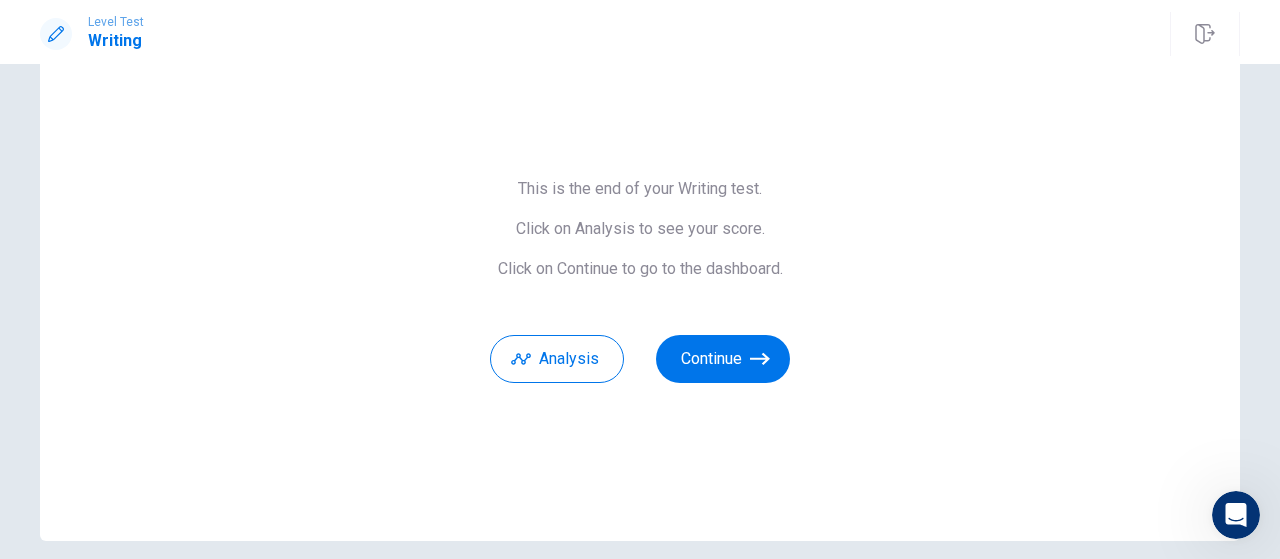 scroll, scrollTop: 0, scrollLeft: 0, axis: both 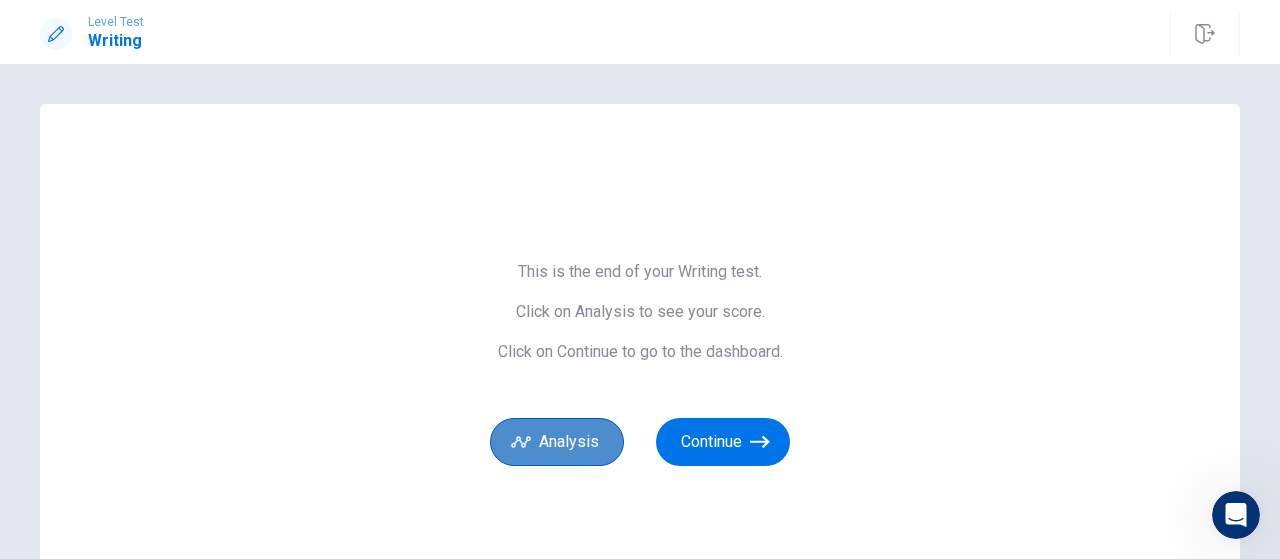 click on "Analysis" at bounding box center (557, 442) 